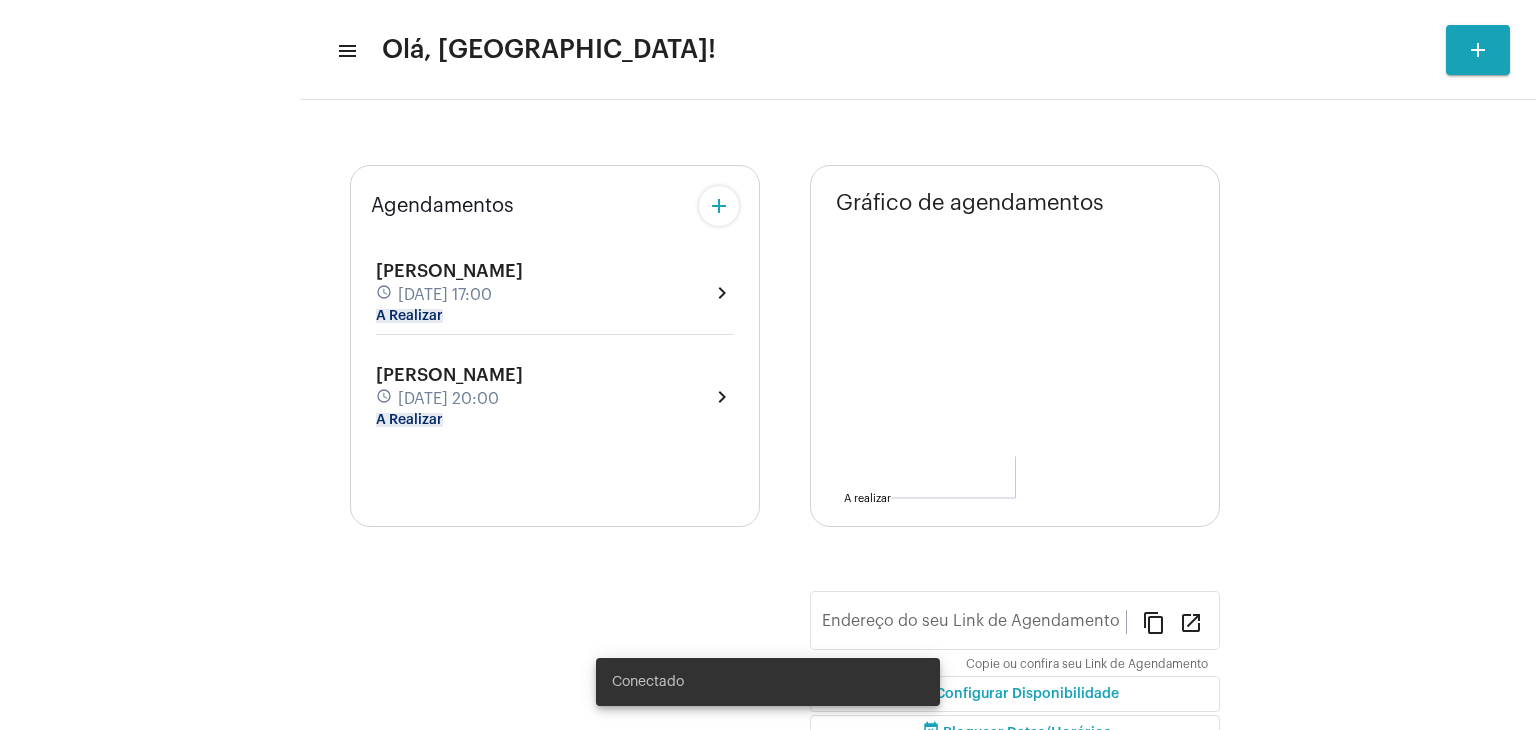 type on "[URL][DOMAIN_NAME]" 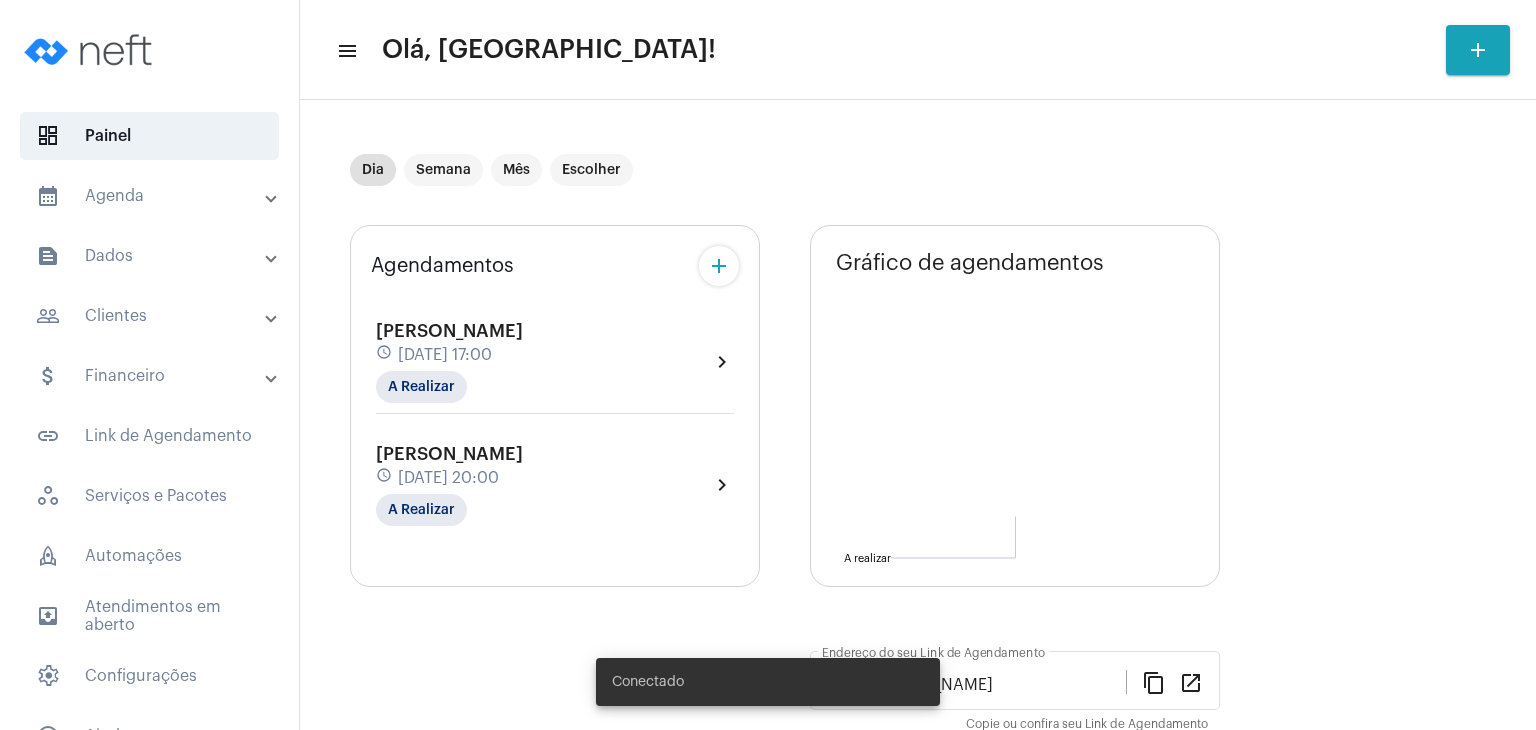 scroll, scrollTop: 0, scrollLeft: 0, axis: both 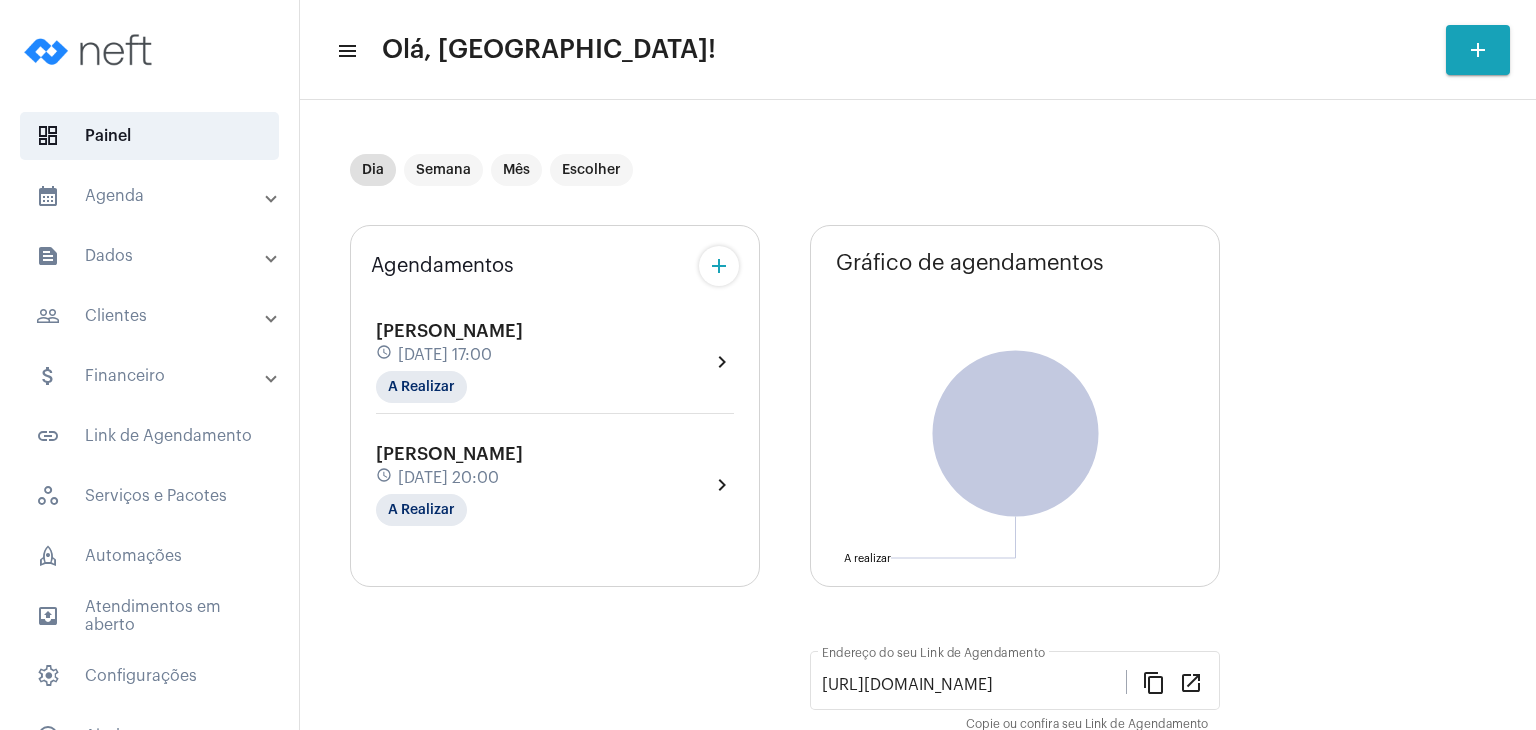 click on "people_outline  Clientes" at bounding box center [151, 316] 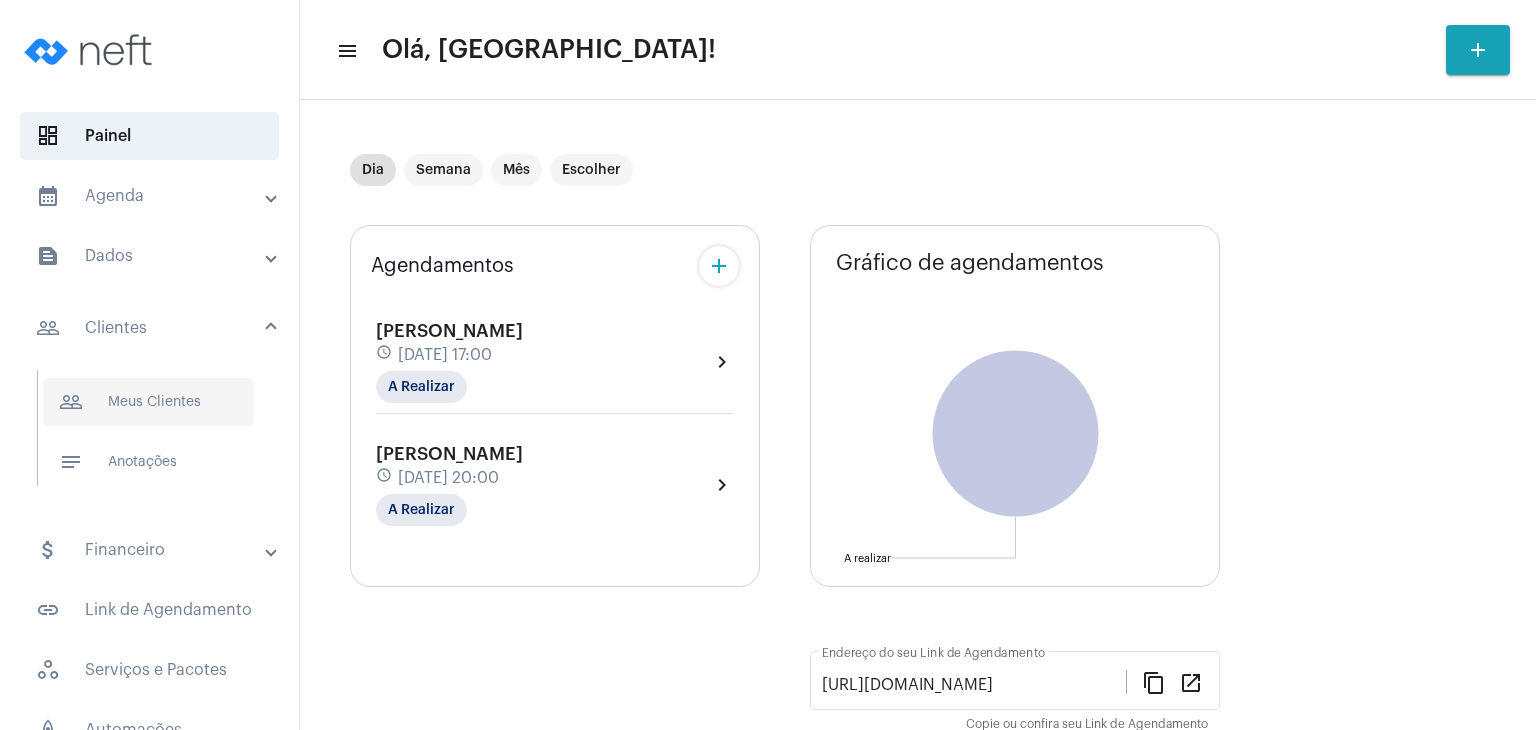 click on "people_outline  Meus Clientes" at bounding box center (148, 402) 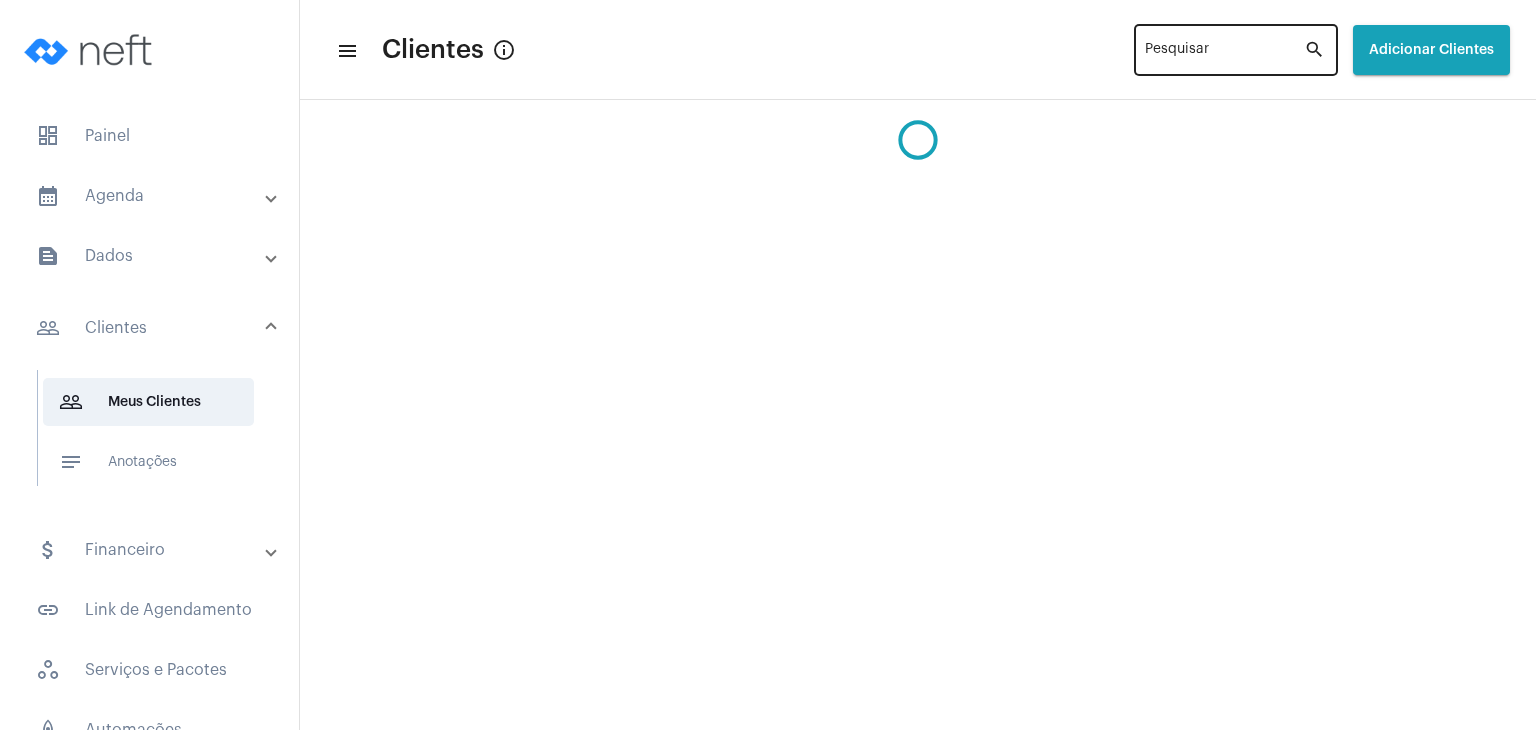 click on "Pesquisar" 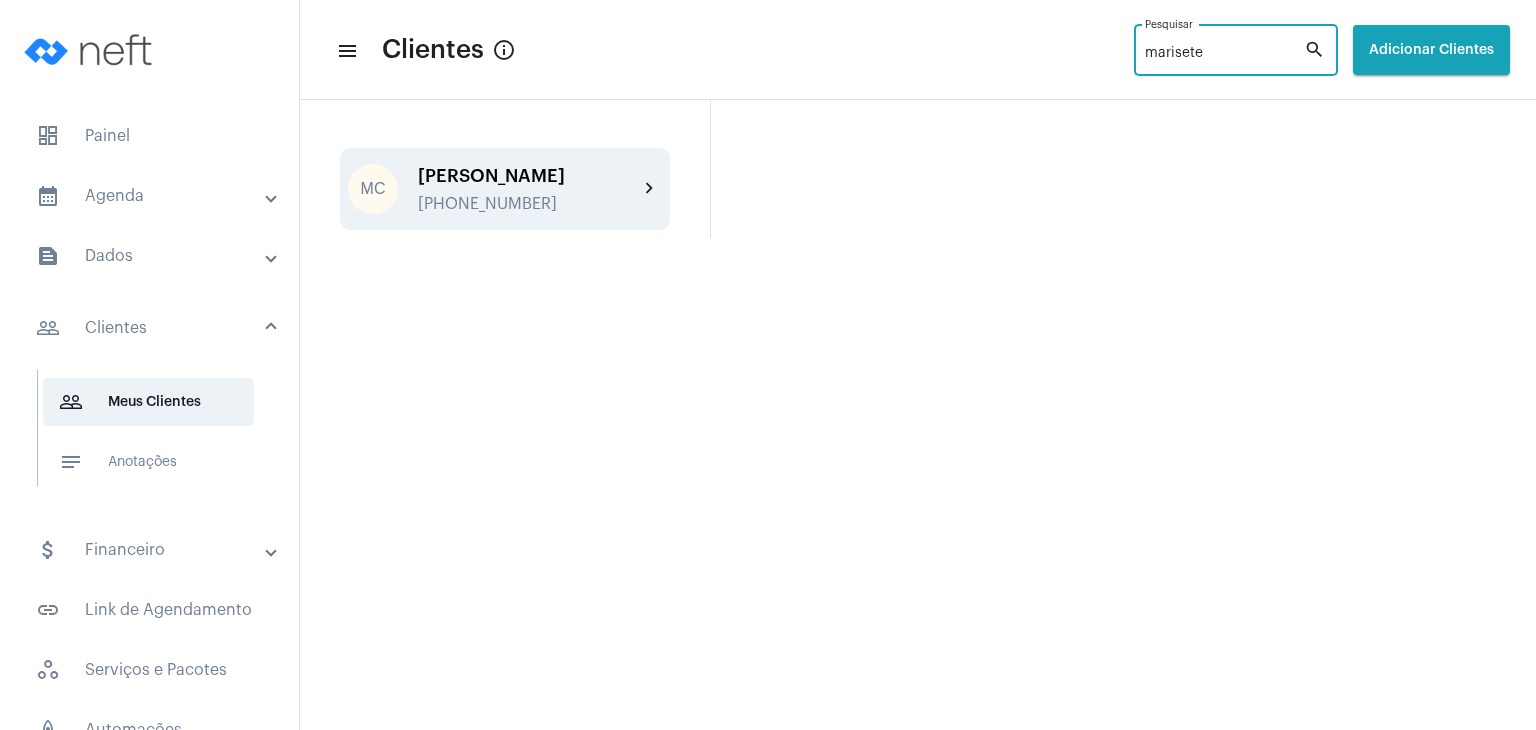 type on "marisete" 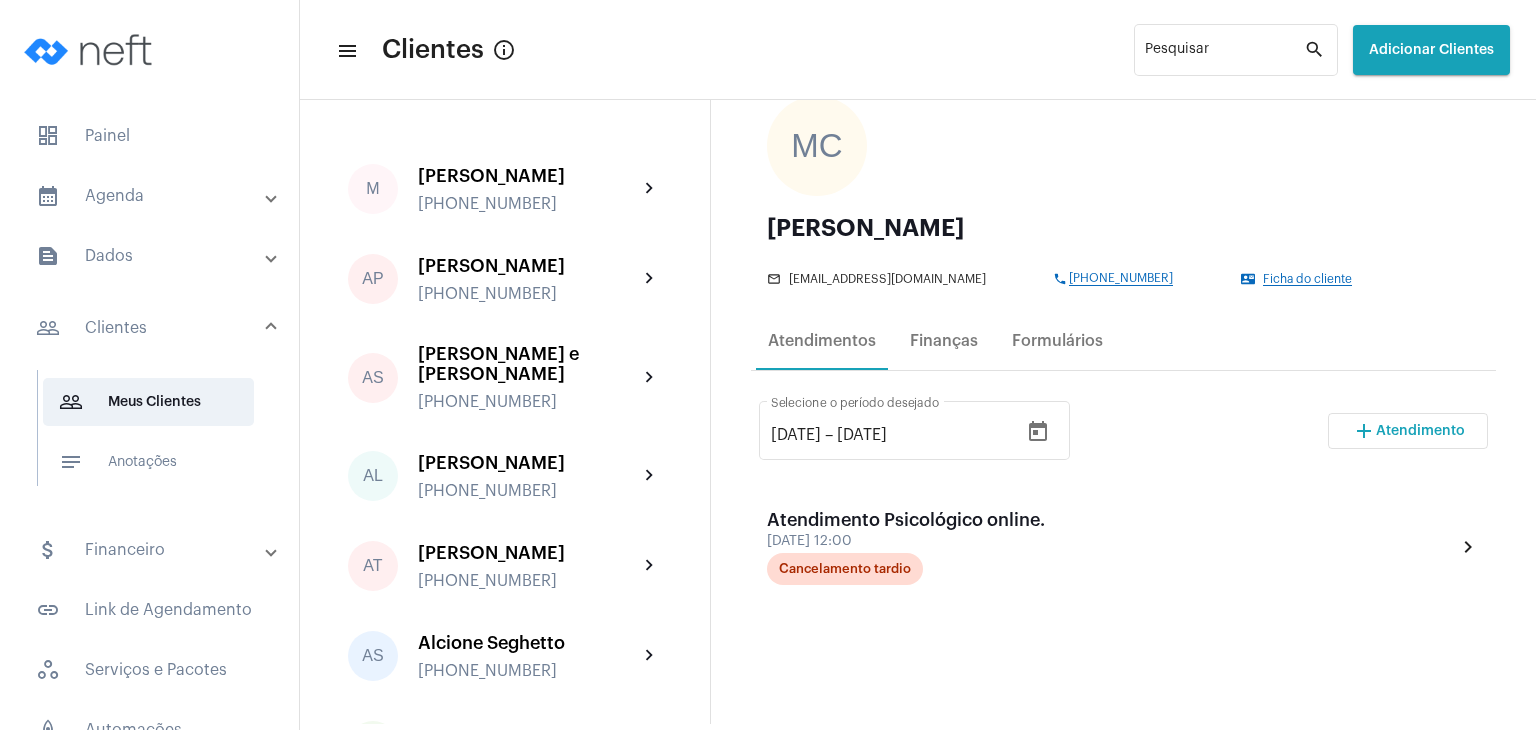 scroll, scrollTop: 200, scrollLeft: 0, axis: vertical 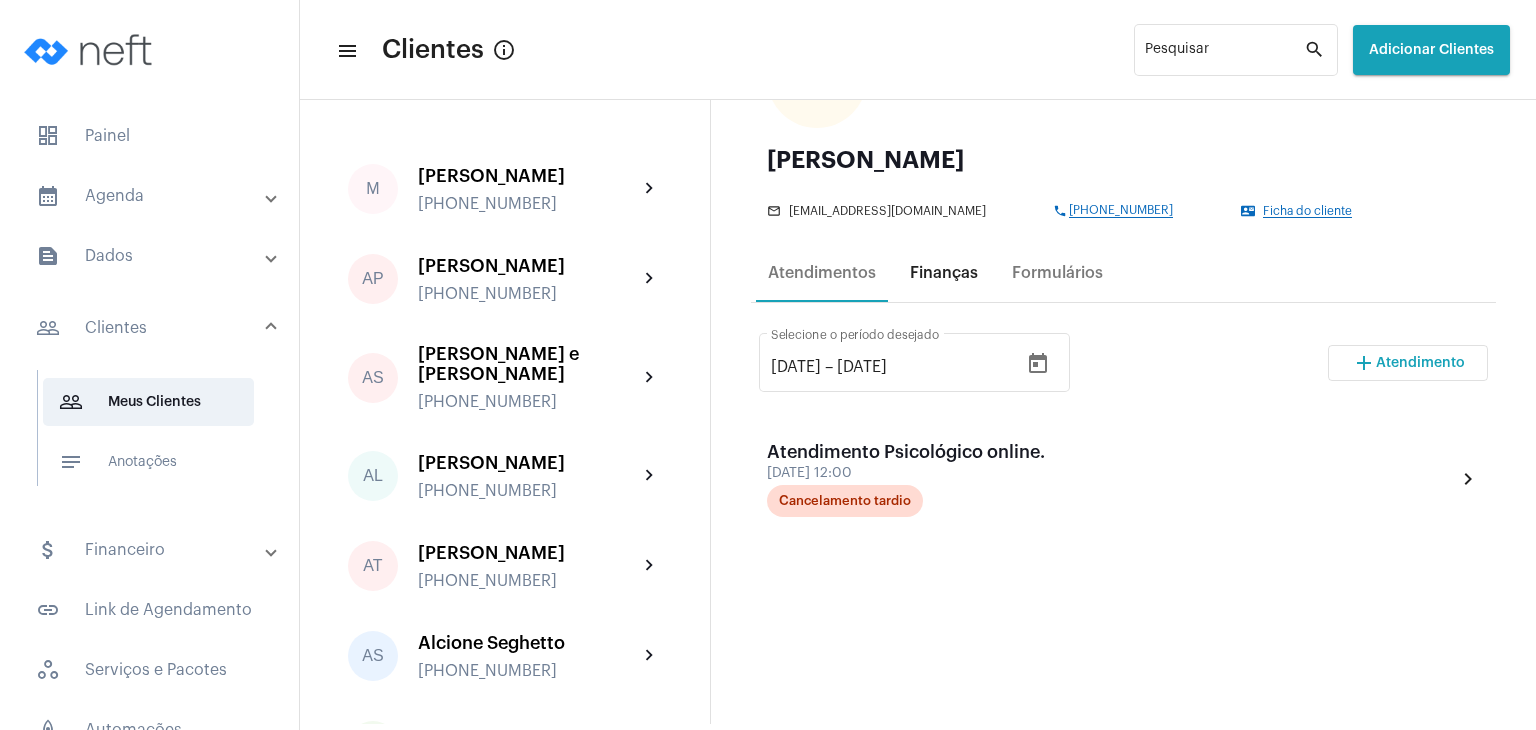 click on "Finanças" at bounding box center [944, 273] 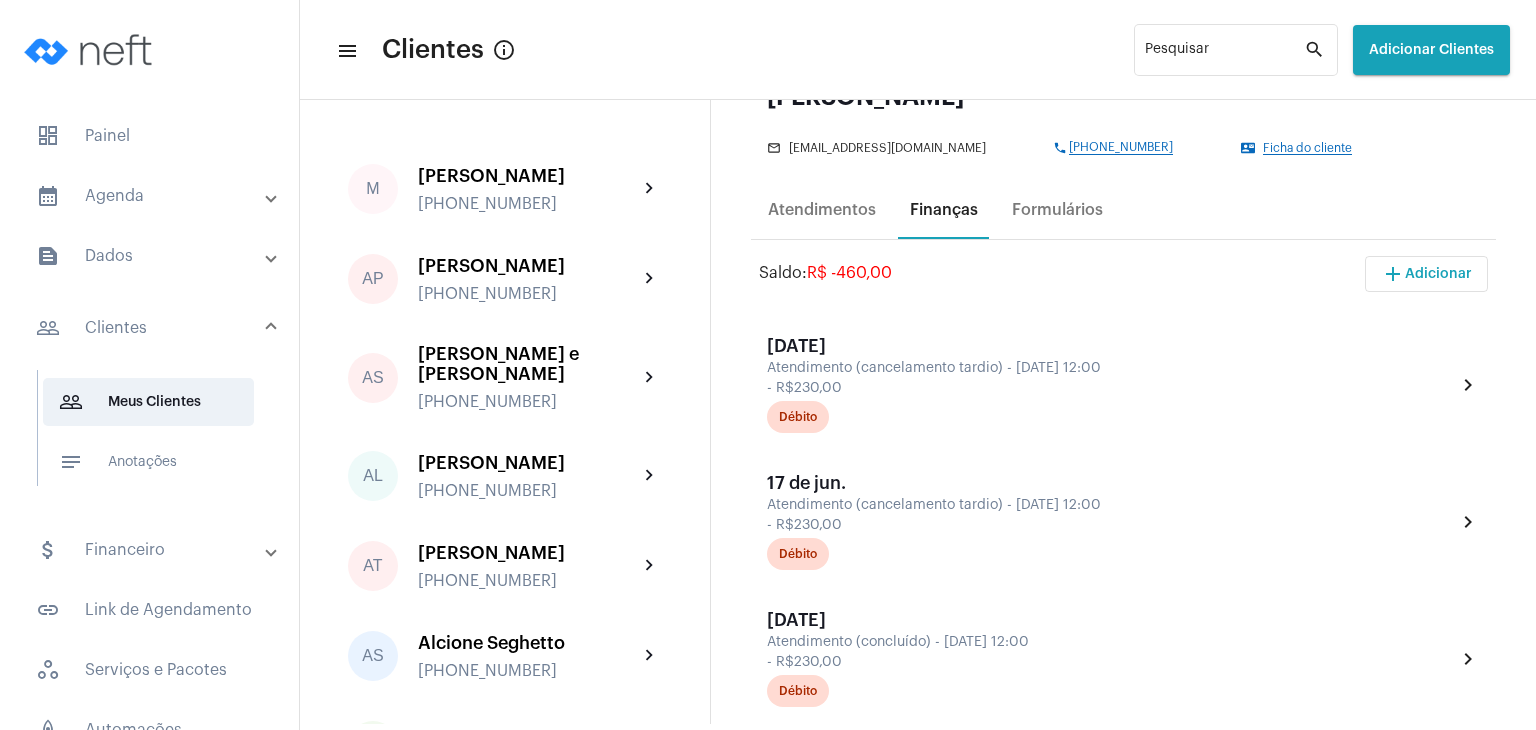 scroll, scrollTop: 300, scrollLeft: 0, axis: vertical 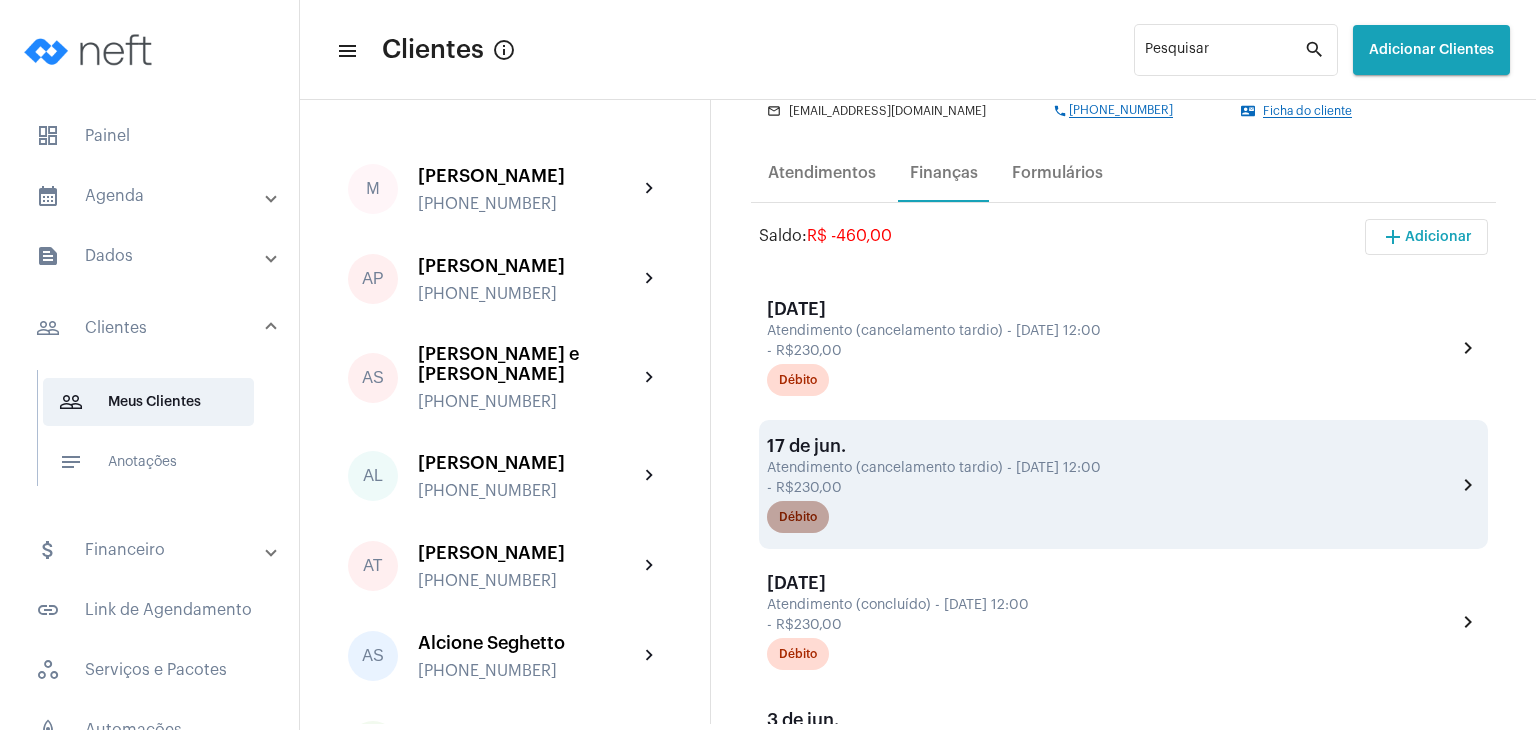 click on "Débito" at bounding box center (798, 517) 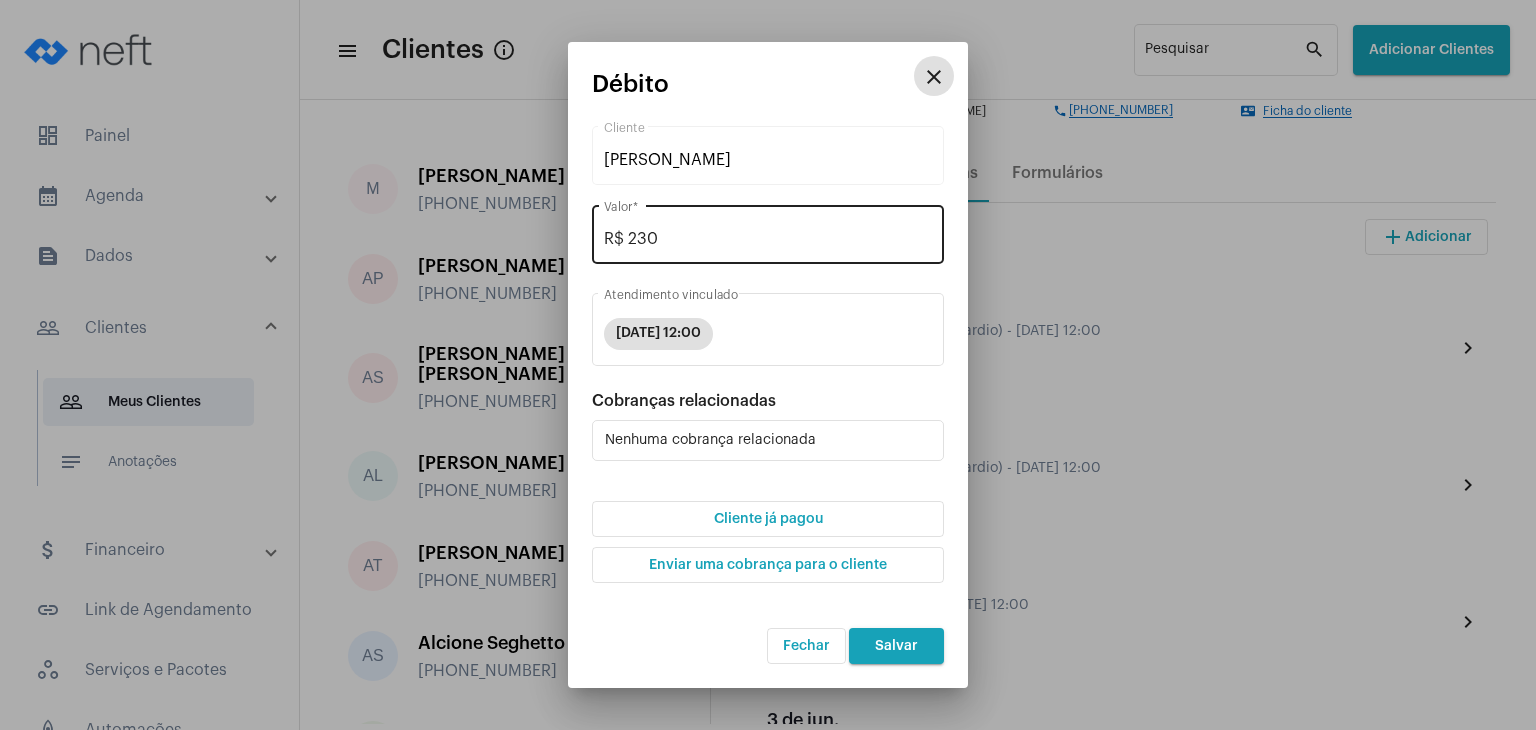 click on "R$ 230" at bounding box center [768, 239] 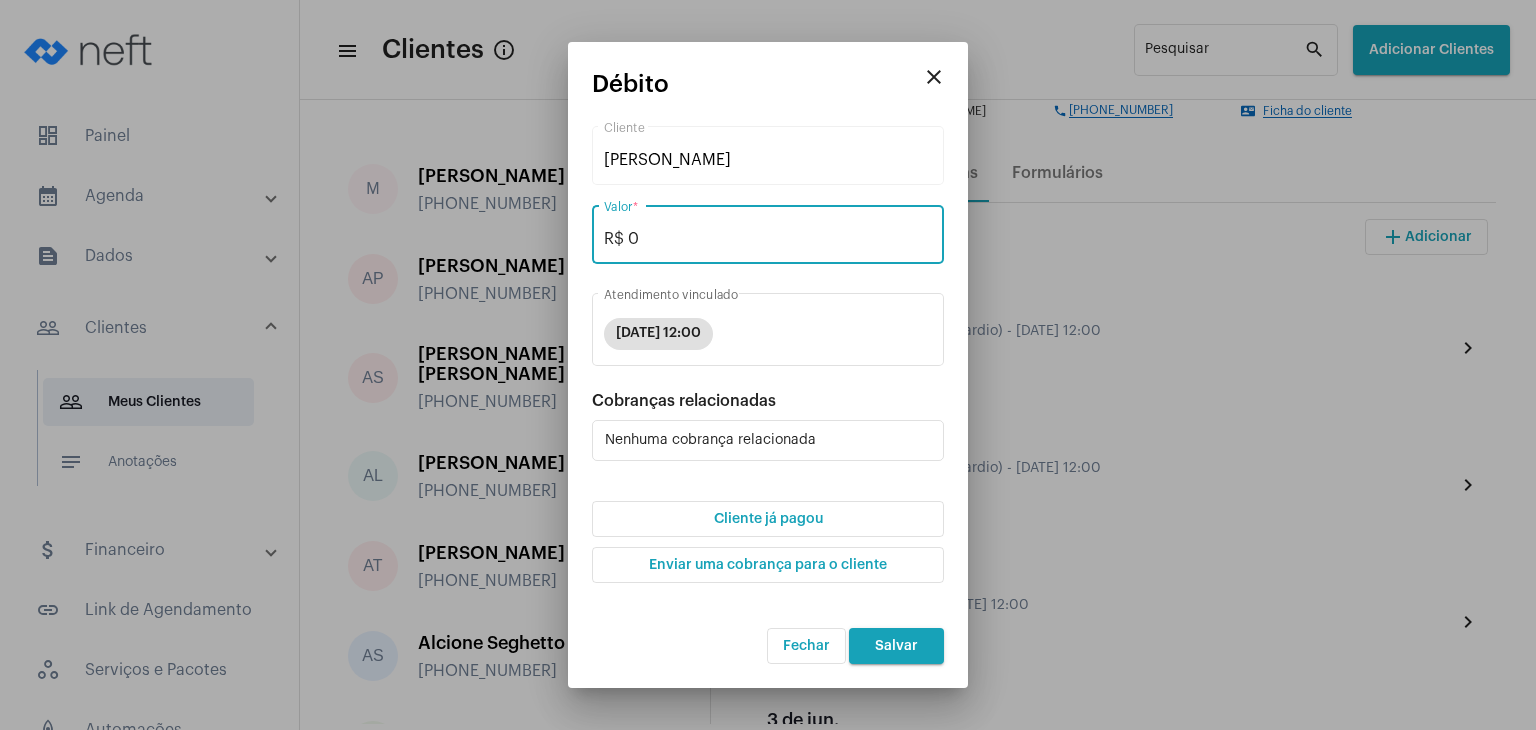 type on "R$ 0" 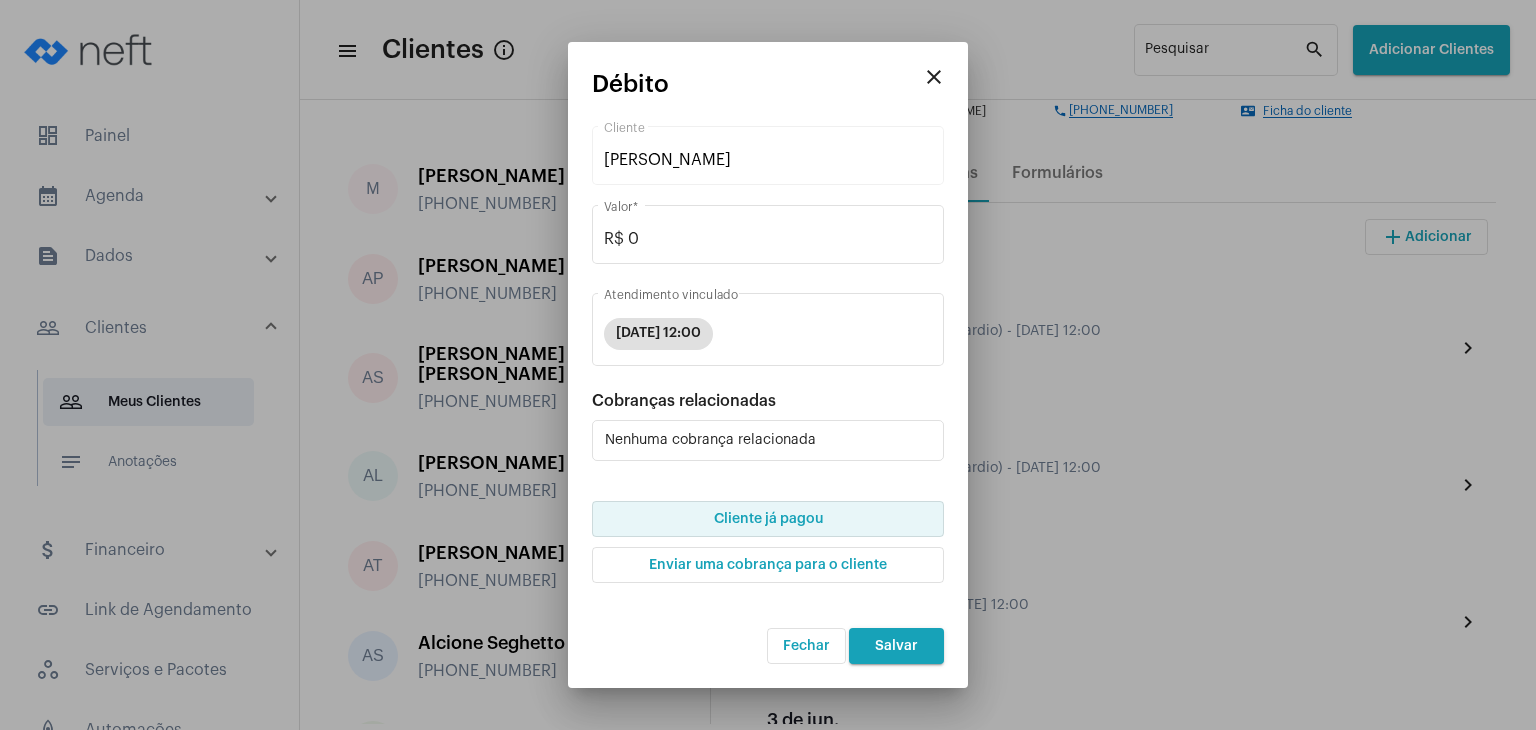 click on "Cliente já pagou" at bounding box center (768, 519) 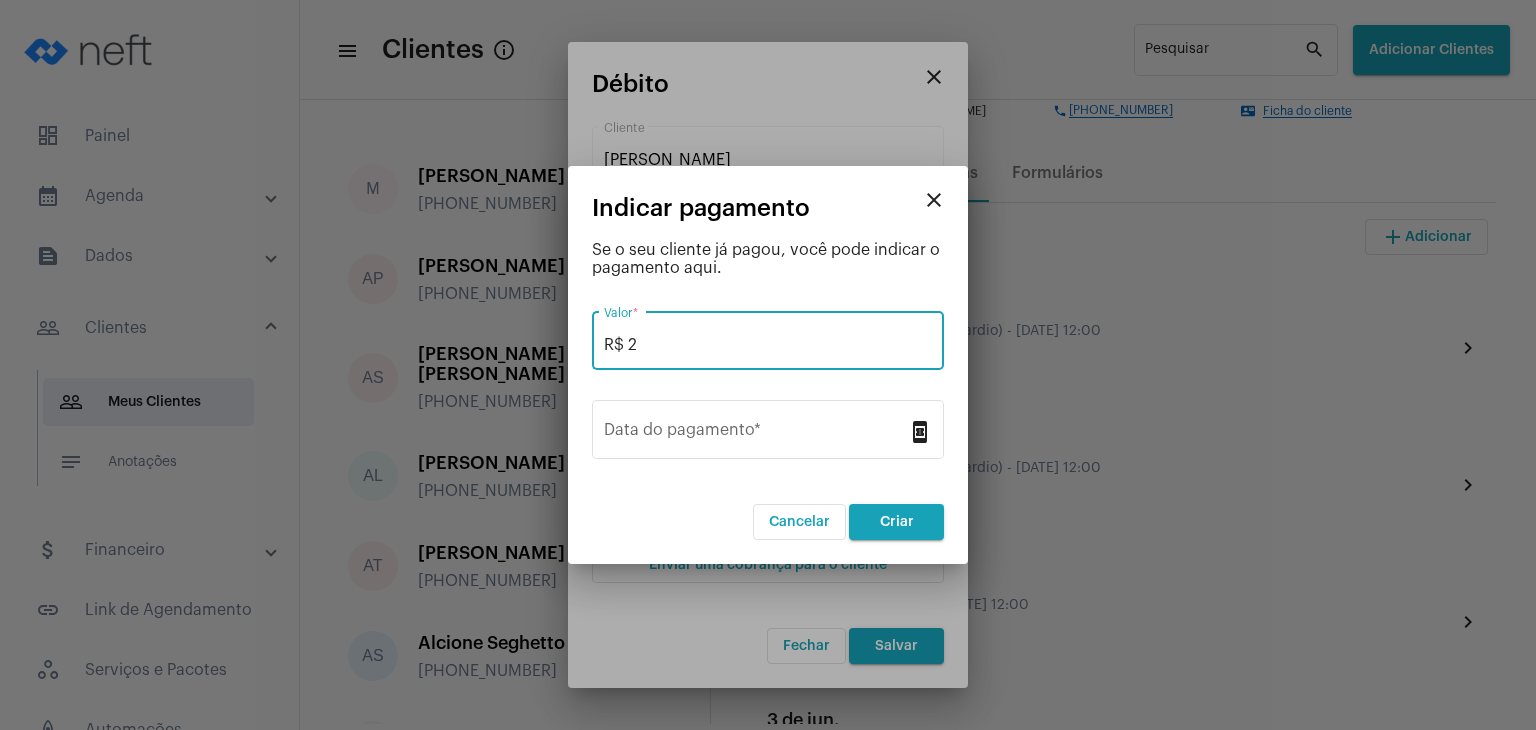 click on "R$ 2" at bounding box center (768, 345) 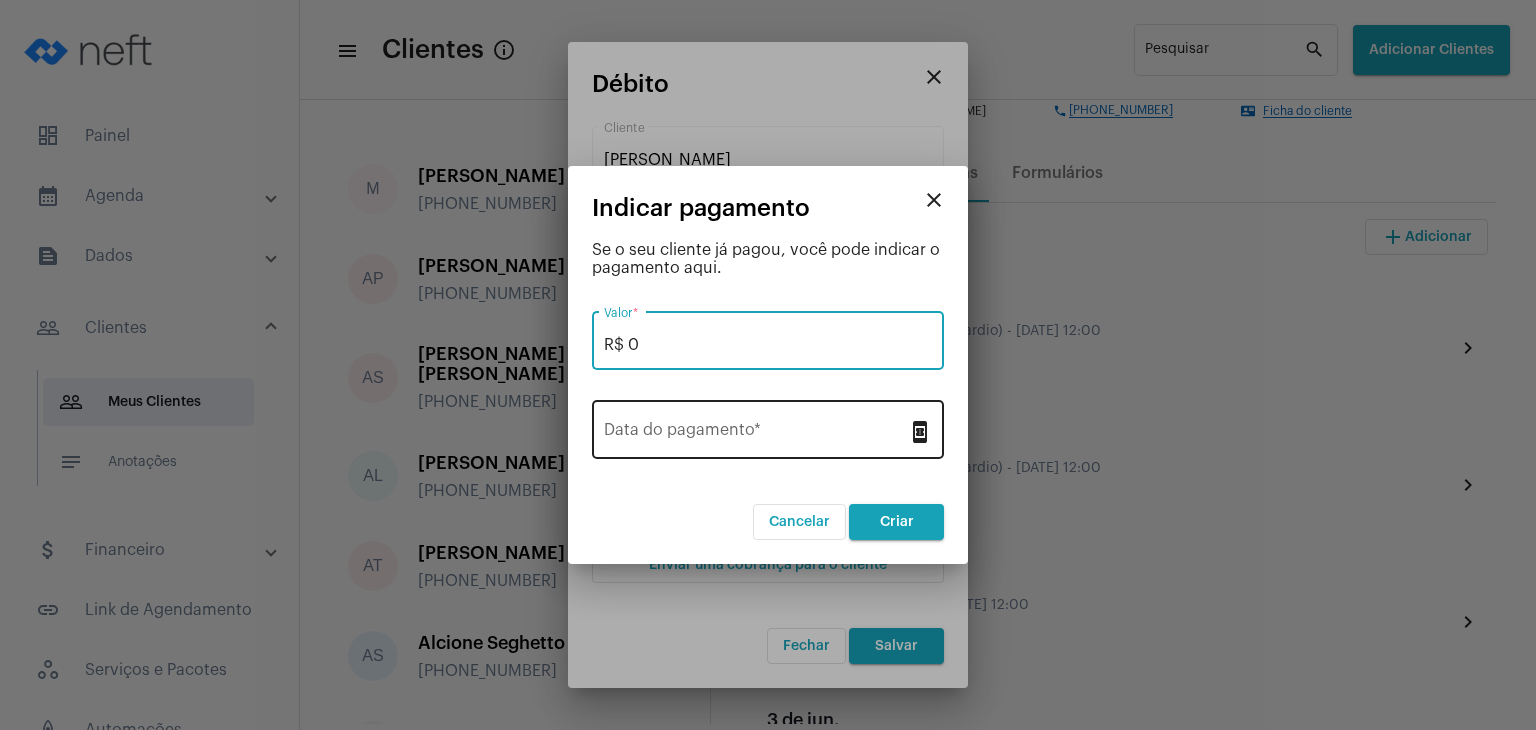 type on "R$ 0" 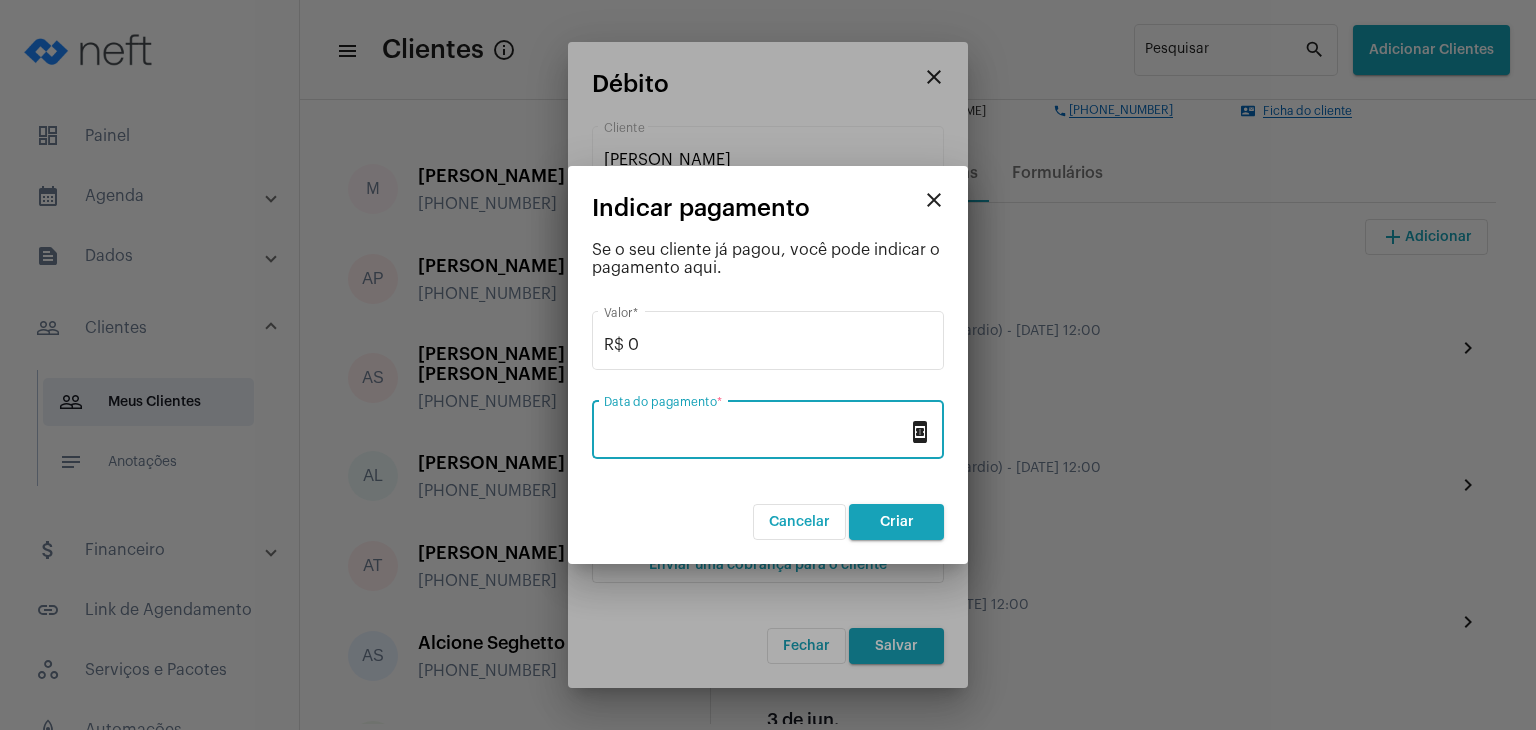 click on "Data do pagamento  *" at bounding box center [756, 434] 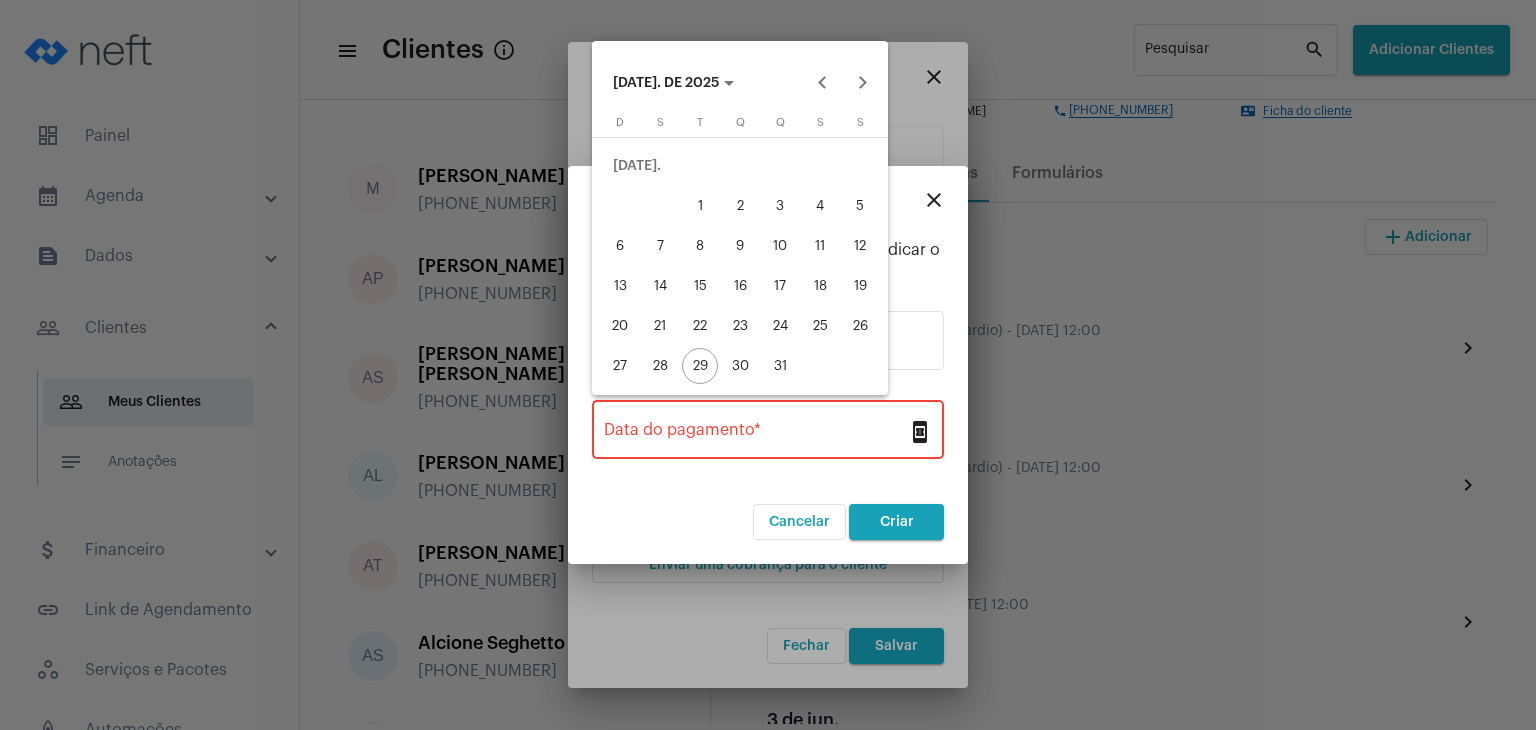 click on "8" at bounding box center [700, 246] 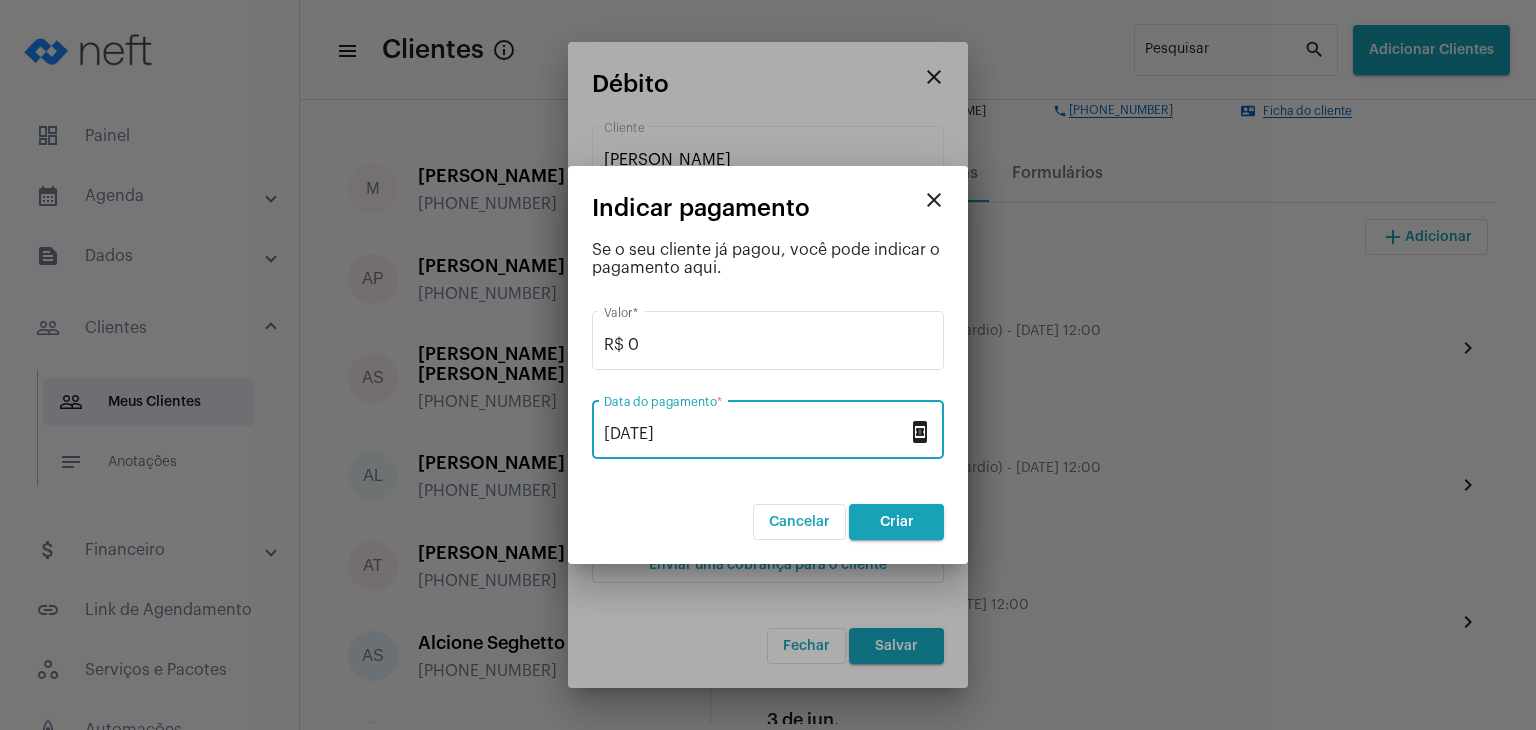click on "Criar" at bounding box center [896, 522] 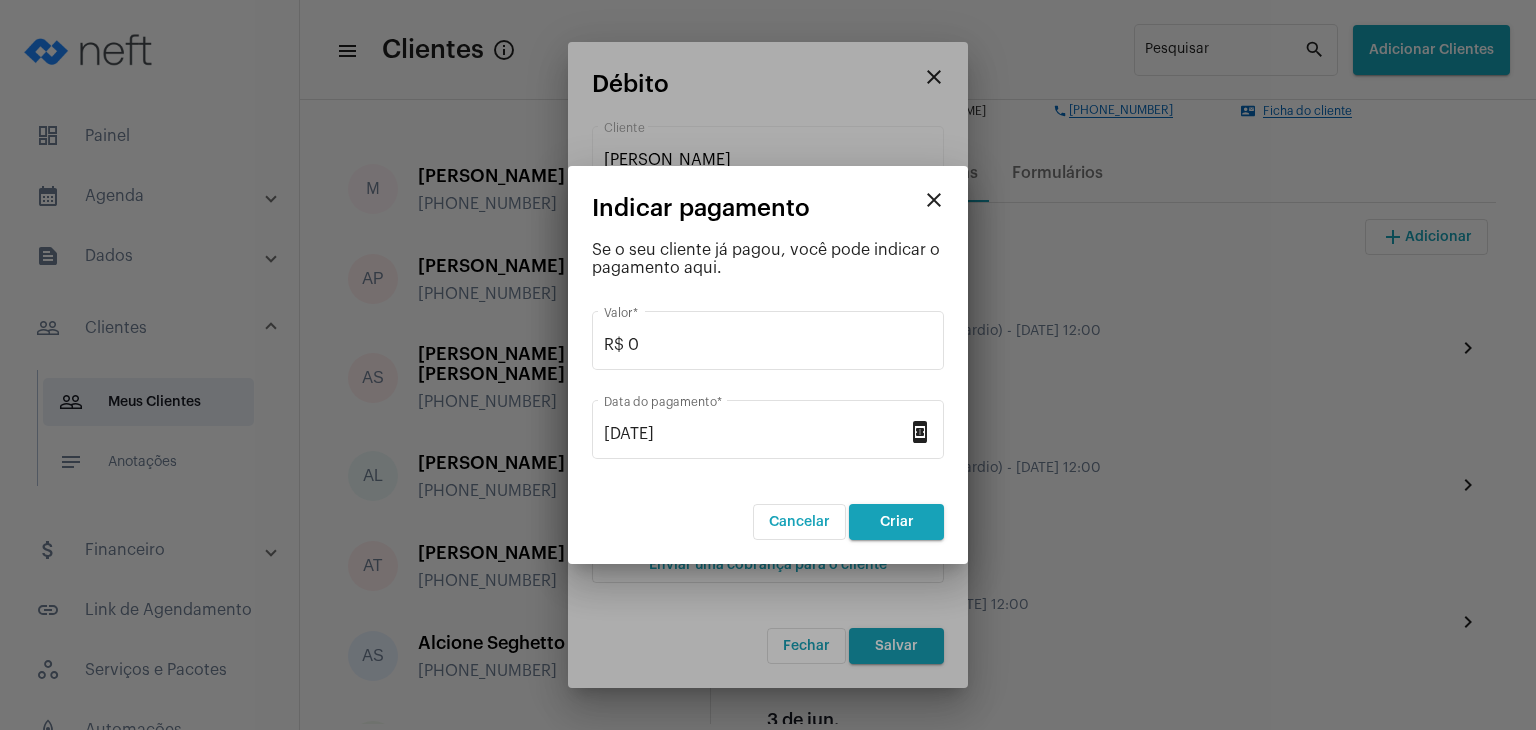 click on "close" at bounding box center (934, 200) 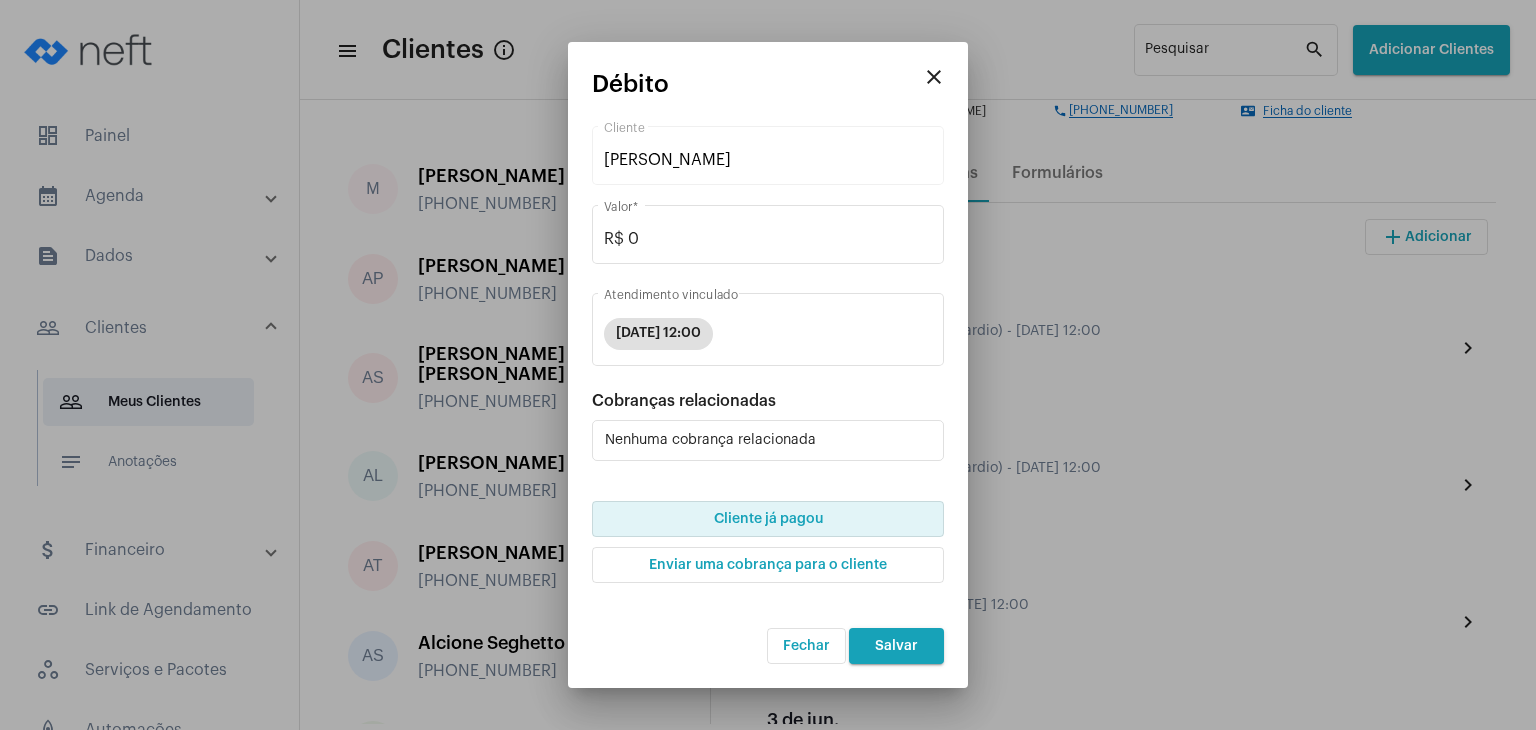 click on "Salvar" at bounding box center [896, 646] 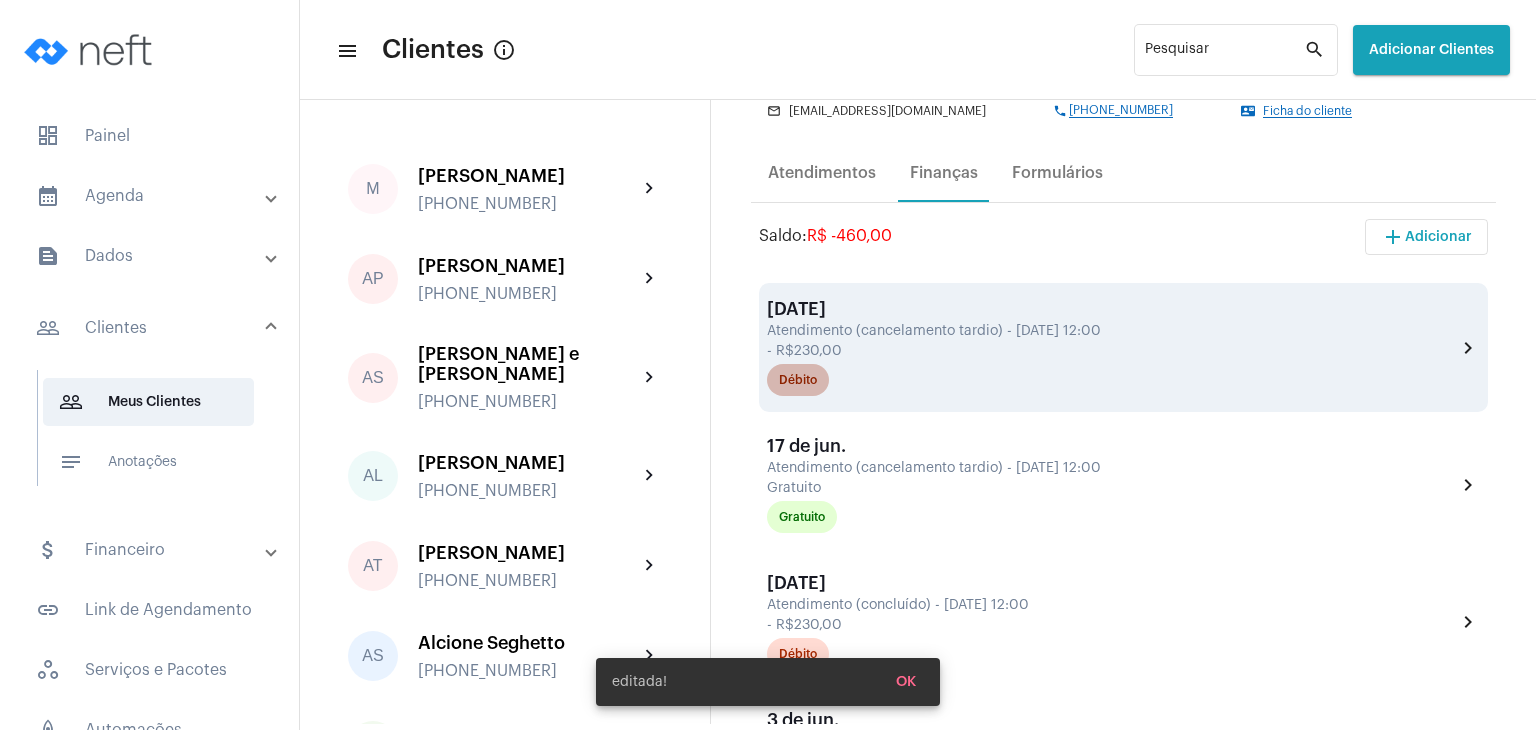 click on "Débito" at bounding box center [798, 380] 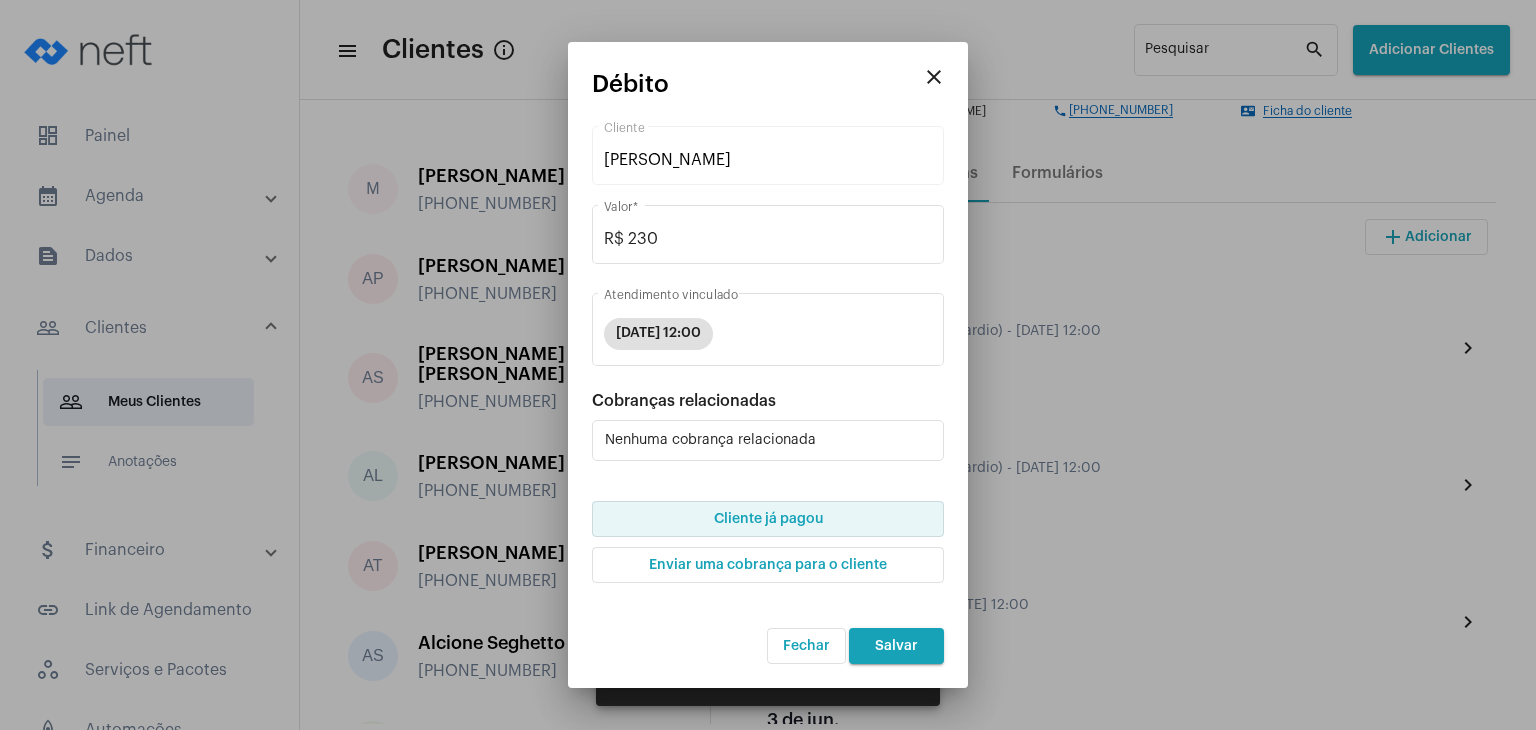 click on "Cliente já pagou" at bounding box center (768, 519) 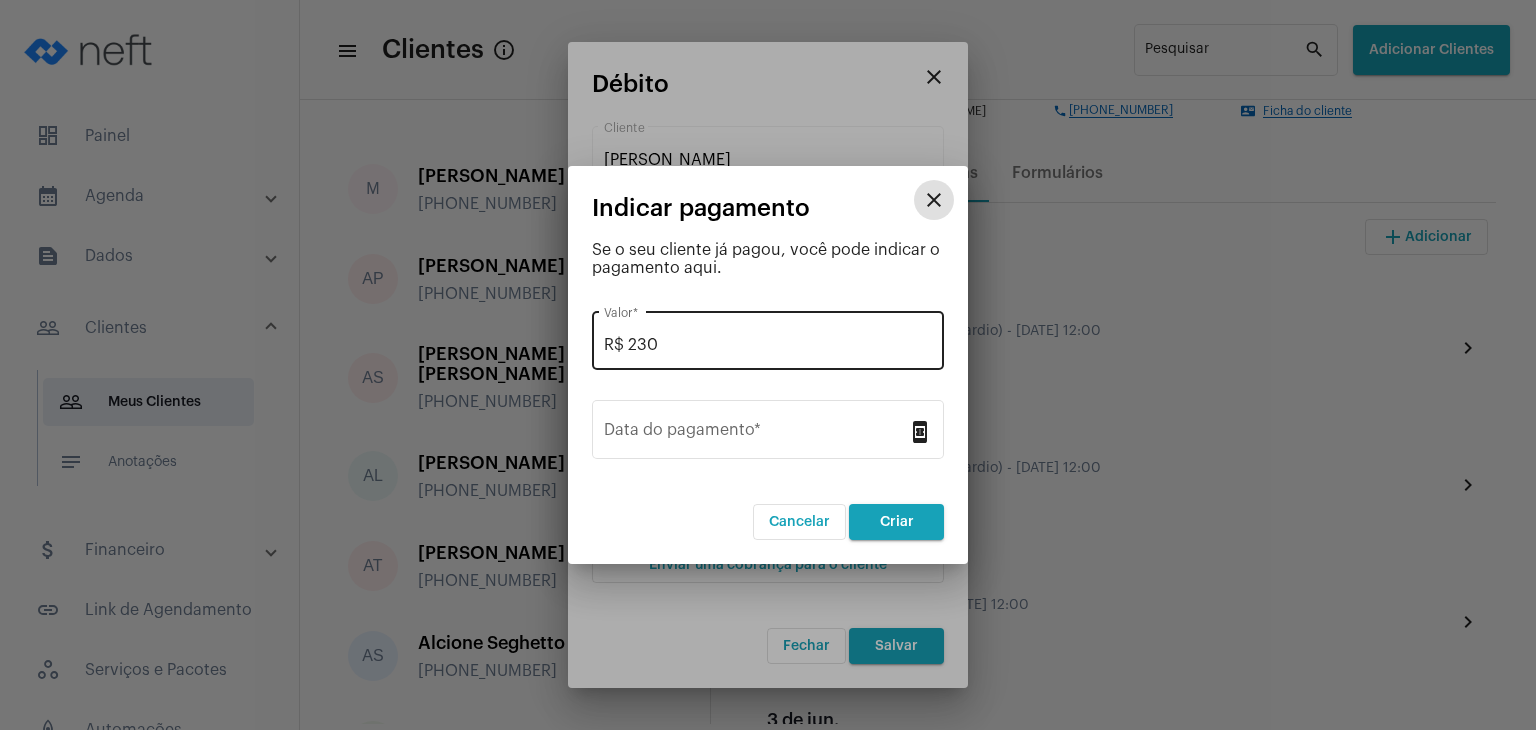 click on "R$ 230" at bounding box center (768, 345) 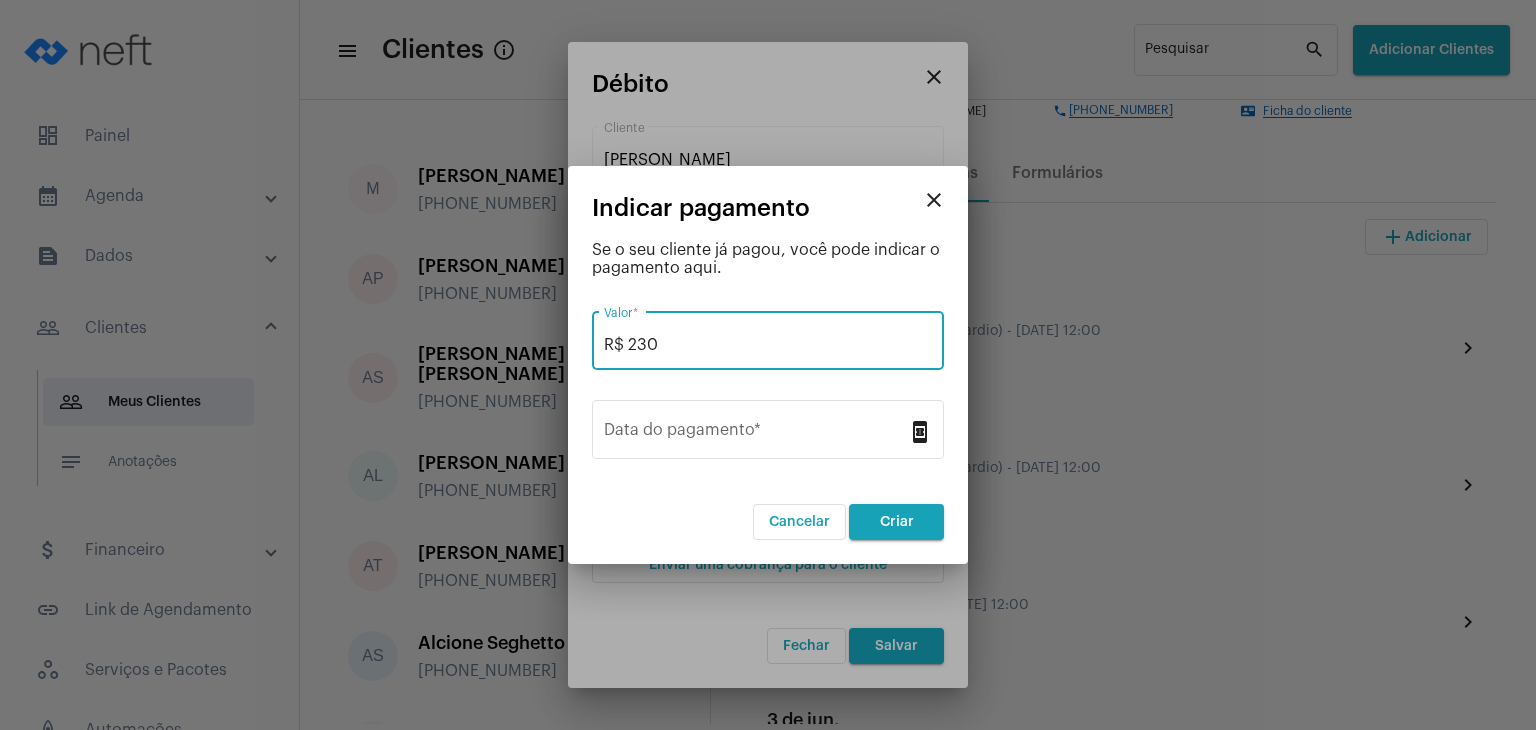 click on "close" at bounding box center (934, 200) 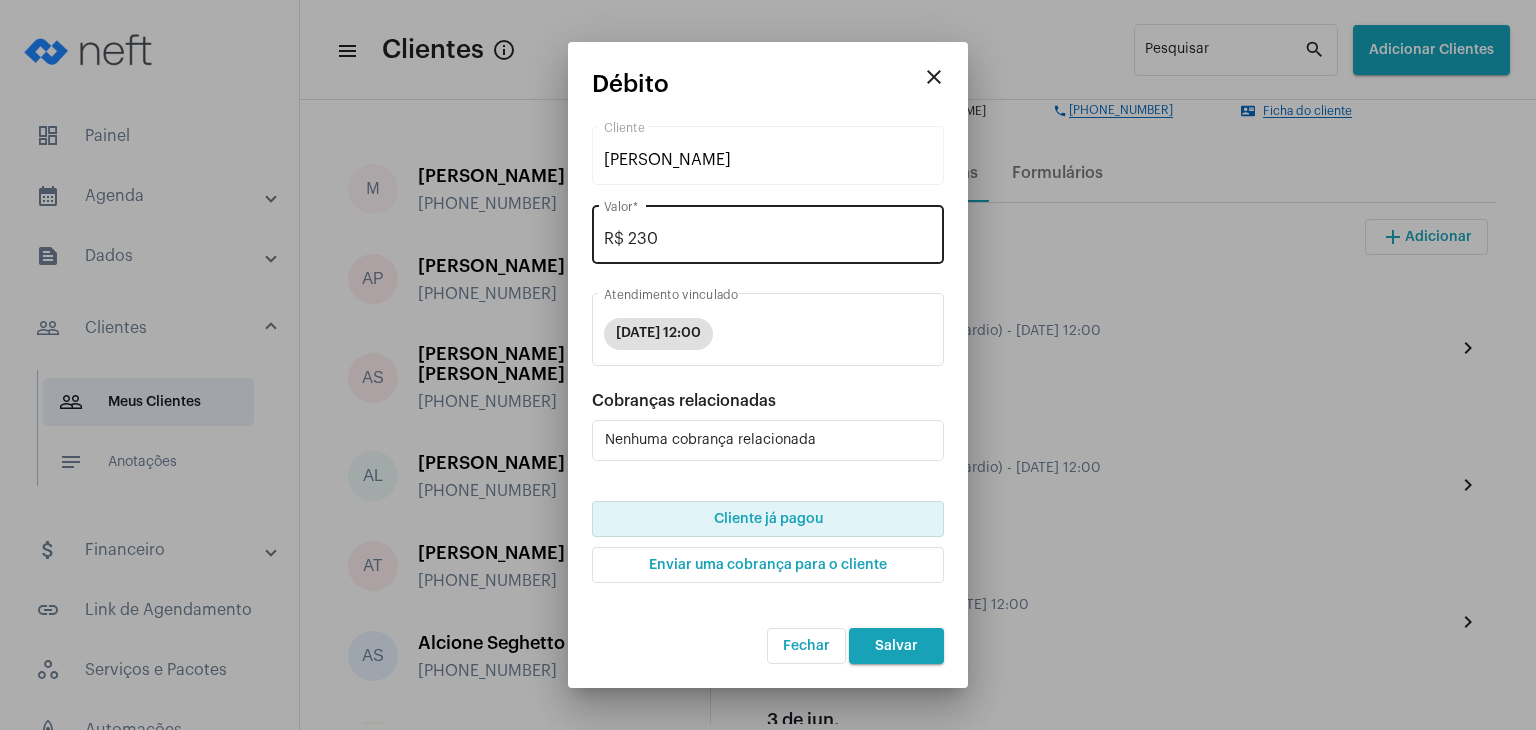 click on "R$ 230" at bounding box center (768, 239) 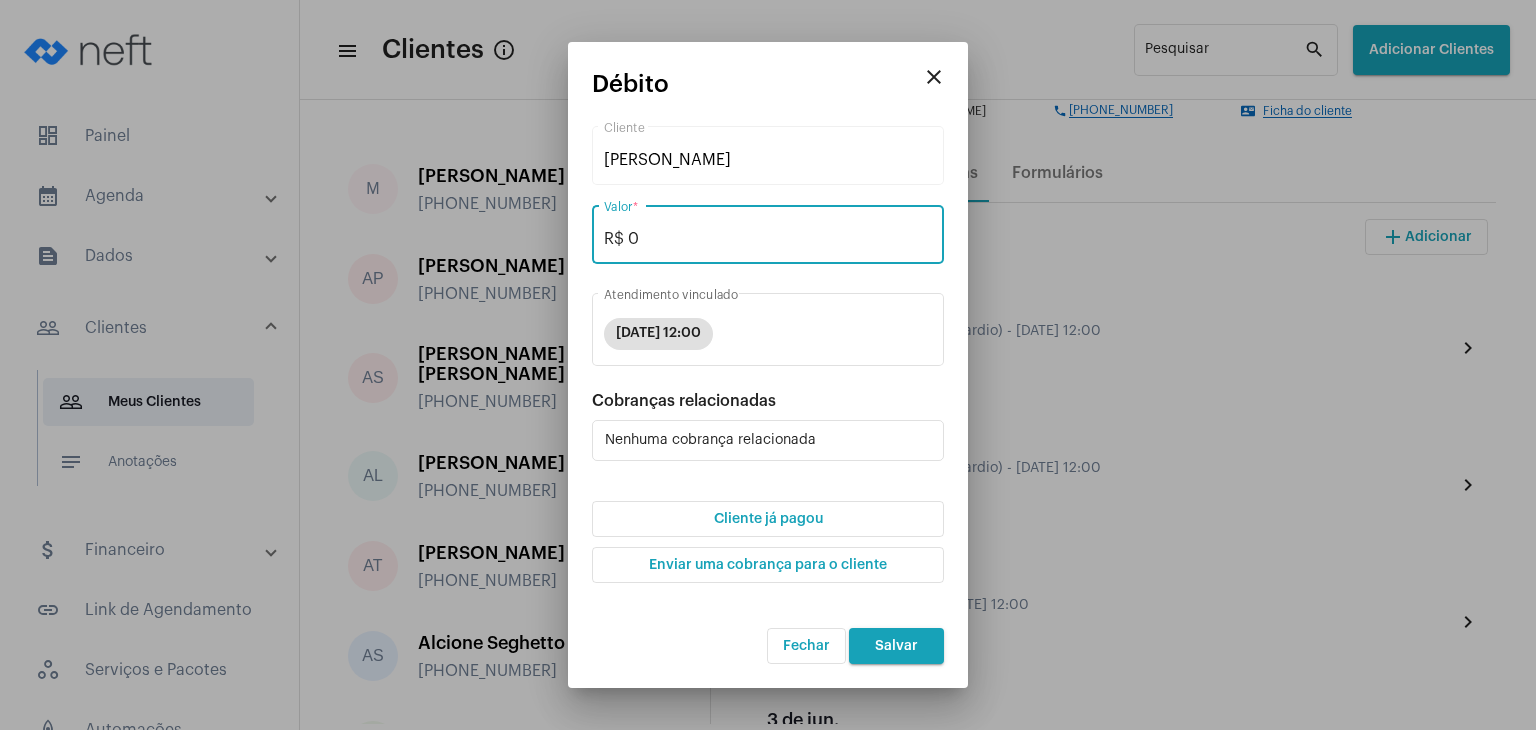 type on "R$ 0" 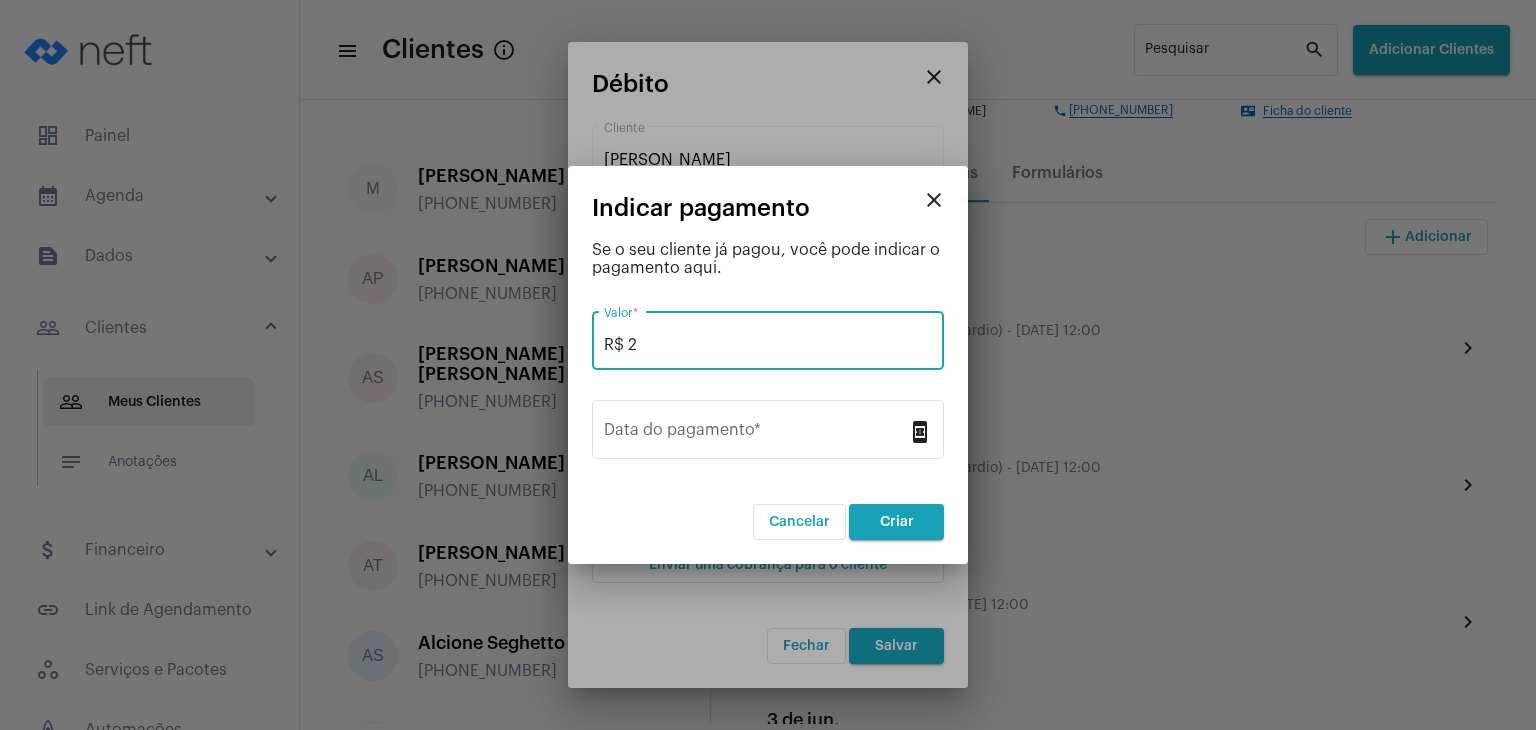 click on "R$ 2" at bounding box center (768, 345) 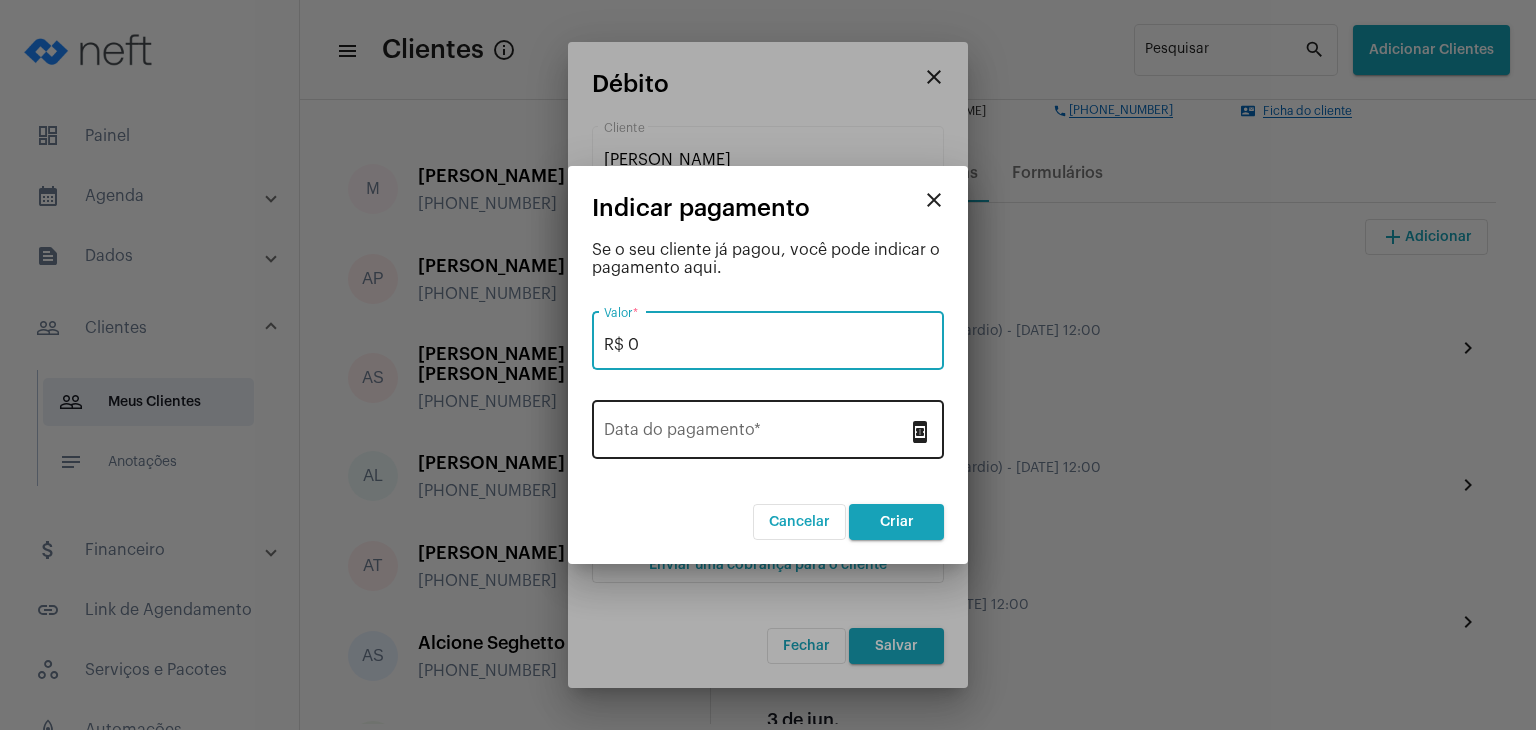 type on "R$ 0" 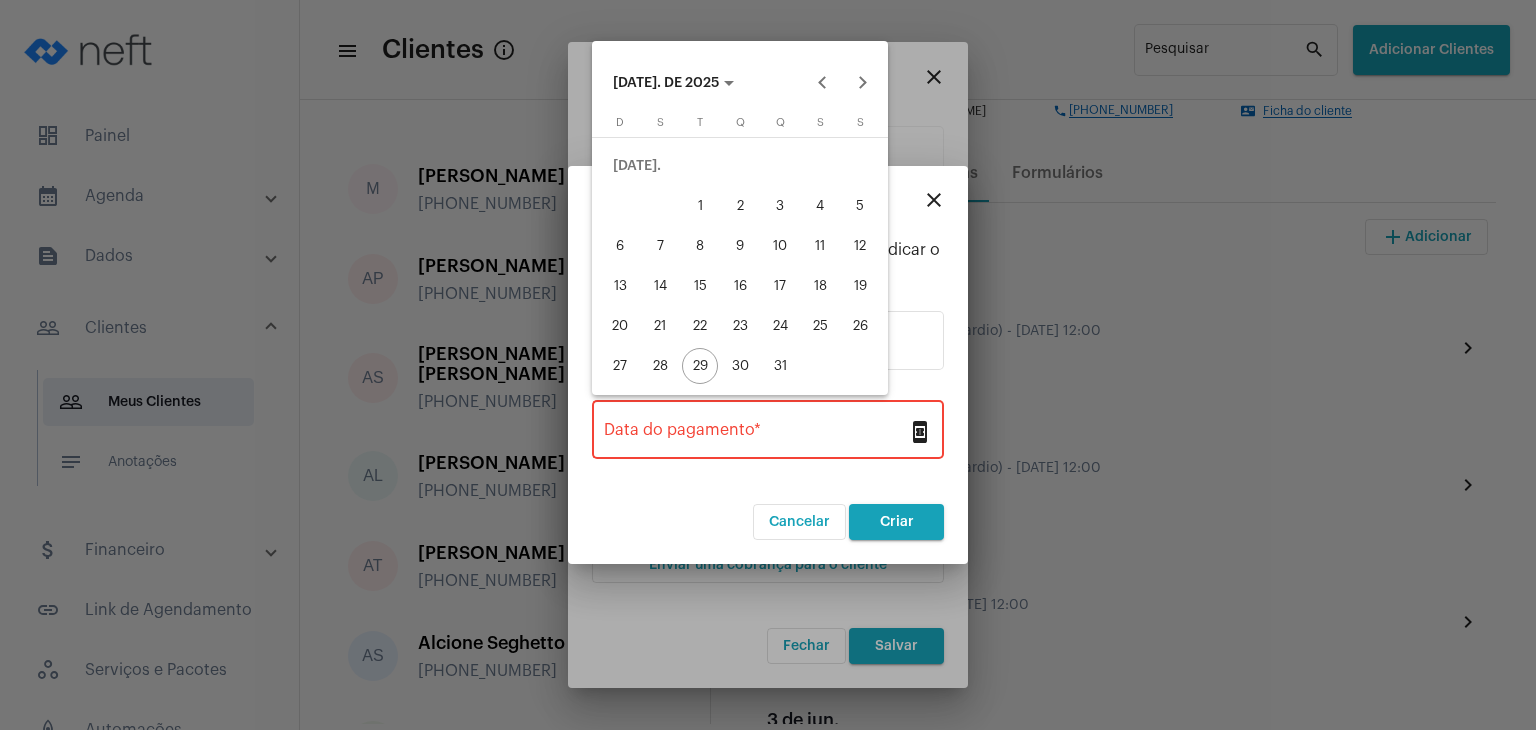click on "8" at bounding box center (700, 246) 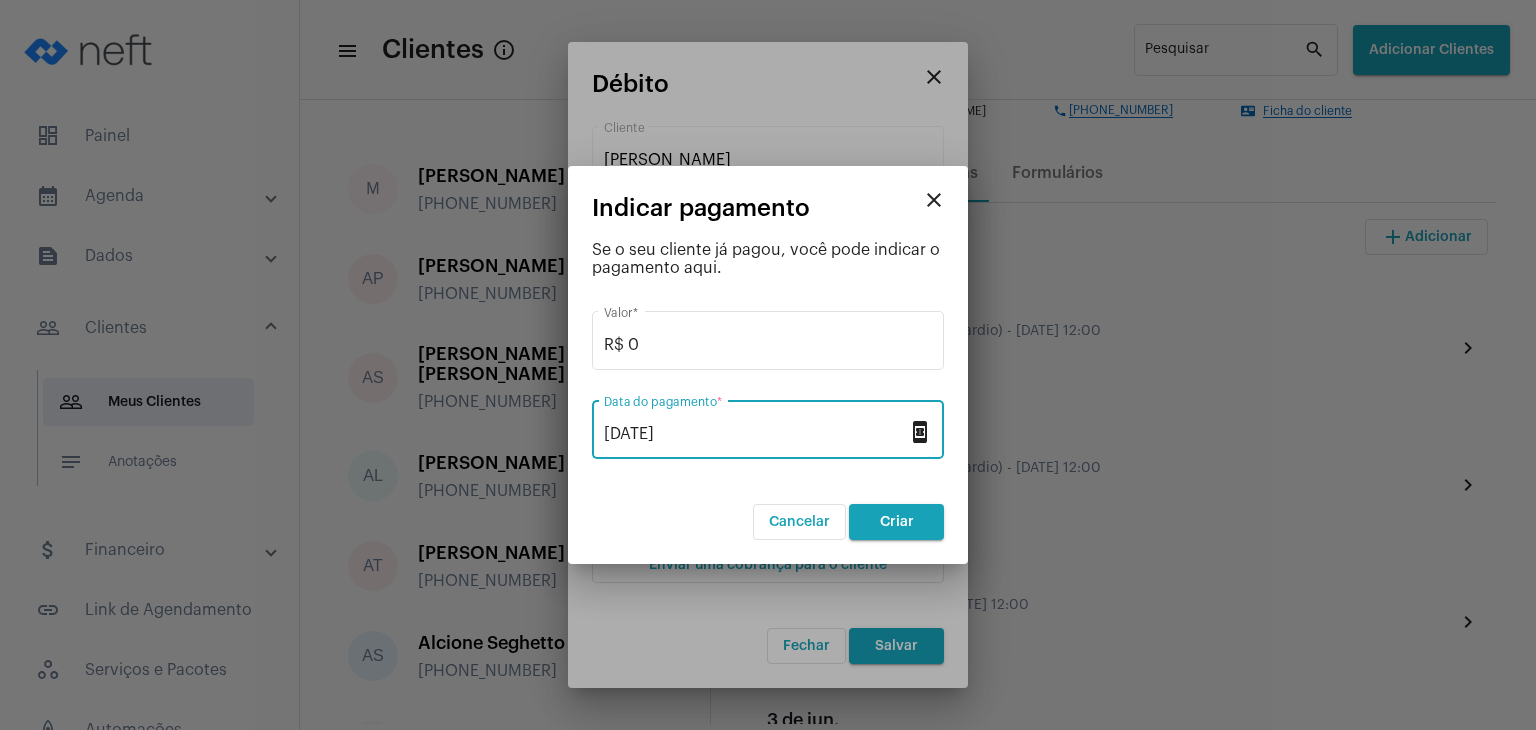 click on "Criar" at bounding box center (897, 522) 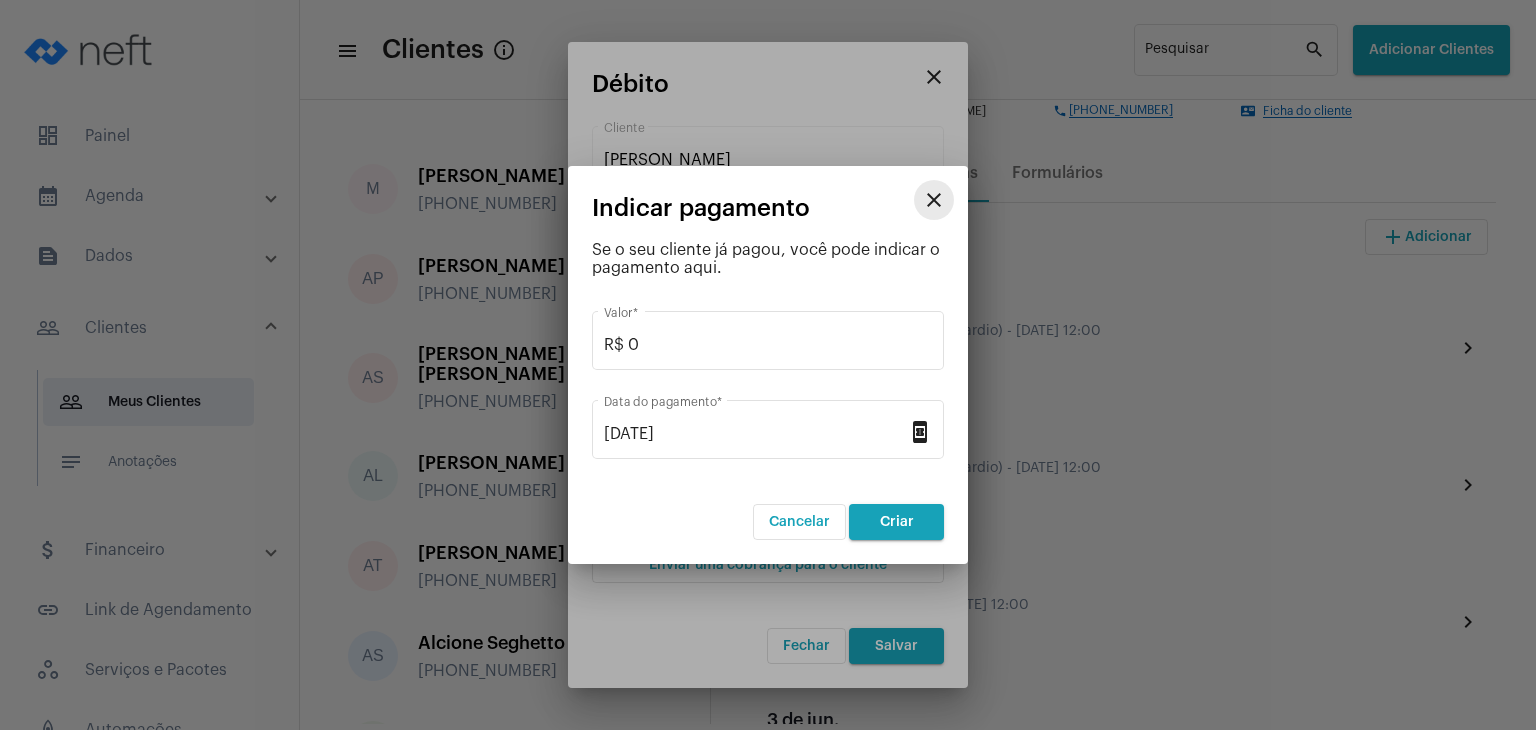 click on "close" at bounding box center (934, 200) 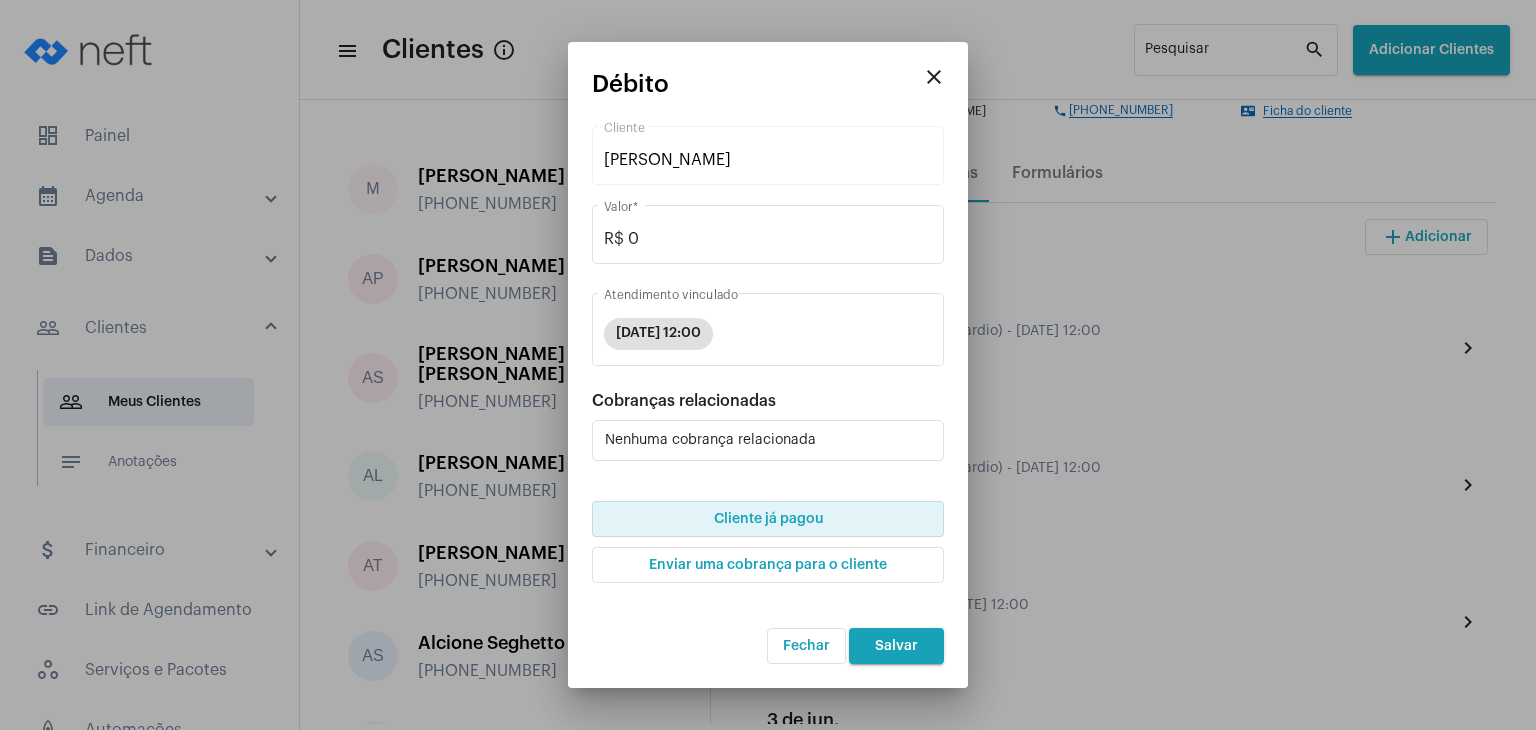 click on "Salvar" at bounding box center (896, 646) 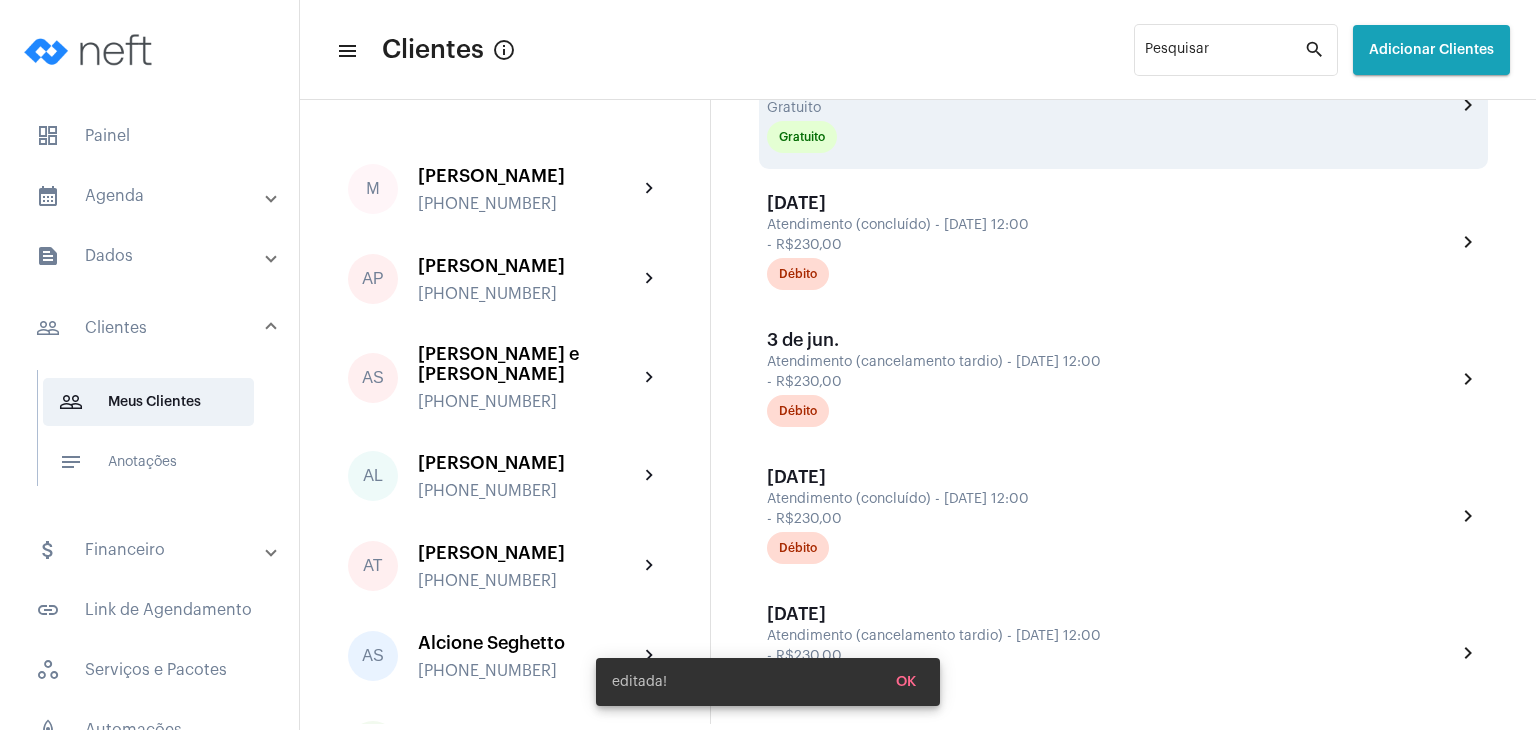scroll, scrollTop: 700, scrollLeft: 0, axis: vertical 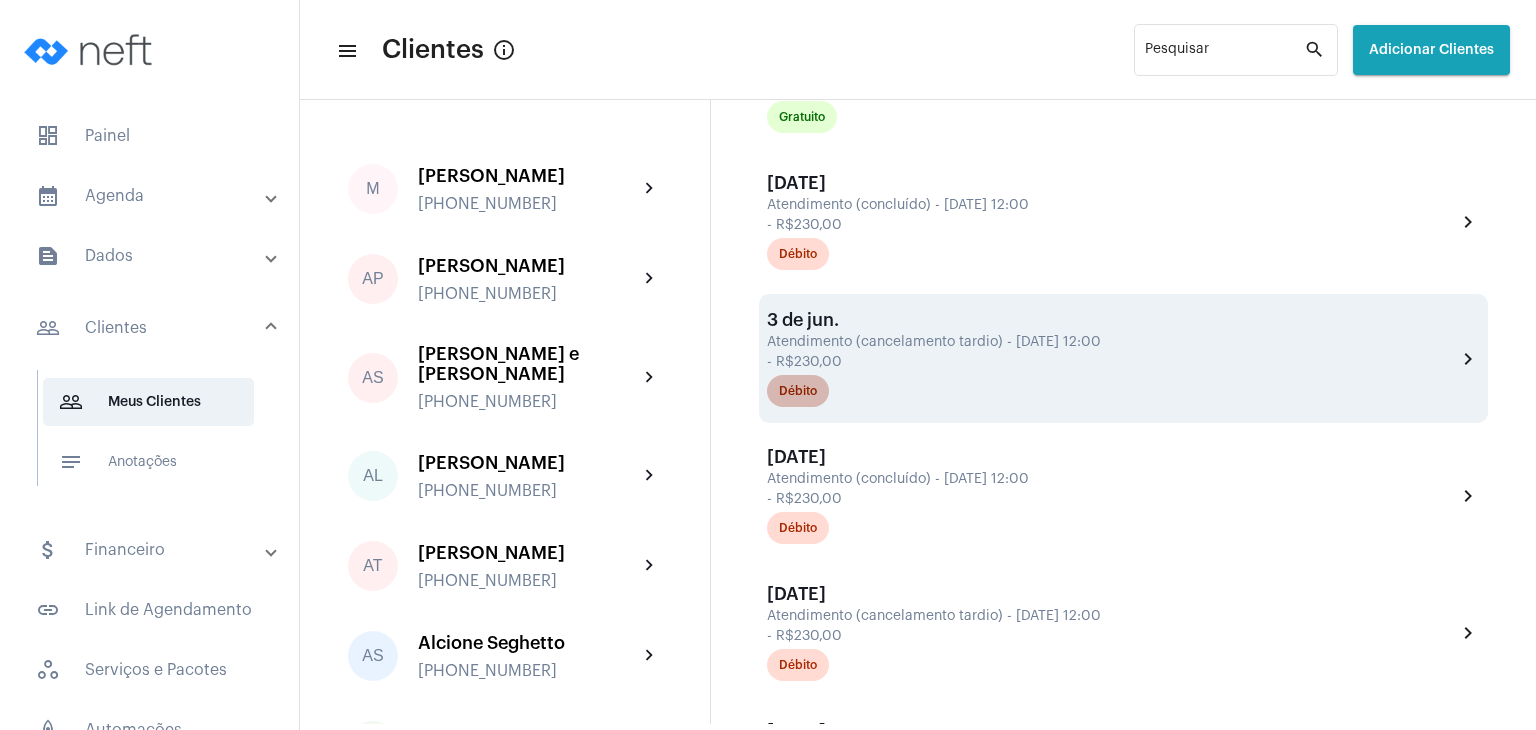 click on "Débito" at bounding box center [798, 391] 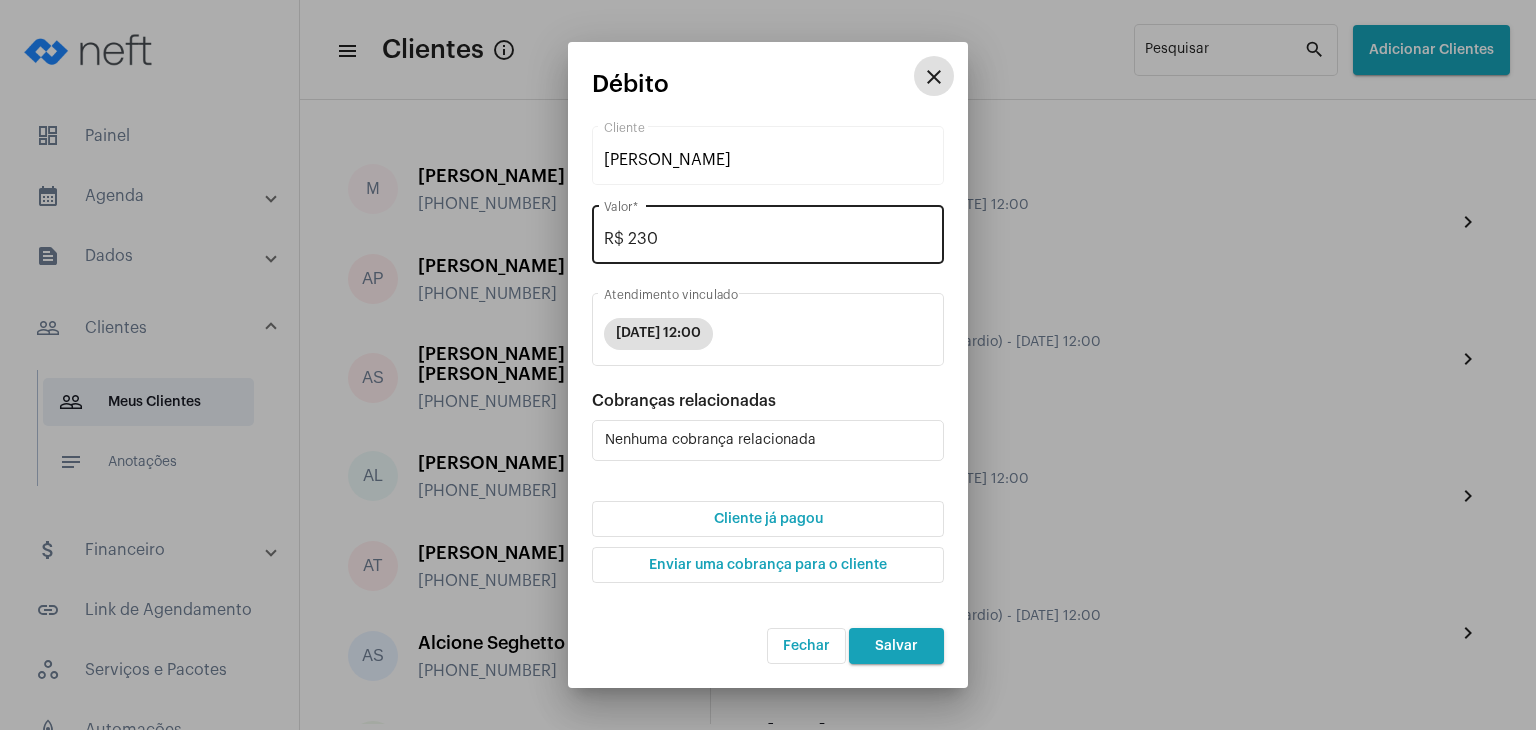 click on "R$ 230" at bounding box center (768, 239) 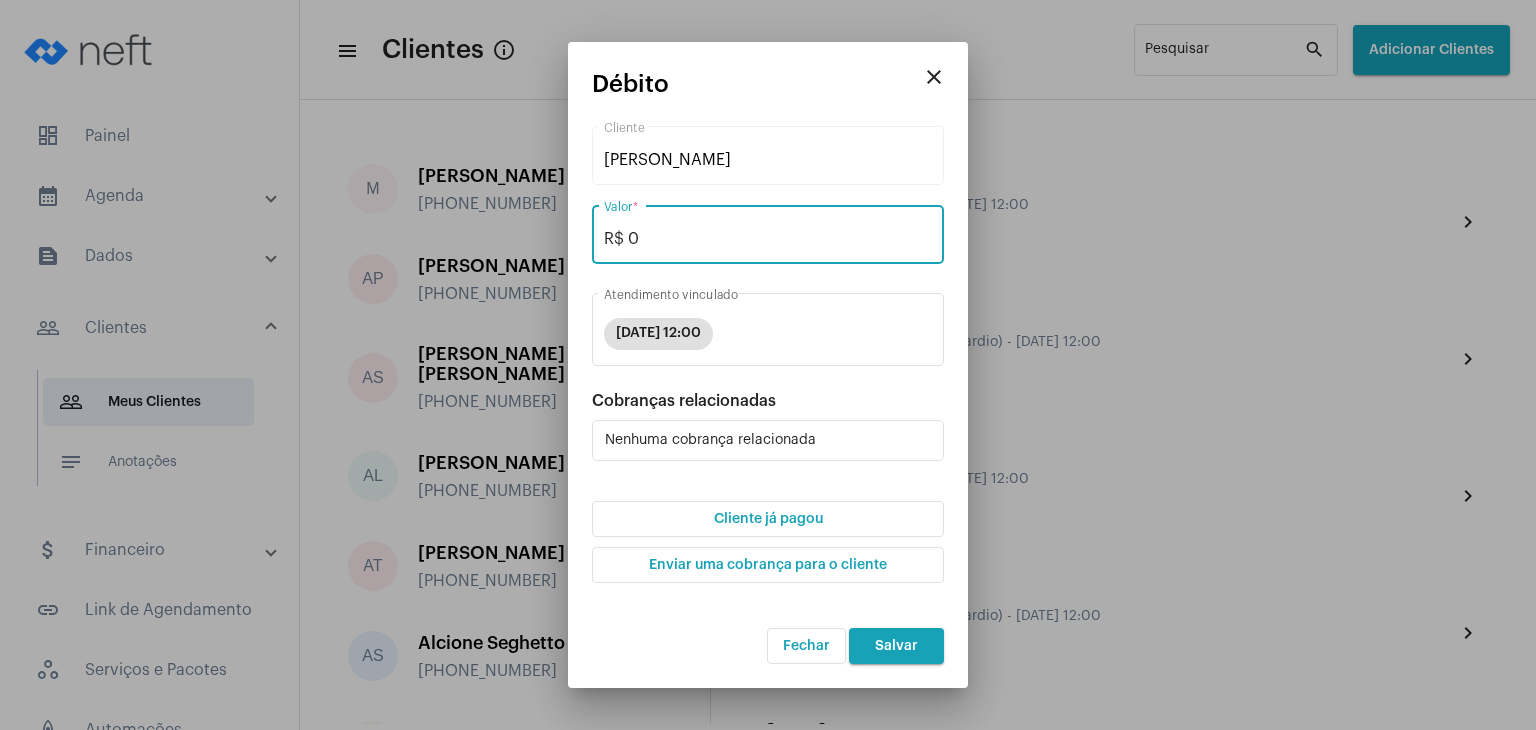 type on "R$ 0" 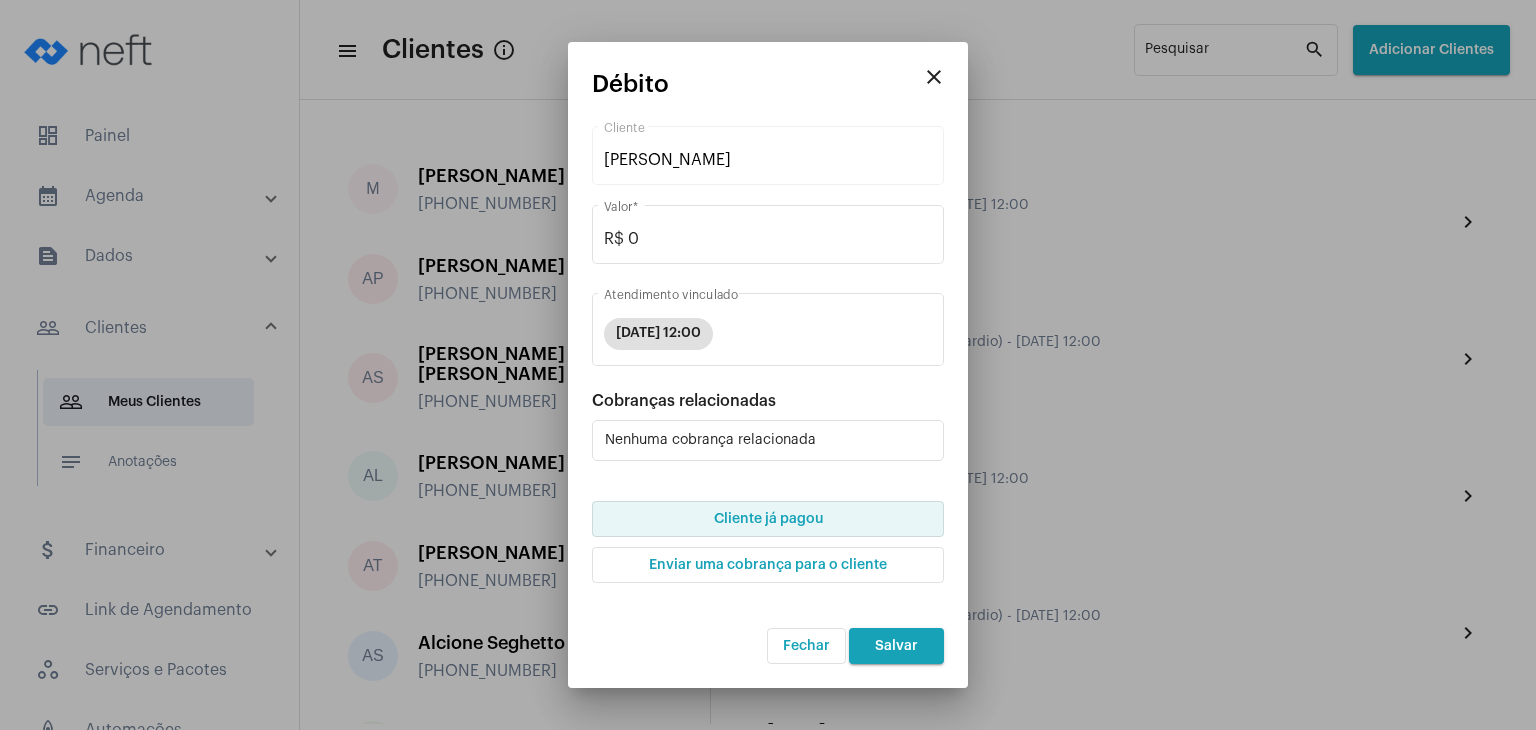 click on "Cliente já pagou" at bounding box center (768, 519) 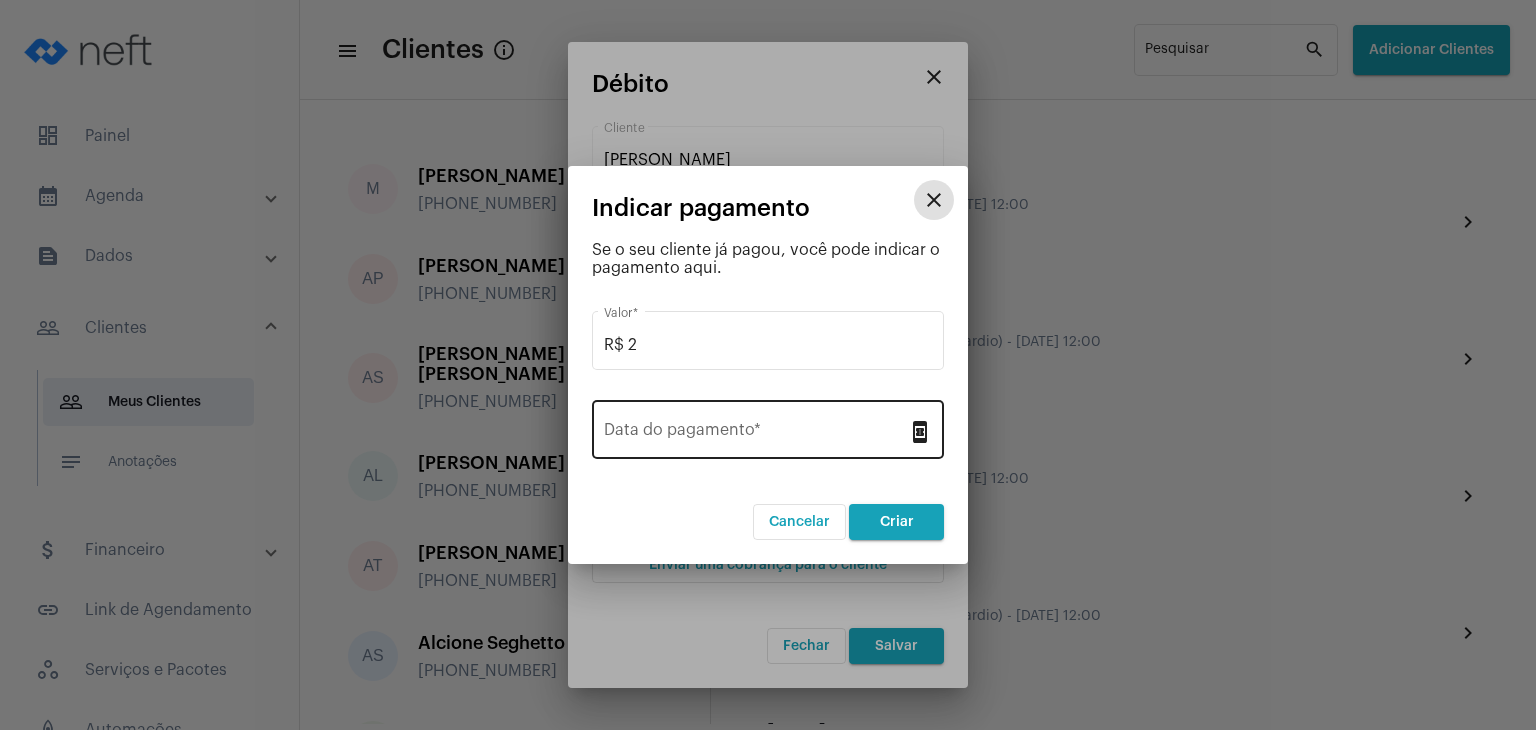 click on "Data do pagamento  *" at bounding box center (756, 434) 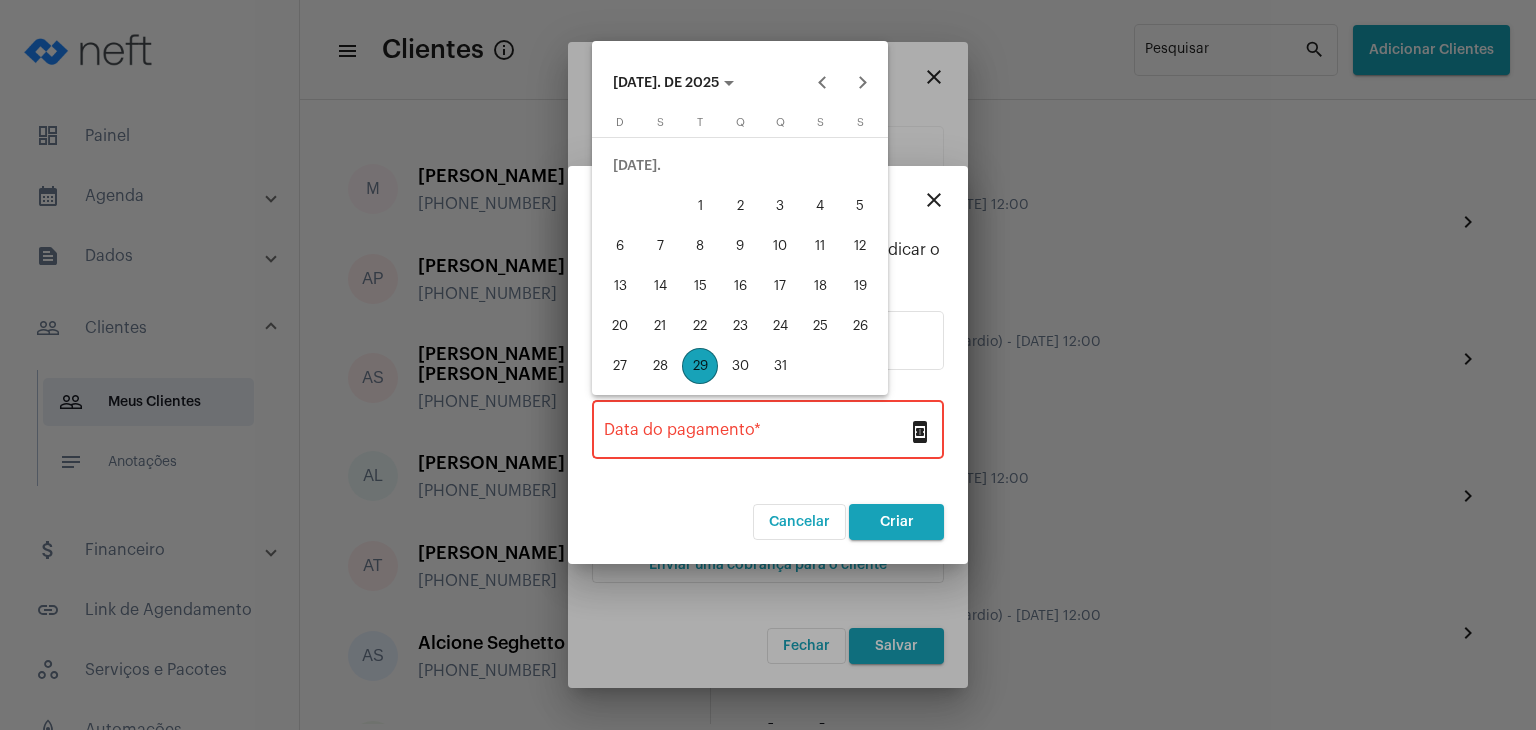 click on "8" at bounding box center (700, 246) 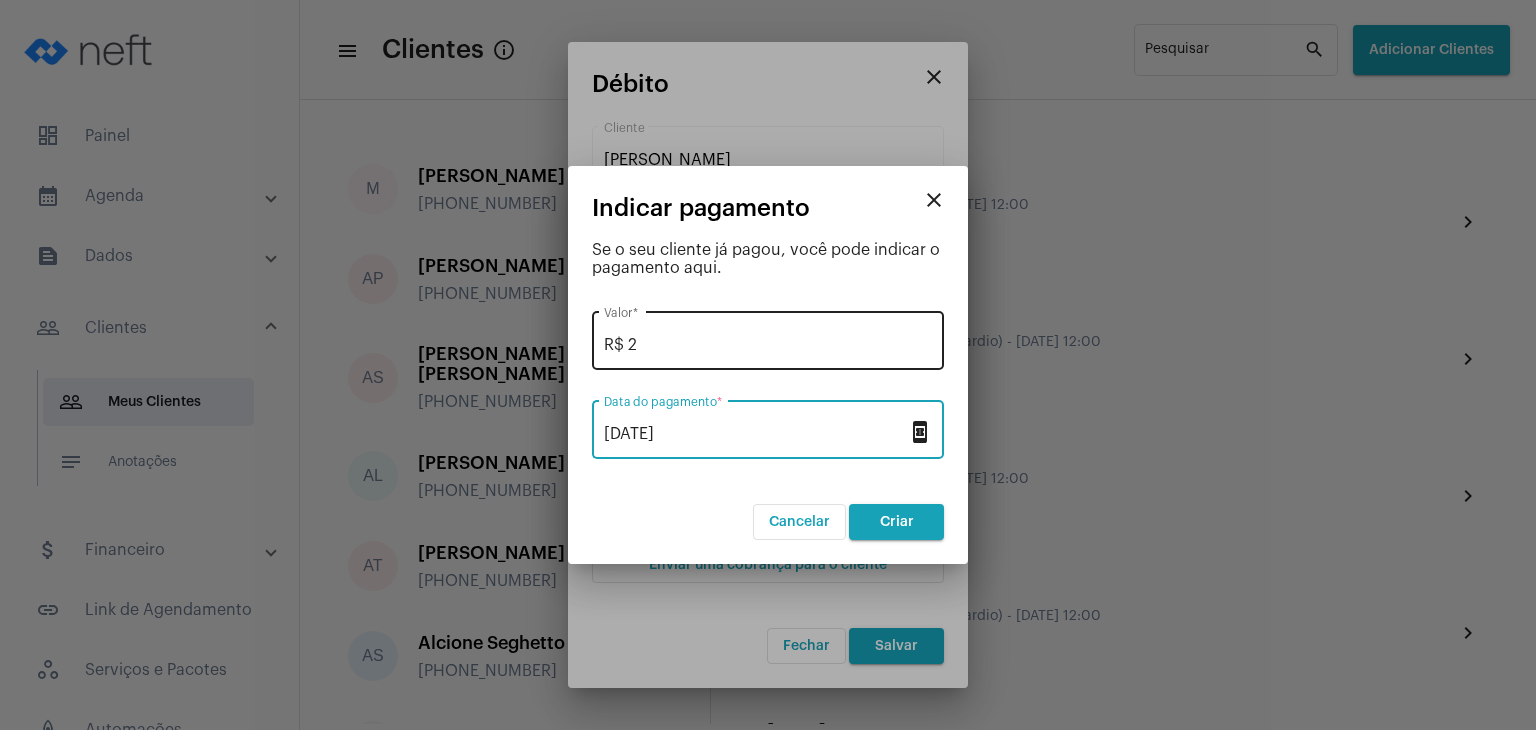 click on "R$ 2 Valor  *" at bounding box center [768, 338] 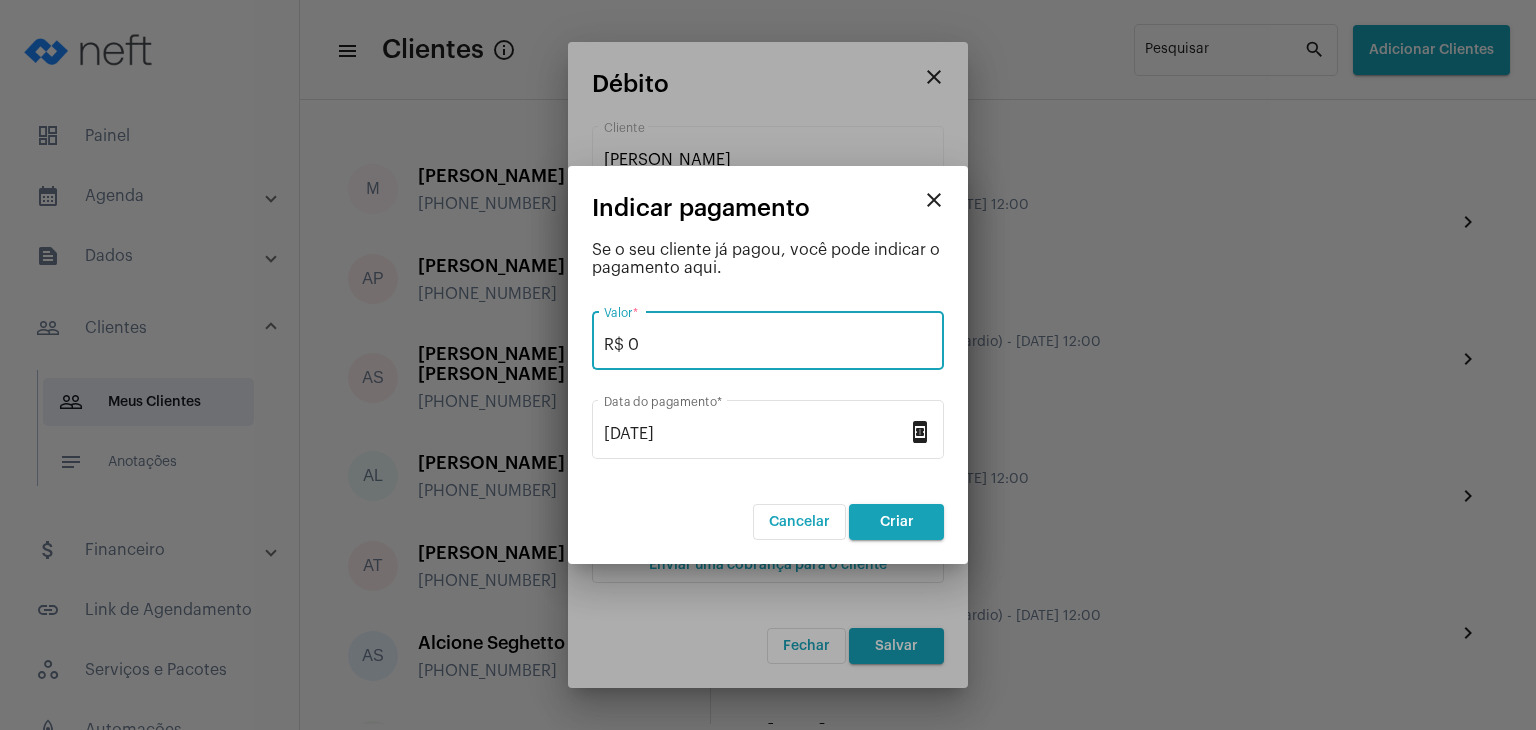 type on "R$ 0" 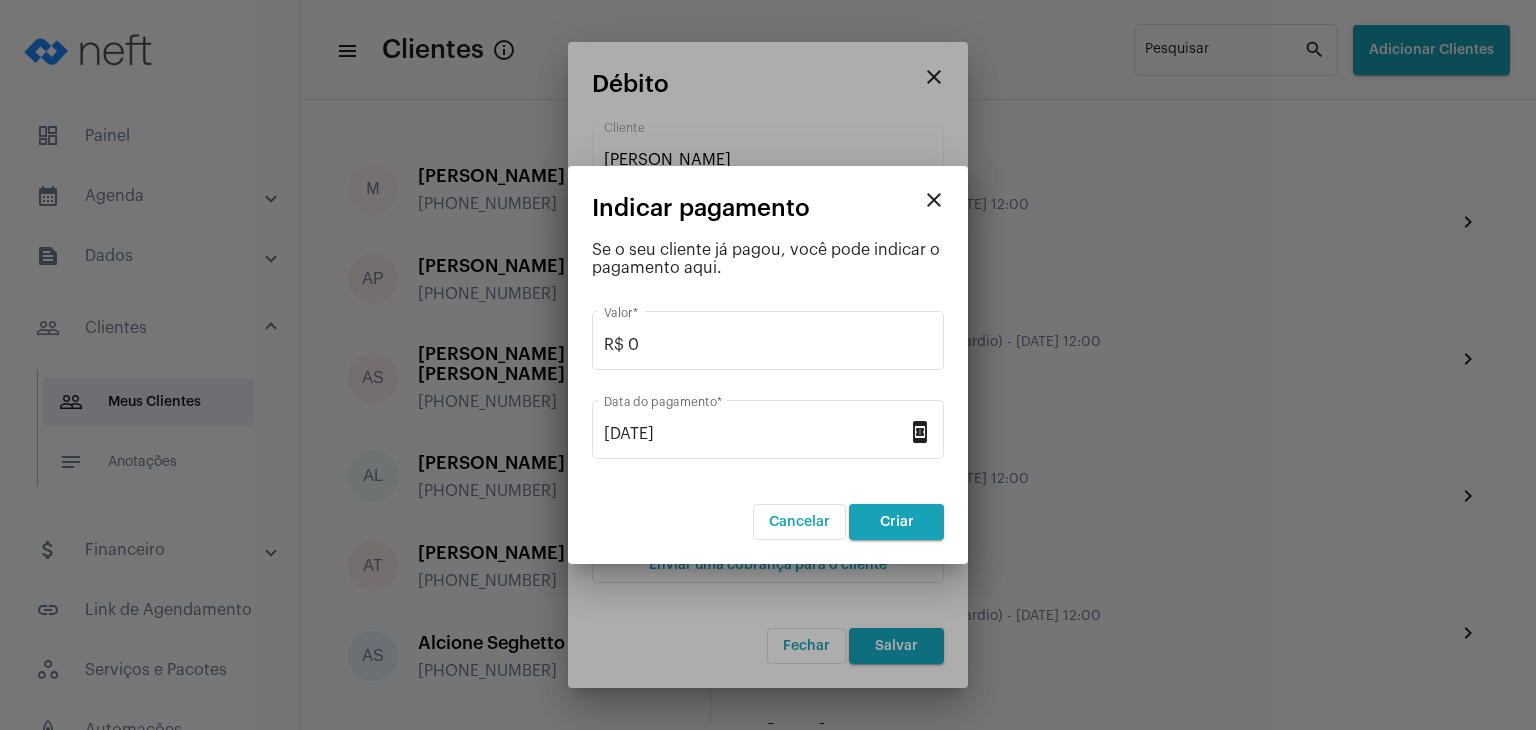 drag, startPoint x: 933, startPoint y: 181, endPoint x: 936, endPoint y: 194, distance: 13.341664 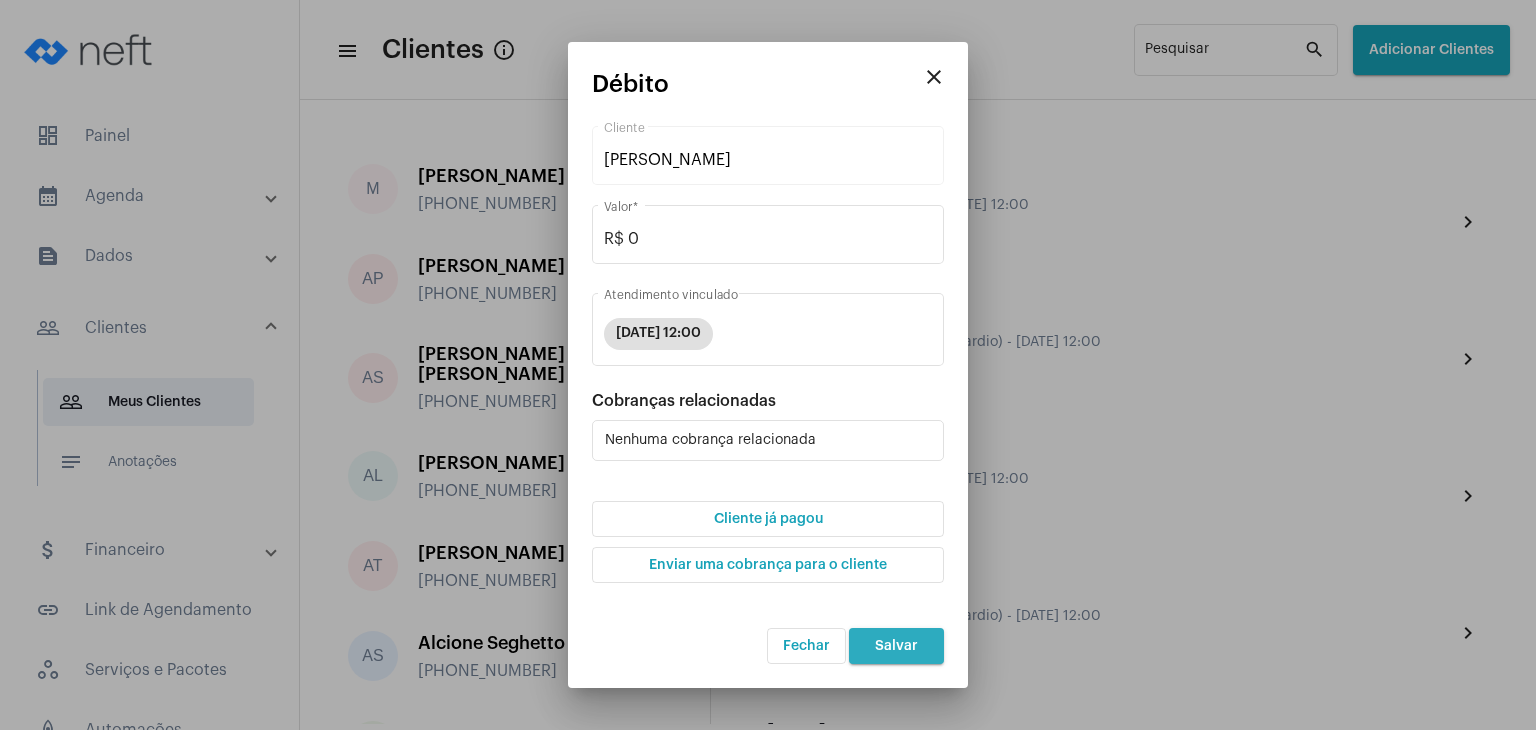 click on "Salvar" at bounding box center [896, 646] 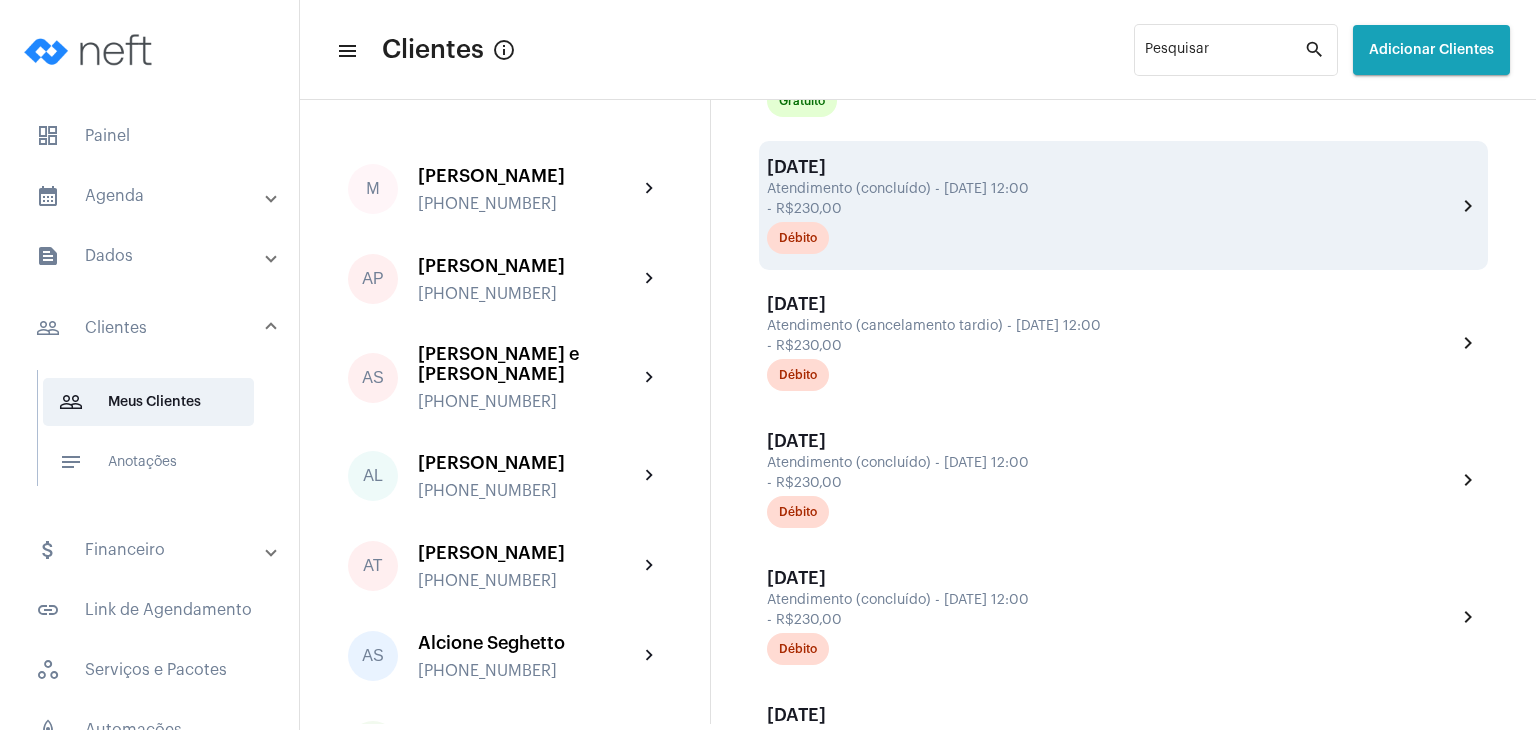 scroll, scrollTop: 1000, scrollLeft: 0, axis: vertical 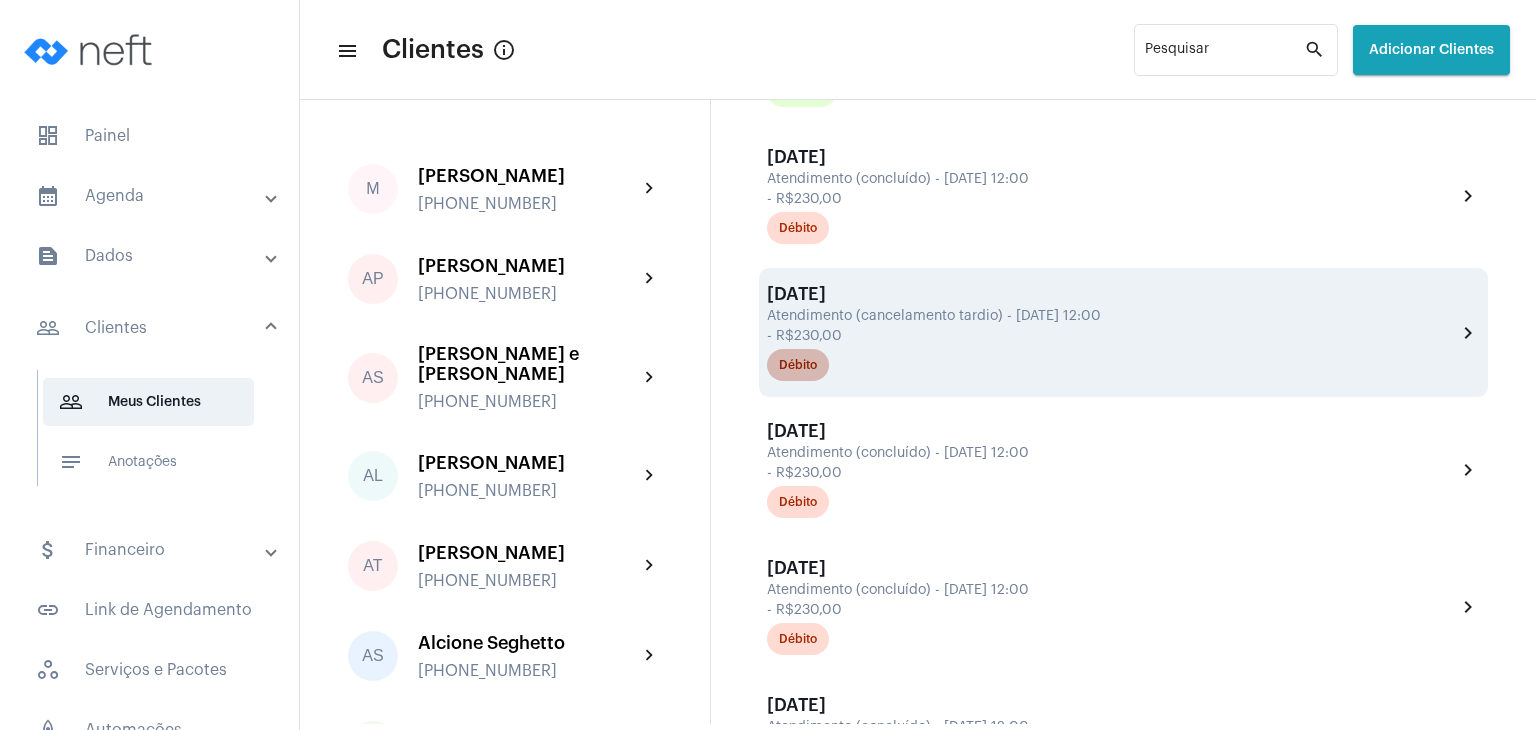 click on "Débito" at bounding box center [798, 365] 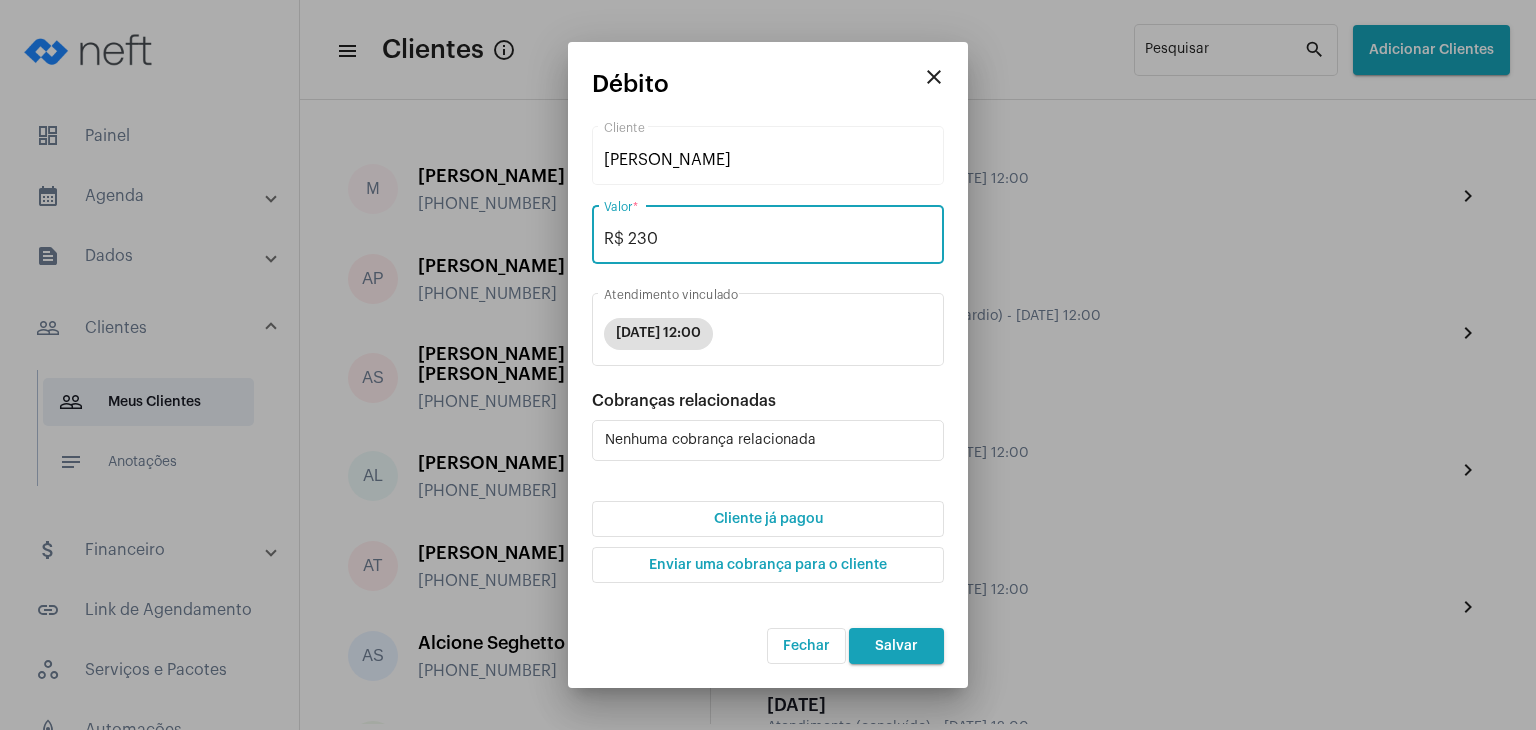 click on "R$ 230" at bounding box center [768, 239] 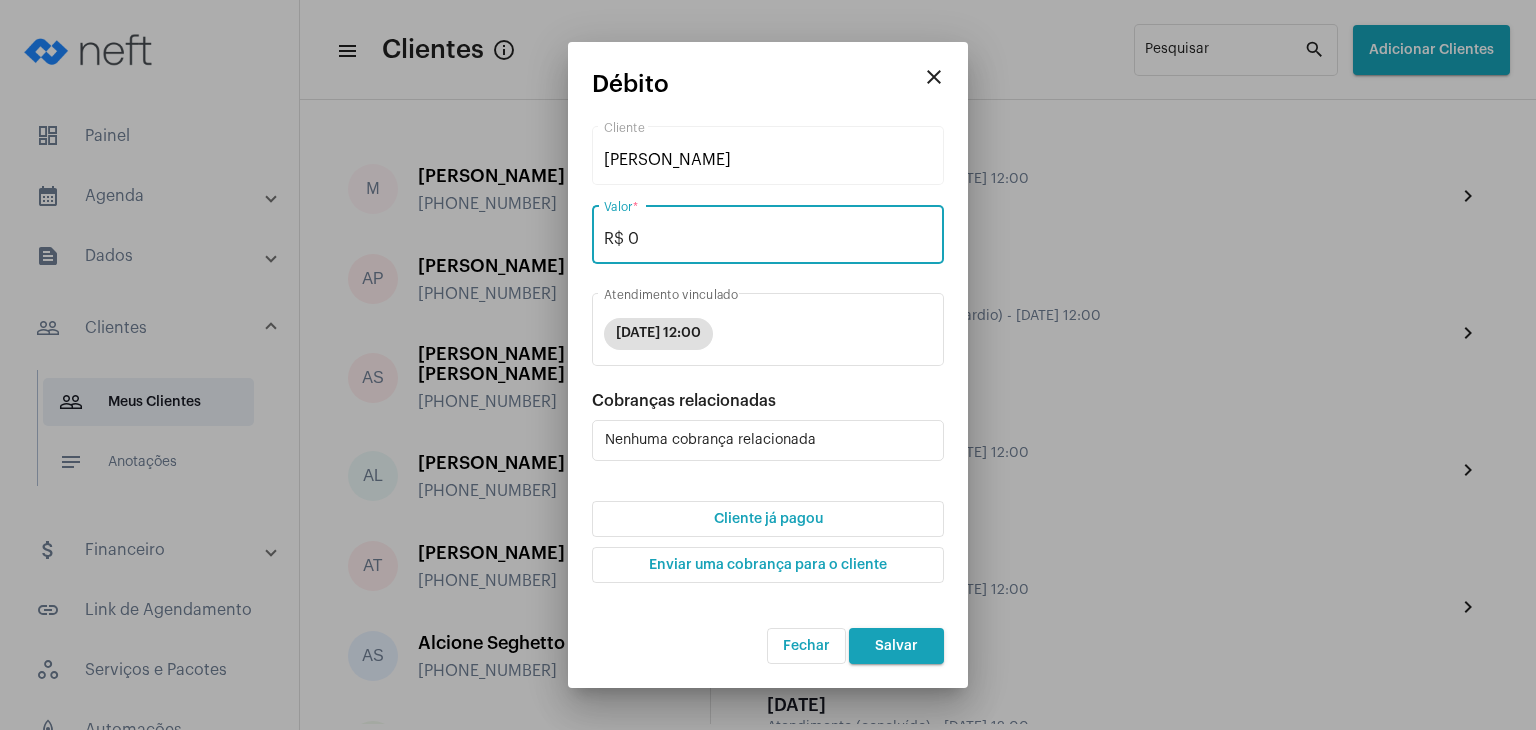 type on "R$ 0" 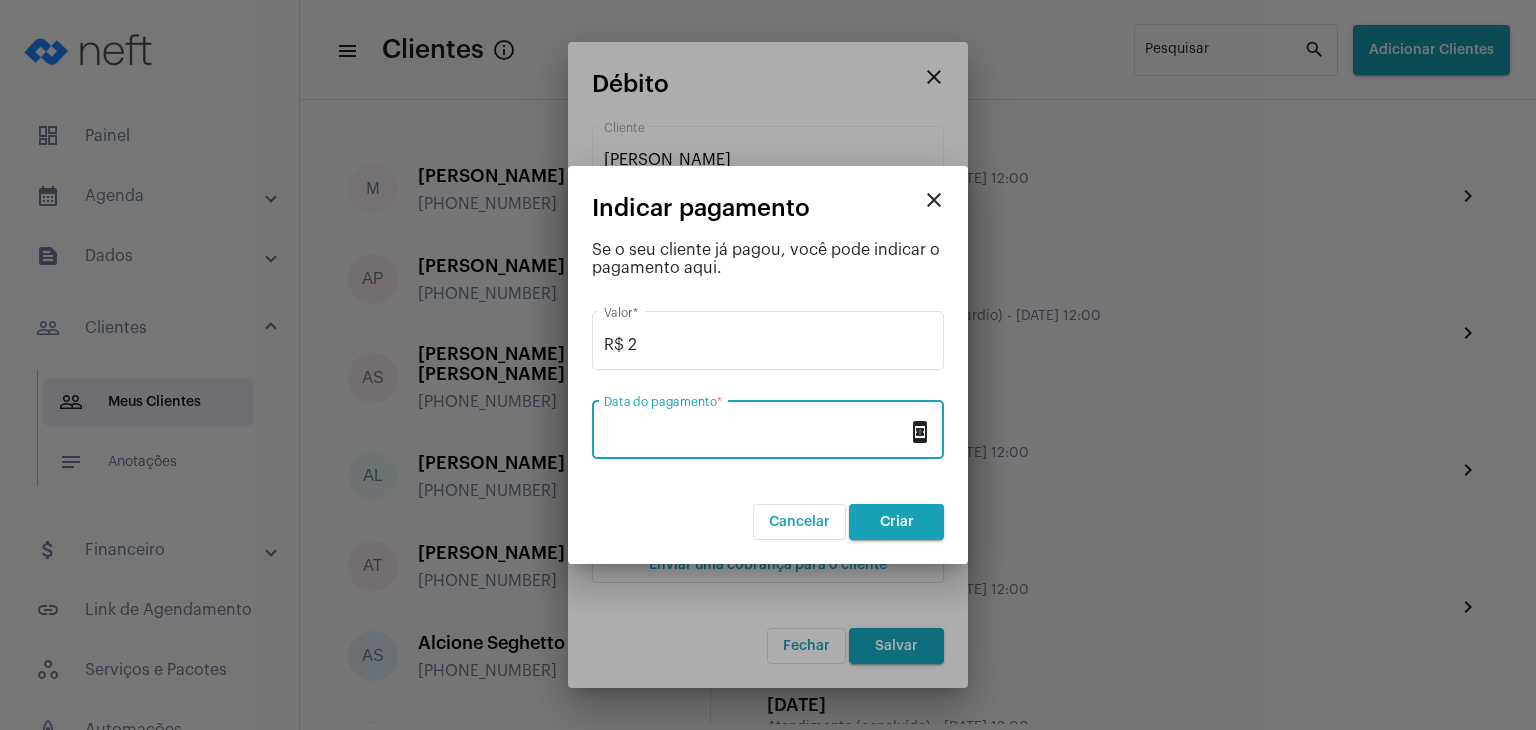 click on "Data do pagamento  *" at bounding box center (756, 434) 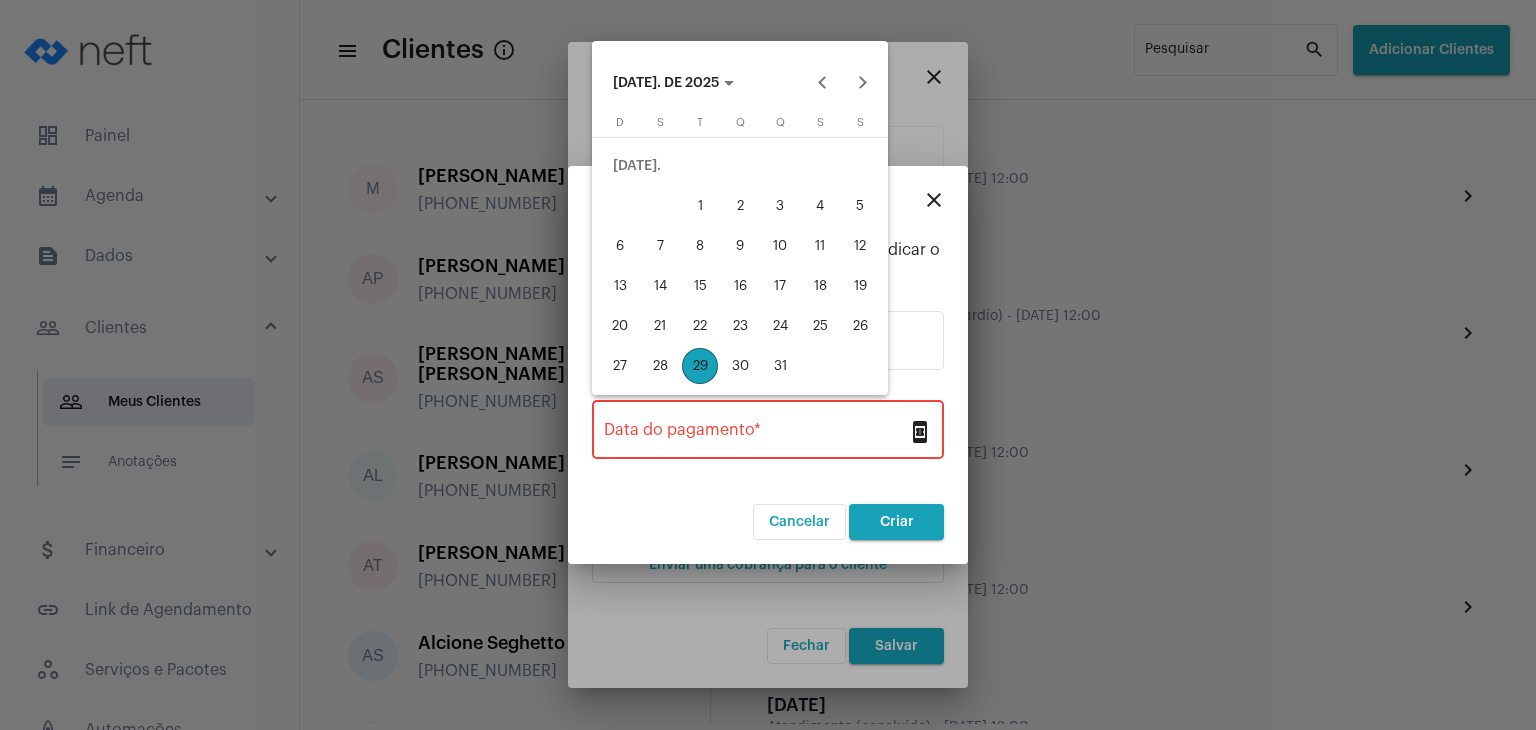 click on "8" at bounding box center (700, 246) 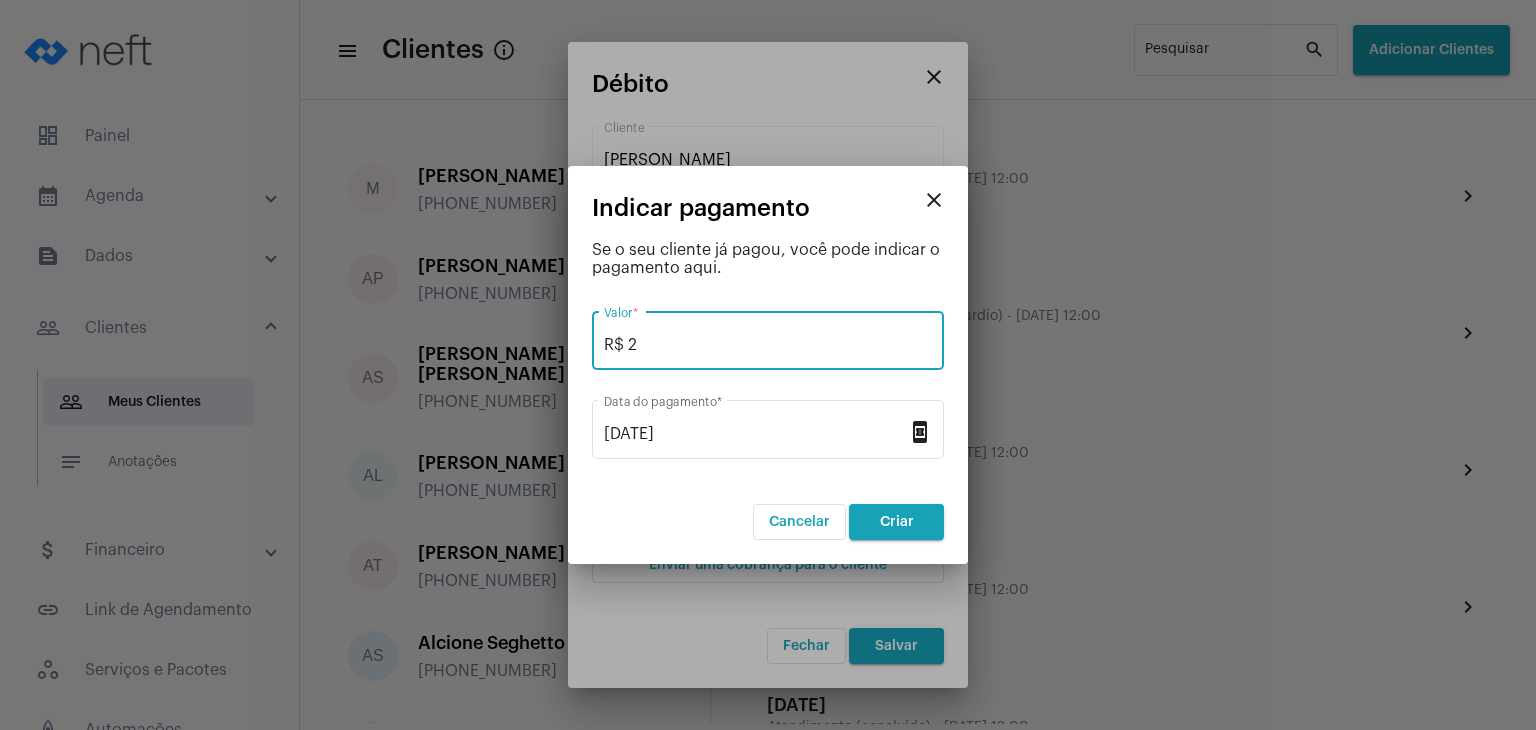 click on "R$ 2" at bounding box center [768, 345] 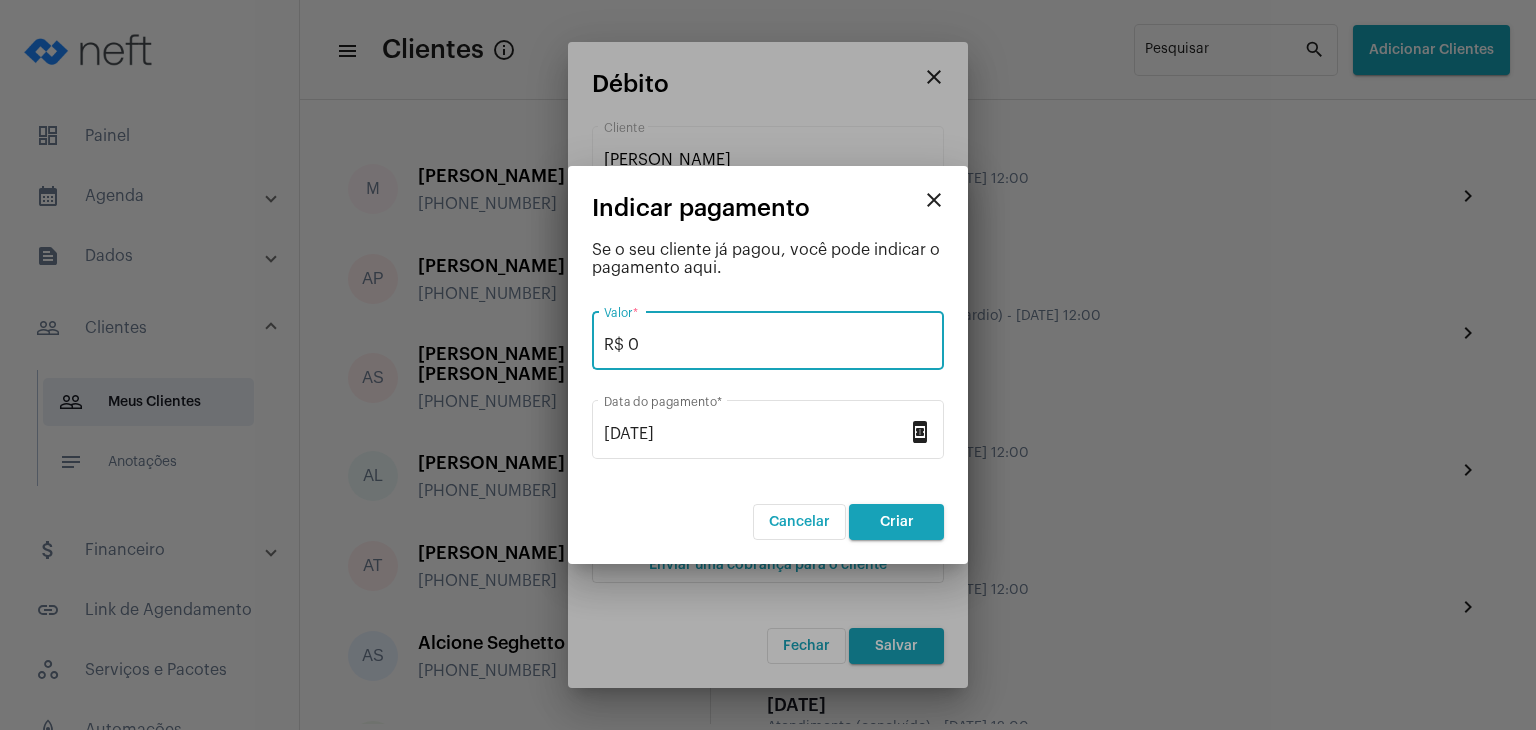 type on "R$ 0" 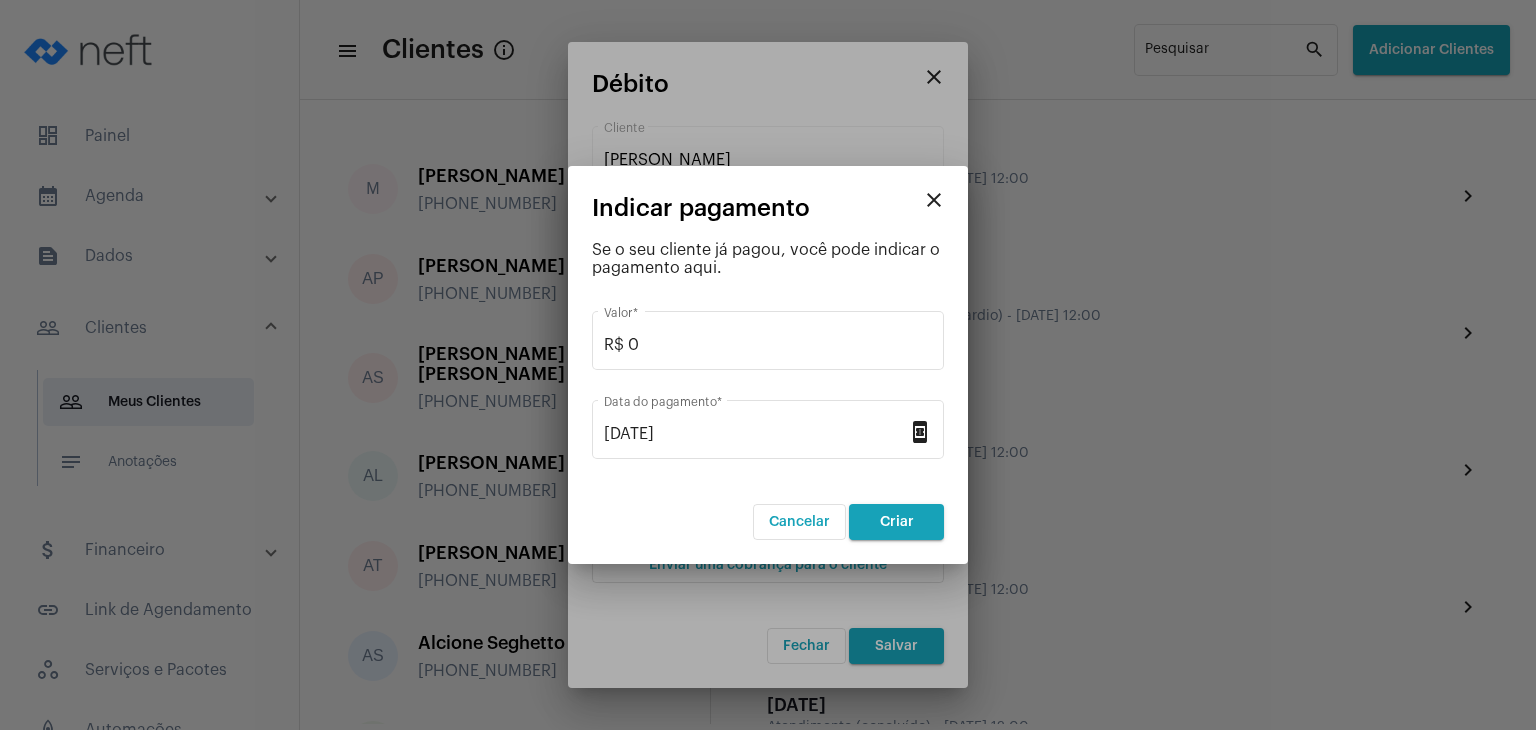 click on "close" at bounding box center [934, 200] 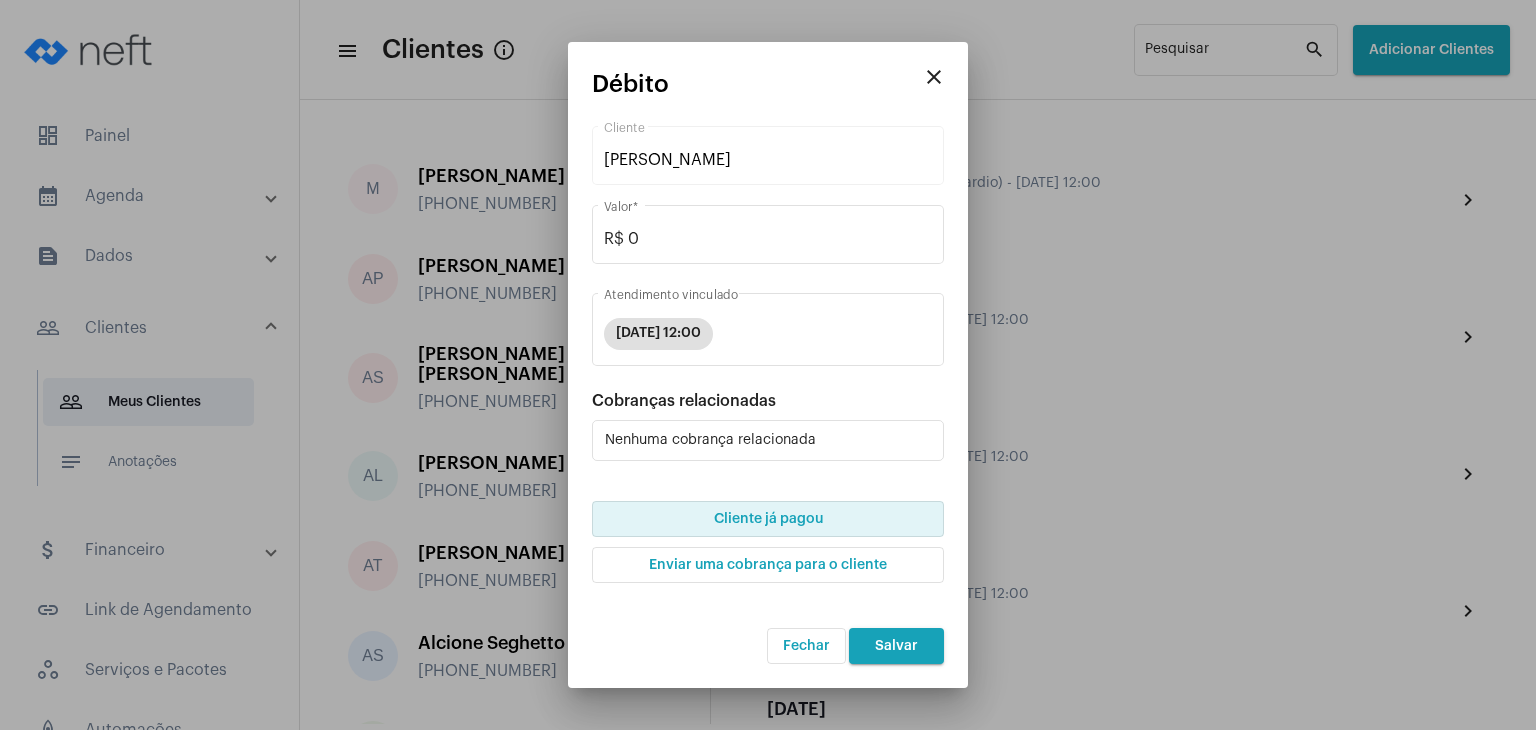 scroll, scrollTop: 1400, scrollLeft: 0, axis: vertical 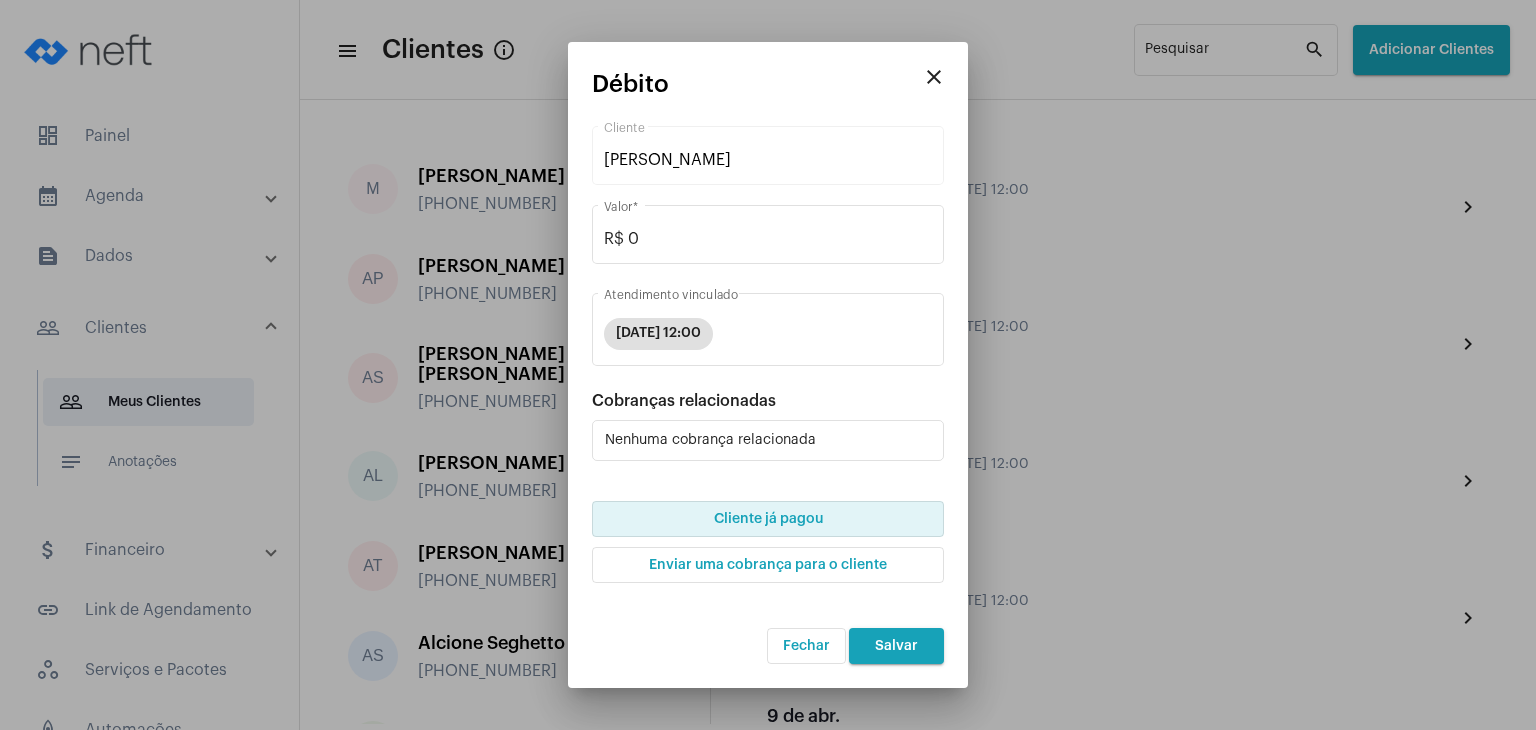 click on "Salvar" at bounding box center [896, 646] 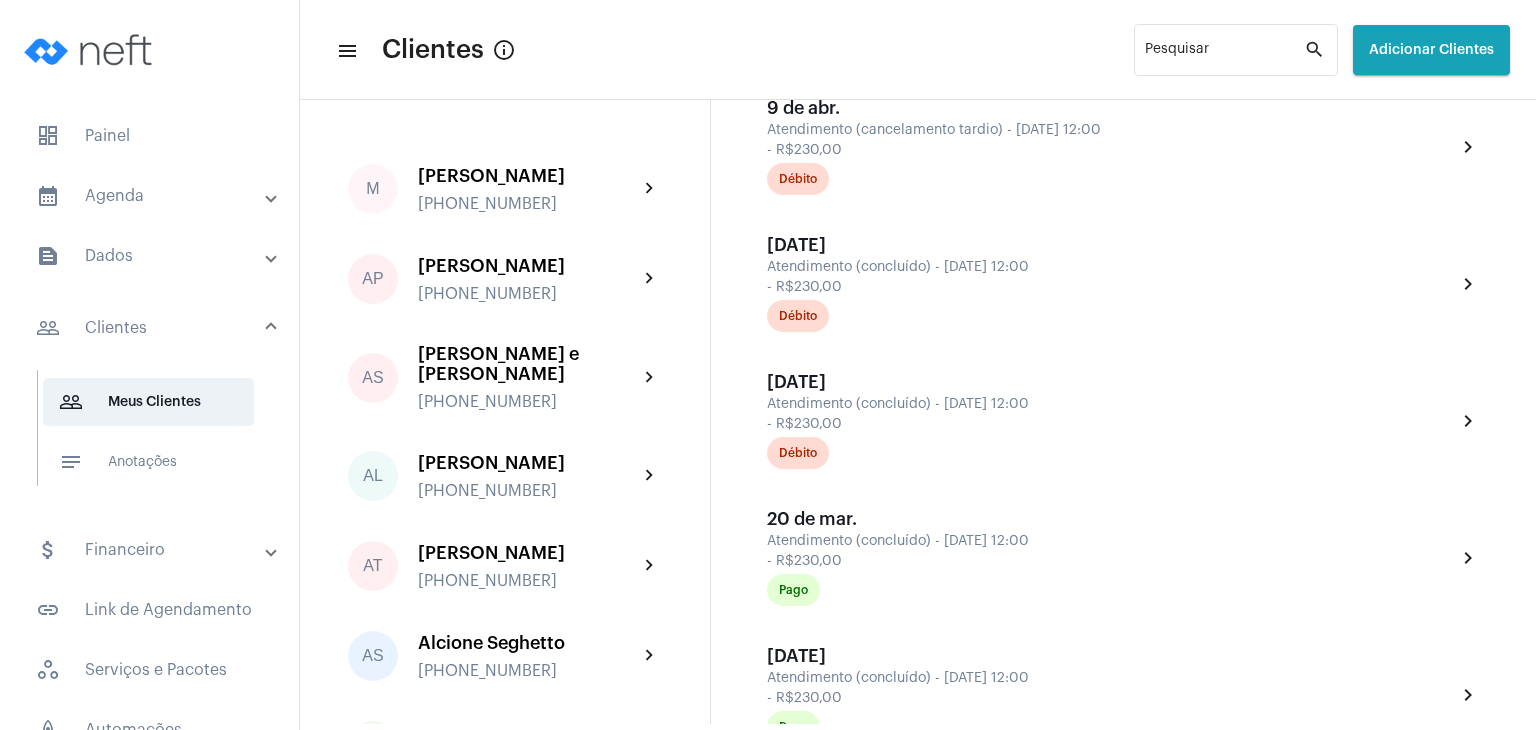 scroll, scrollTop: 1850, scrollLeft: 0, axis: vertical 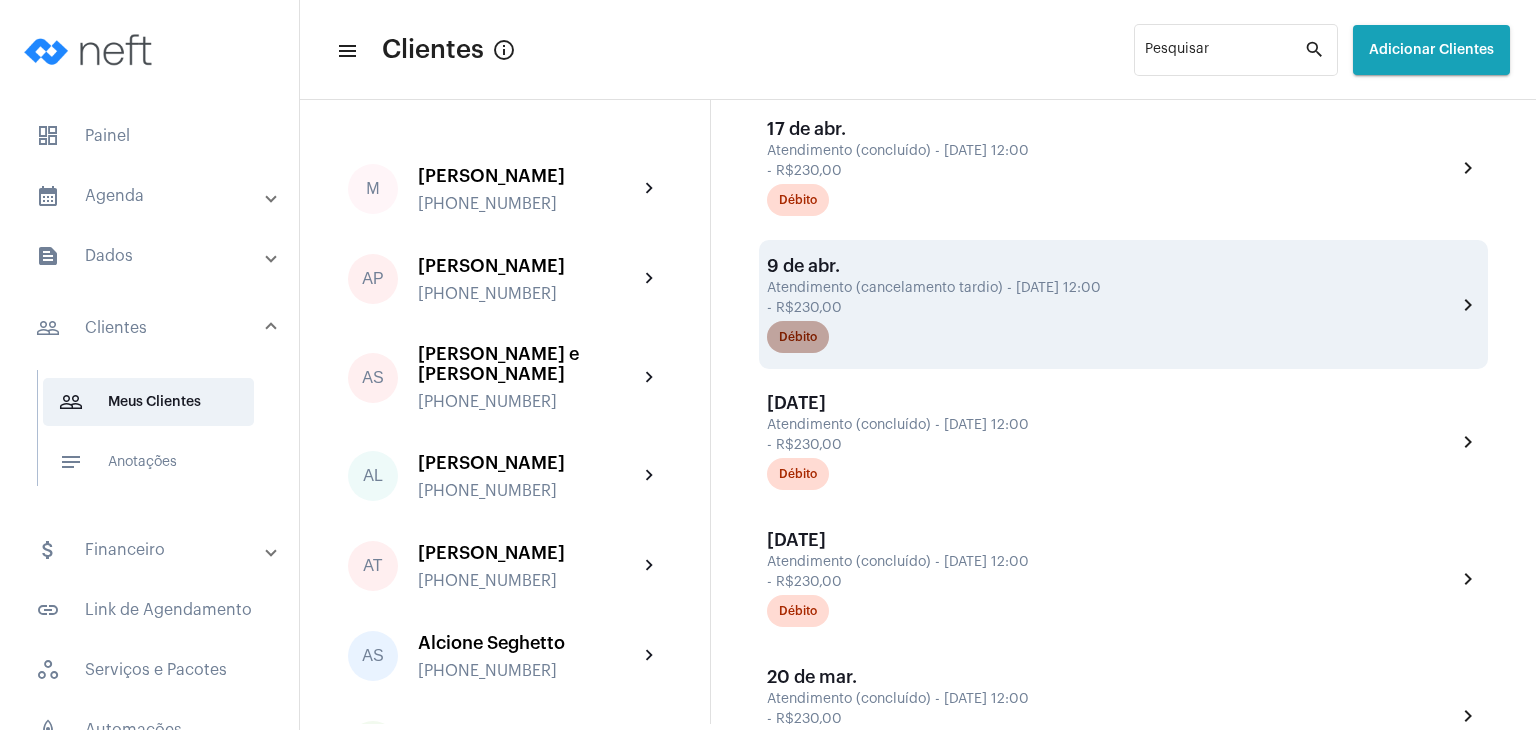 click on "Débito" at bounding box center [798, 337] 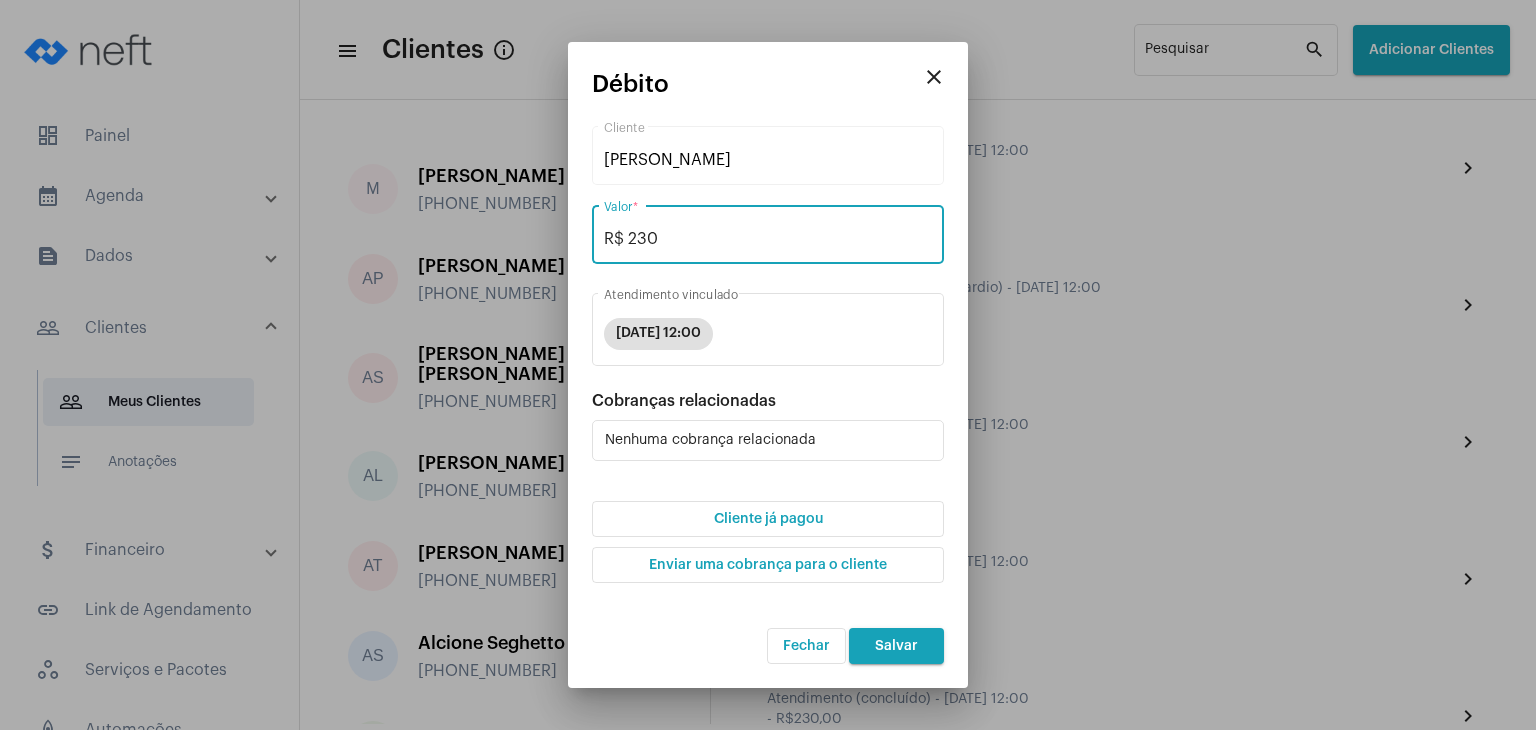 click on "R$ 230" at bounding box center (768, 239) 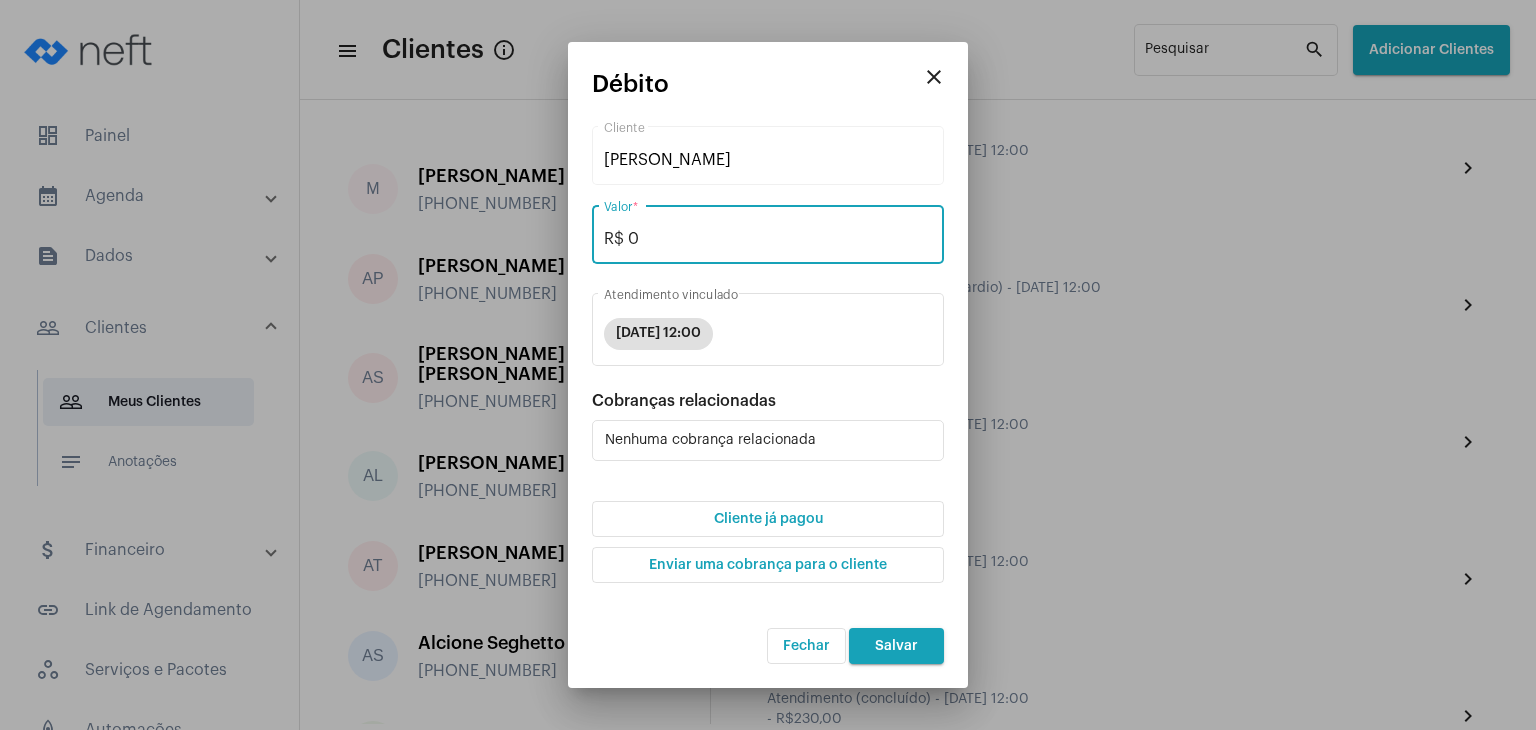 type on "R$ 0" 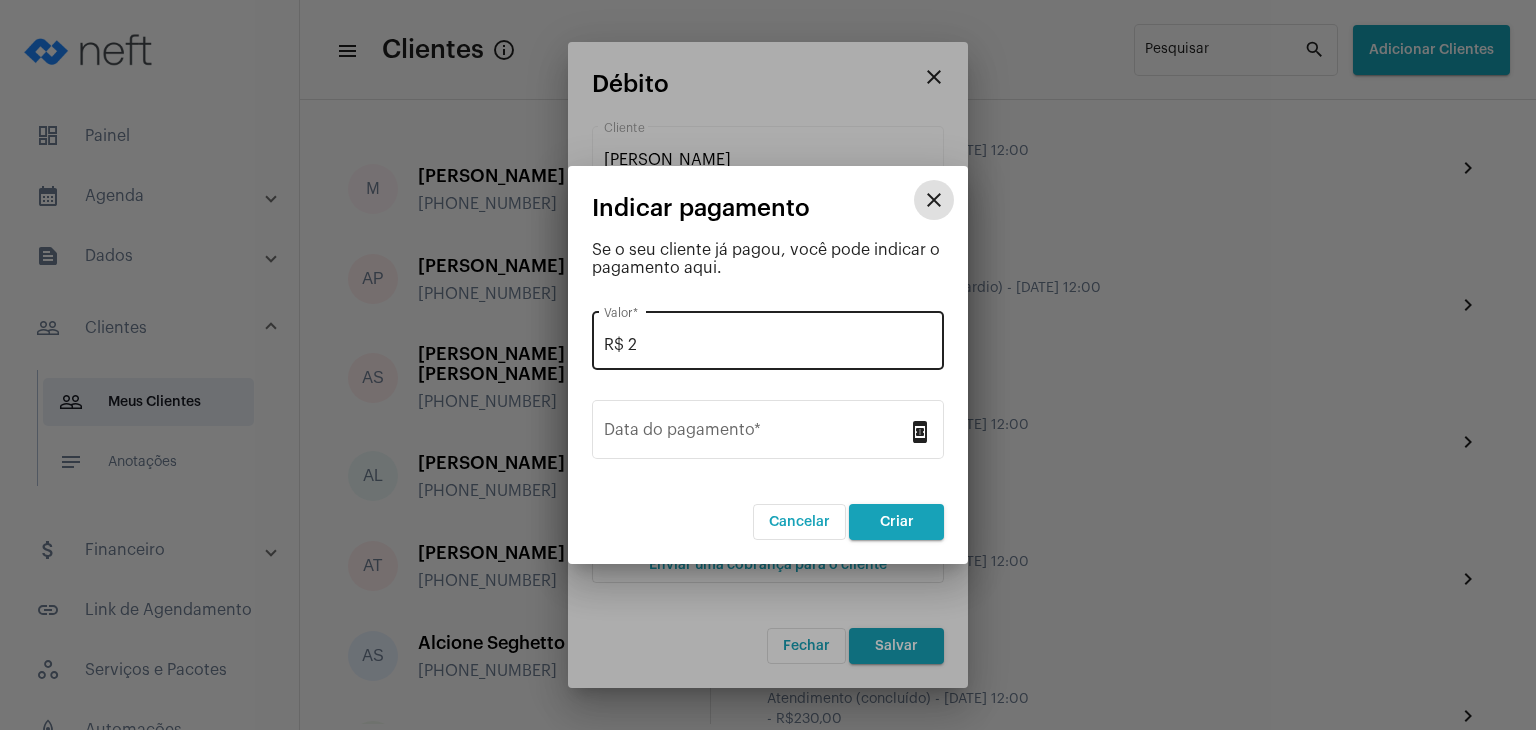 click on "R$ 2 Valor  *" at bounding box center [768, 338] 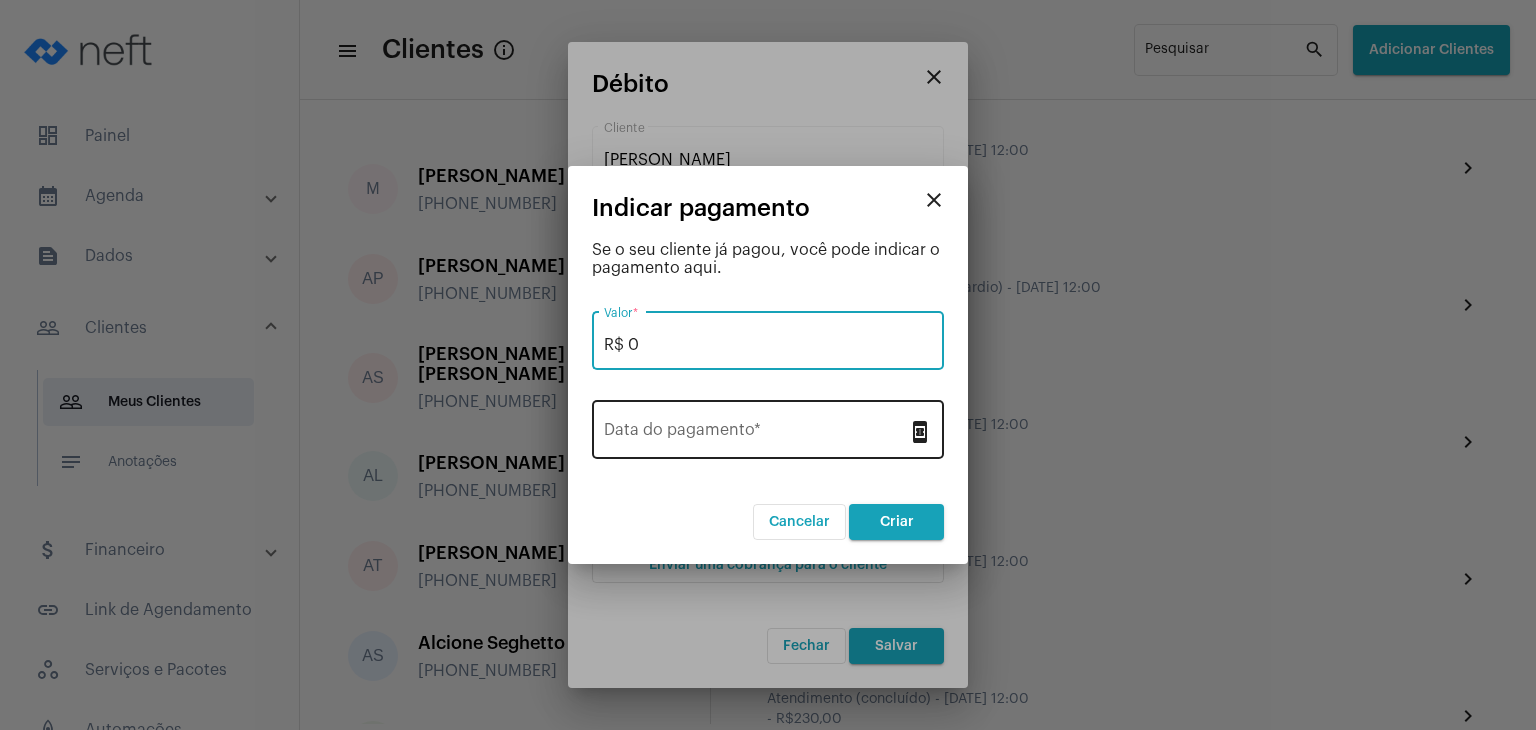 type on "R$ 0" 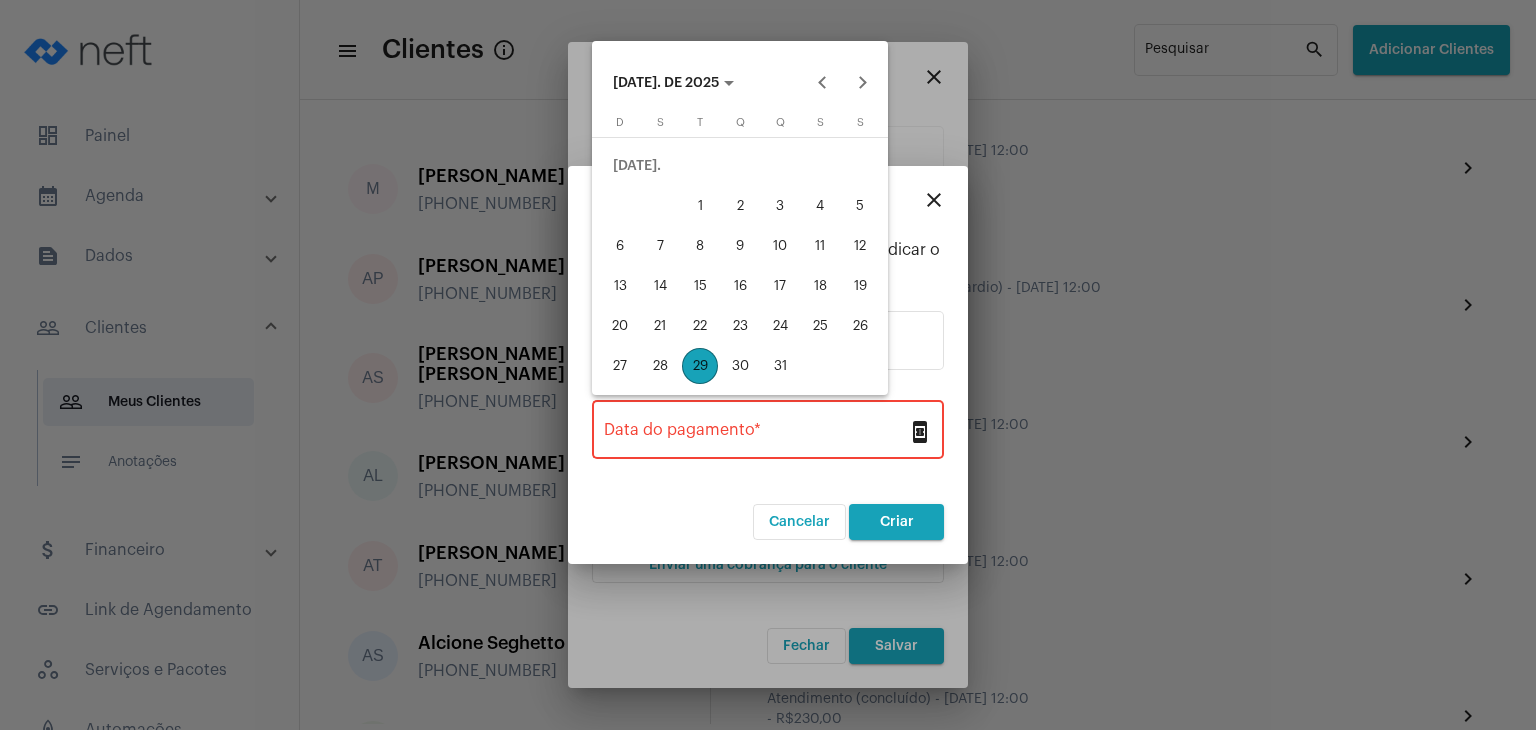 click on "8" at bounding box center (700, 246) 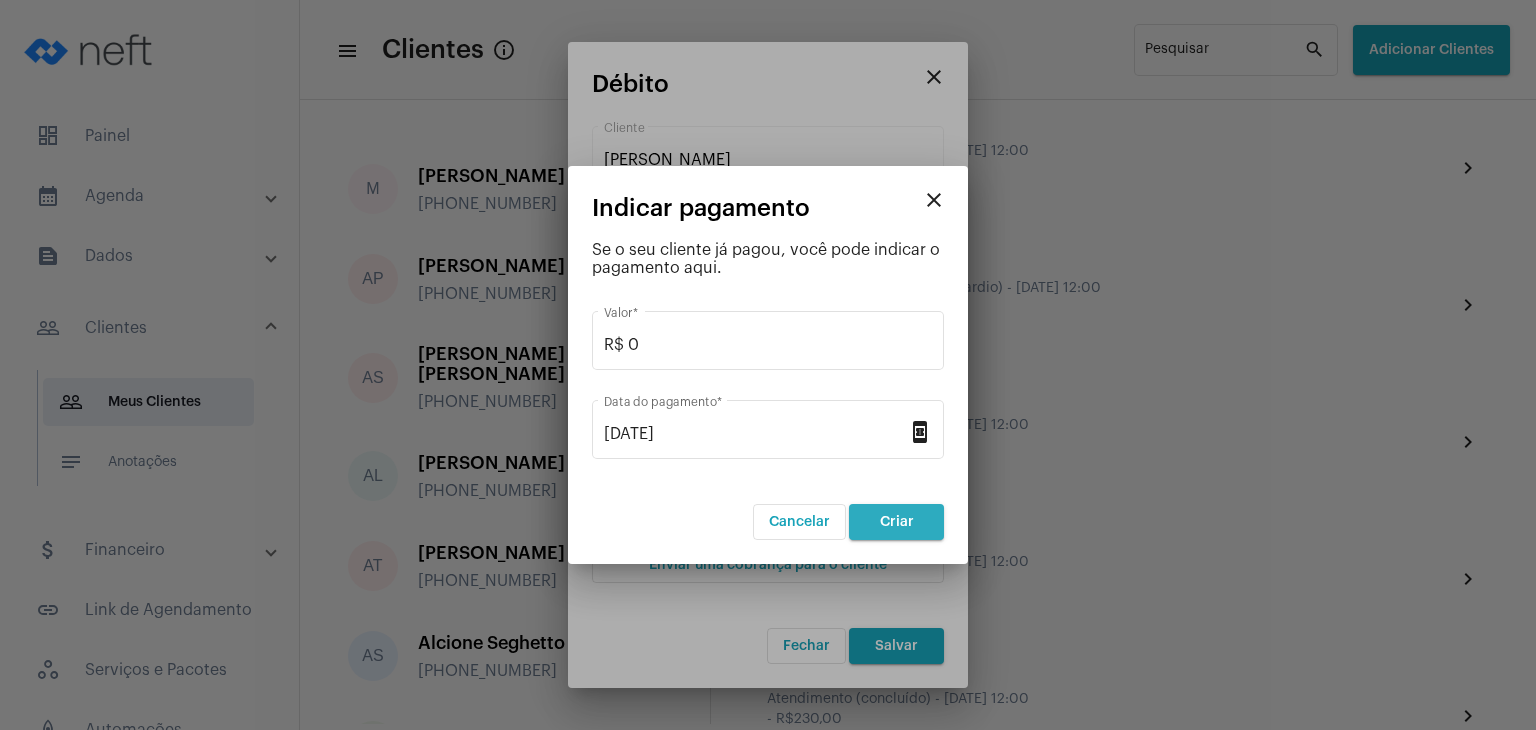 click on "Criar" at bounding box center [897, 522] 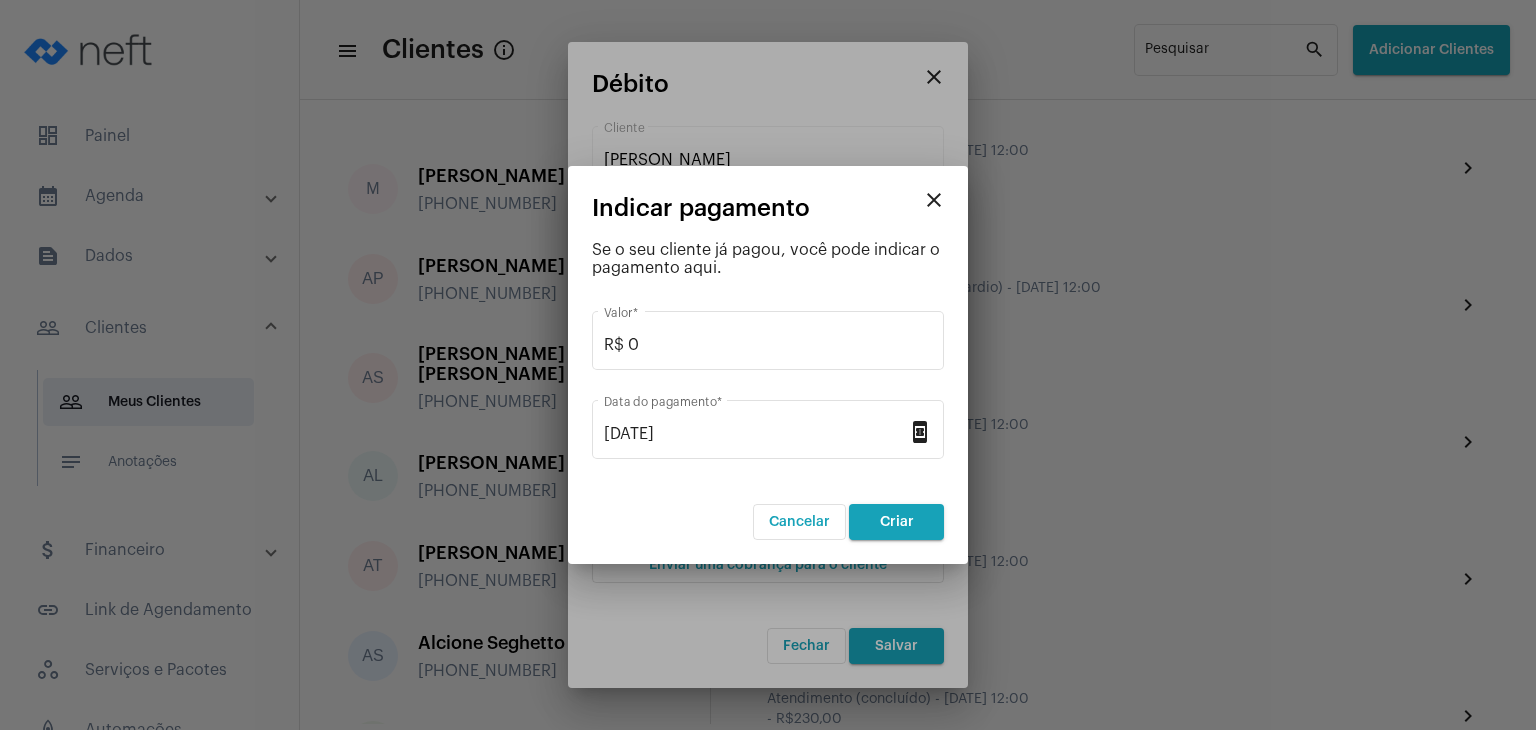 click on "close" at bounding box center [934, 200] 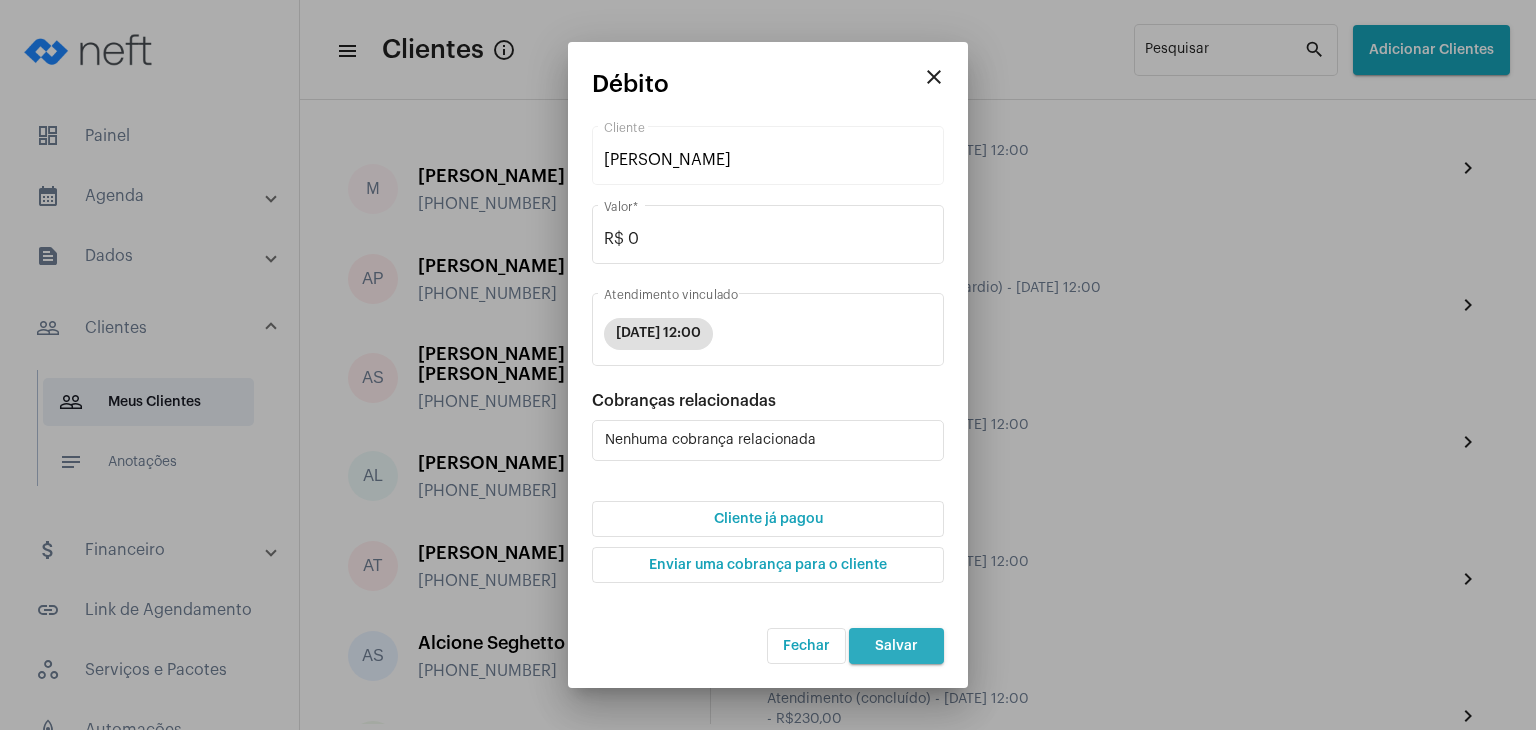 click on "Salvar" at bounding box center (896, 646) 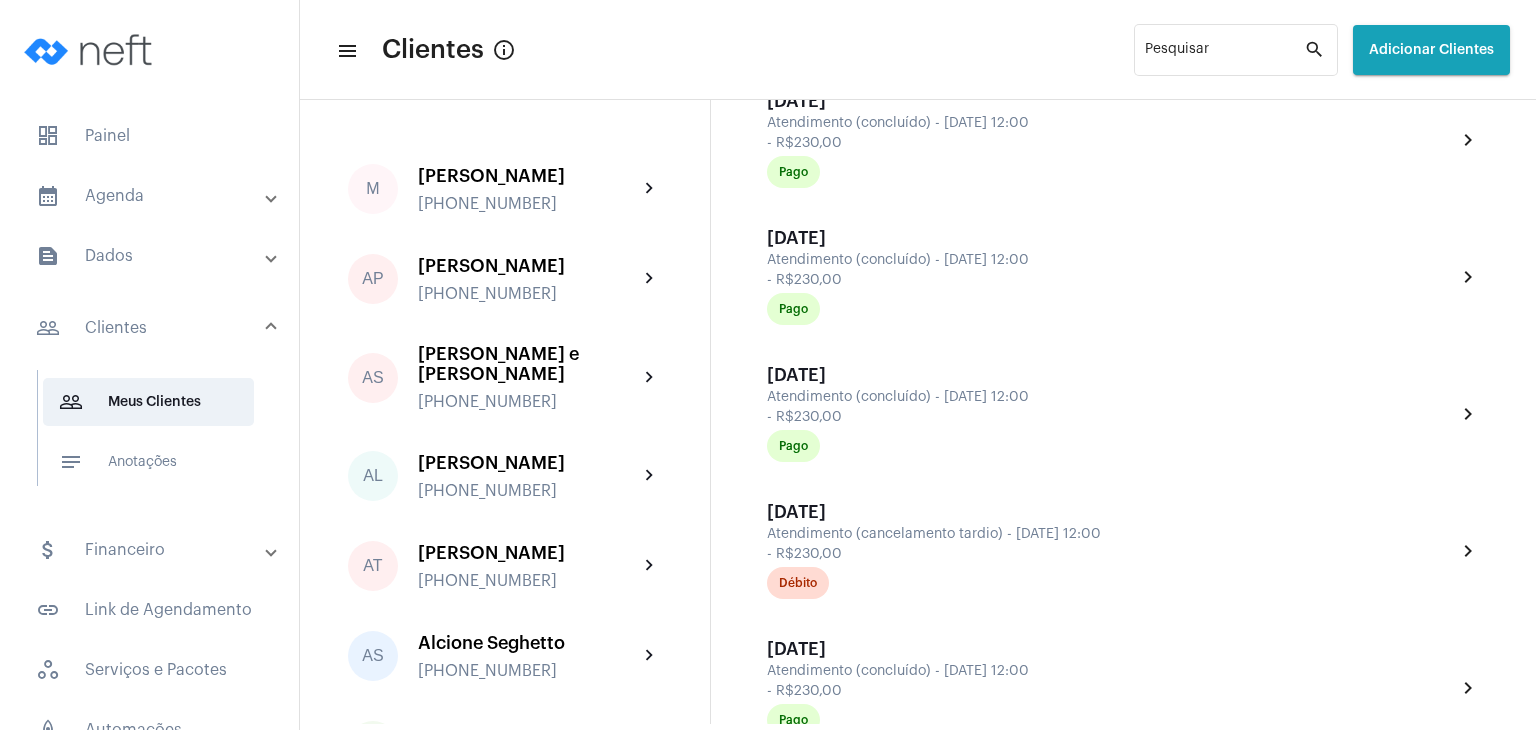 scroll, scrollTop: 3000, scrollLeft: 0, axis: vertical 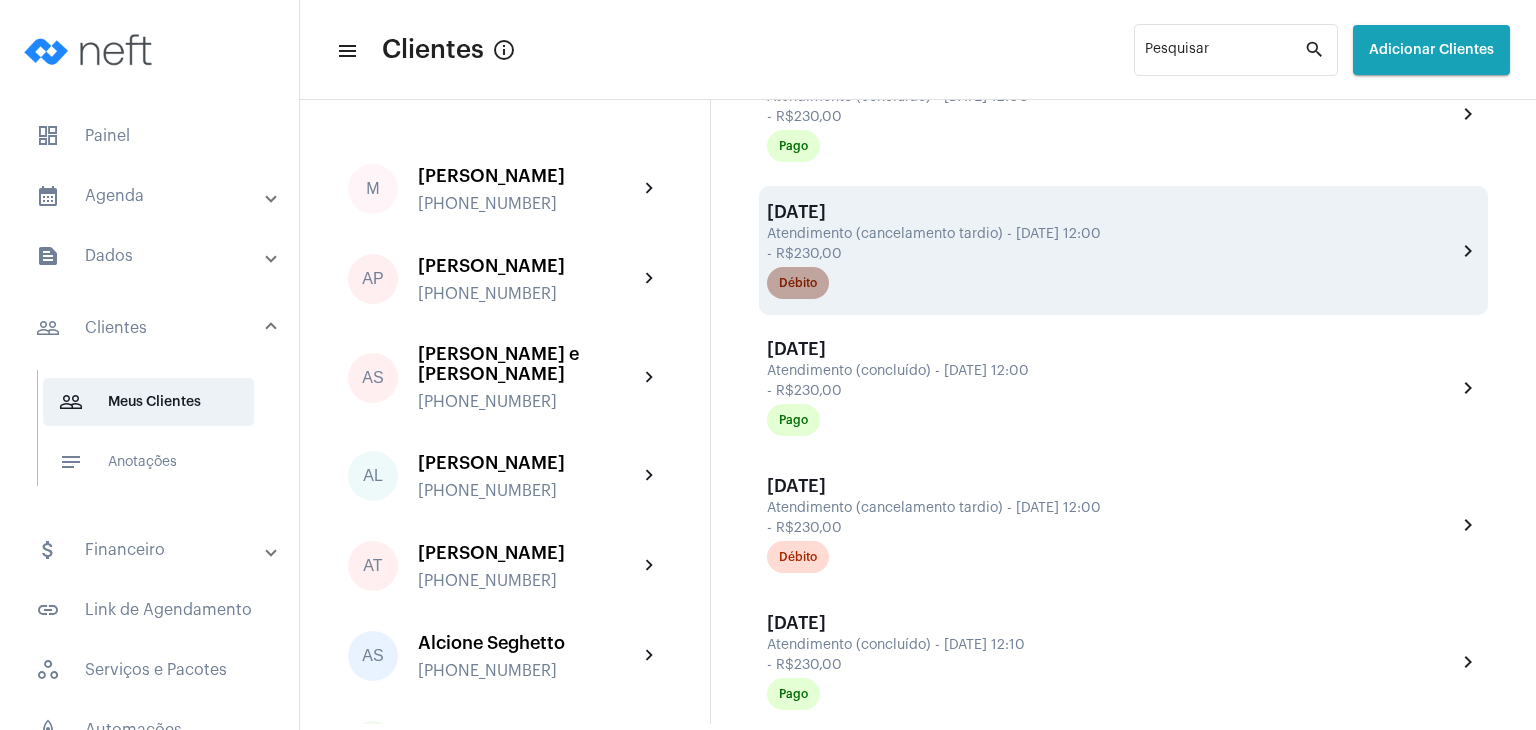 click on "Débito" at bounding box center (798, 283) 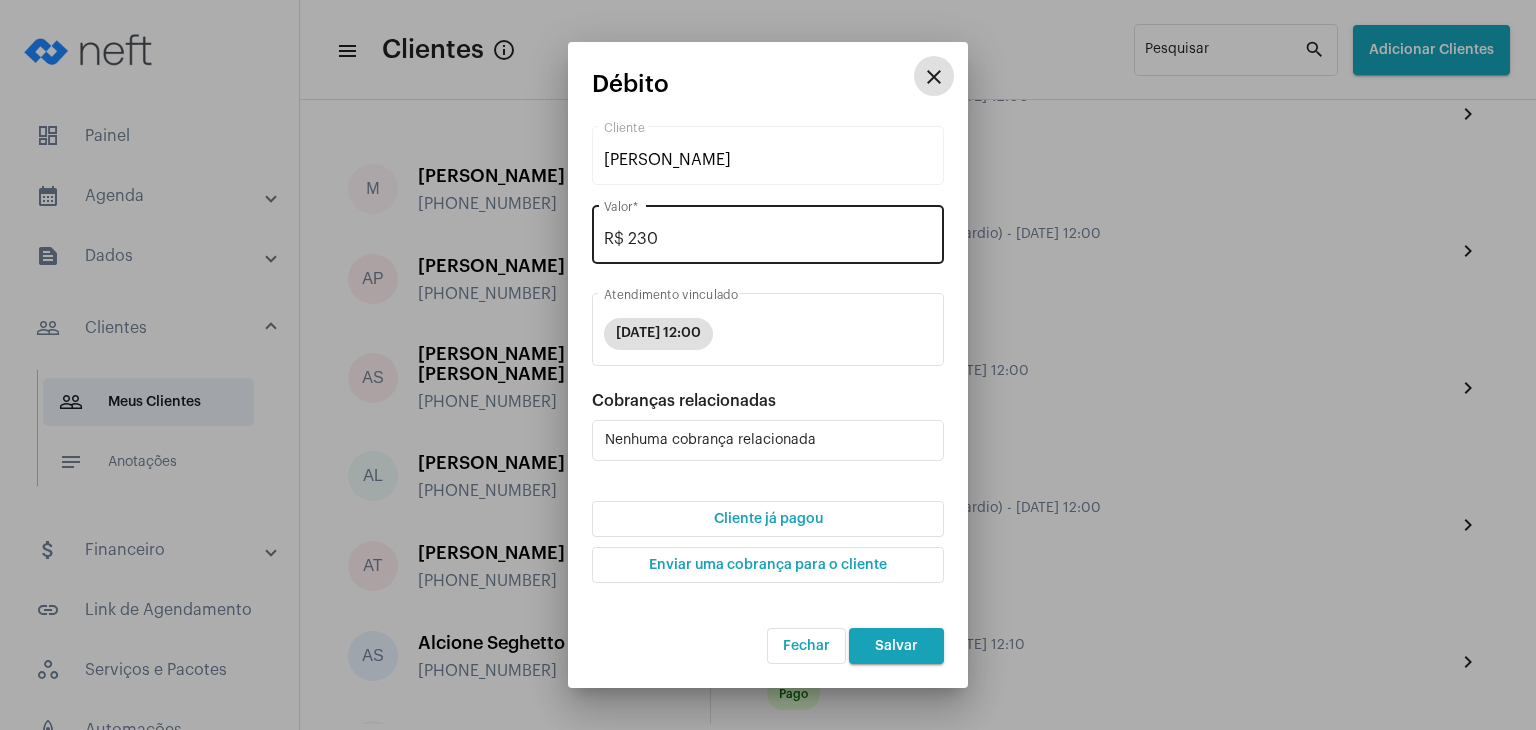 click on "R$ 230 Valor  *" at bounding box center (768, 232) 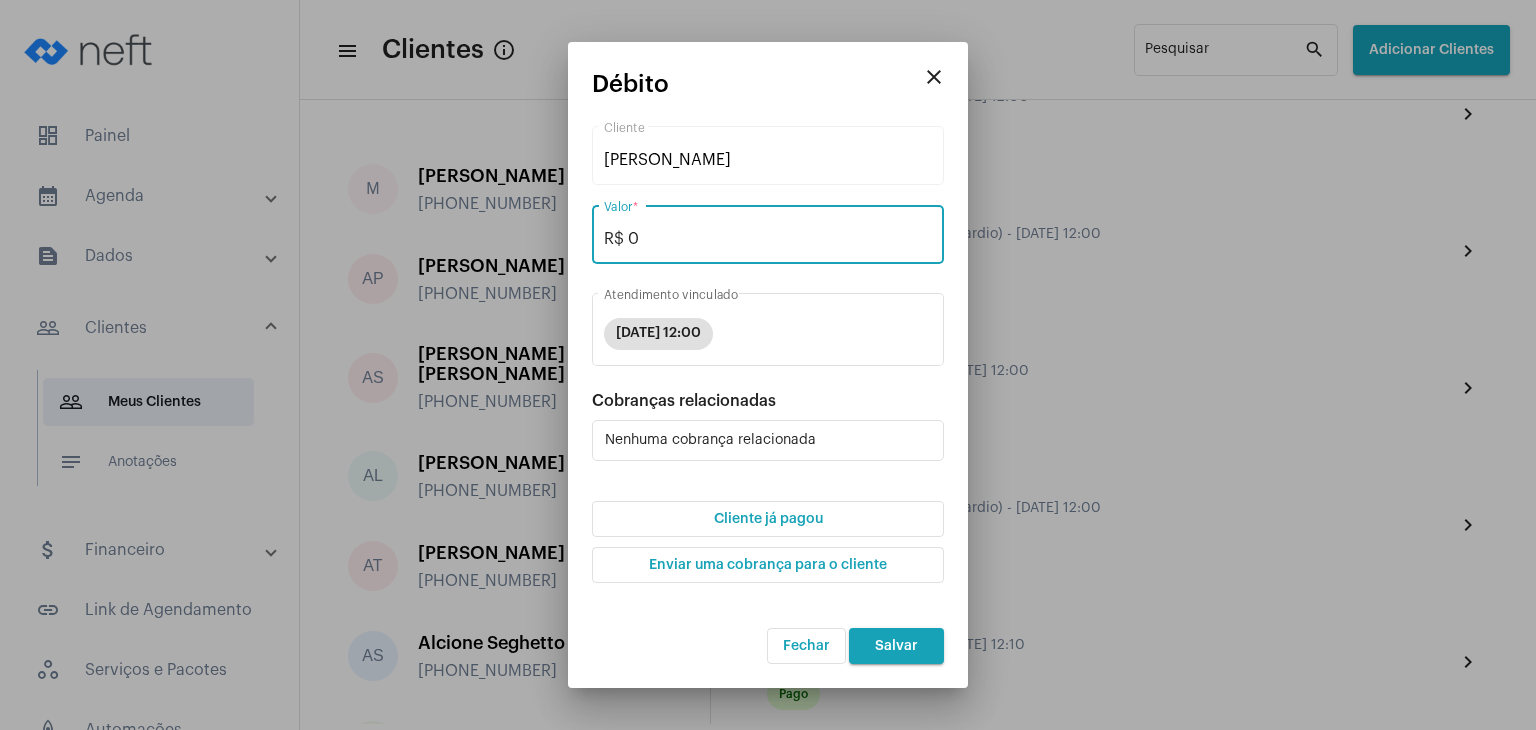 type on "R$ 0" 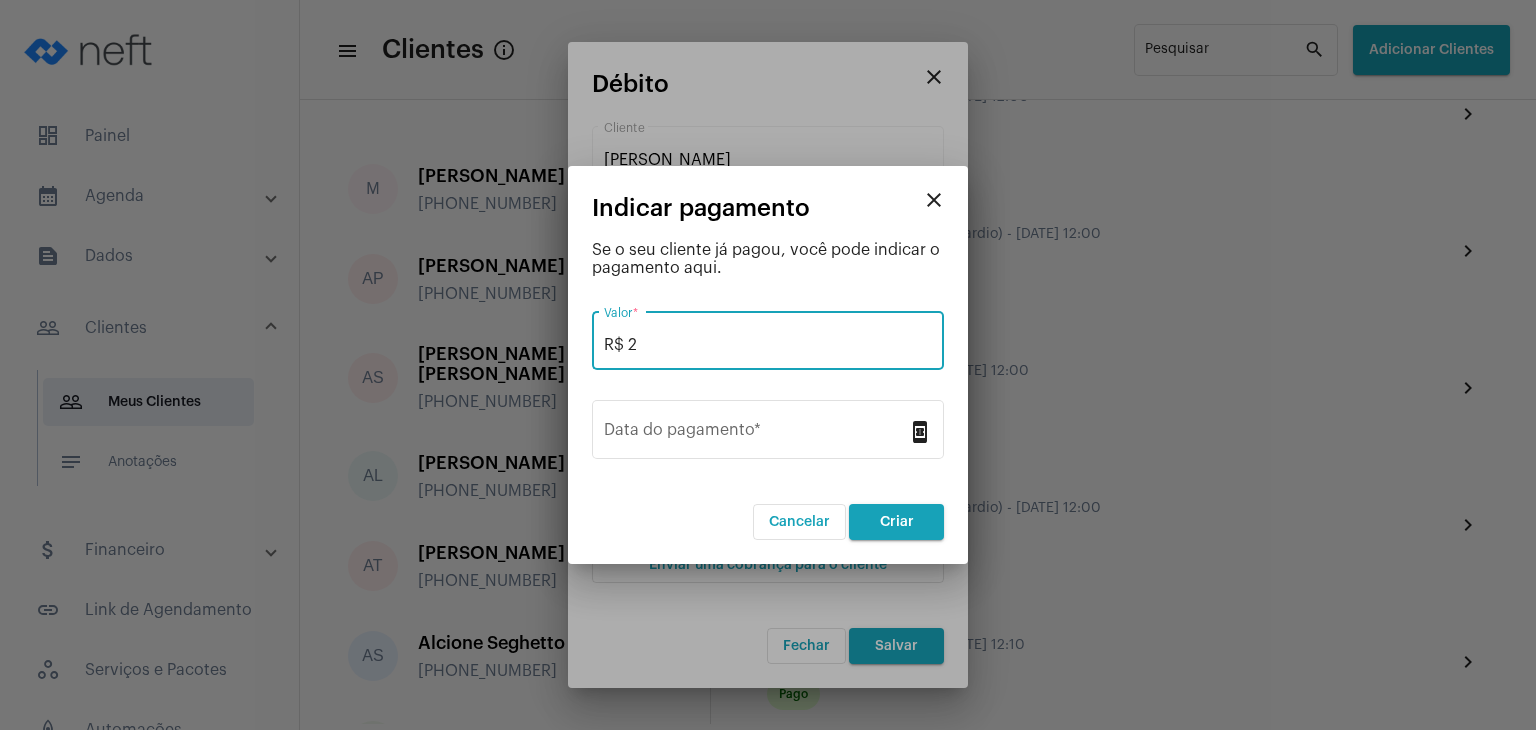 click on "R$ 2" at bounding box center [768, 345] 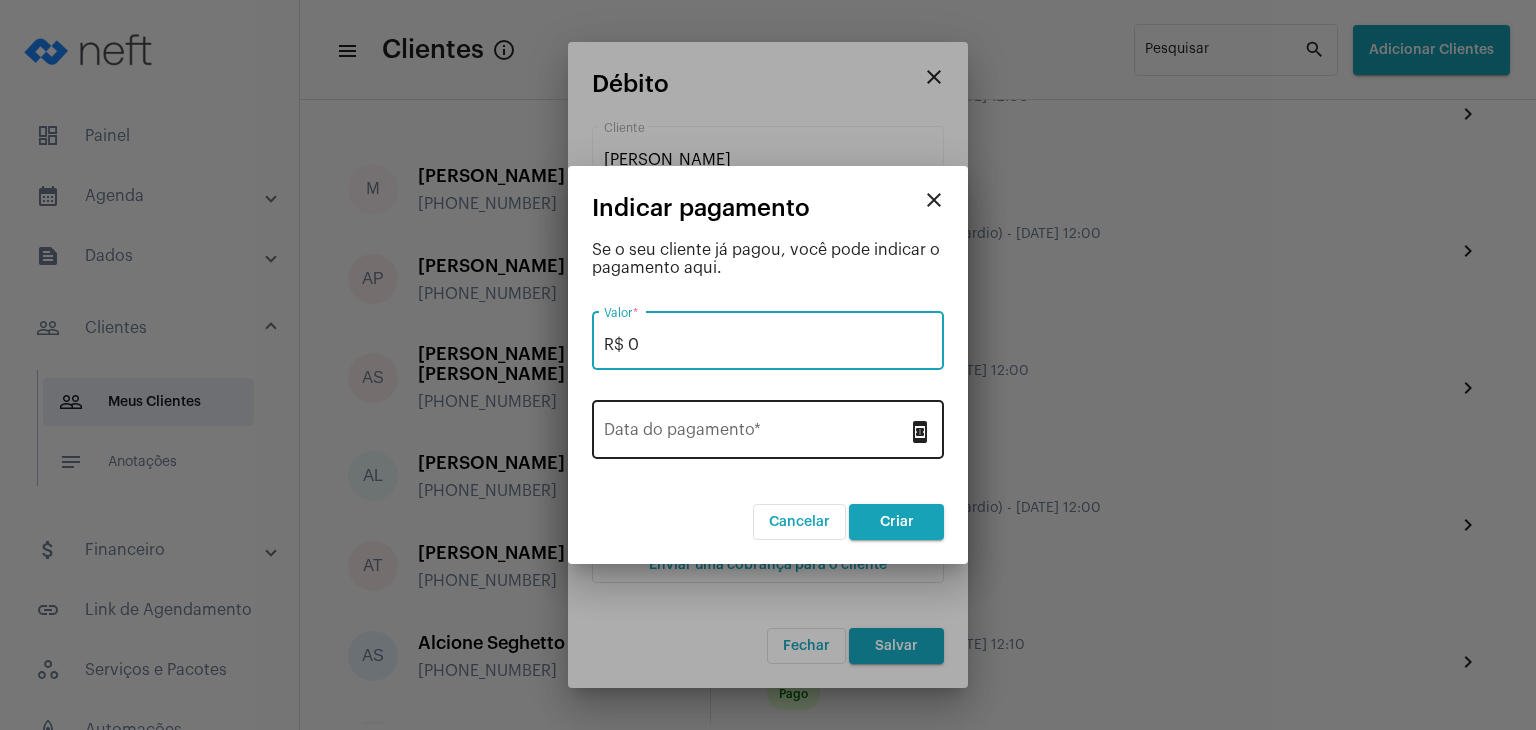 type on "R$ 0" 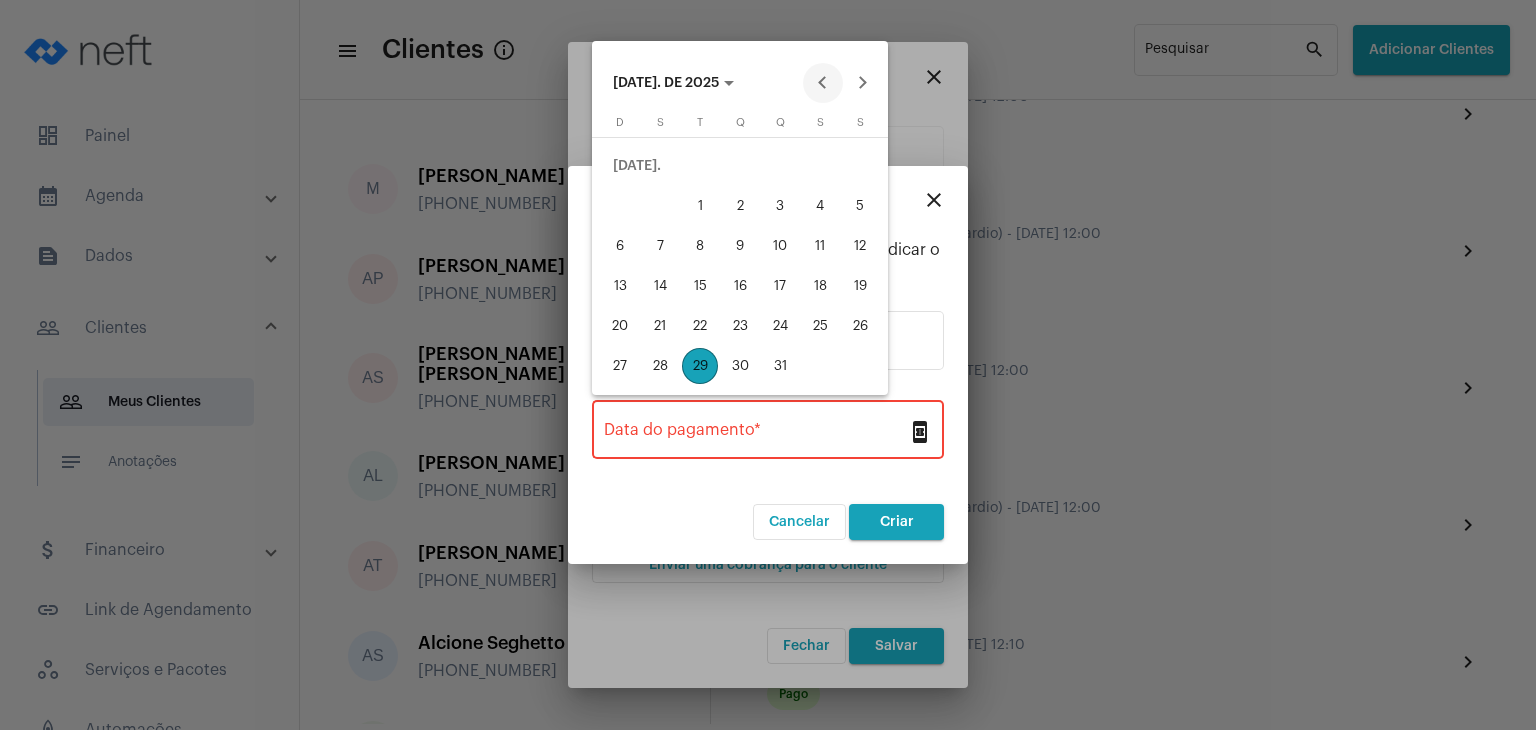 click at bounding box center [823, 83] 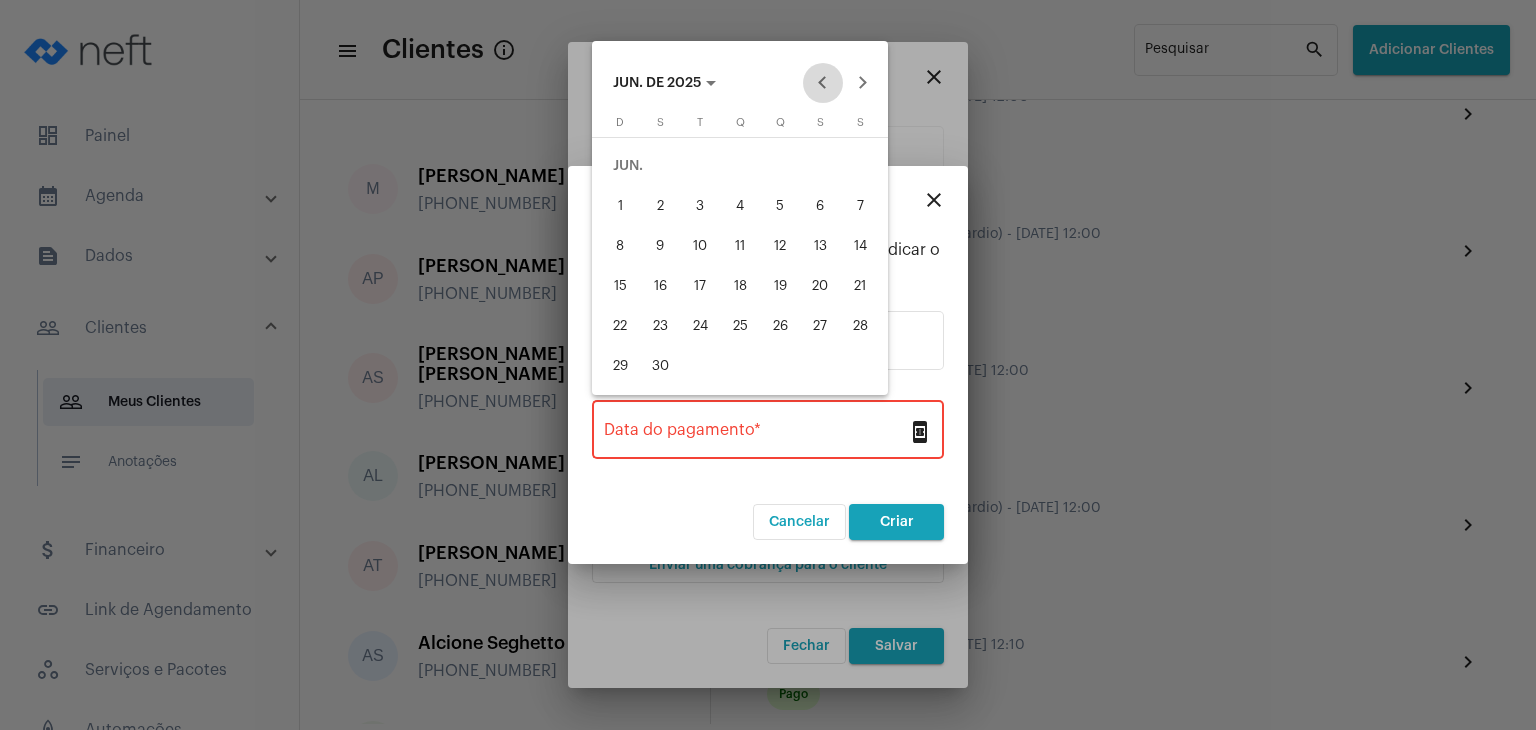 click at bounding box center (823, 83) 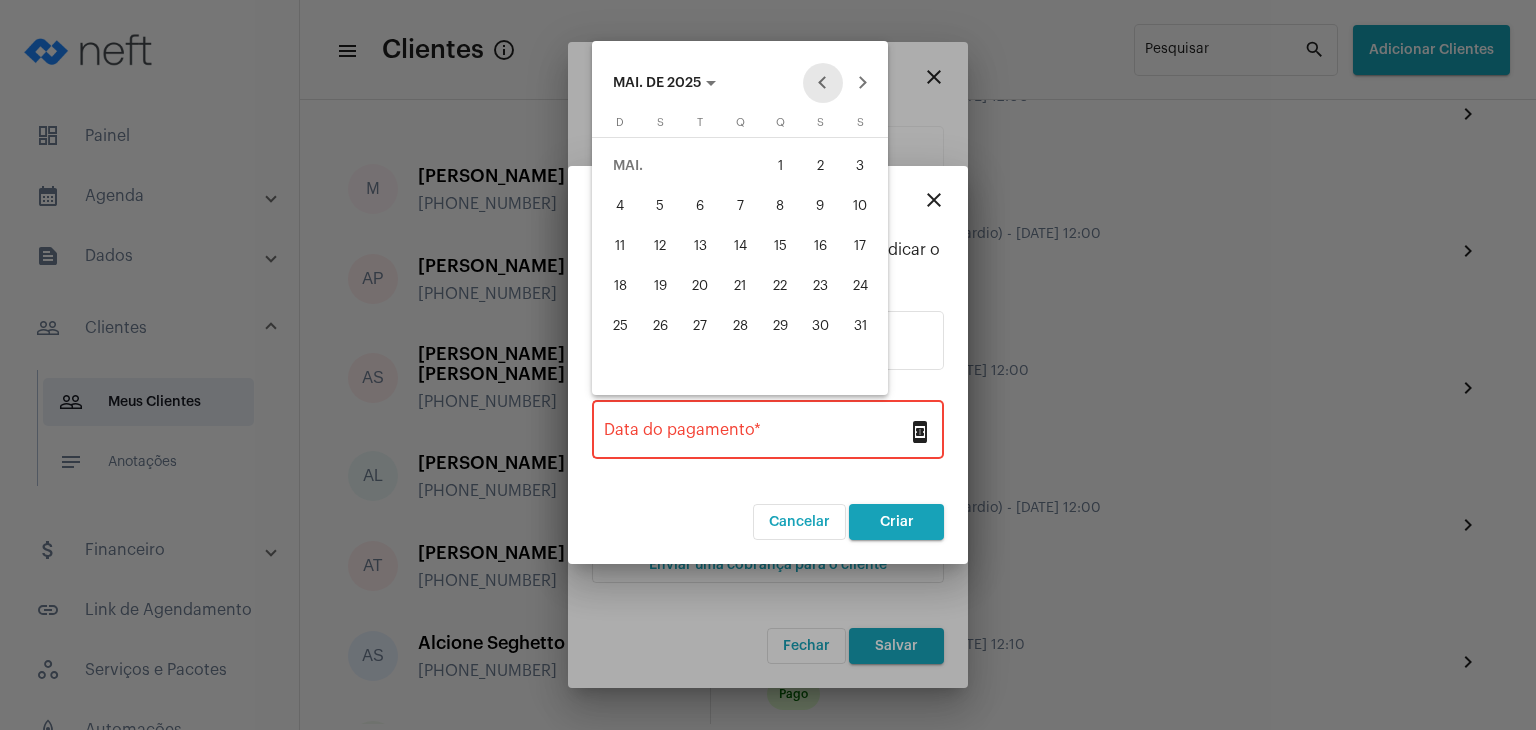 click at bounding box center (823, 83) 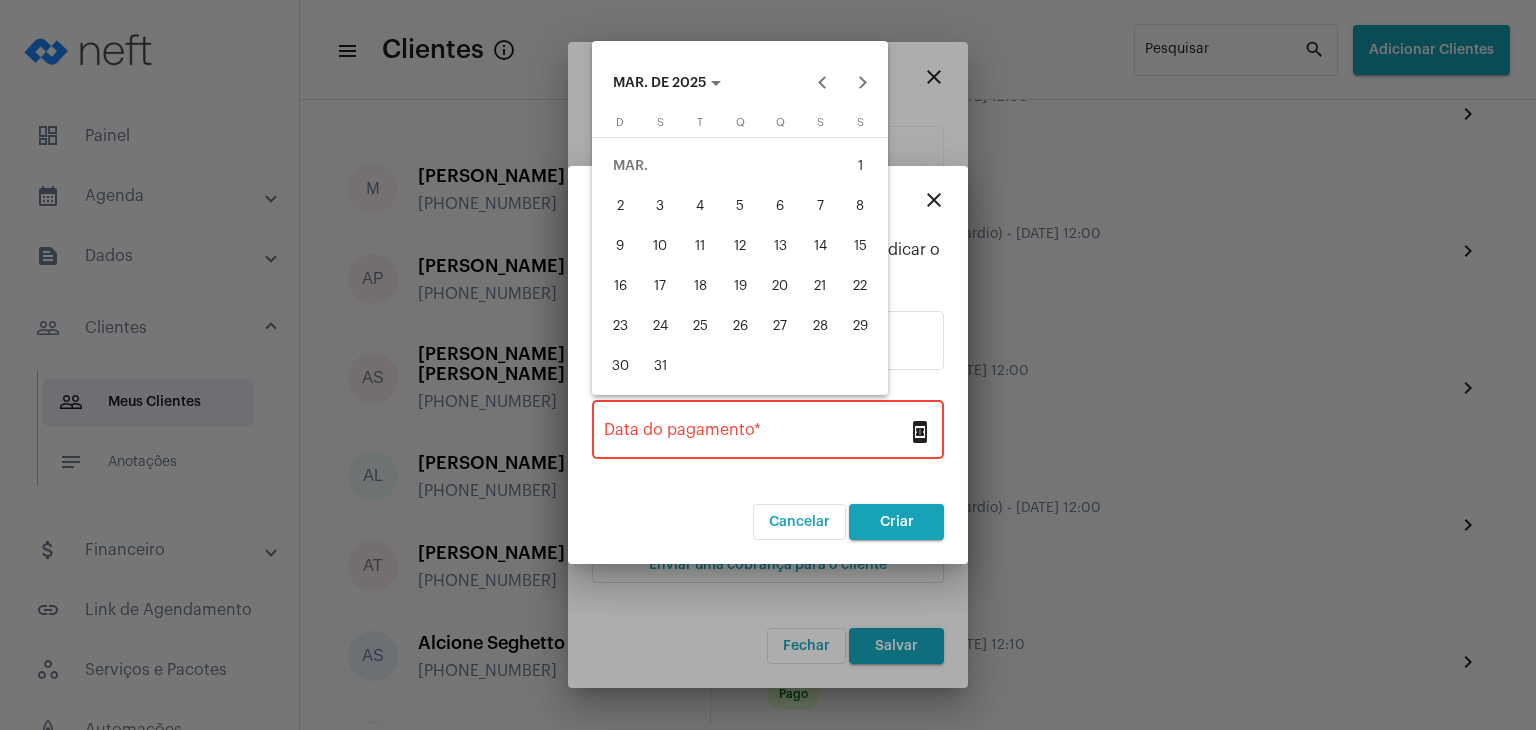 click on "4" at bounding box center (700, 206) 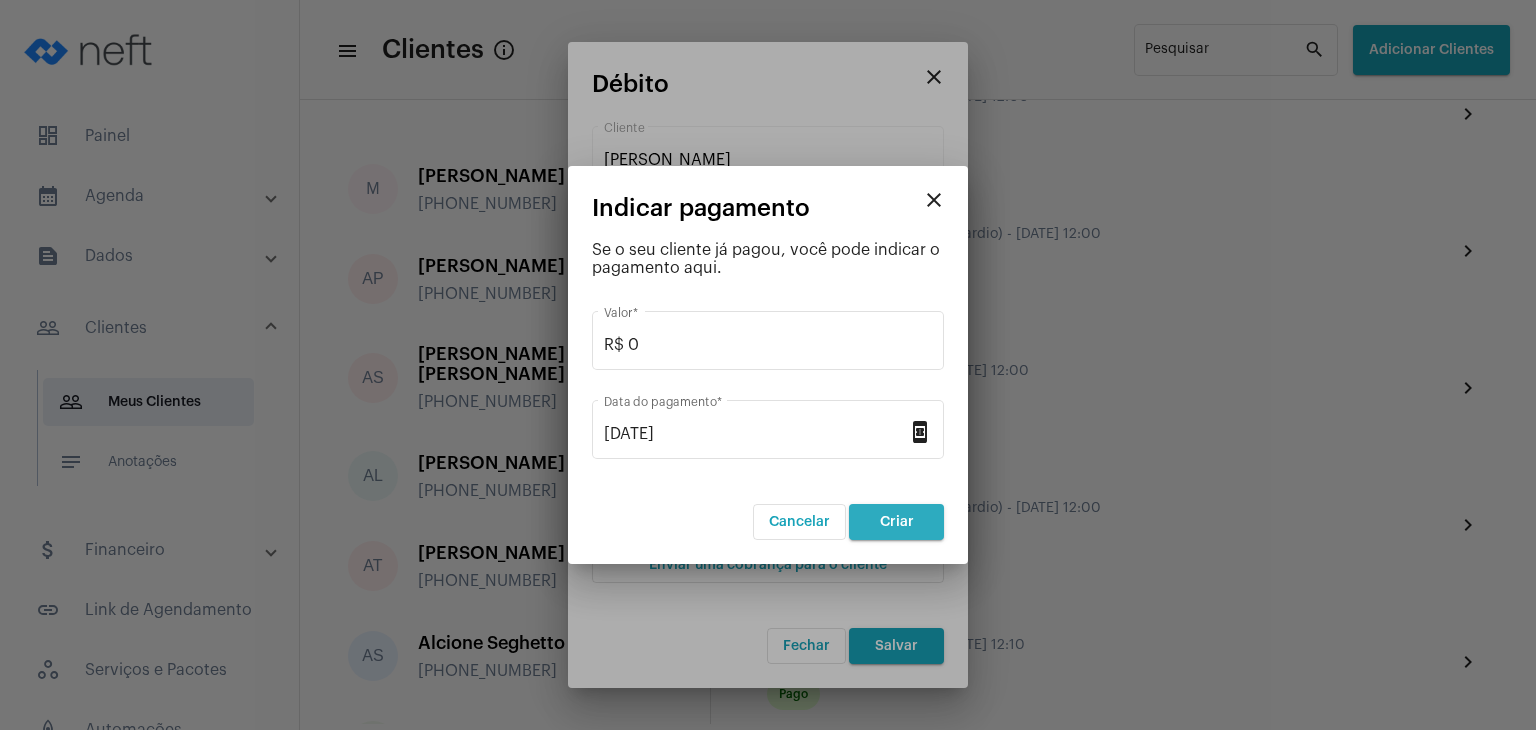 click on "Criar" at bounding box center [896, 522] 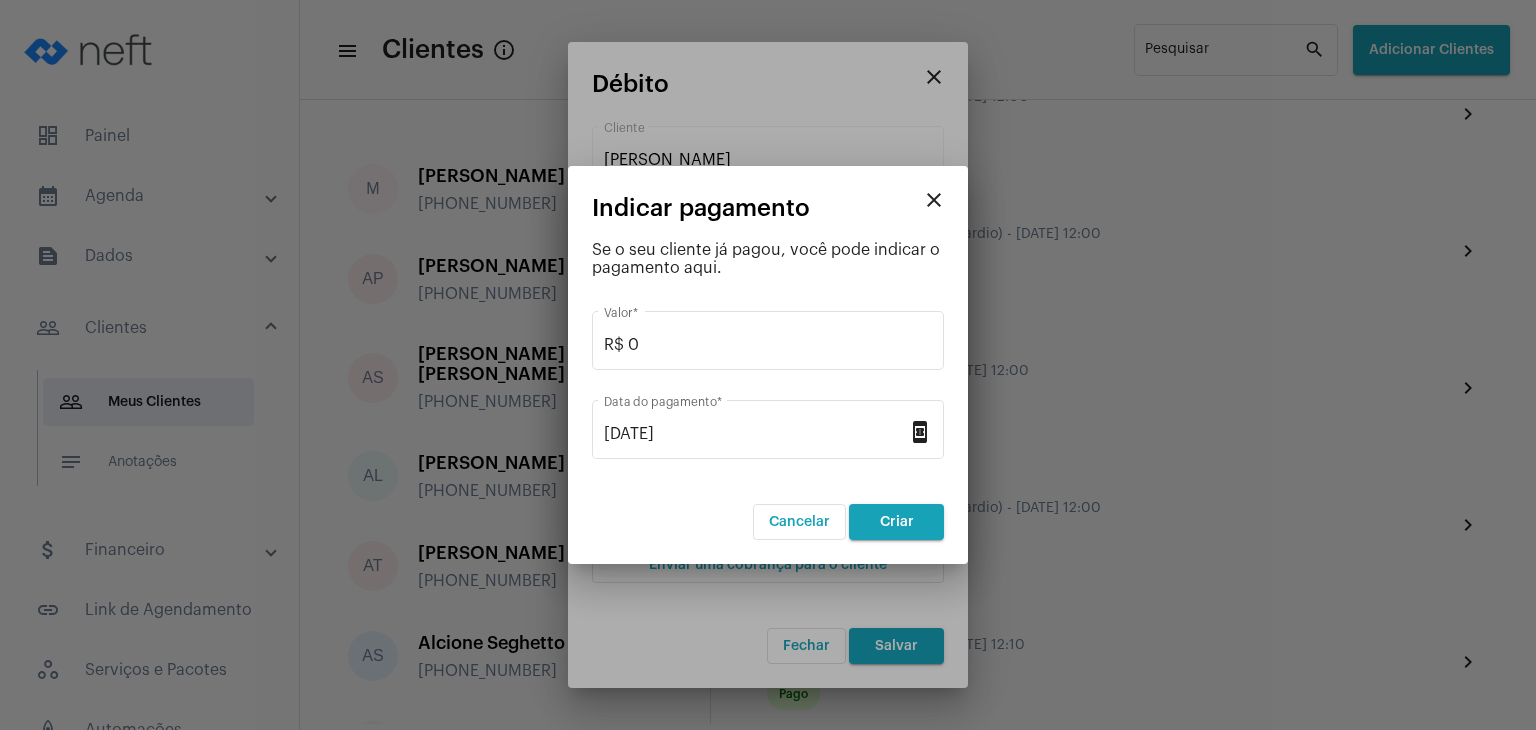 click on "close" at bounding box center [934, 200] 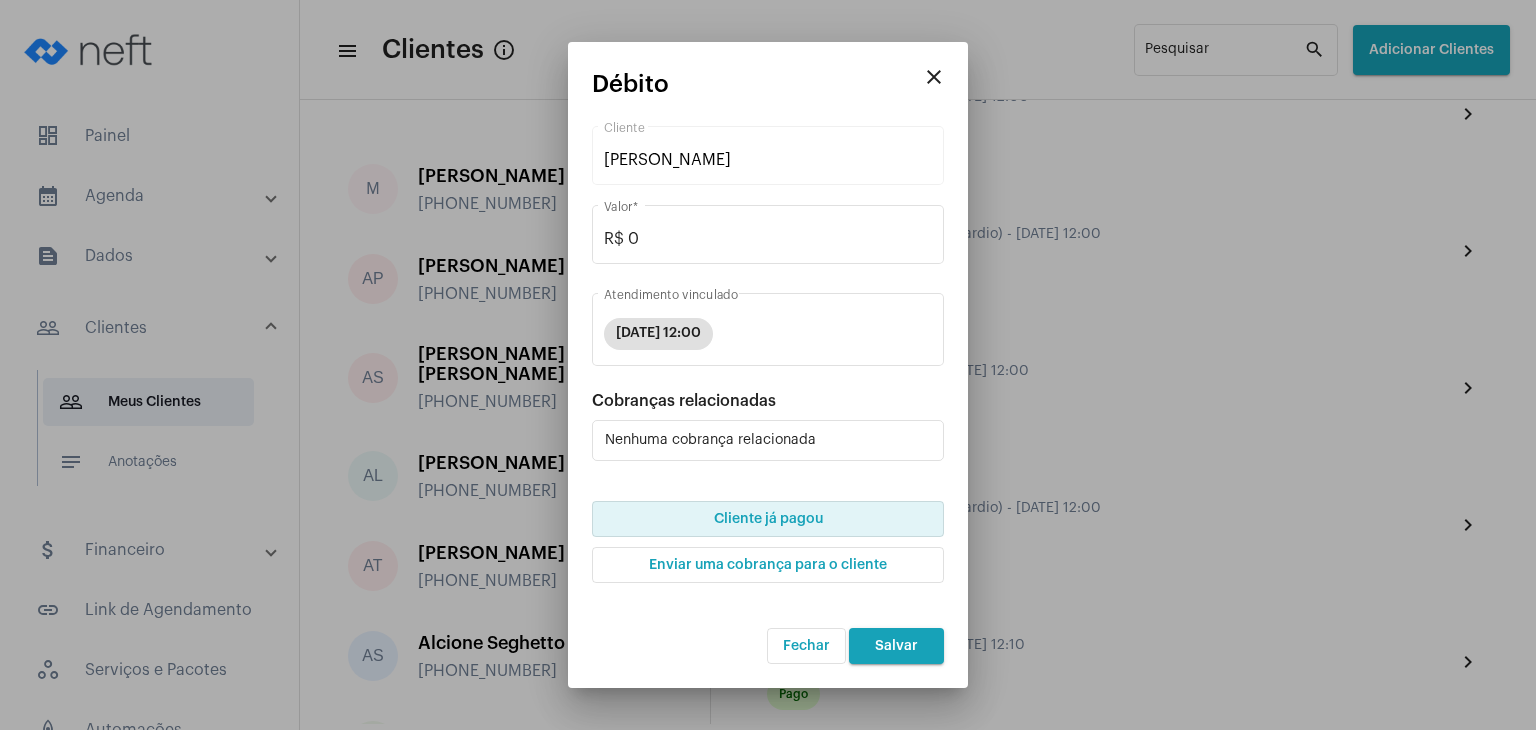 click on "Salvar" at bounding box center [896, 646] 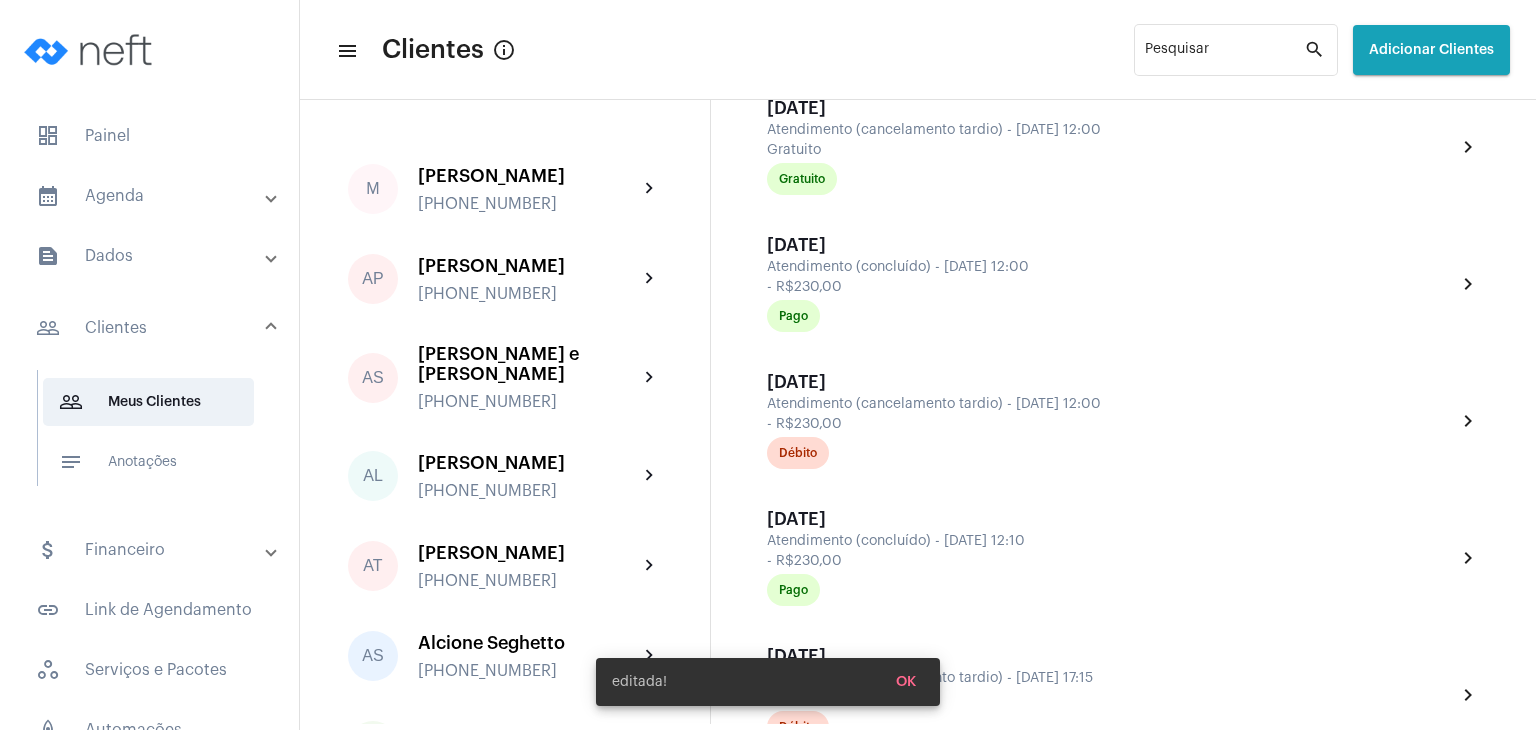 scroll, scrollTop: 3200, scrollLeft: 0, axis: vertical 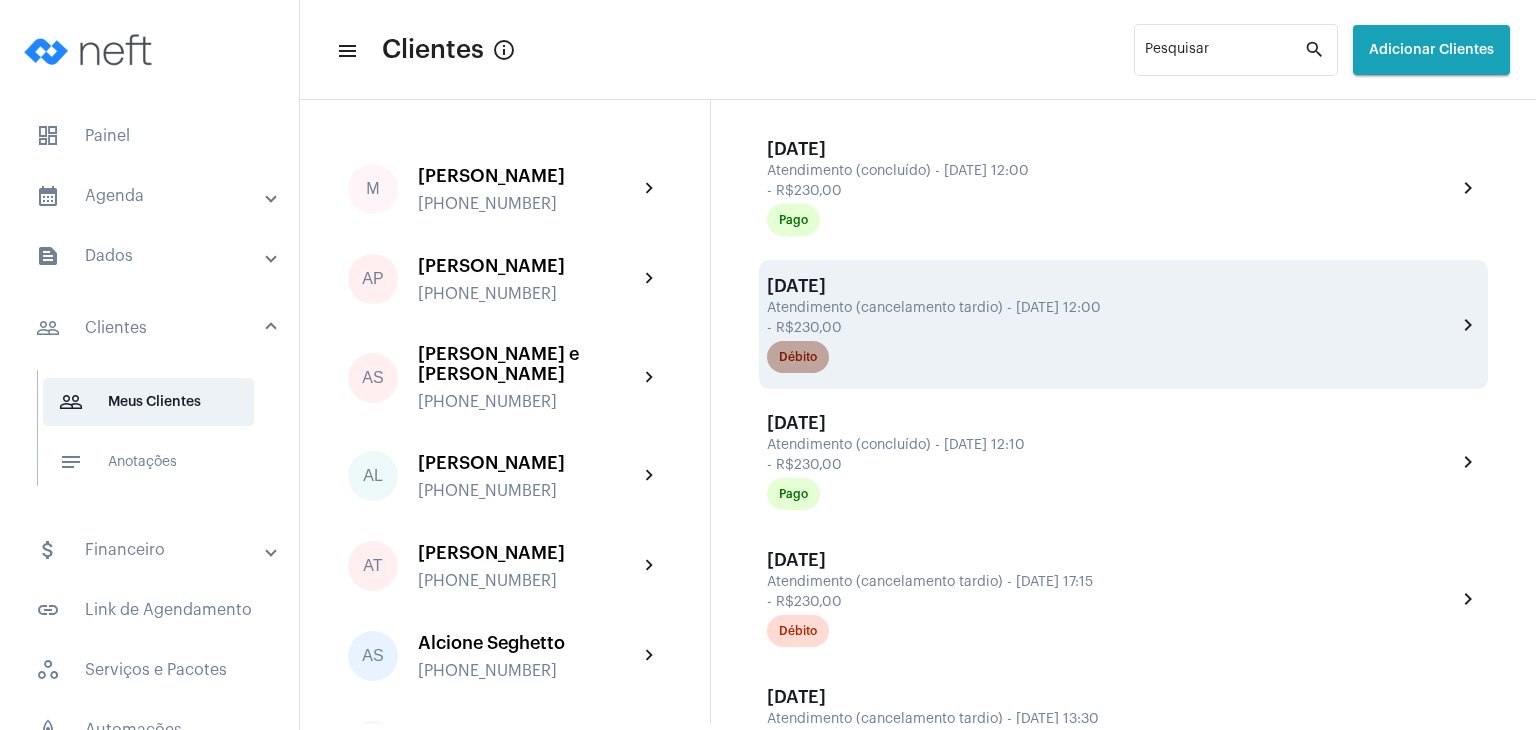 click on "Débito" at bounding box center [798, 357] 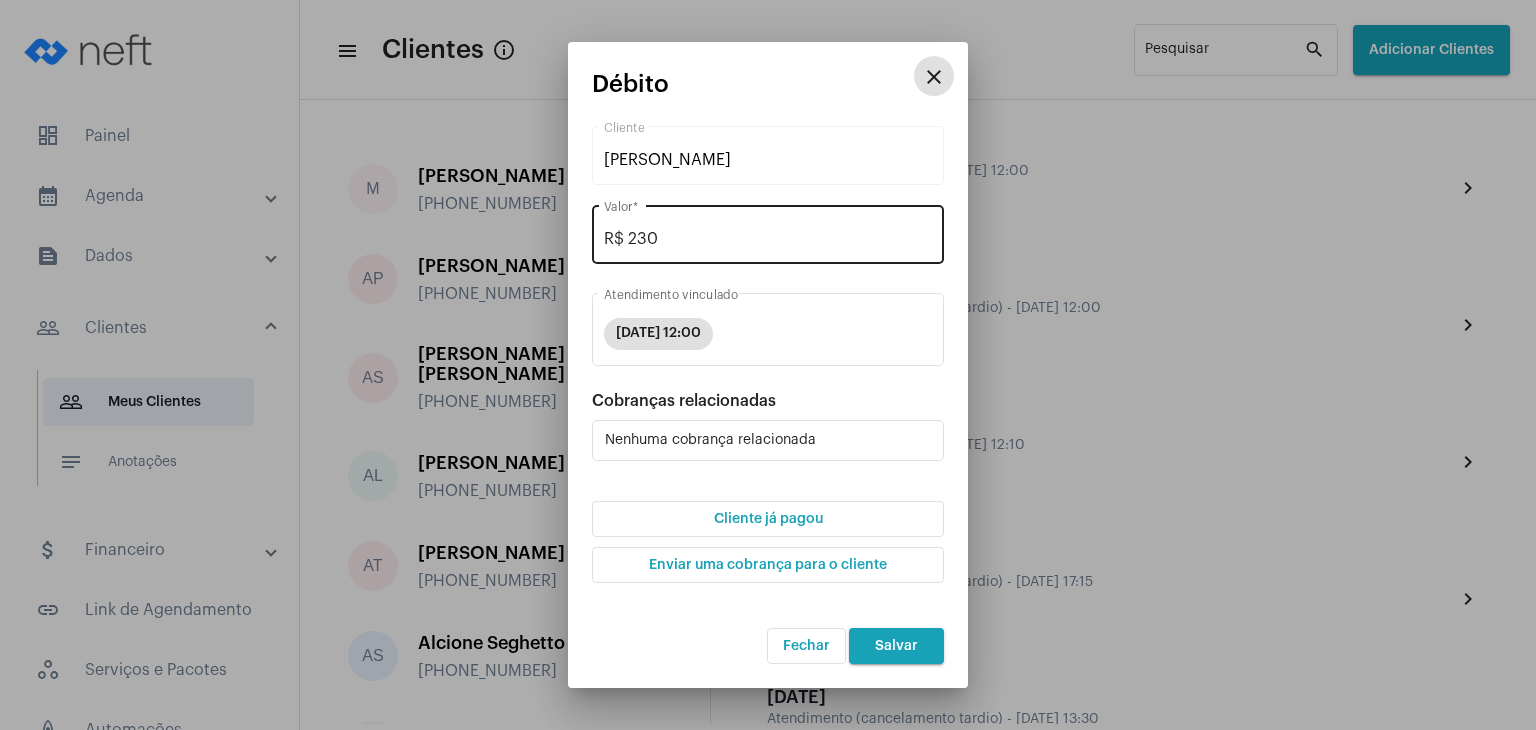 click on "R$ 230" at bounding box center [768, 239] 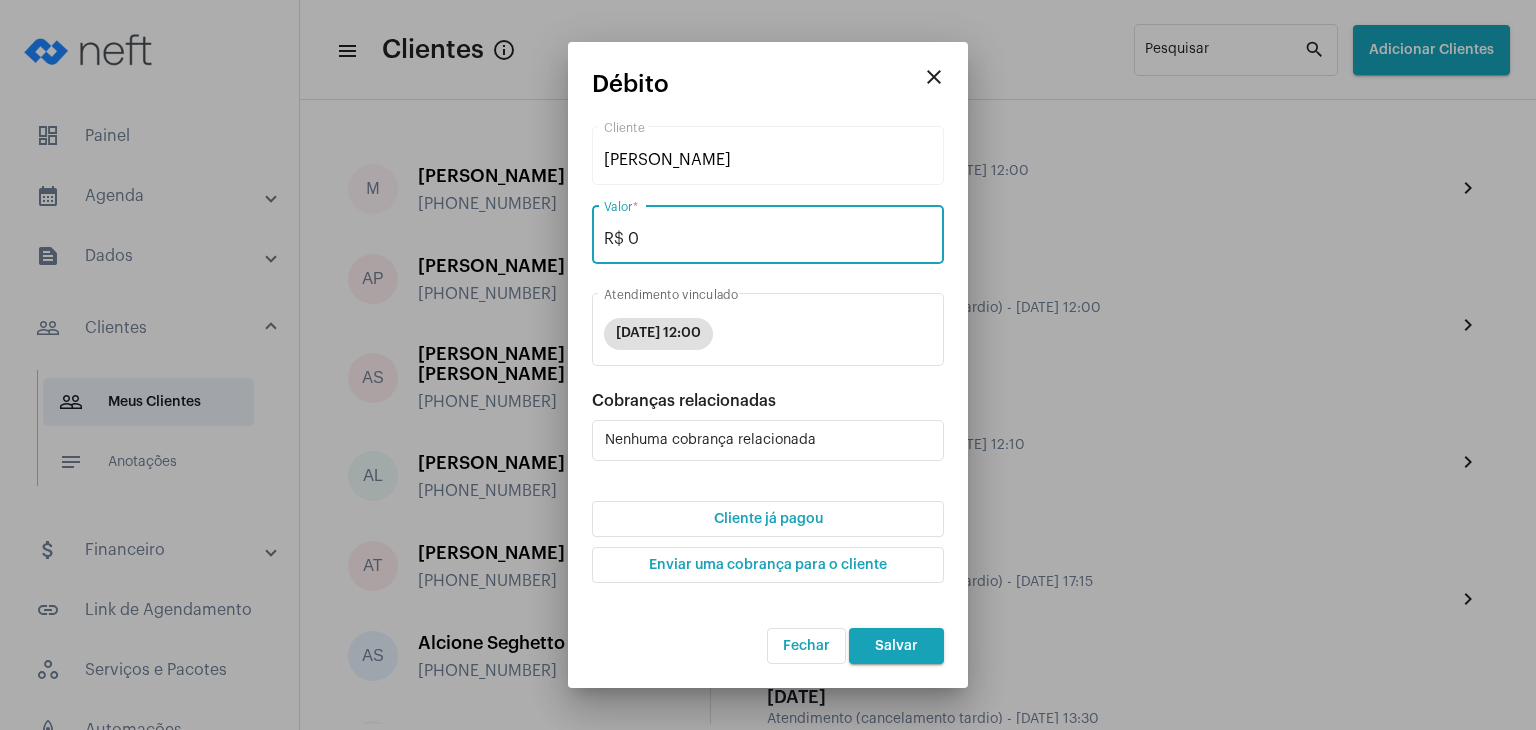 type on "R$ 0" 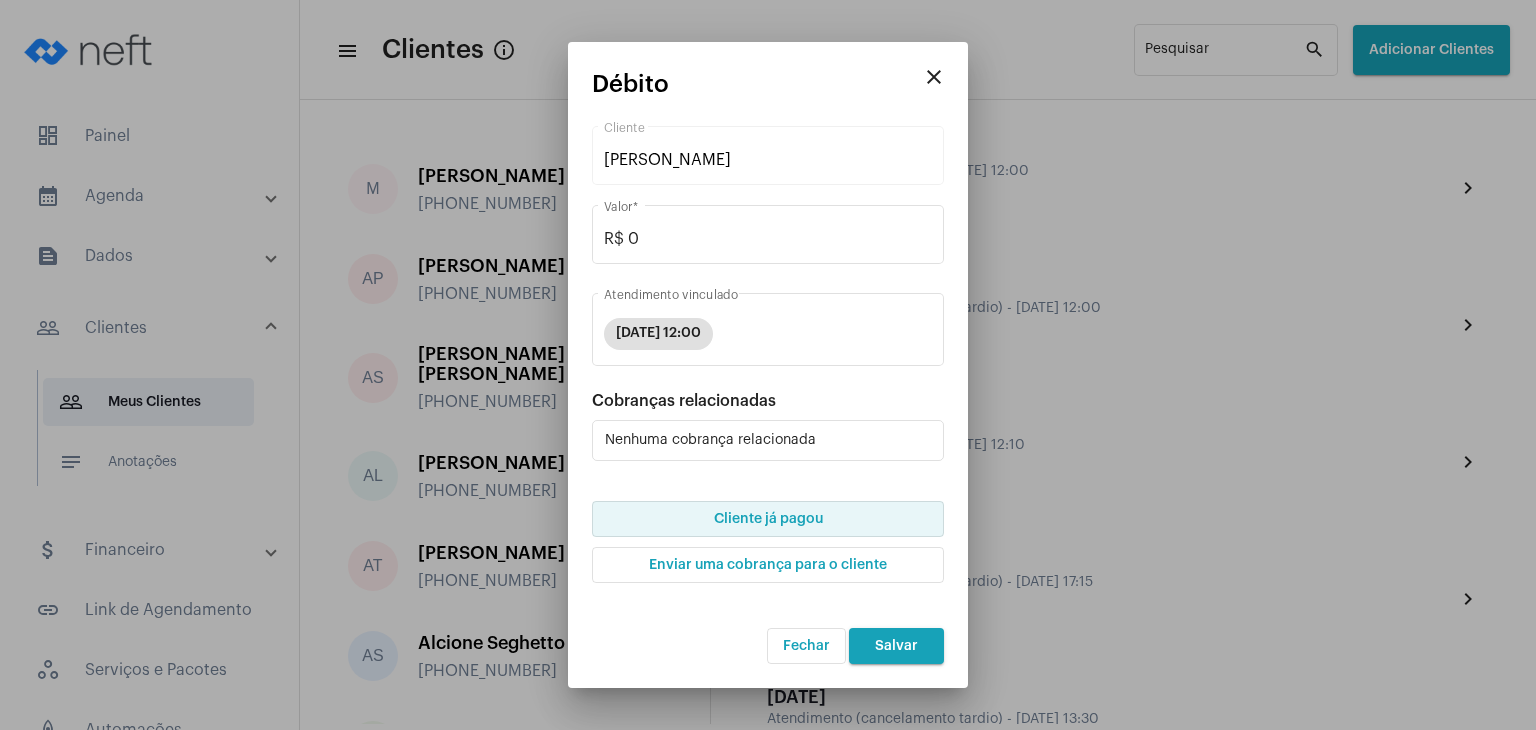 click on "Cliente já pagou" at bounding box center [768, 519] 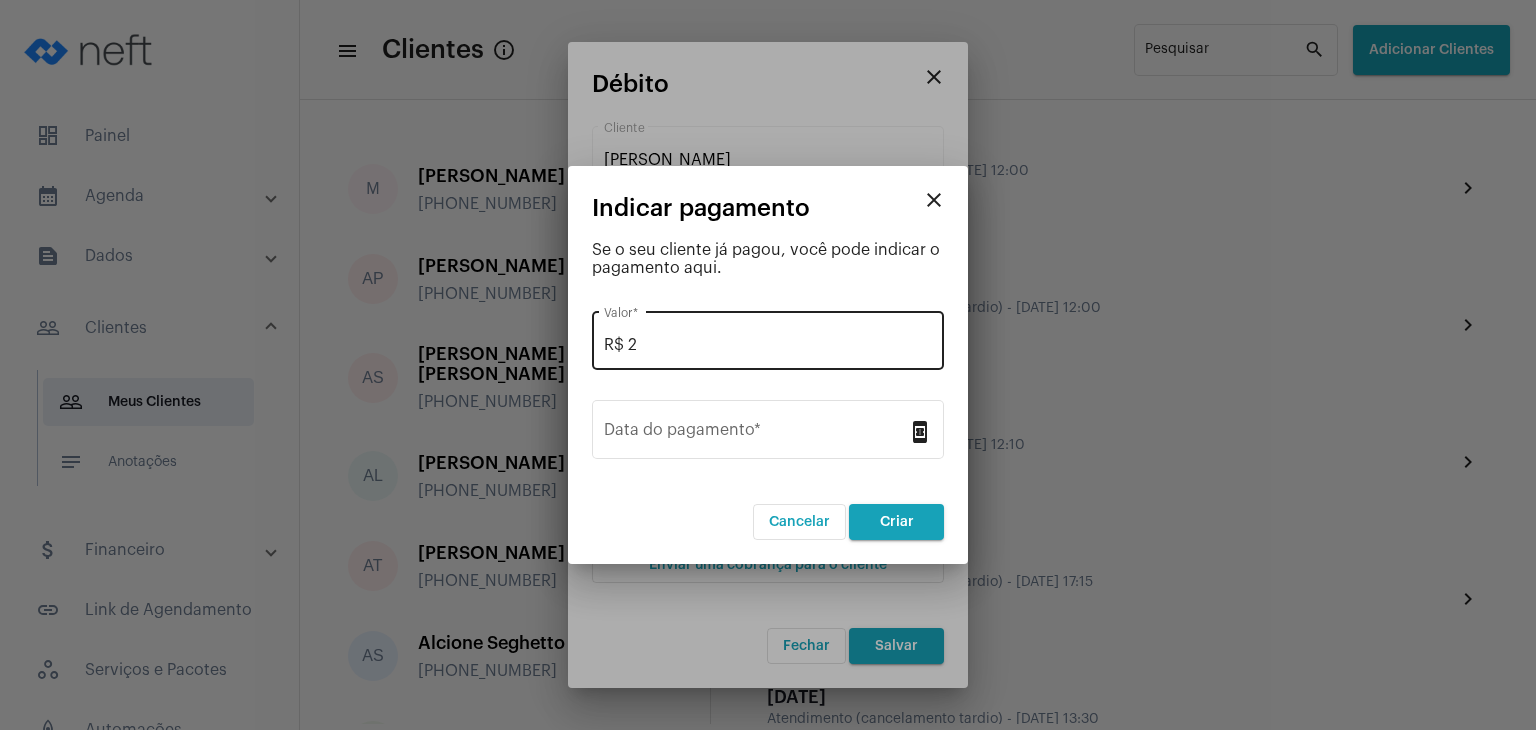 drag, startPoint x: 684, startPoint y: 366, endPoint x: 684, endPoint y: 344, distance: 22 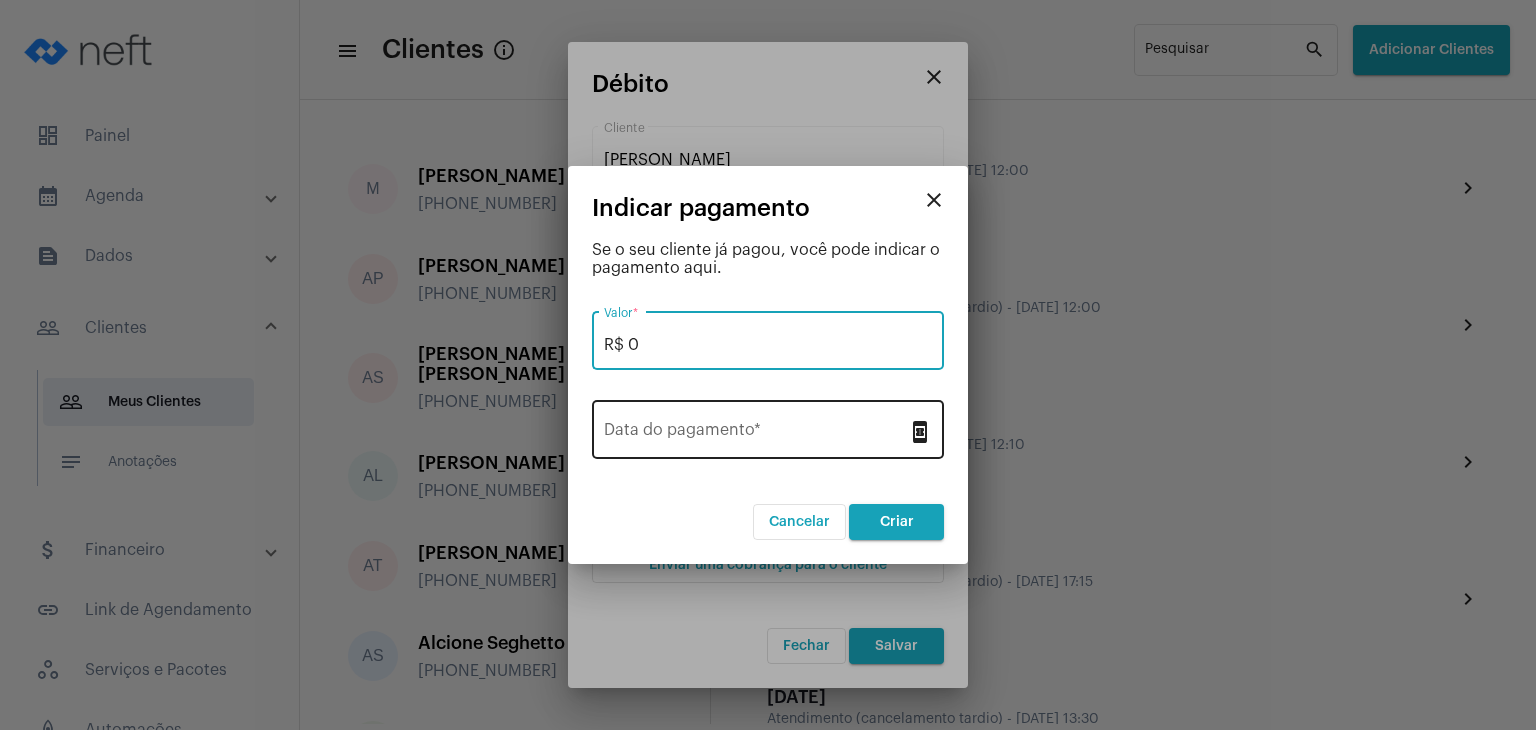 type on "R$ 0" 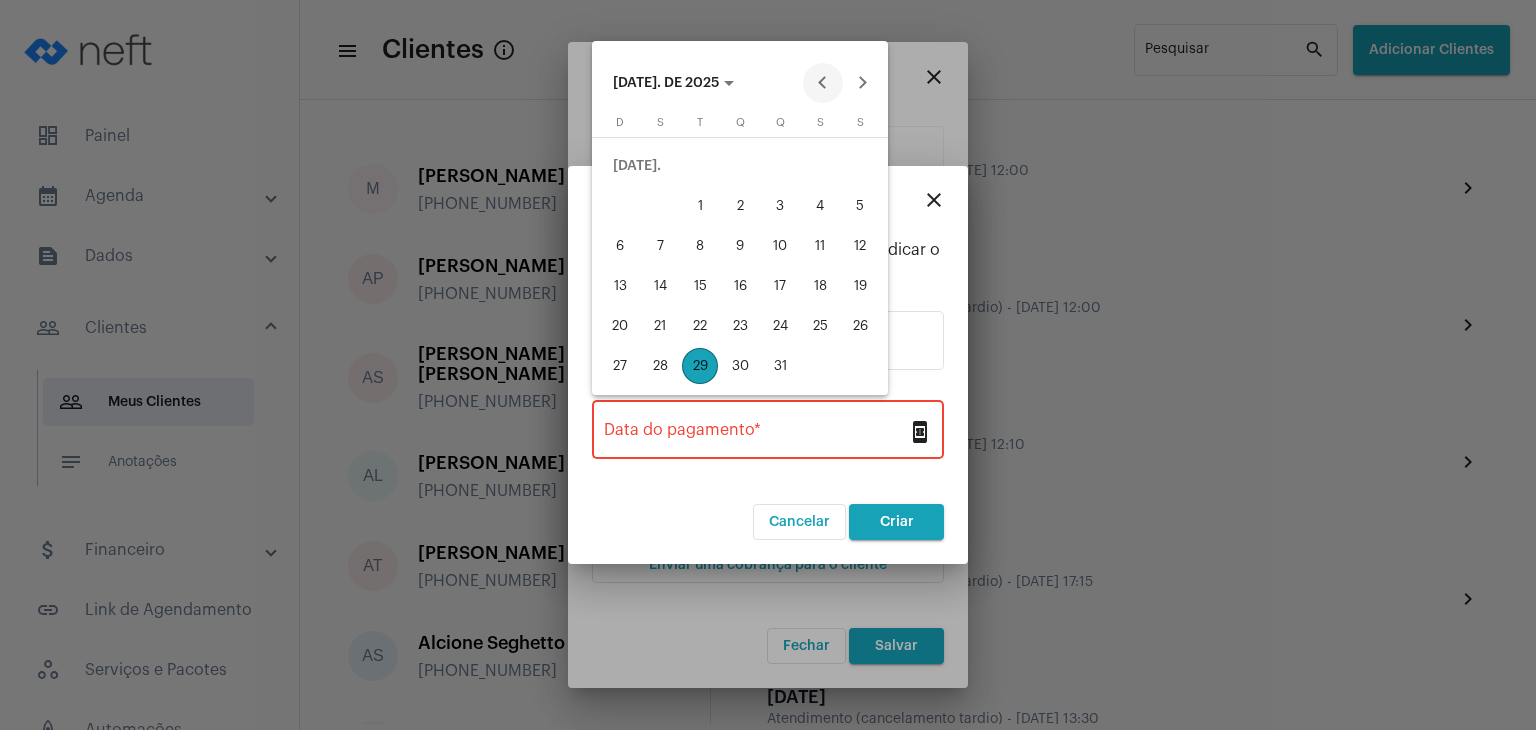 click at bounding box center (823, 83) 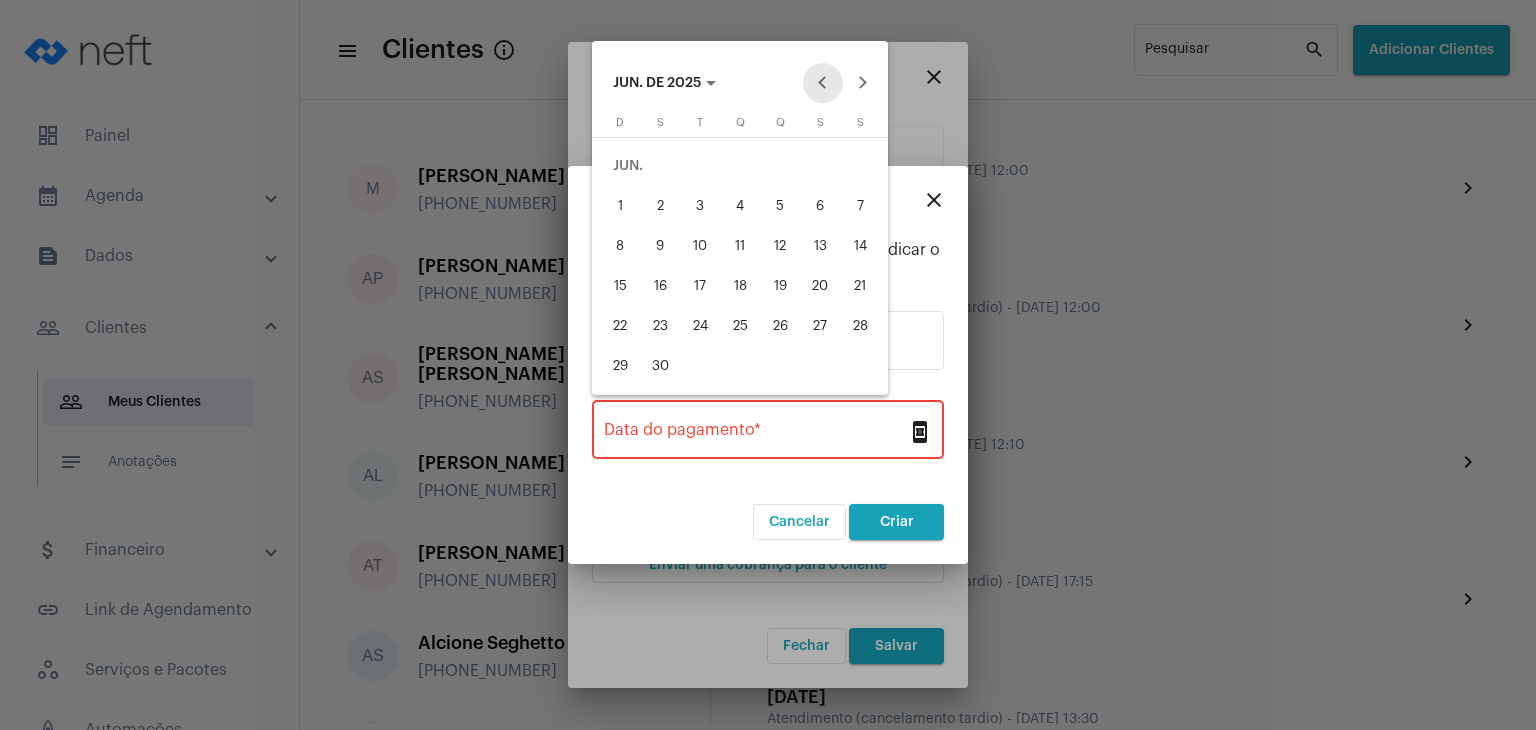 click at bounding box center [823, 83] 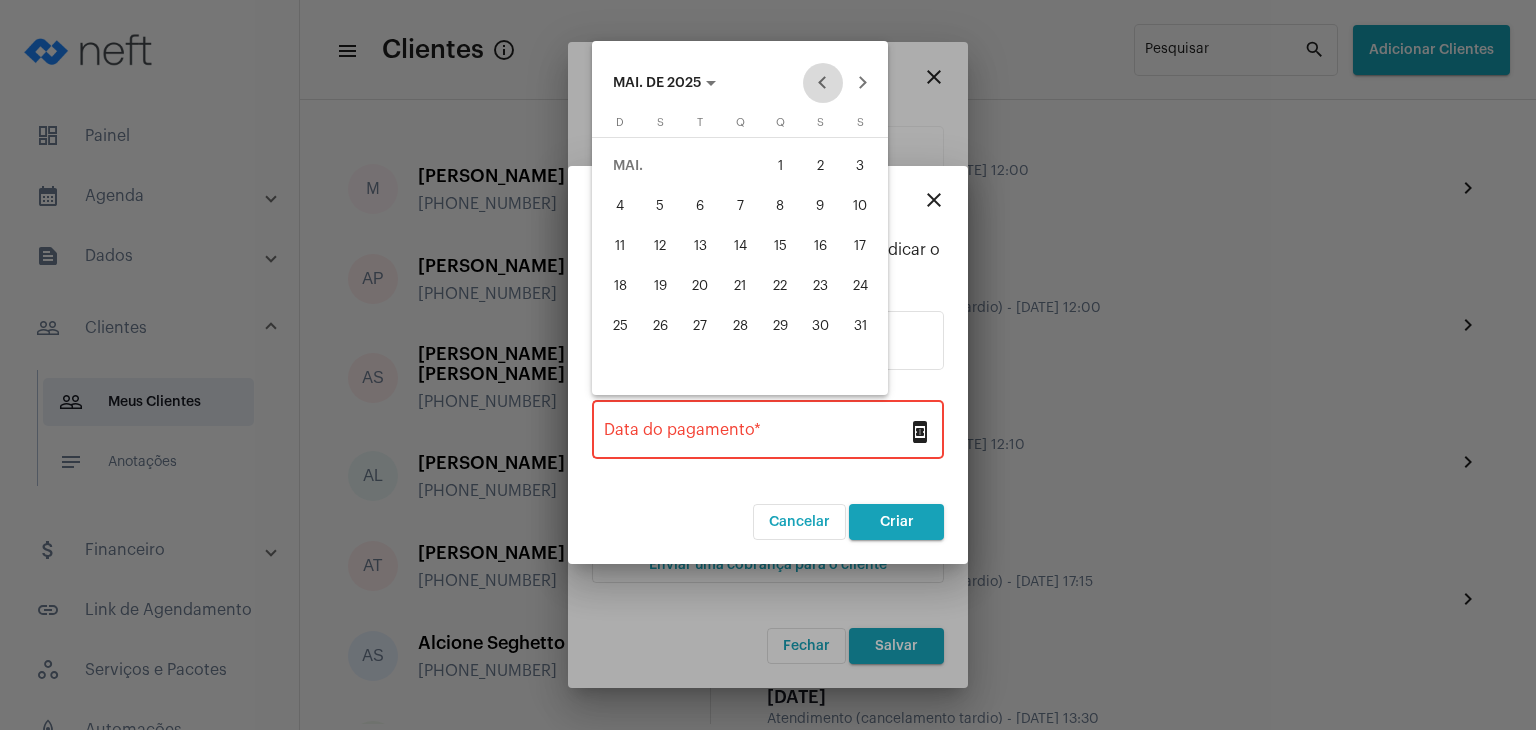 click at bounding box center [823, 83] 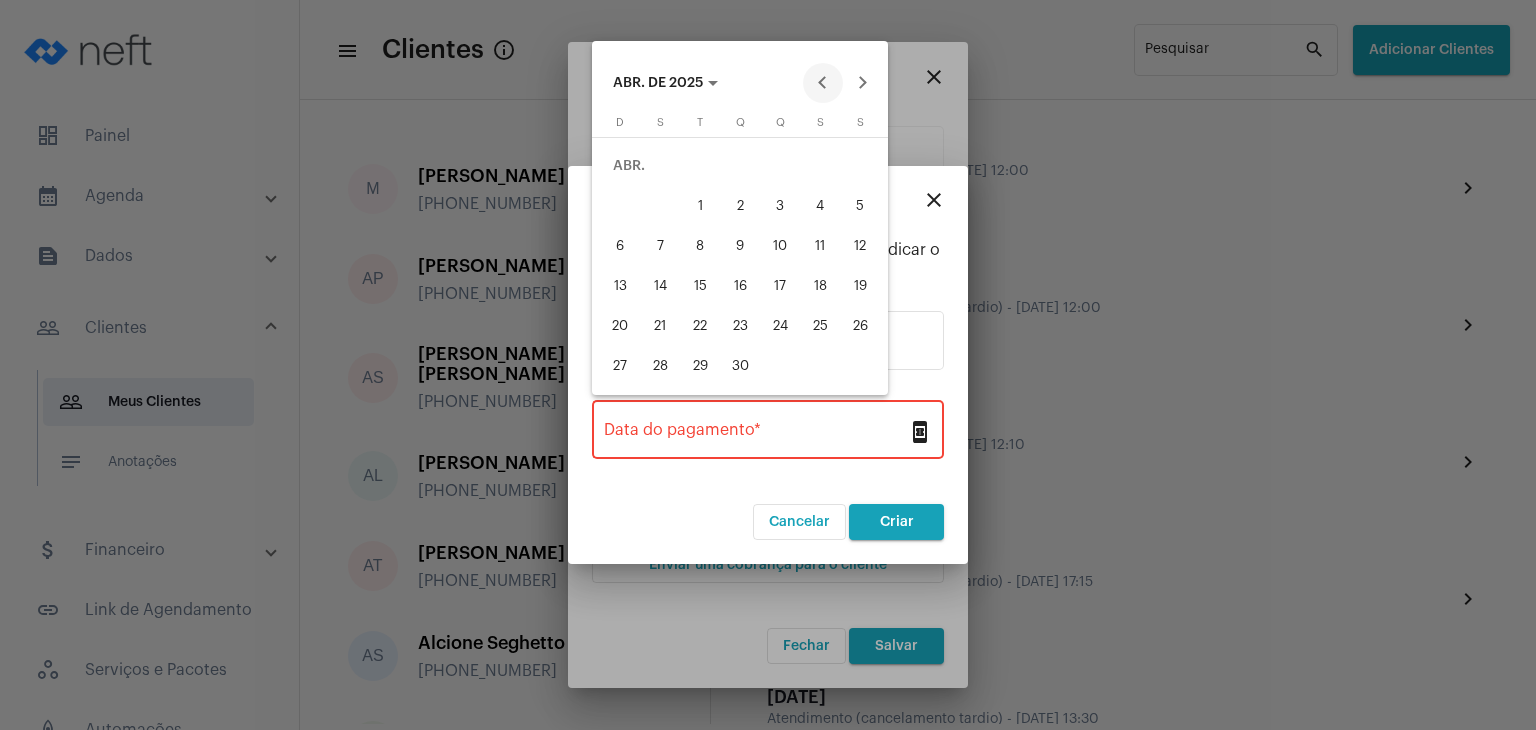 click at bounding box center (823, 83) 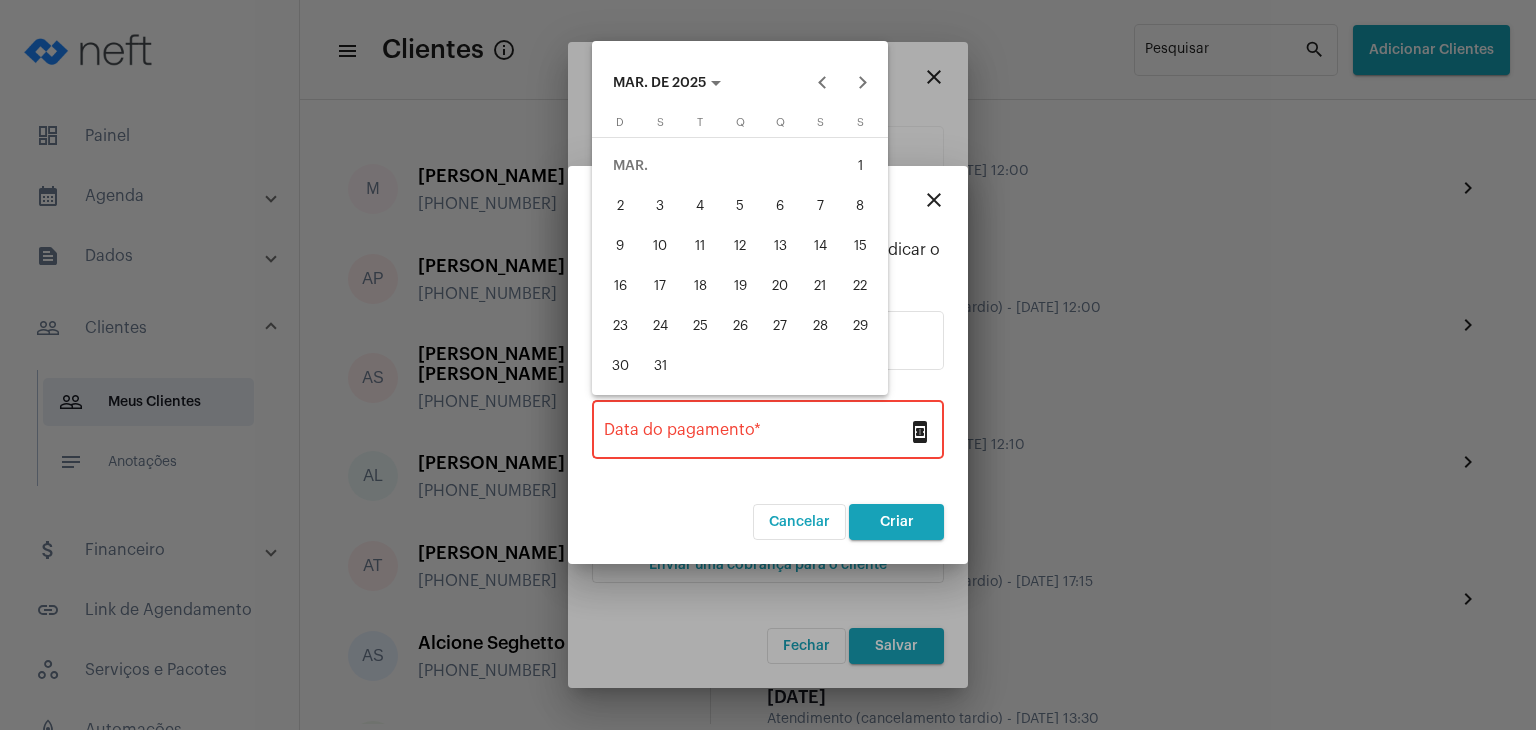 click on "5" at bounding box center (740, 206) 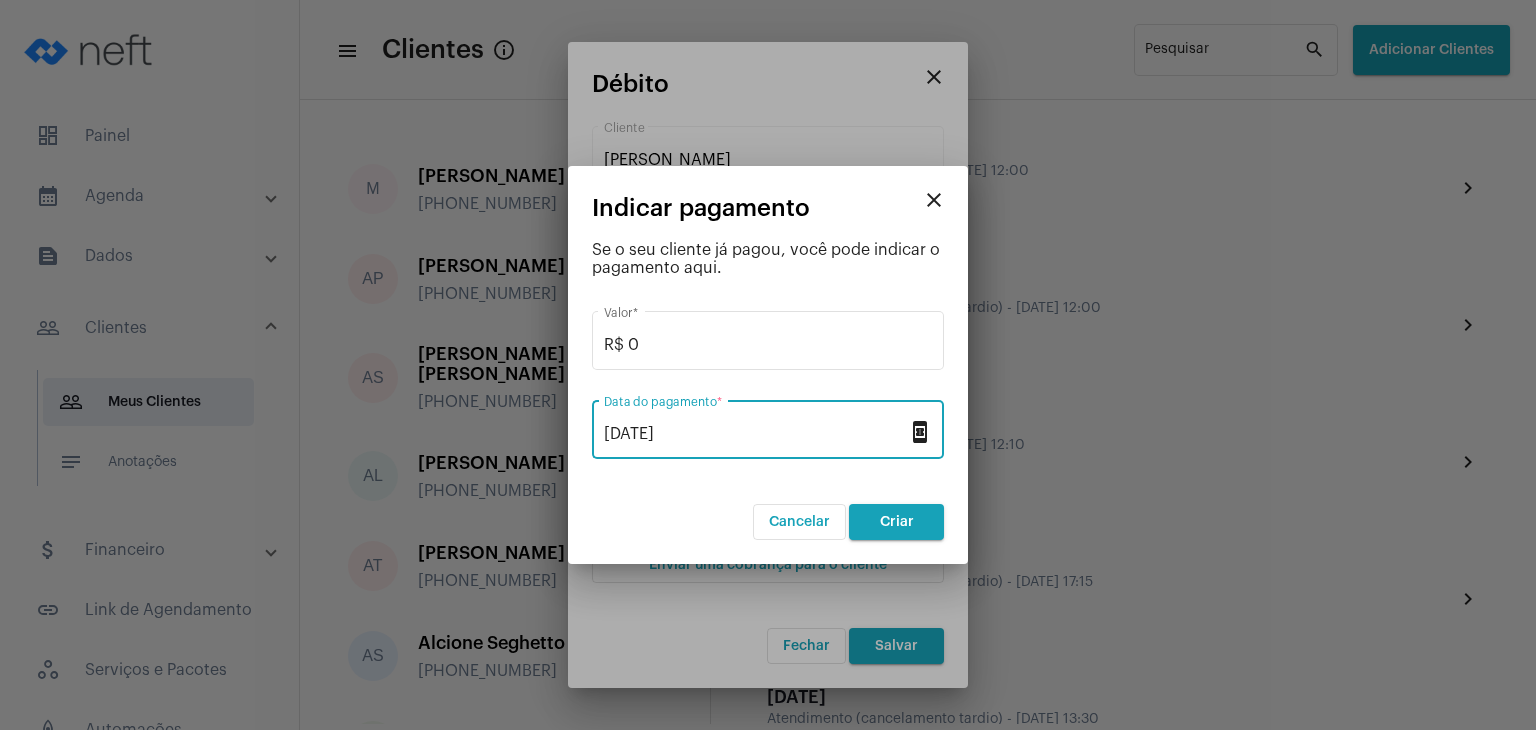 click on "Criar" at bounding box center (897, 522) 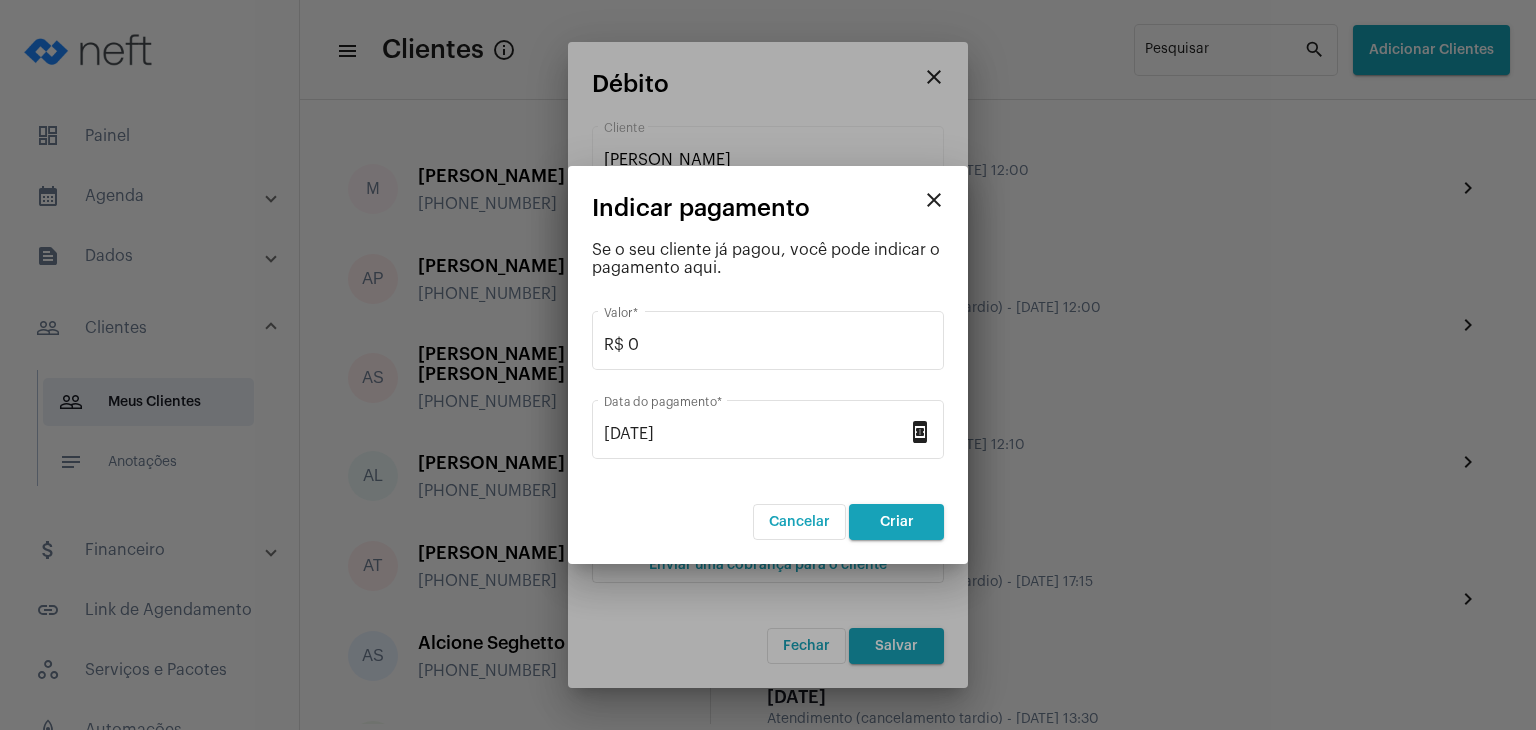 click on "close" at bounding box center [934, 200] 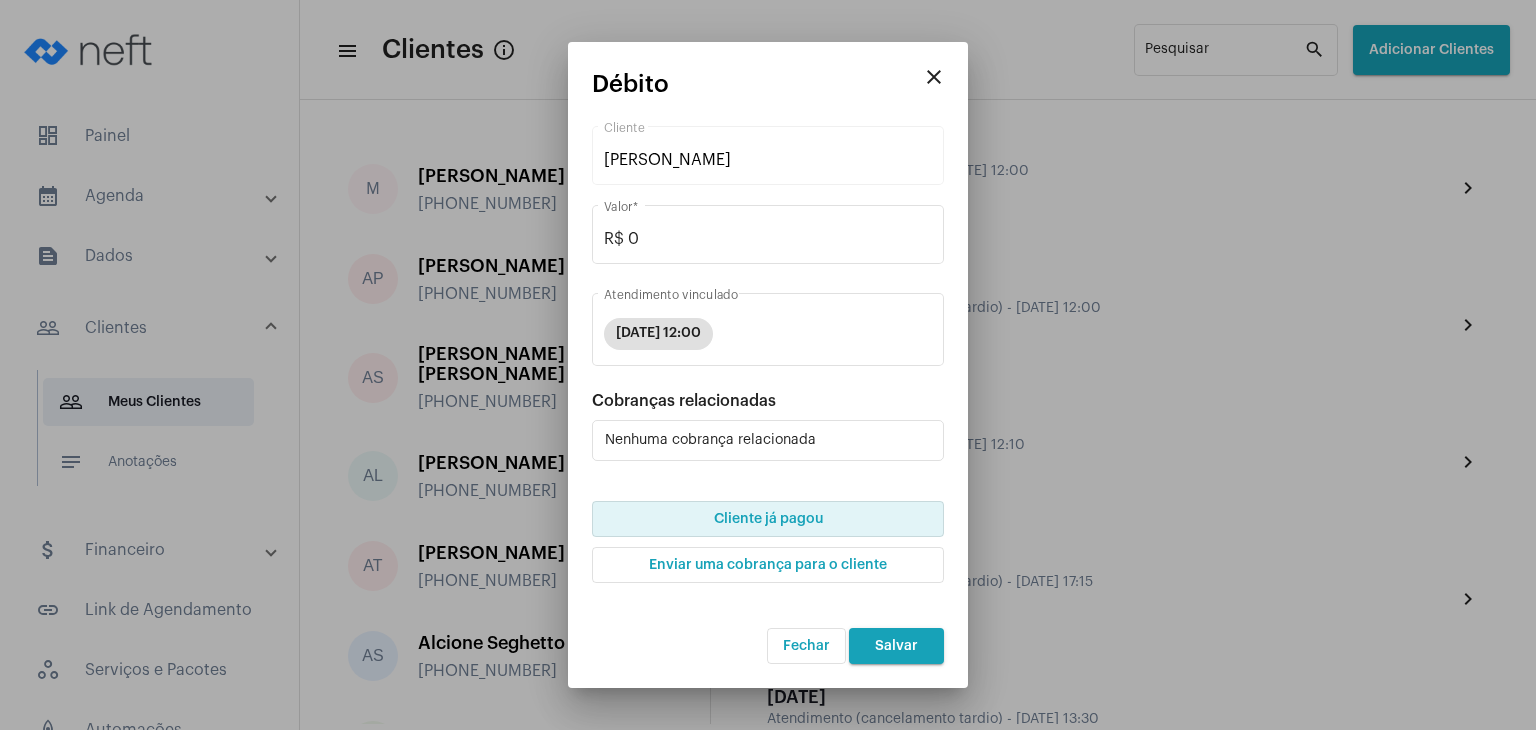 click on "Salvar" at bounding box center (896, 646) 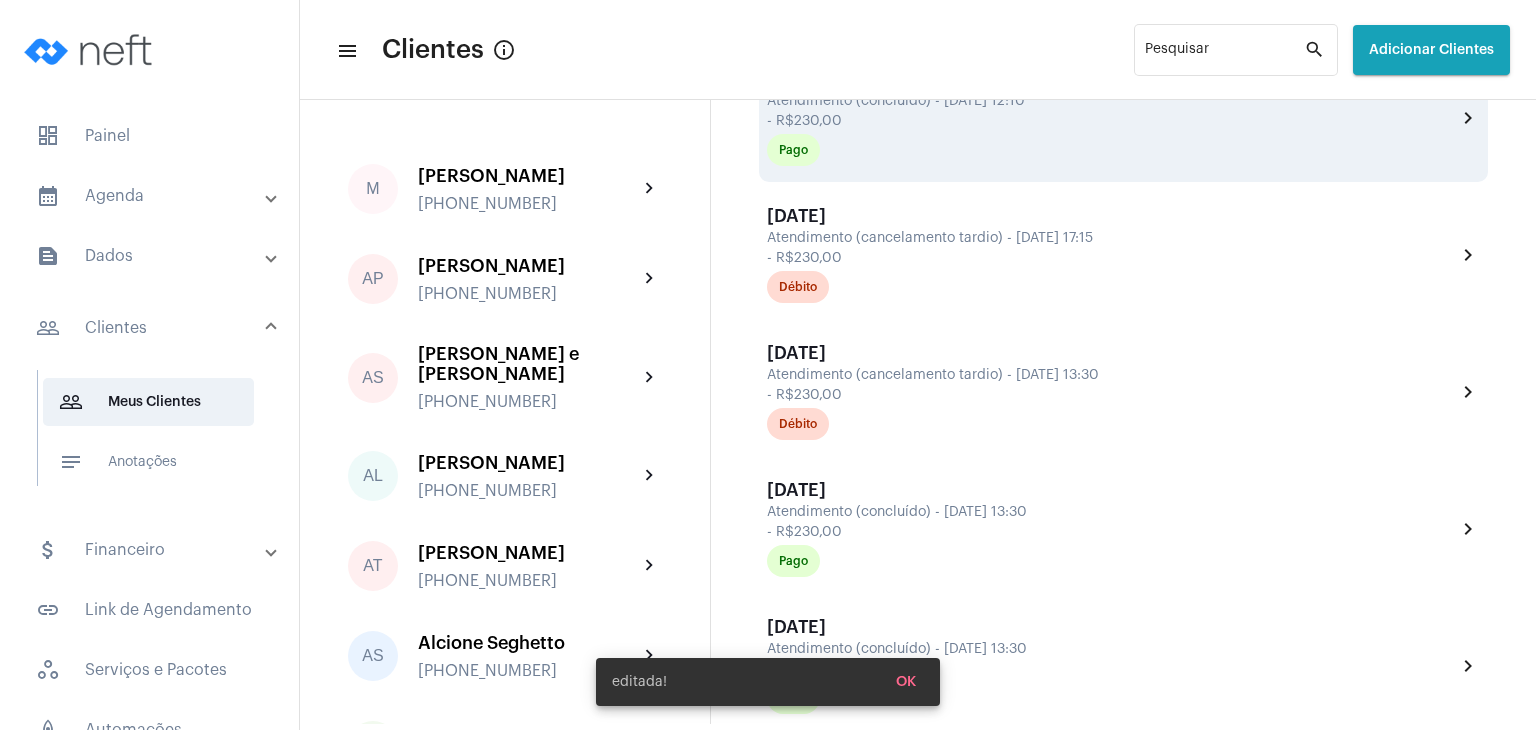 scroll, scrollTop: 3600, scrollLeft: 0, axis: vertical 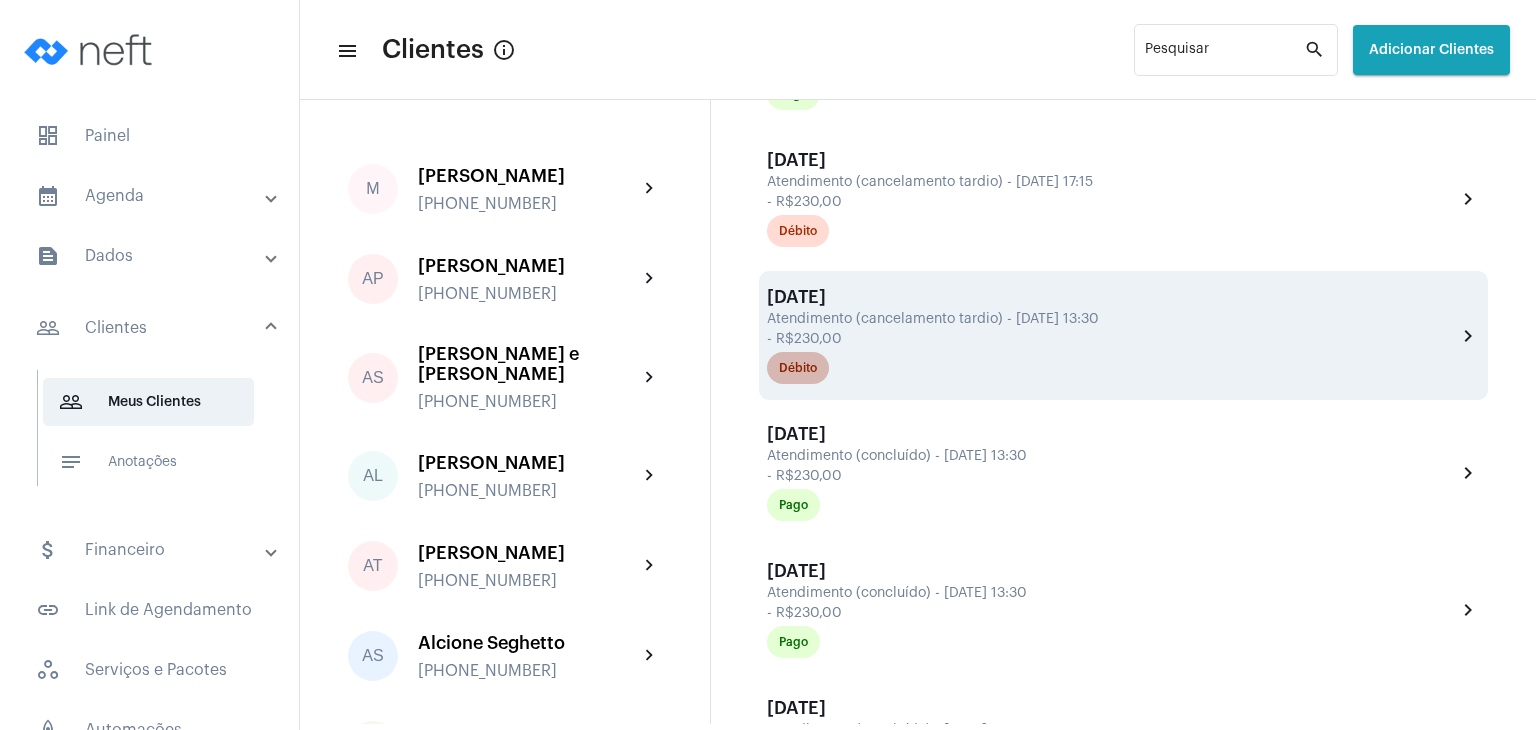 click on "Débito" at bounding box center [798, 368] 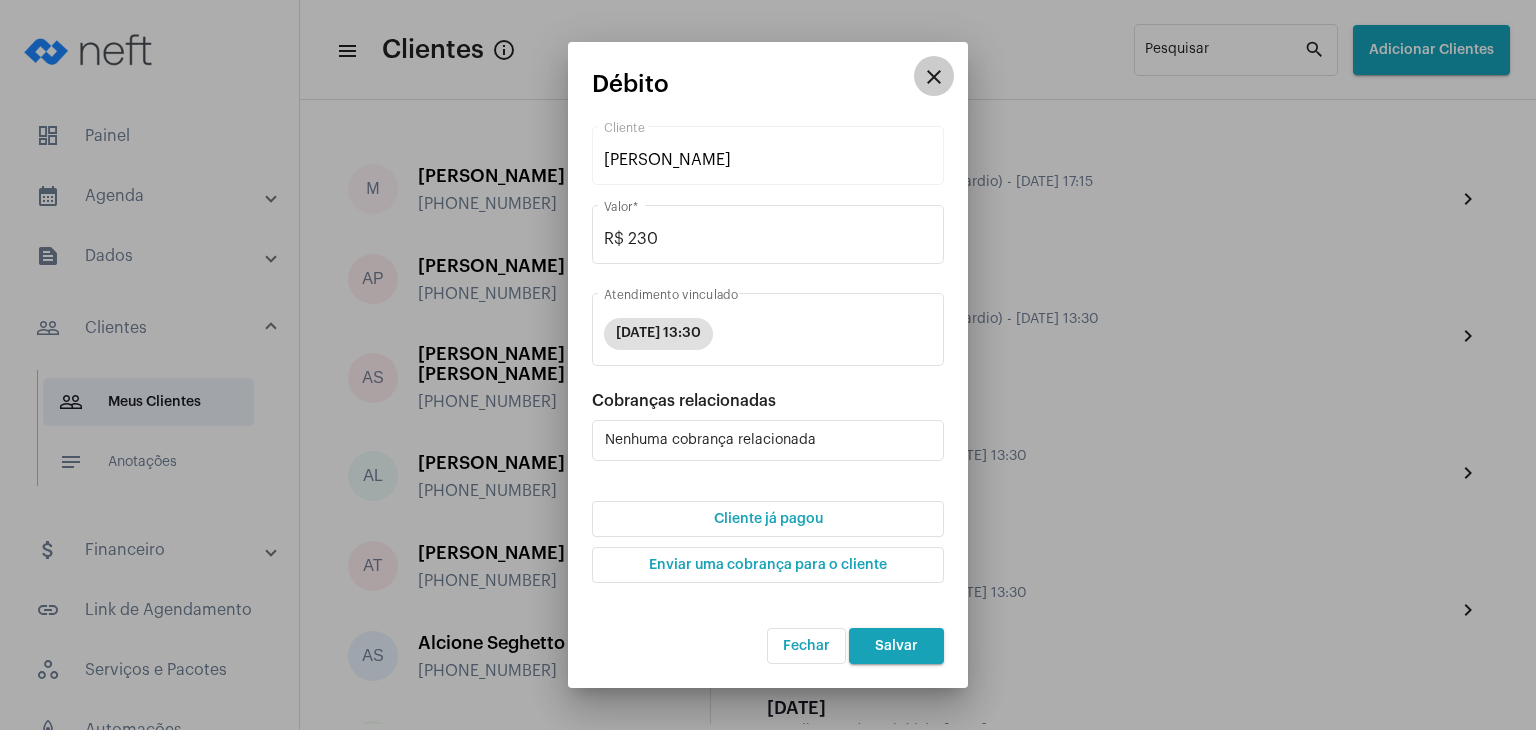 click on "close" at bounding box center (934, 77) 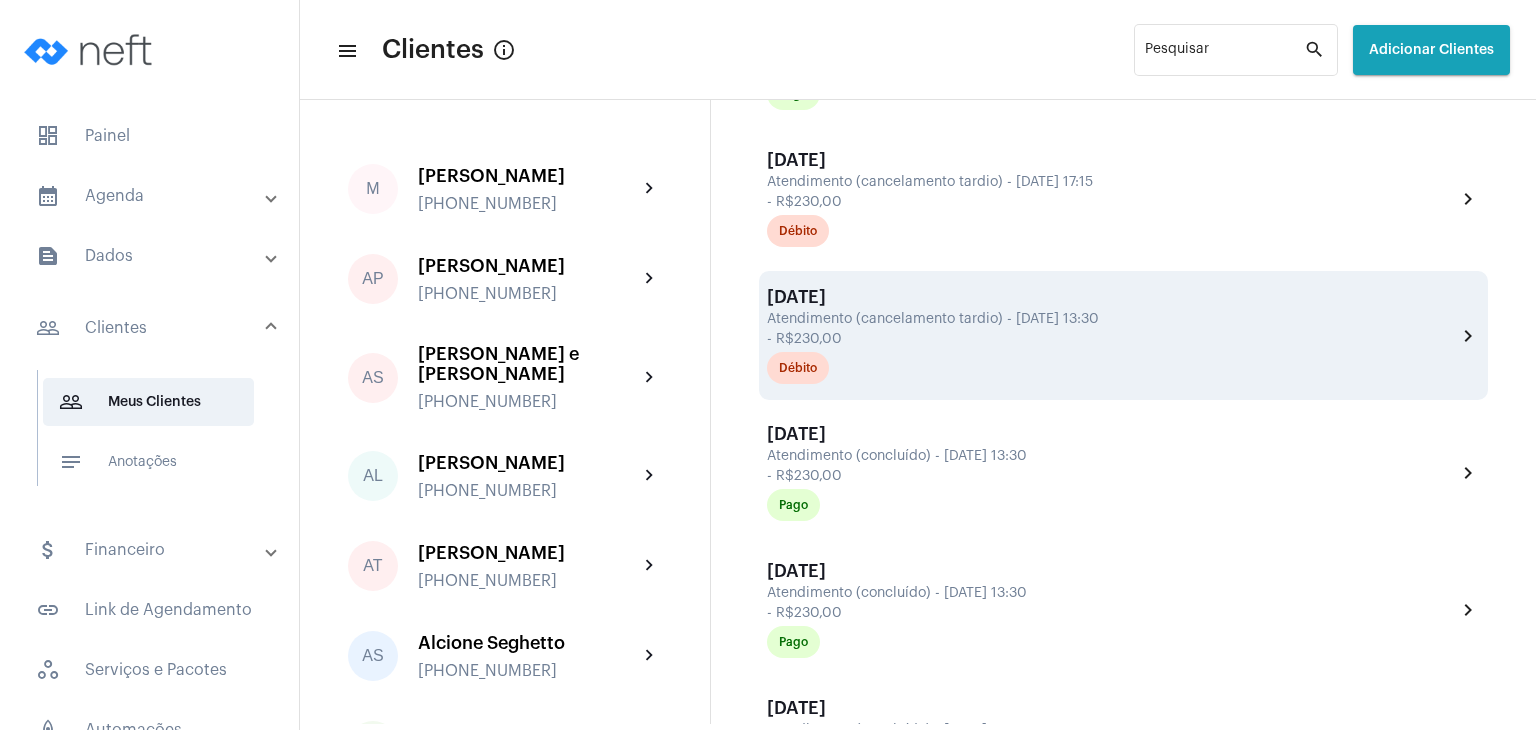 click on "[DATE]   Atendimento (cancelamento tardio) - [DATE] 13:30   - R$230,00  Débito" at bounding box center [1111, 335] 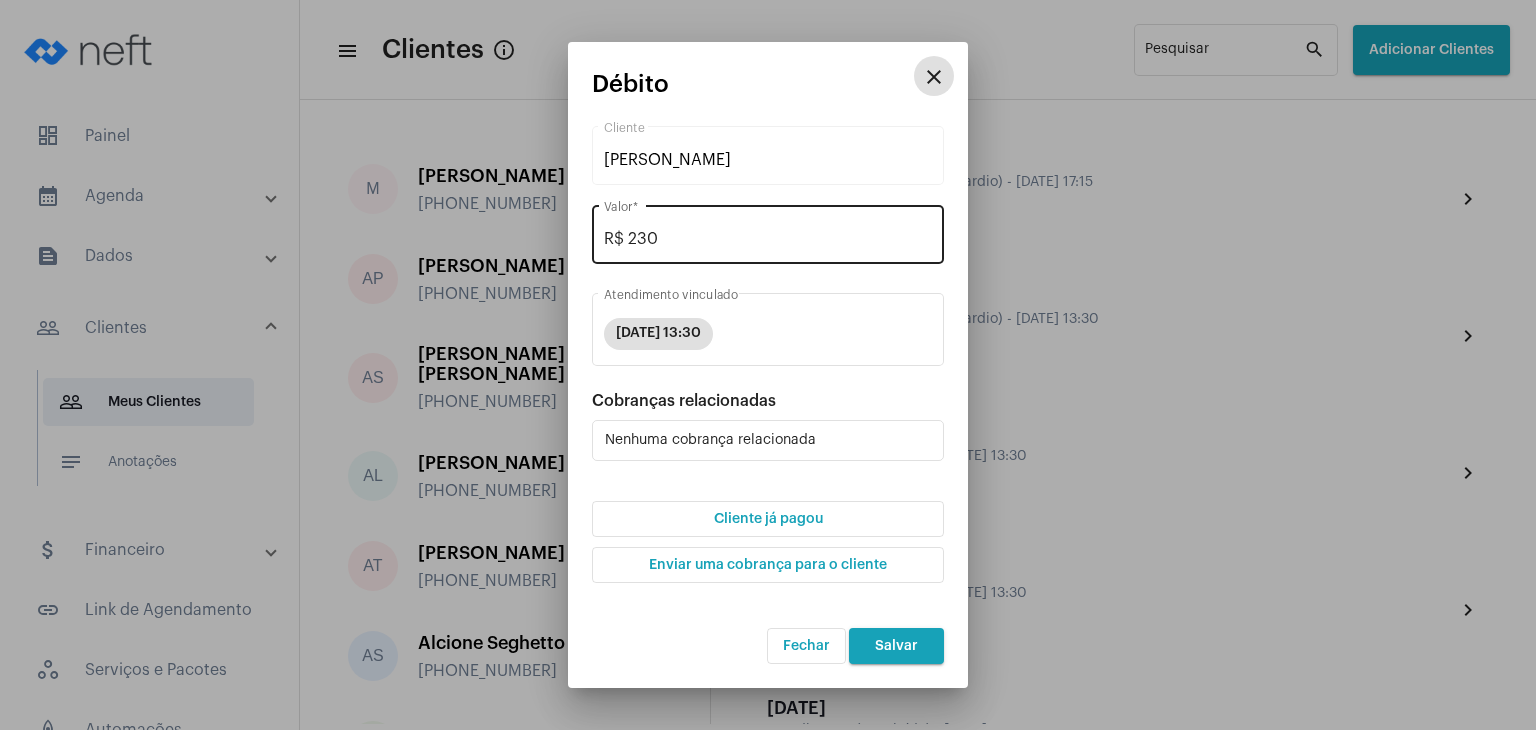 click on "R$ 230 Valor  *" at bounding box center (768, 232) 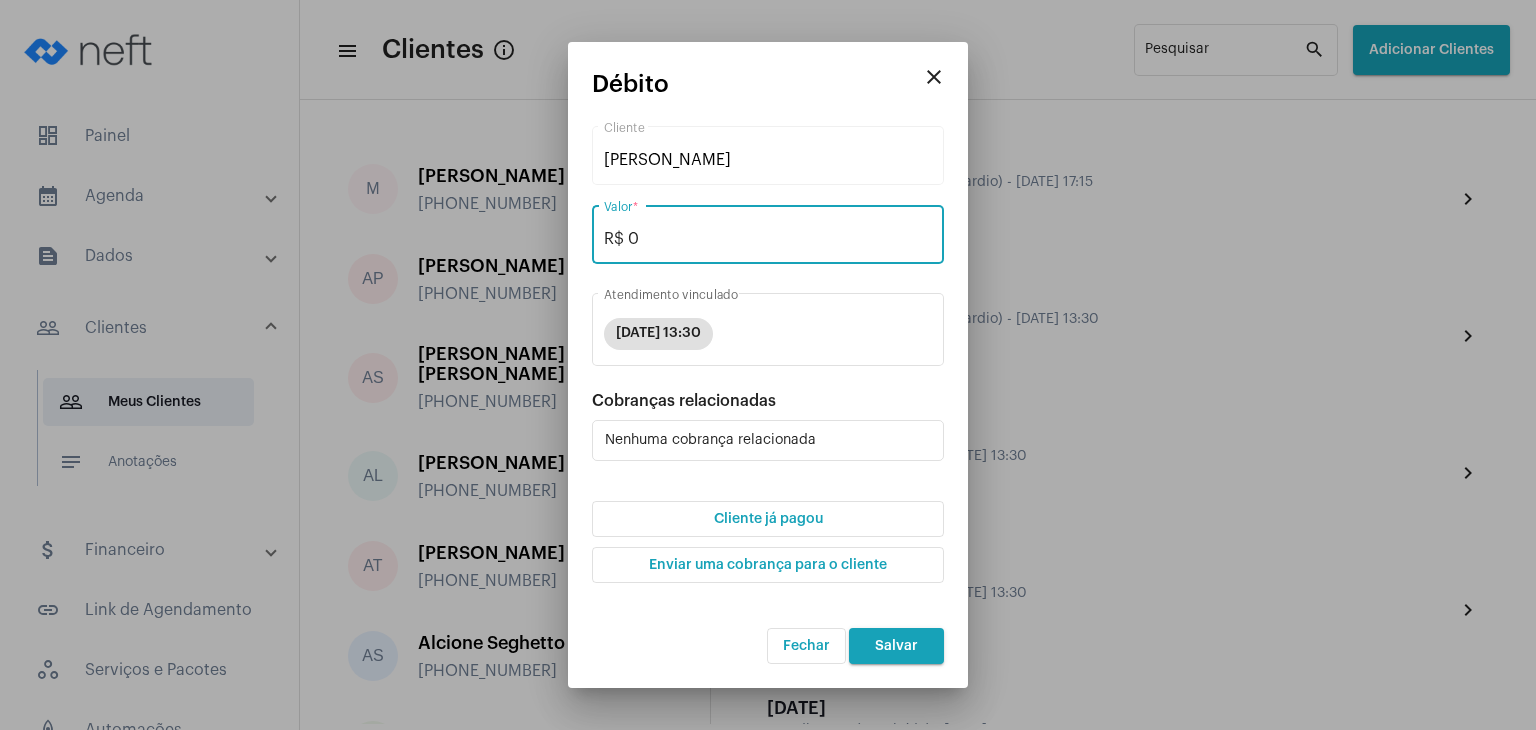type on "R$ 0" 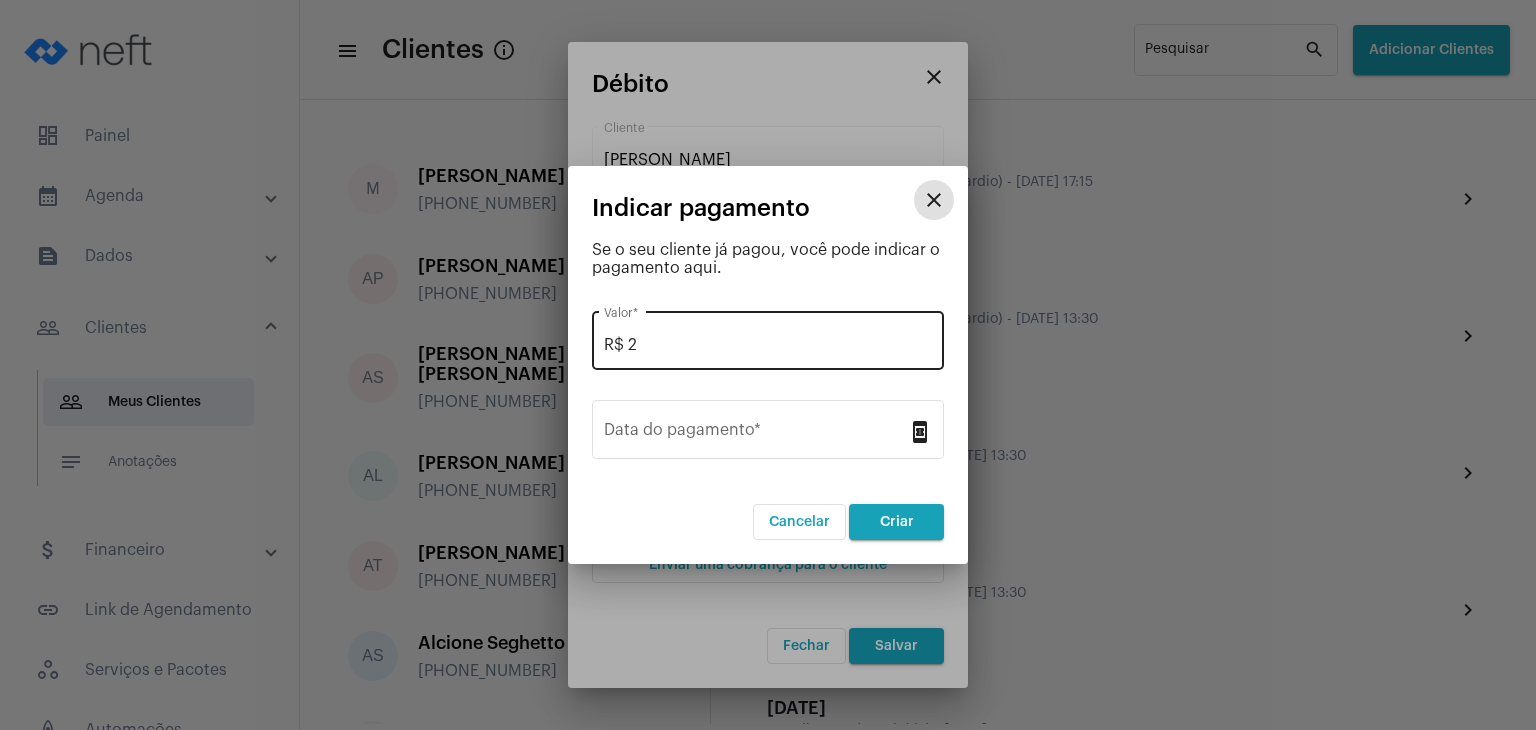 click on "R$ 2 Valor  *" at bounding box center (768, 338) 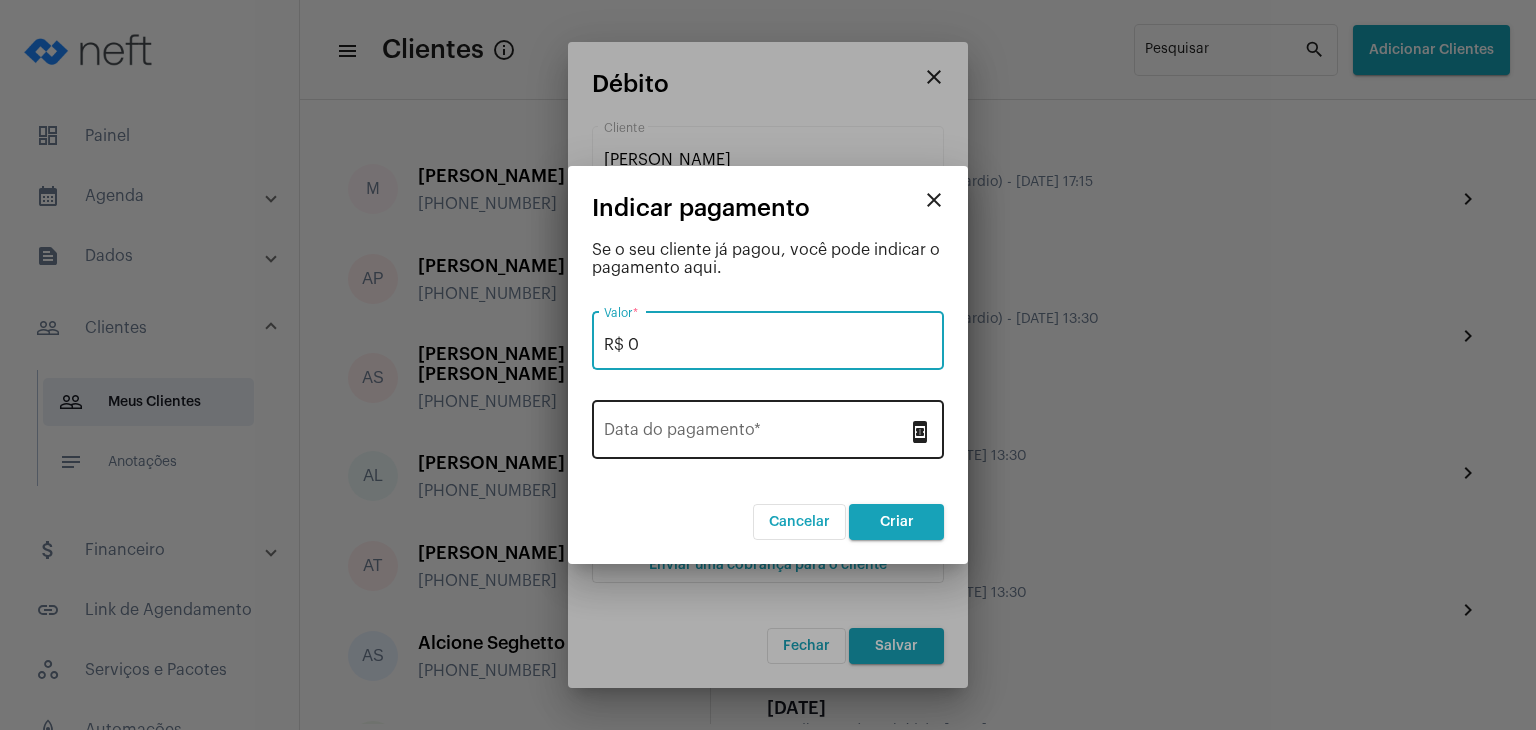 type on "R$ 0" 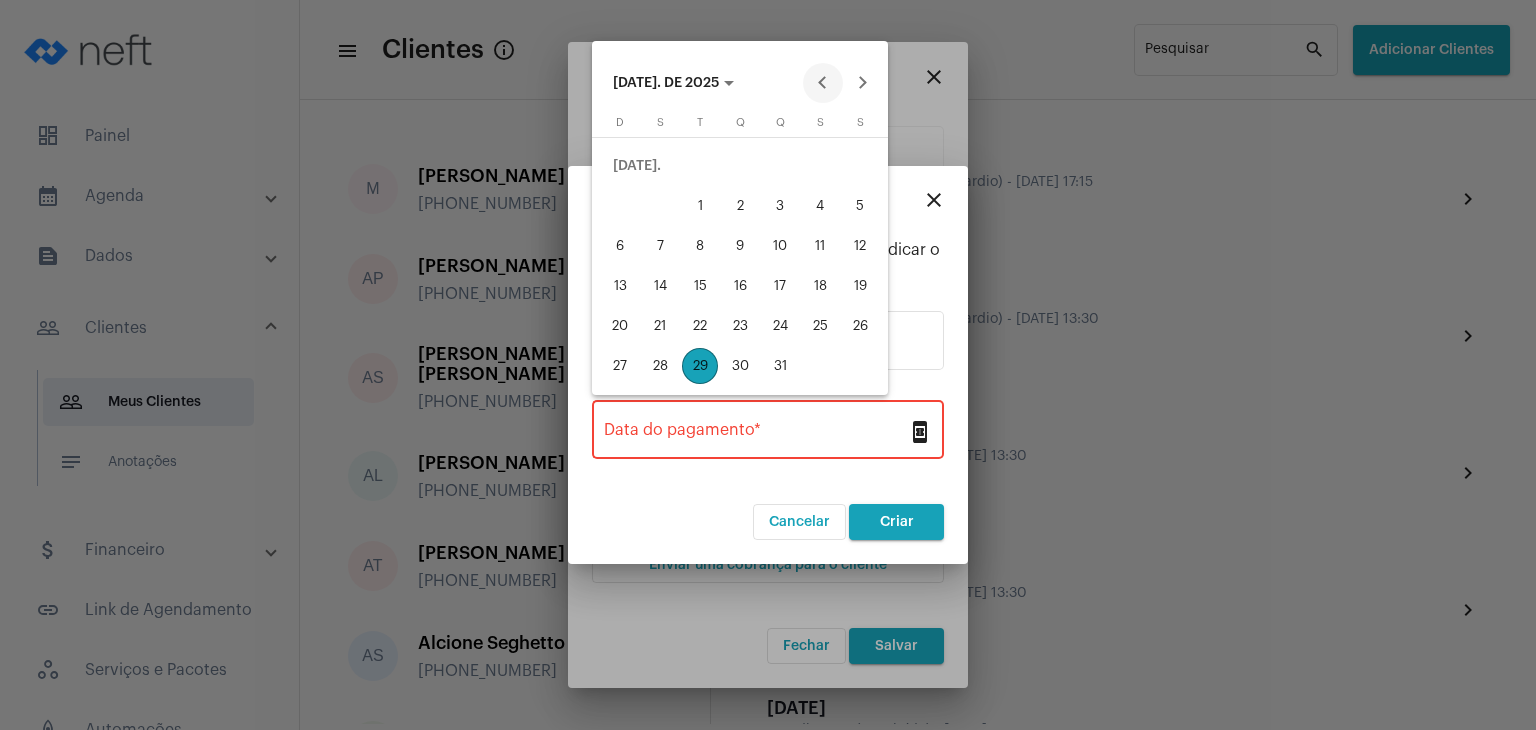 click at bounding box center (823, 83) 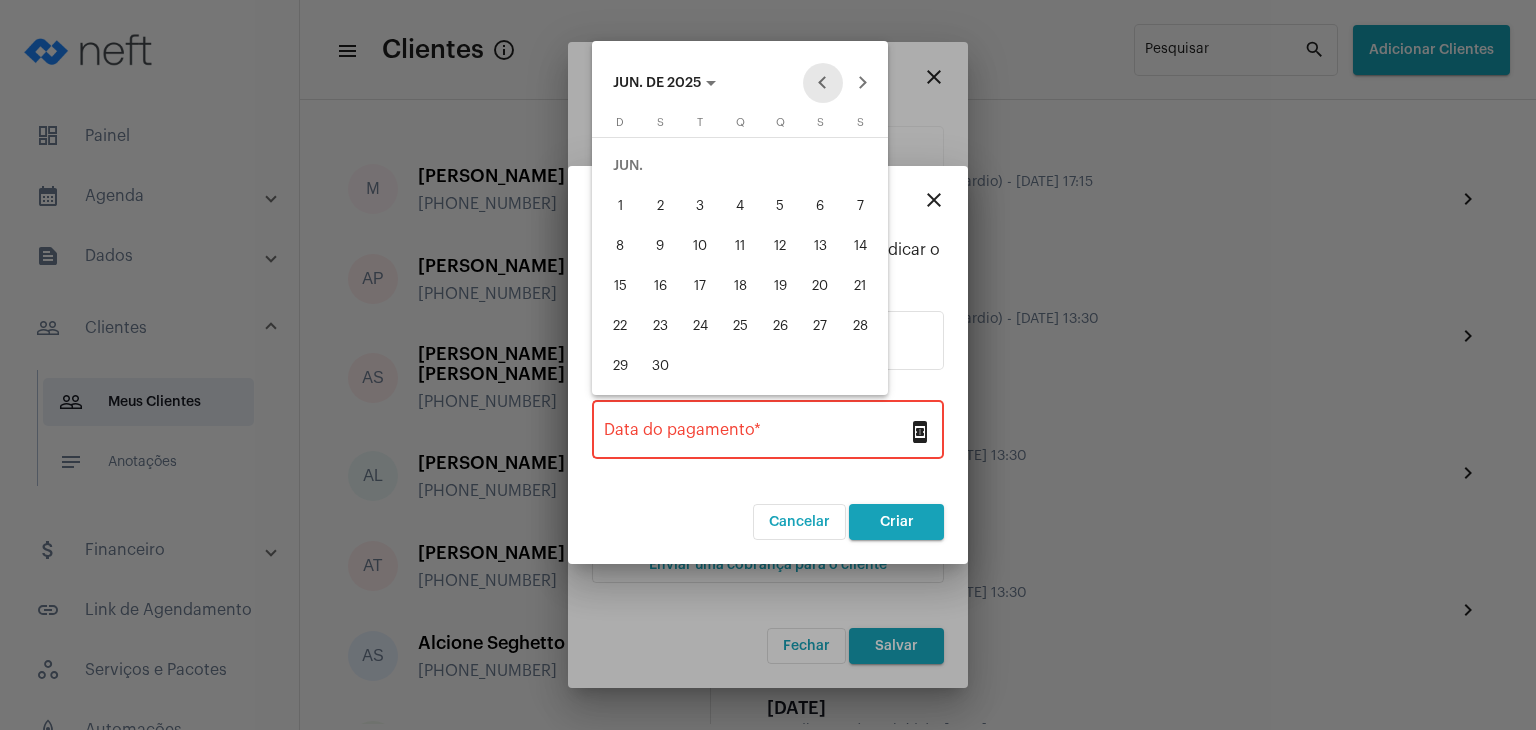 click at bounding box center [823, 83] 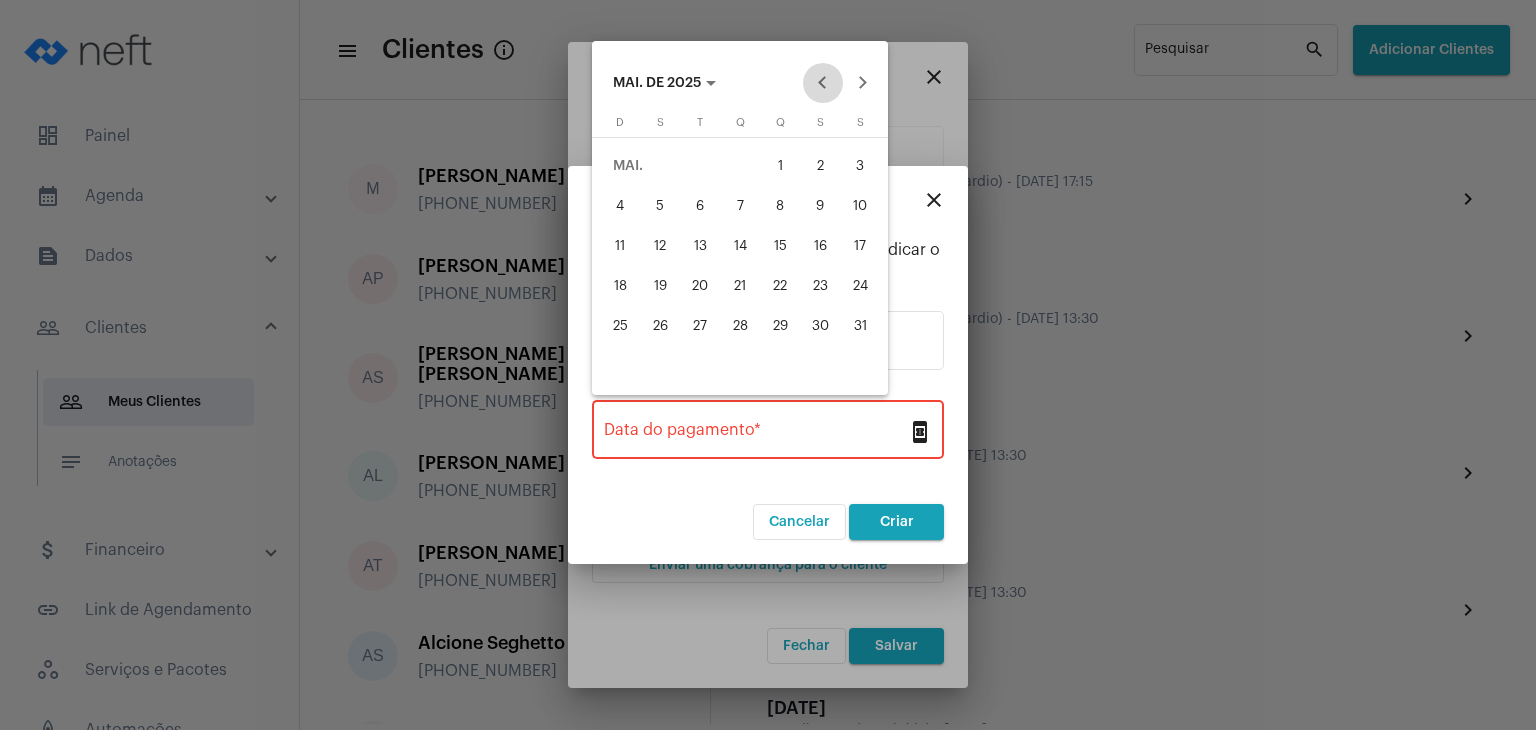 click at bounding box center [823, 83] 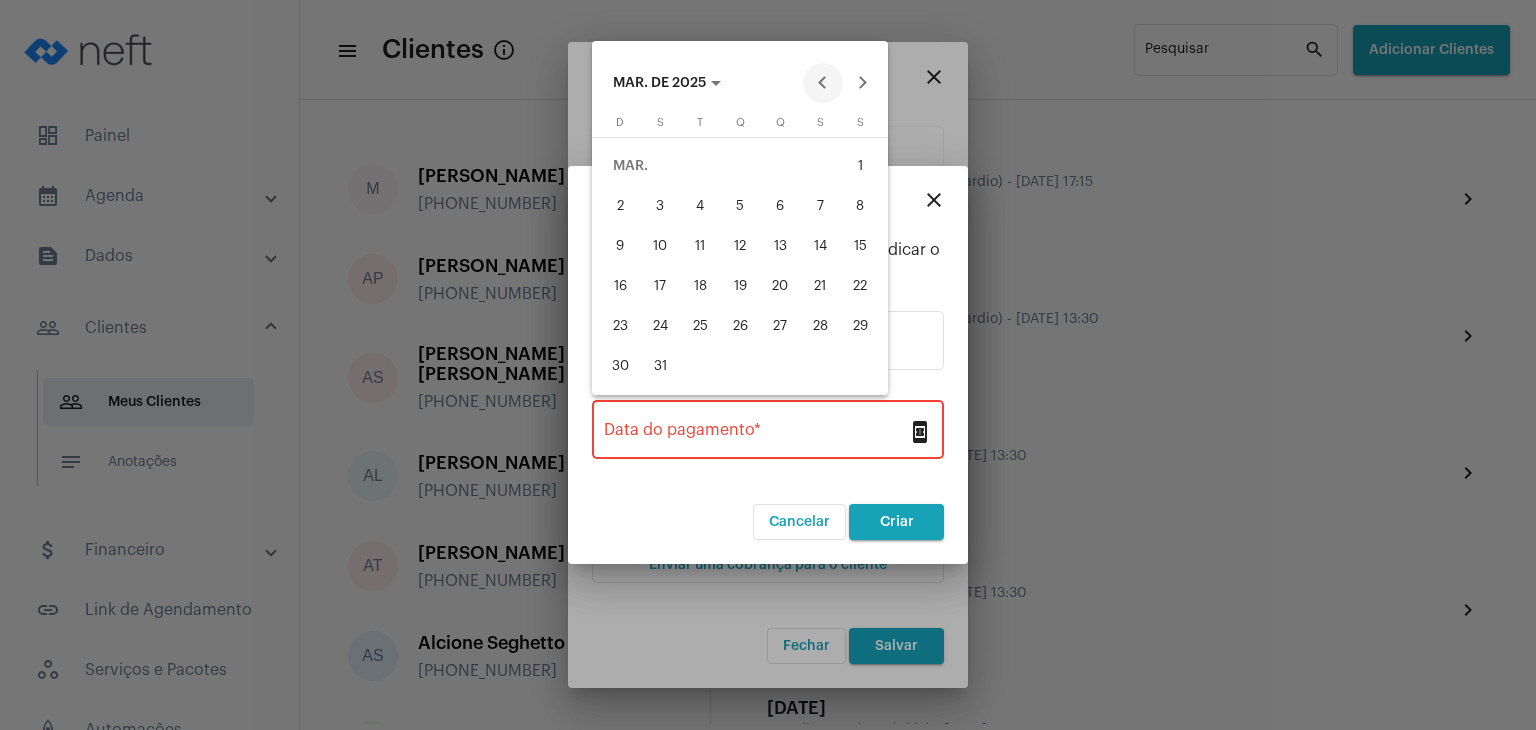 click at bounding box center (823, 83) 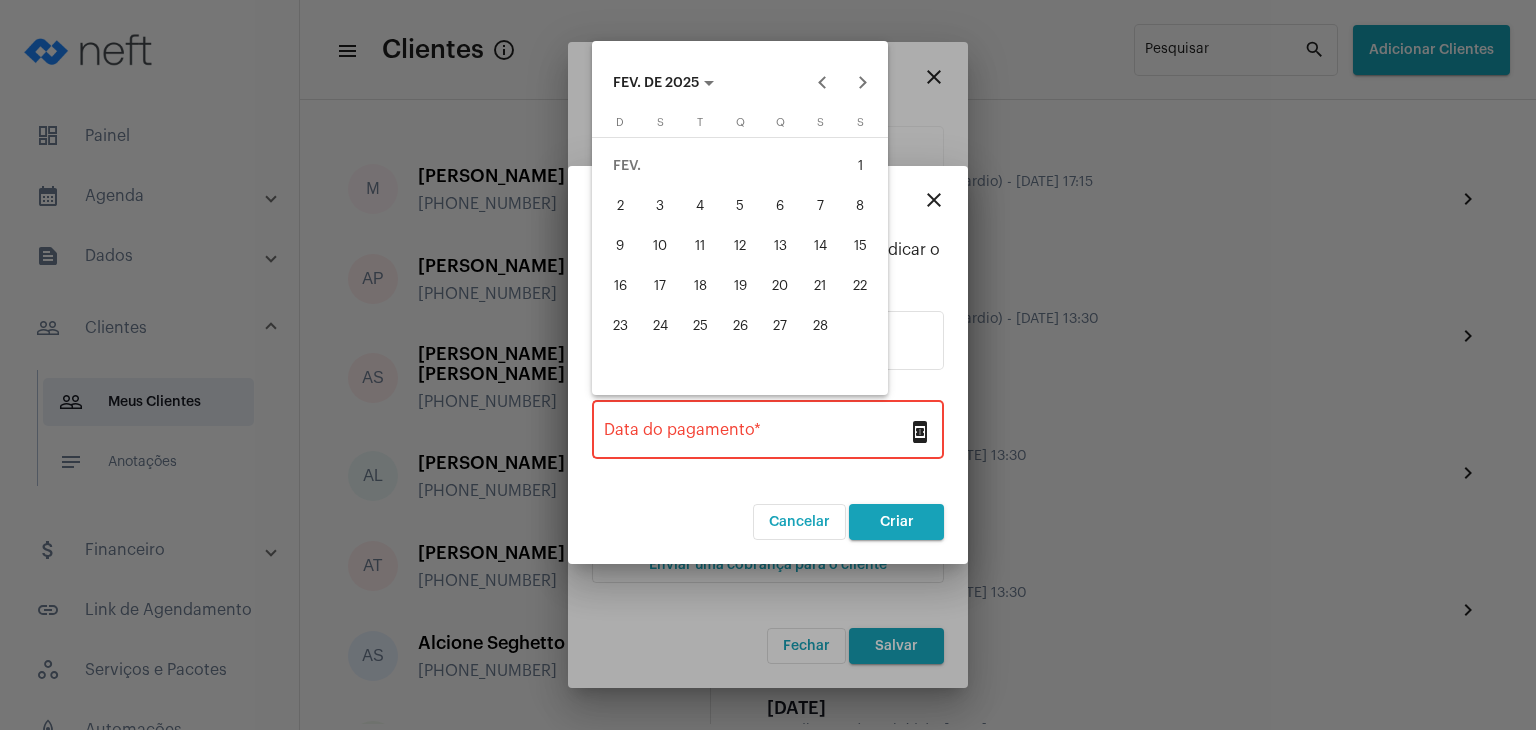 click on "6" at bounding box center [780, 206] 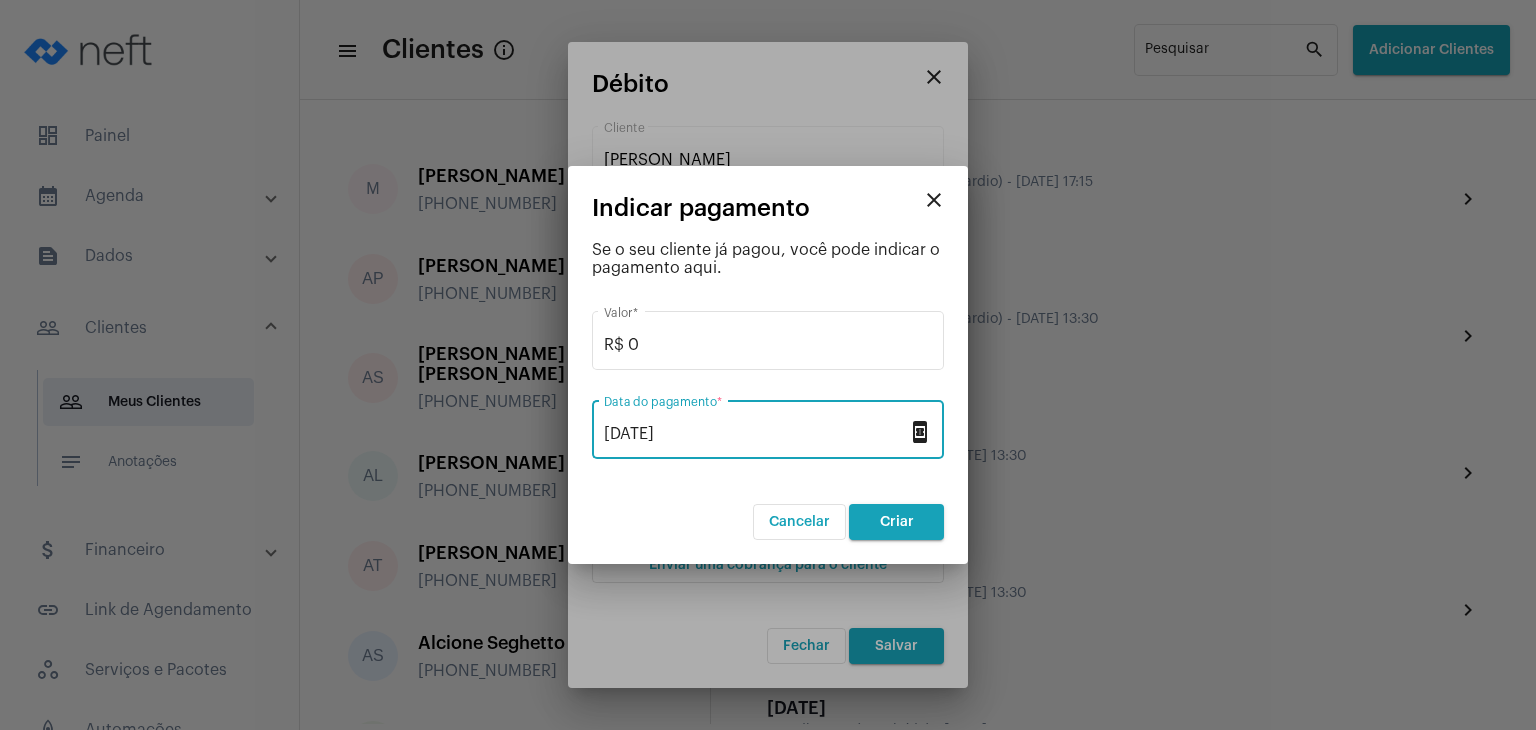 click on "Criar" at bounding box center [897, 522] 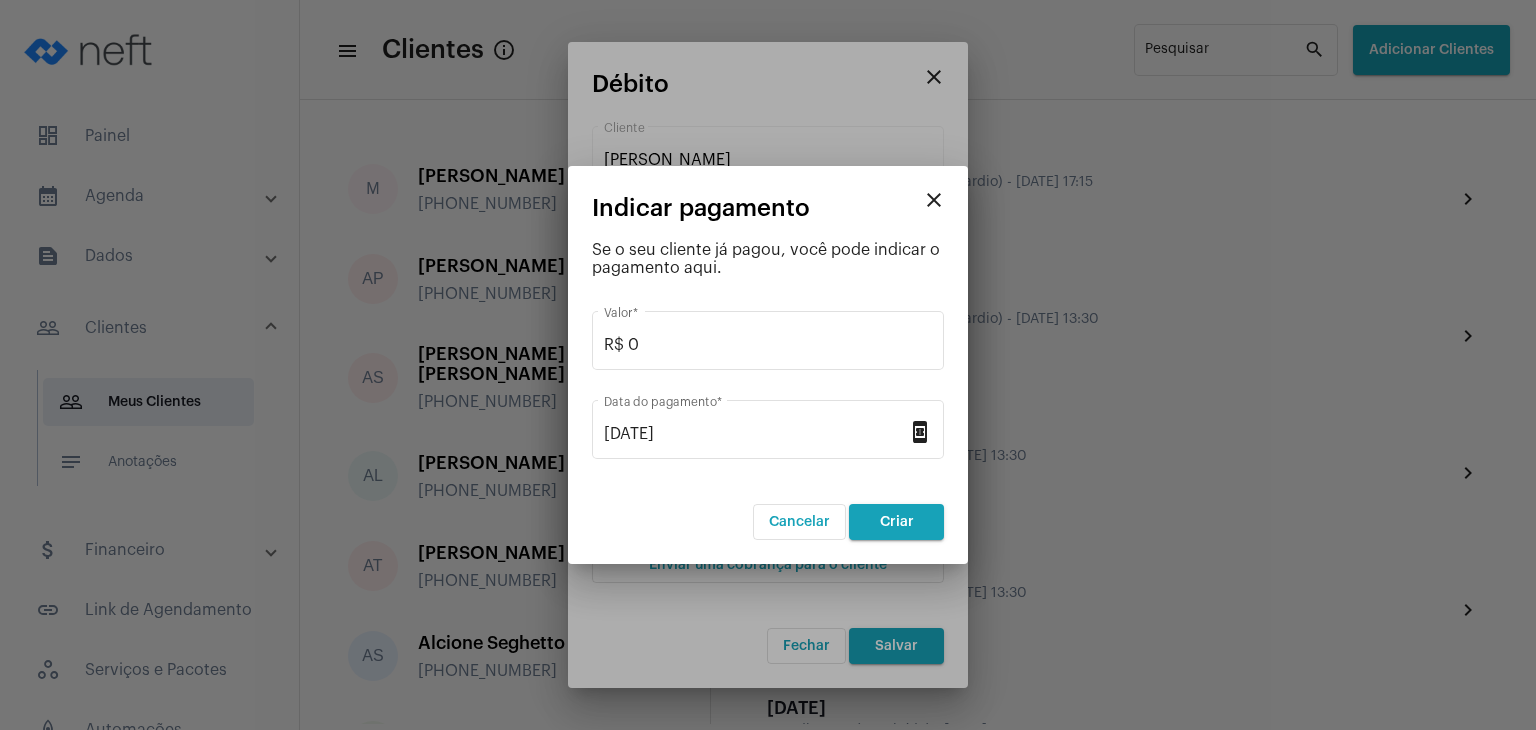 click on "close" at bounding box center [934, 200] 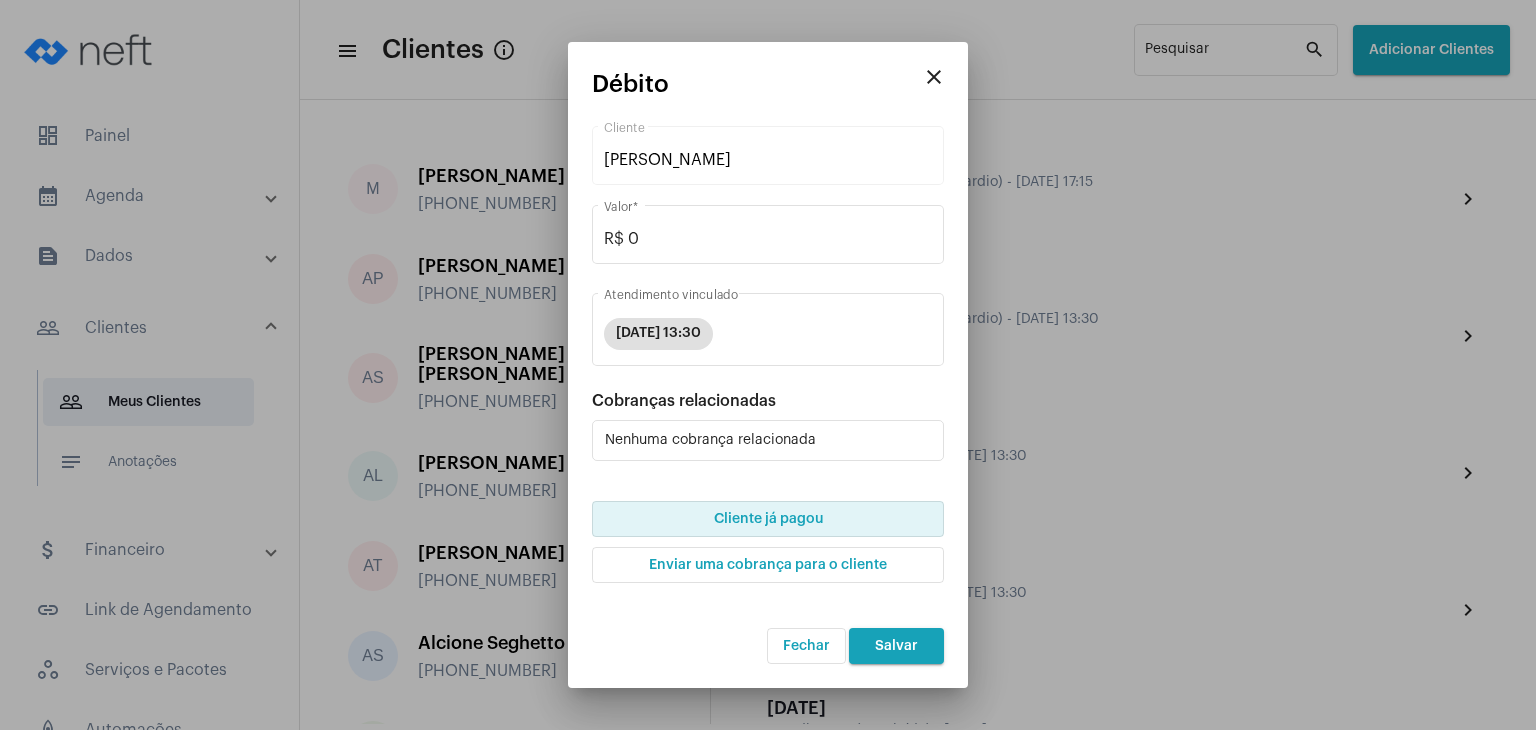 click on "Salvar" at bounding box center (896, 646) 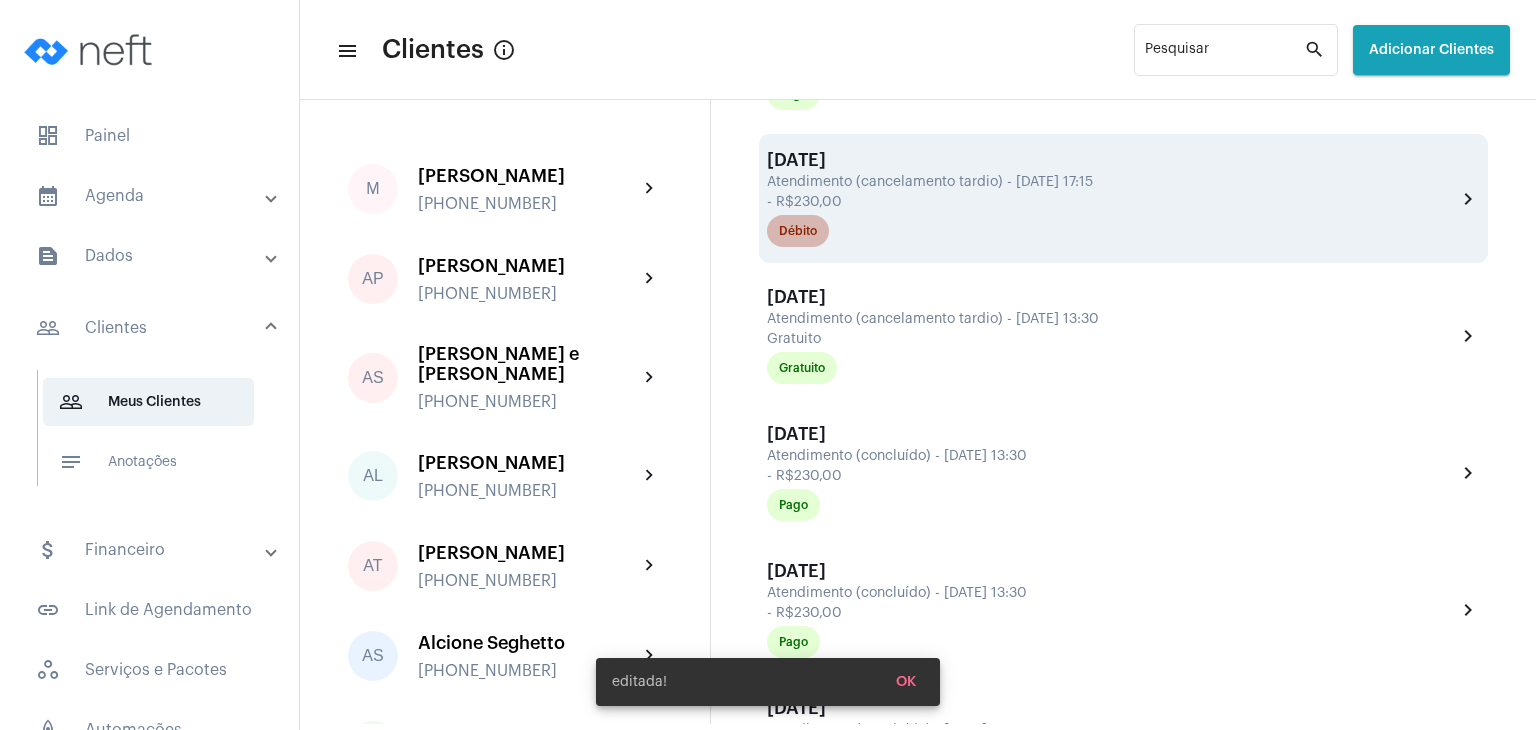 click on "Débito" at bounding box center [798, 231] 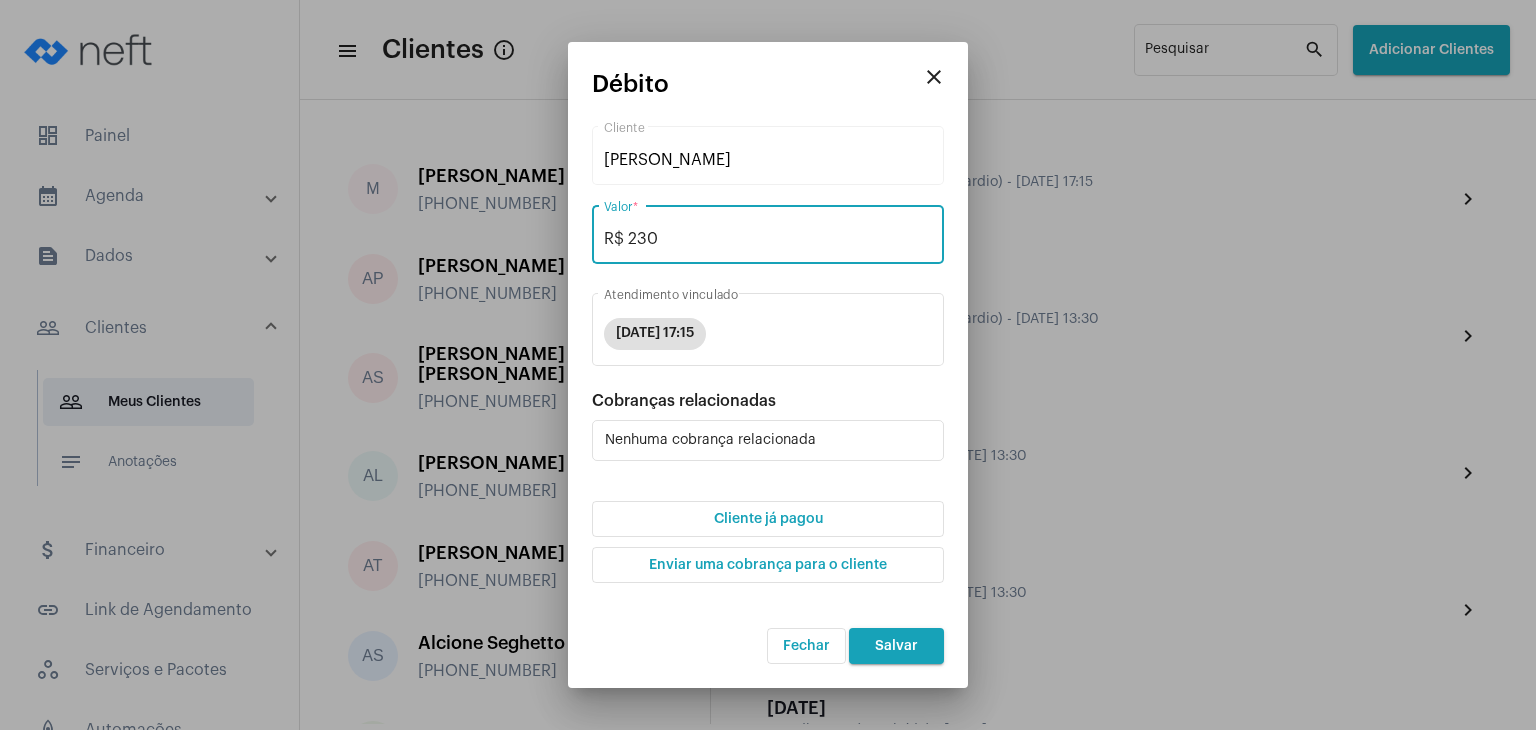 click on "R$ 230" at bounding box center [768, 239] 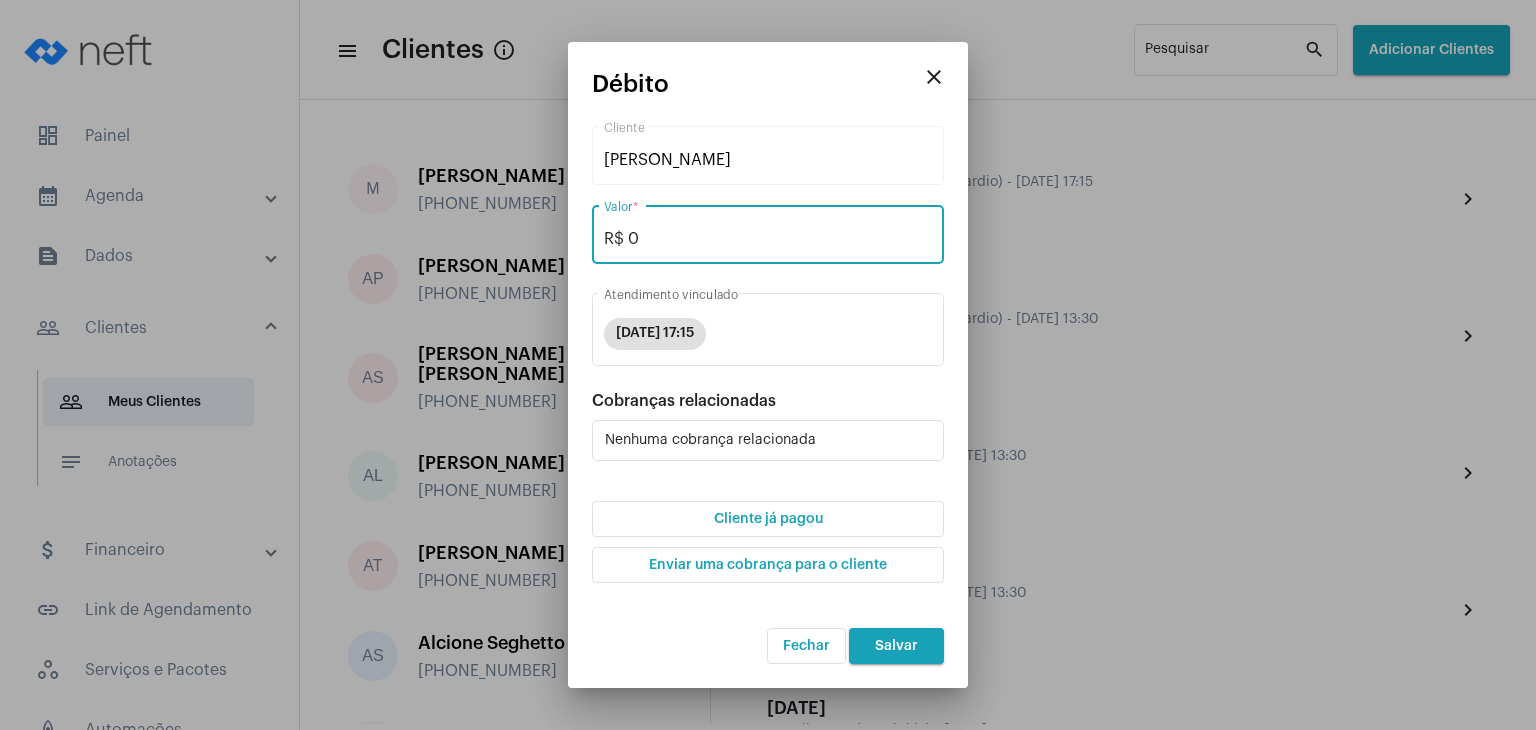 type on "R$ 0" 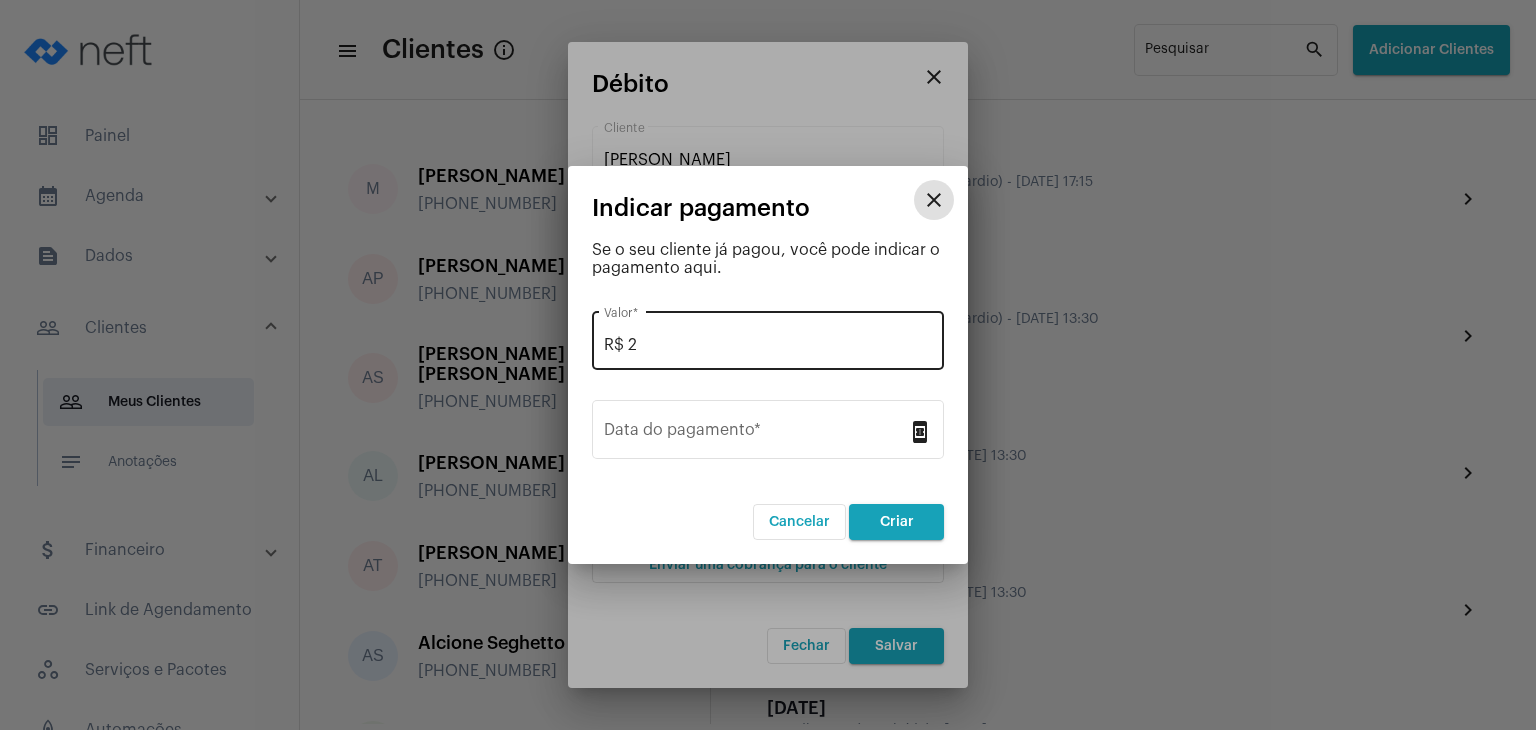 click on "R$ 2 Valor  *" at bounding box center (768, 338) 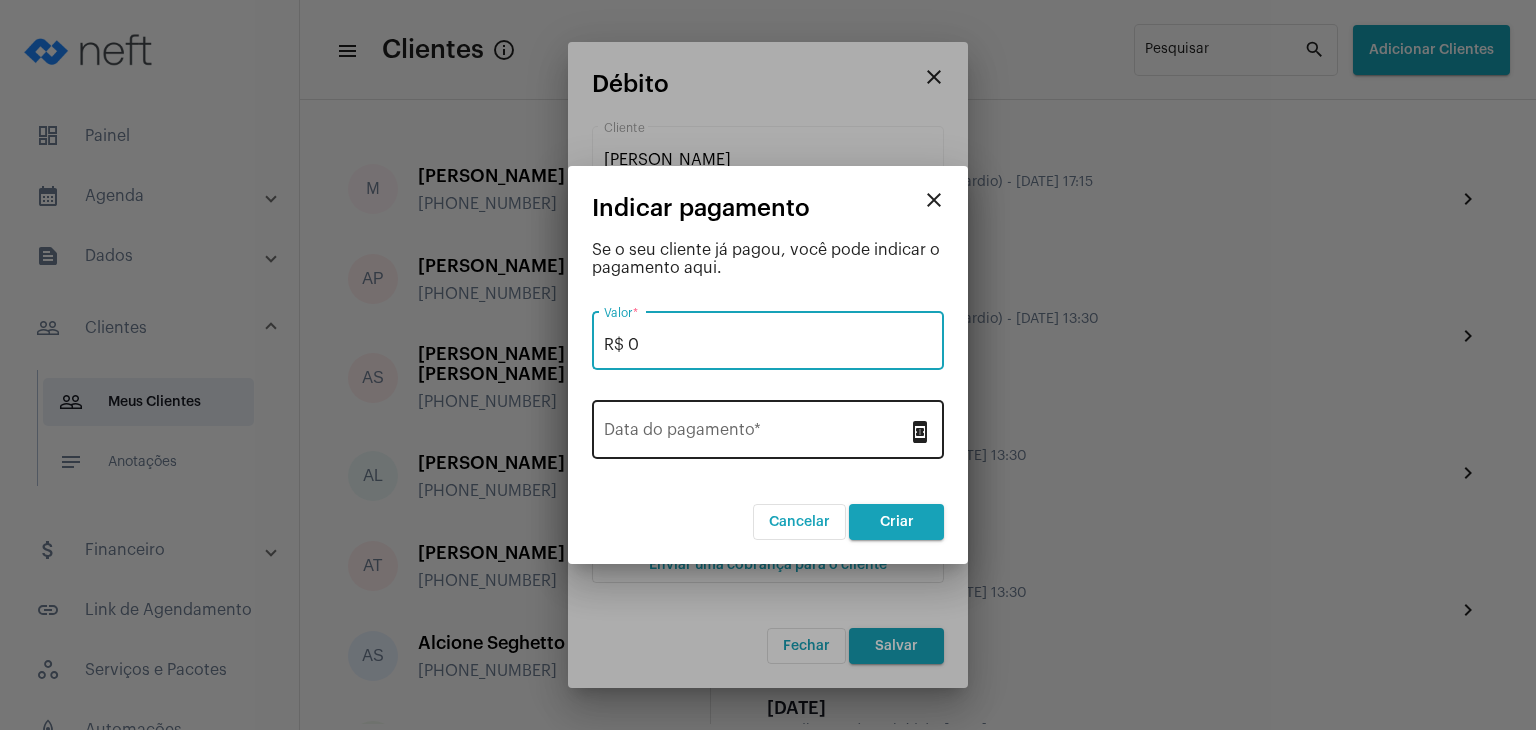type on "R$ 0" 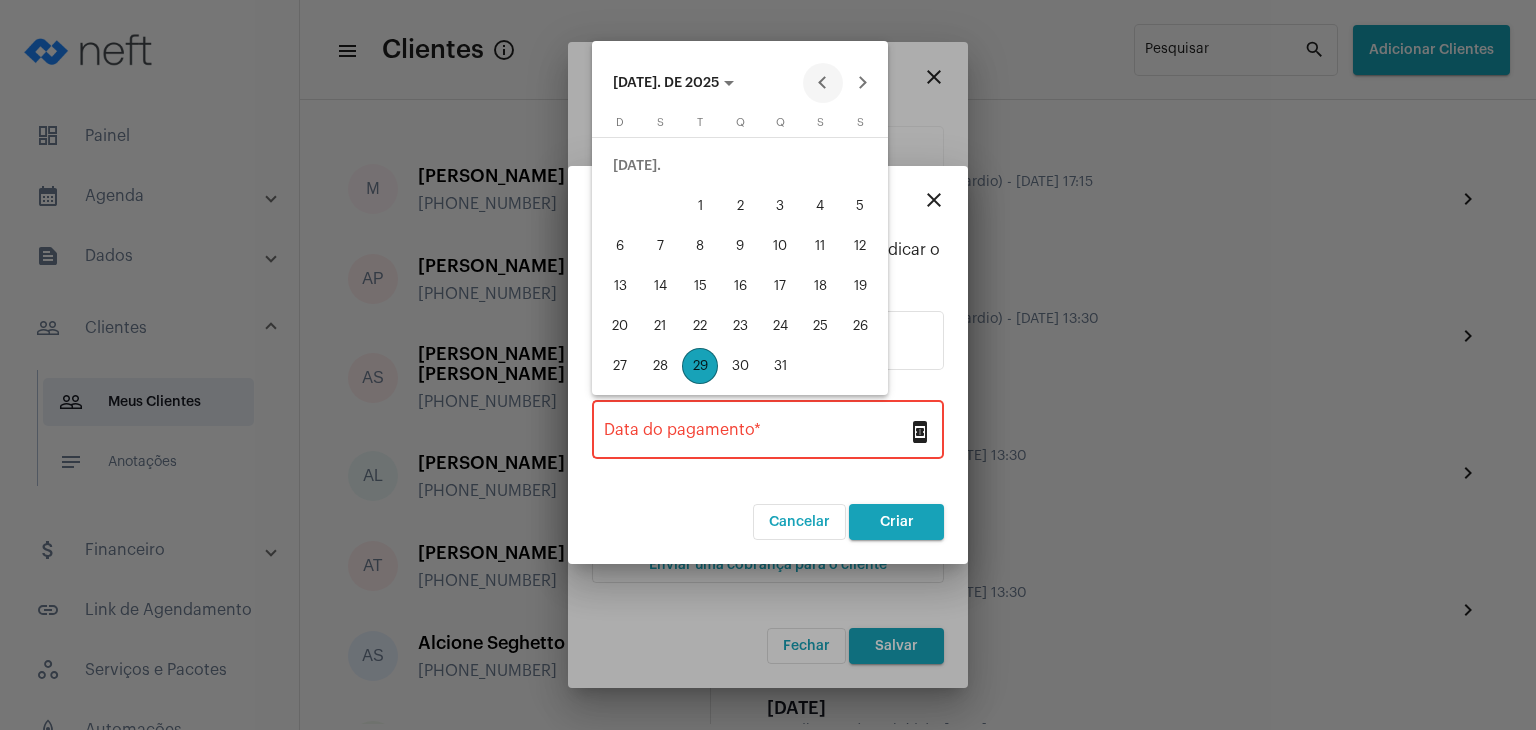 click at bounding box center [823, 83] 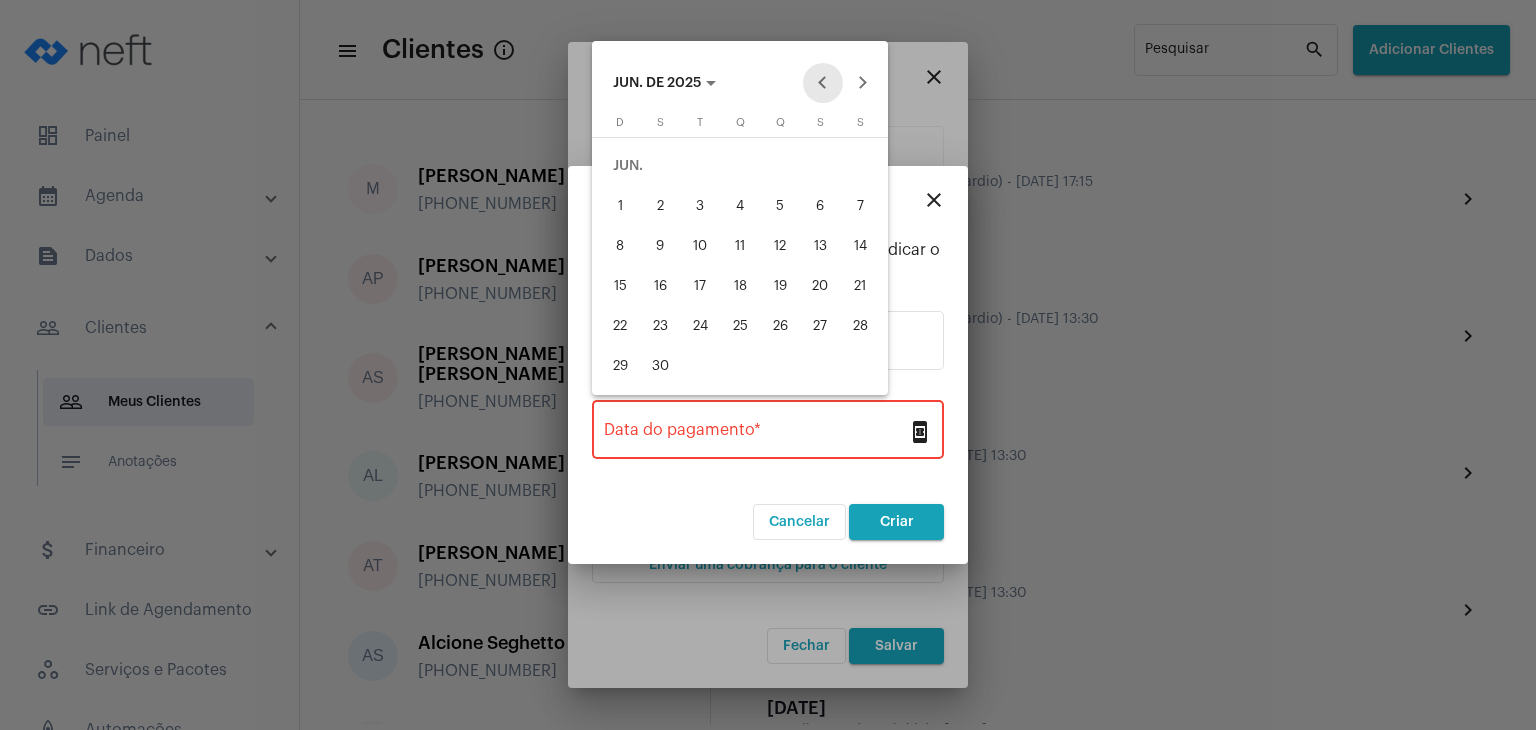 click at bounding box center [823, 83] 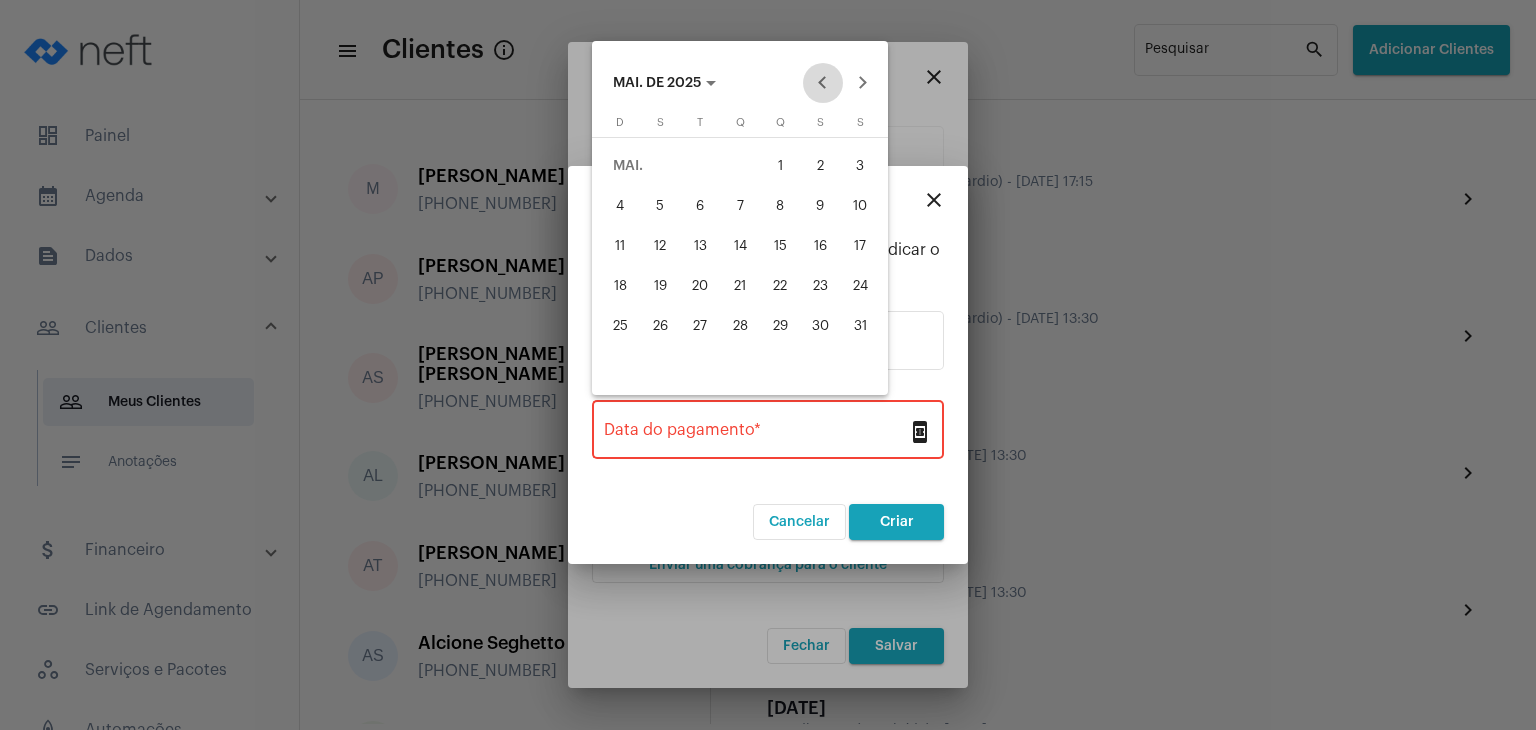 click at bounding box center [823, 83] 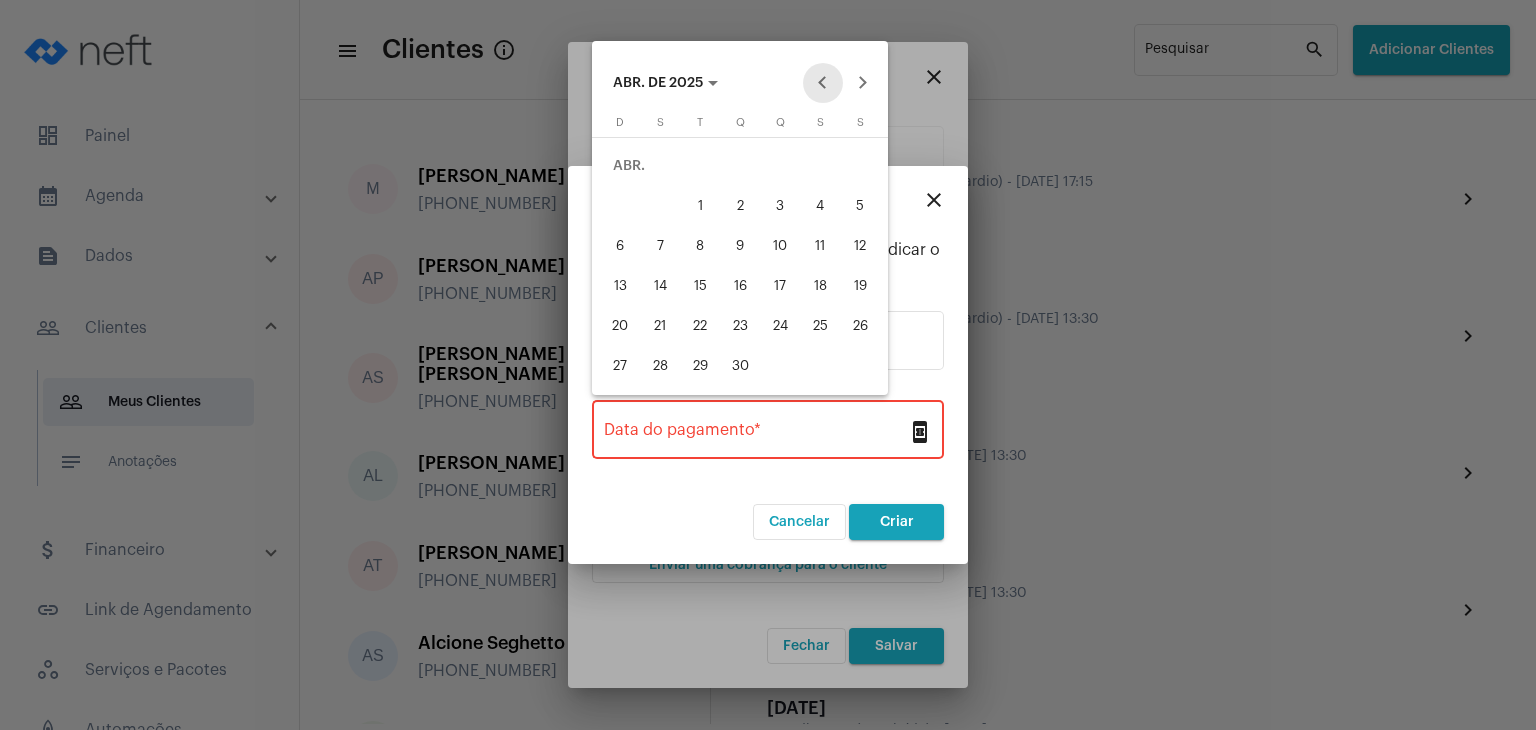 click at bounding box center (823, 83) 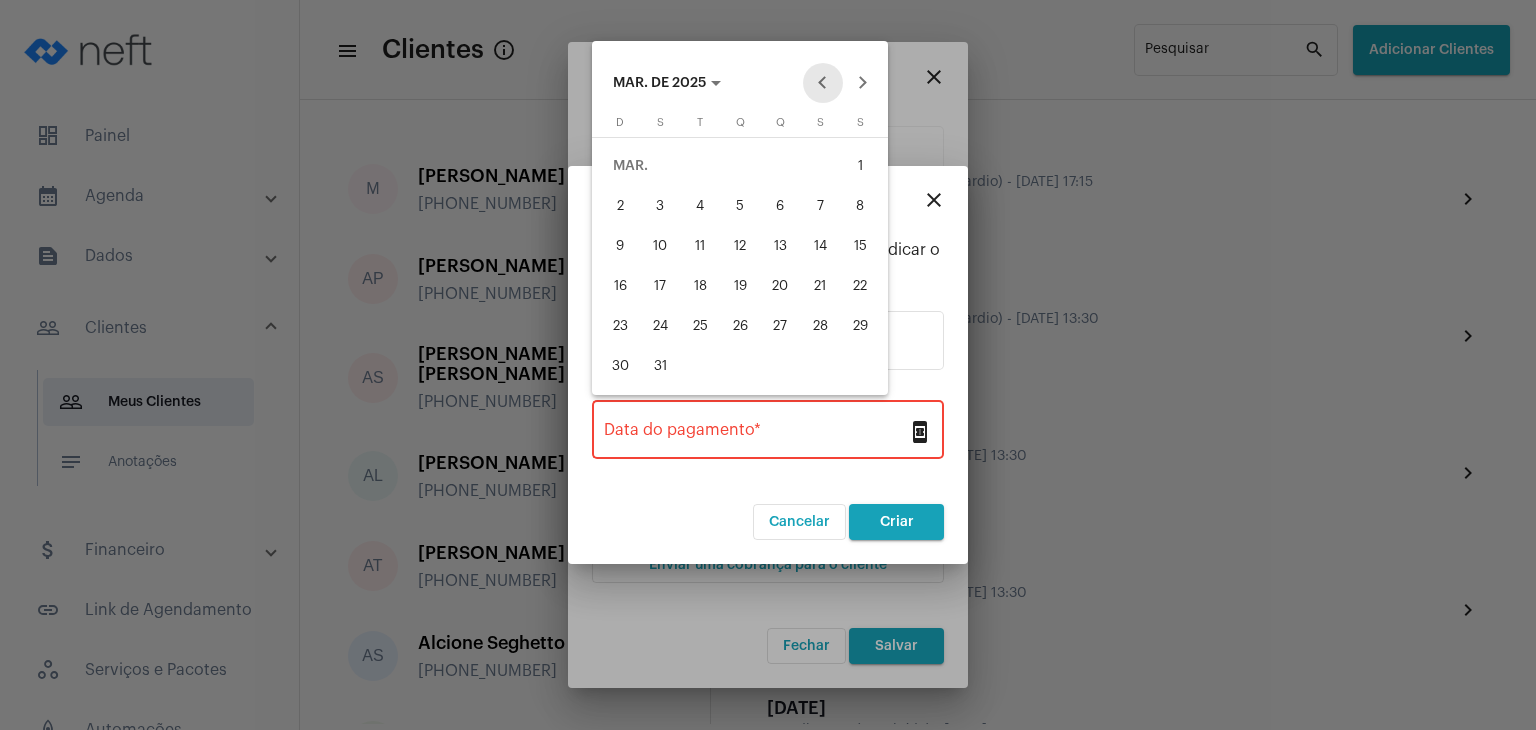 click at bounding box center [823, 83] 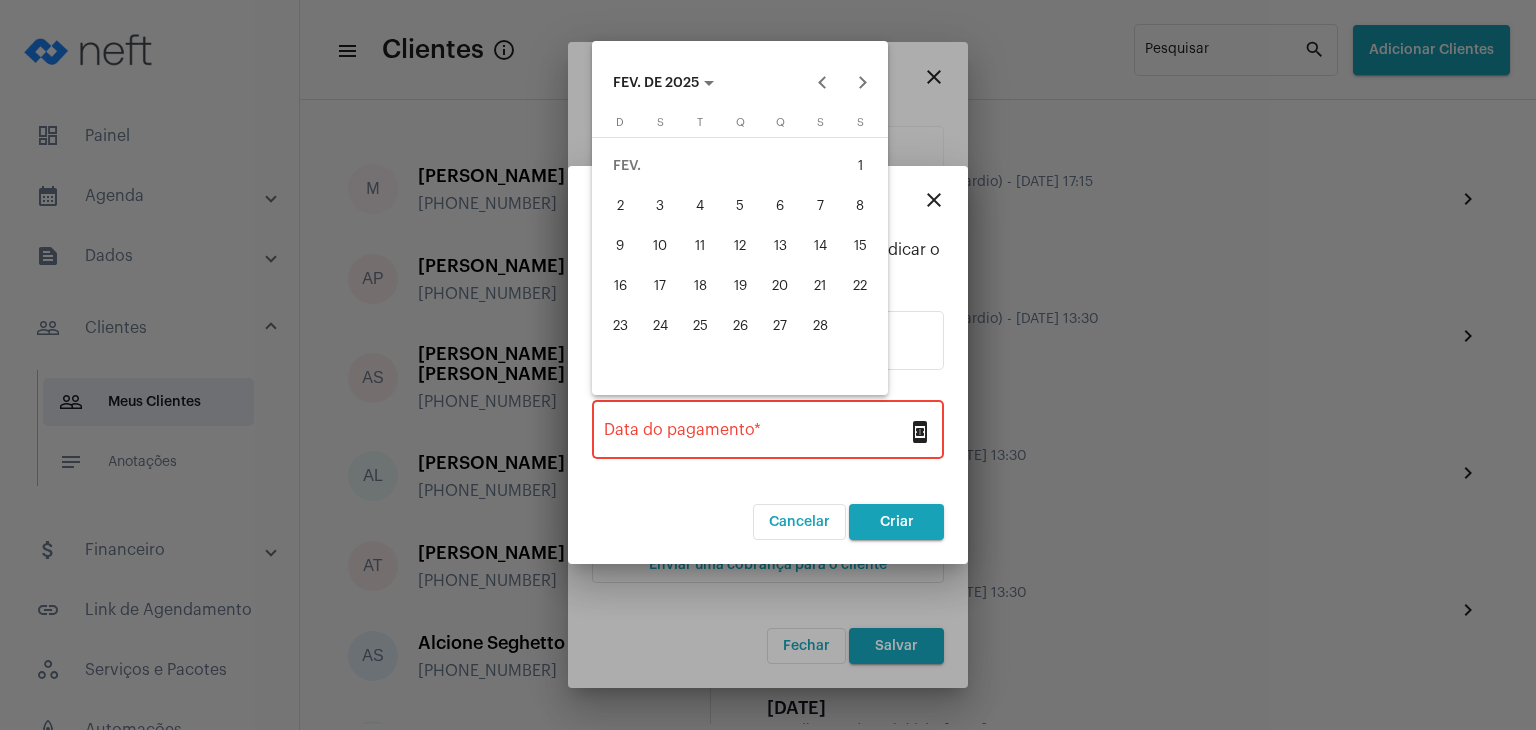 click on "10" at bounding box center [660, 246] 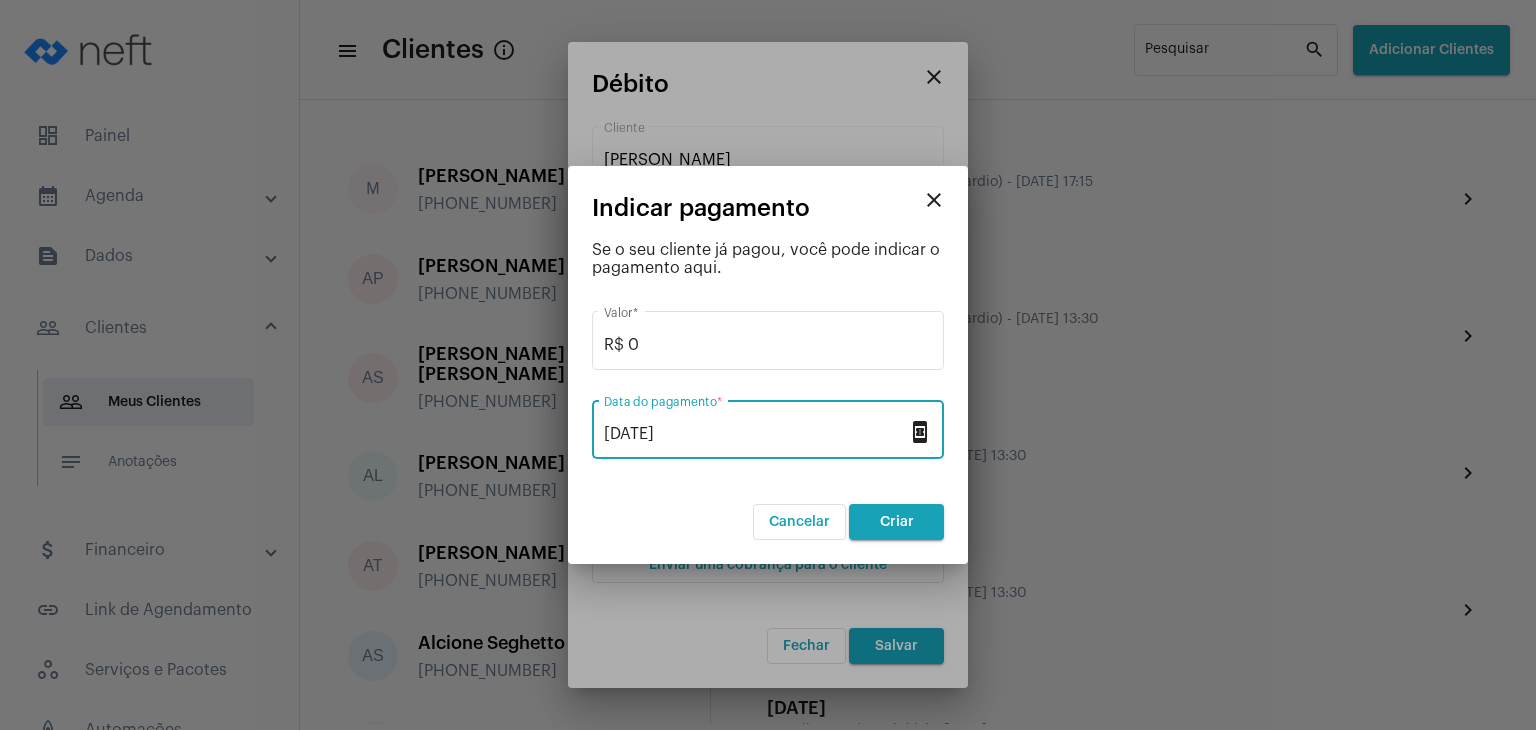 click on "Criar" at bounding box center [897, 522] 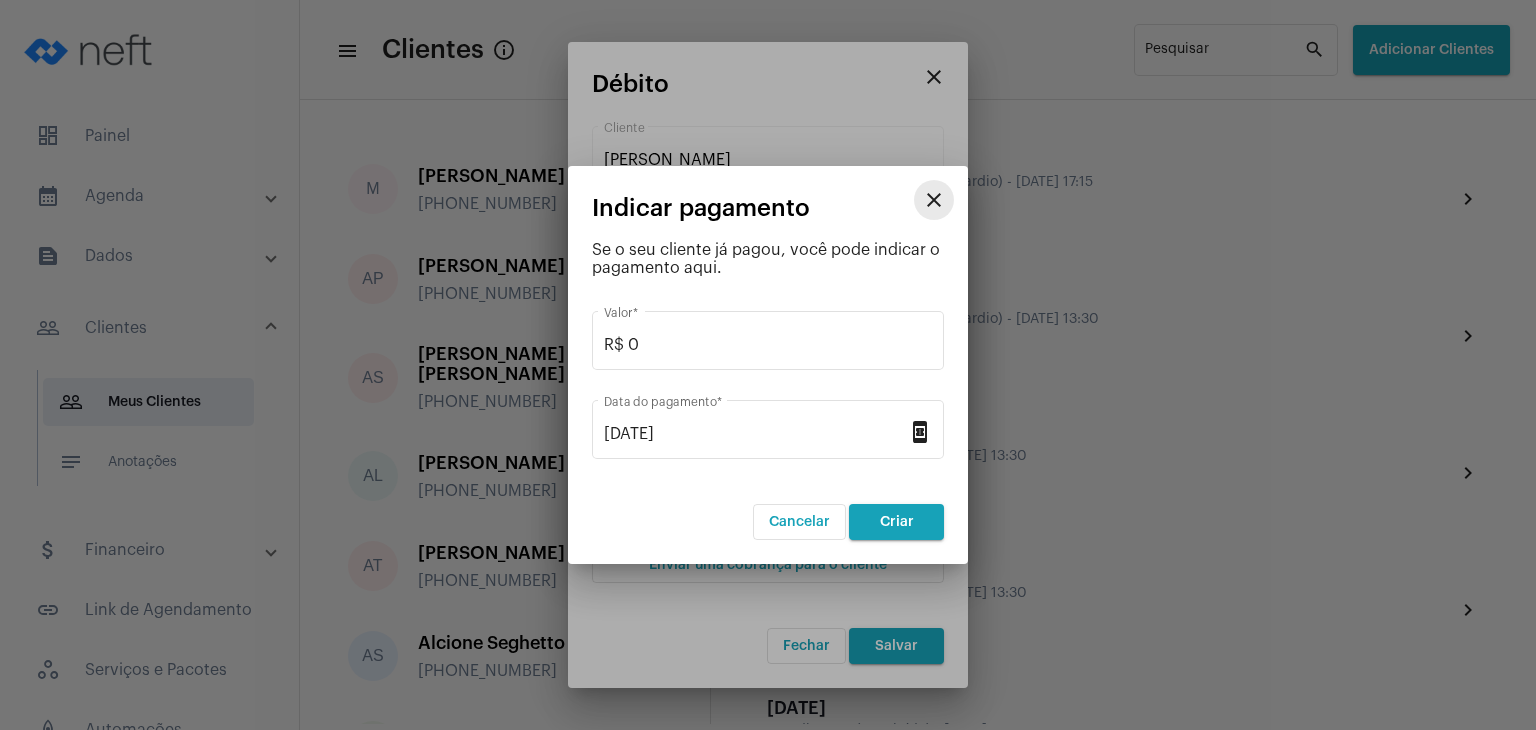 click on "close" at bounding box center [934, 200] 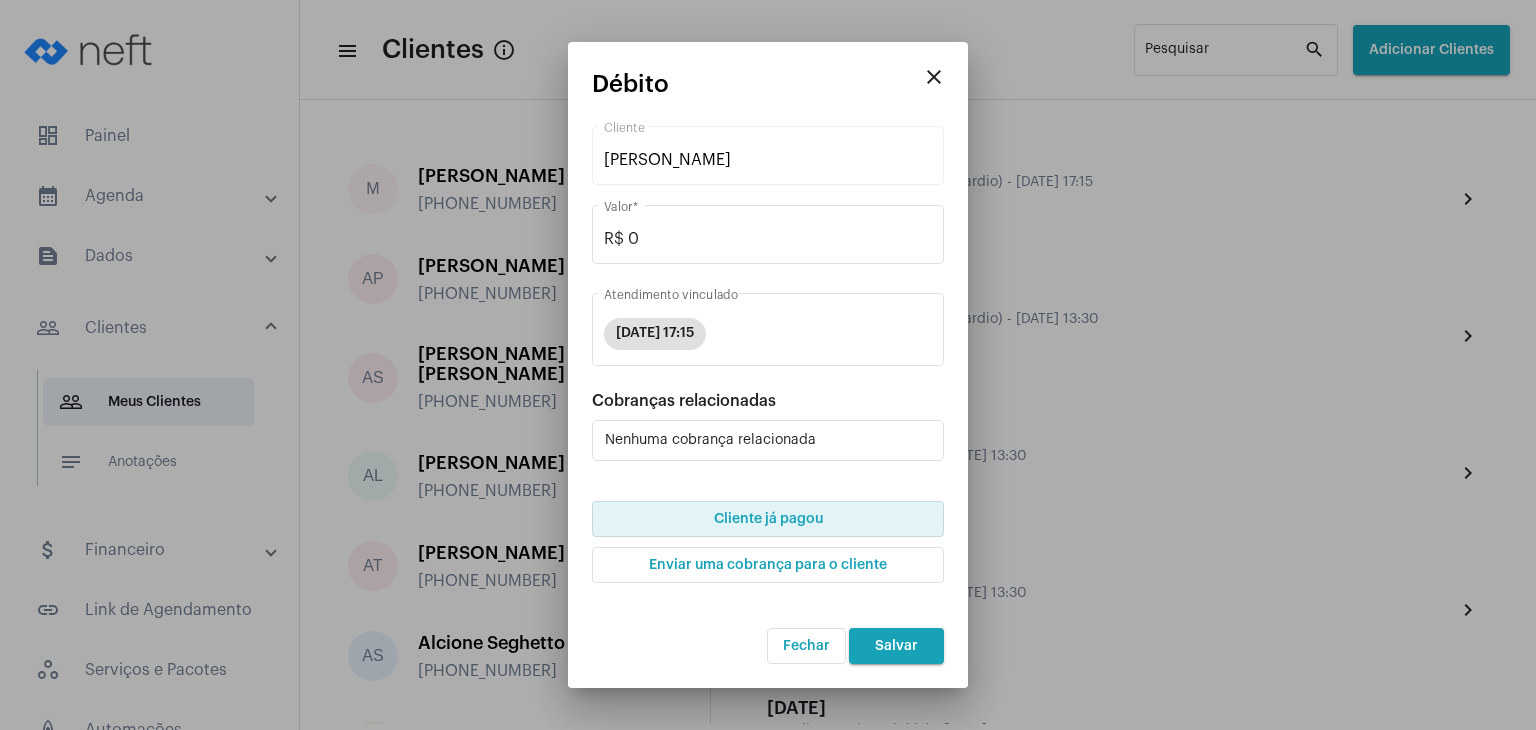 click on "Salvar" at bounding box center [896, 646] 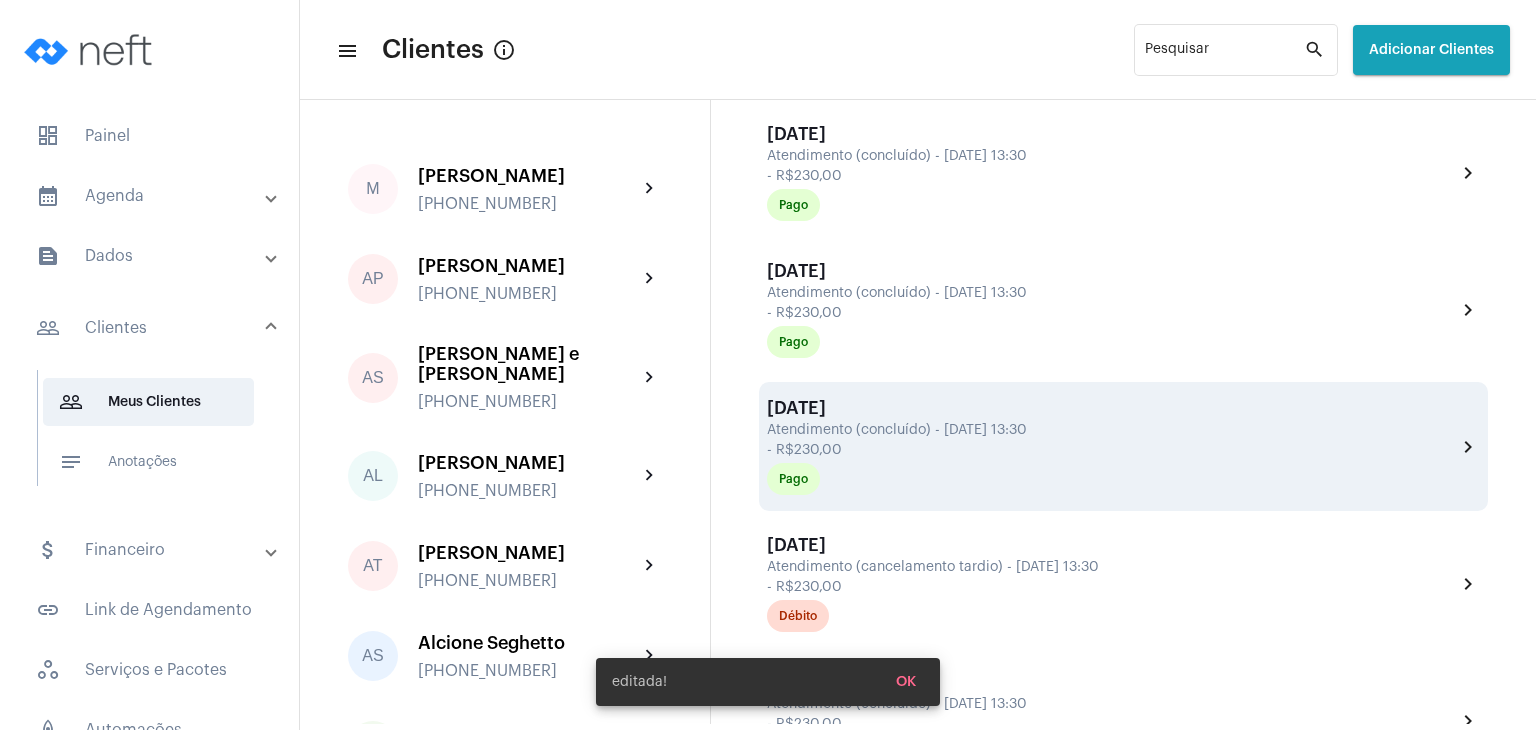 scroll, scrollTop: 4100, scrollLeft: 0, axis: vertical 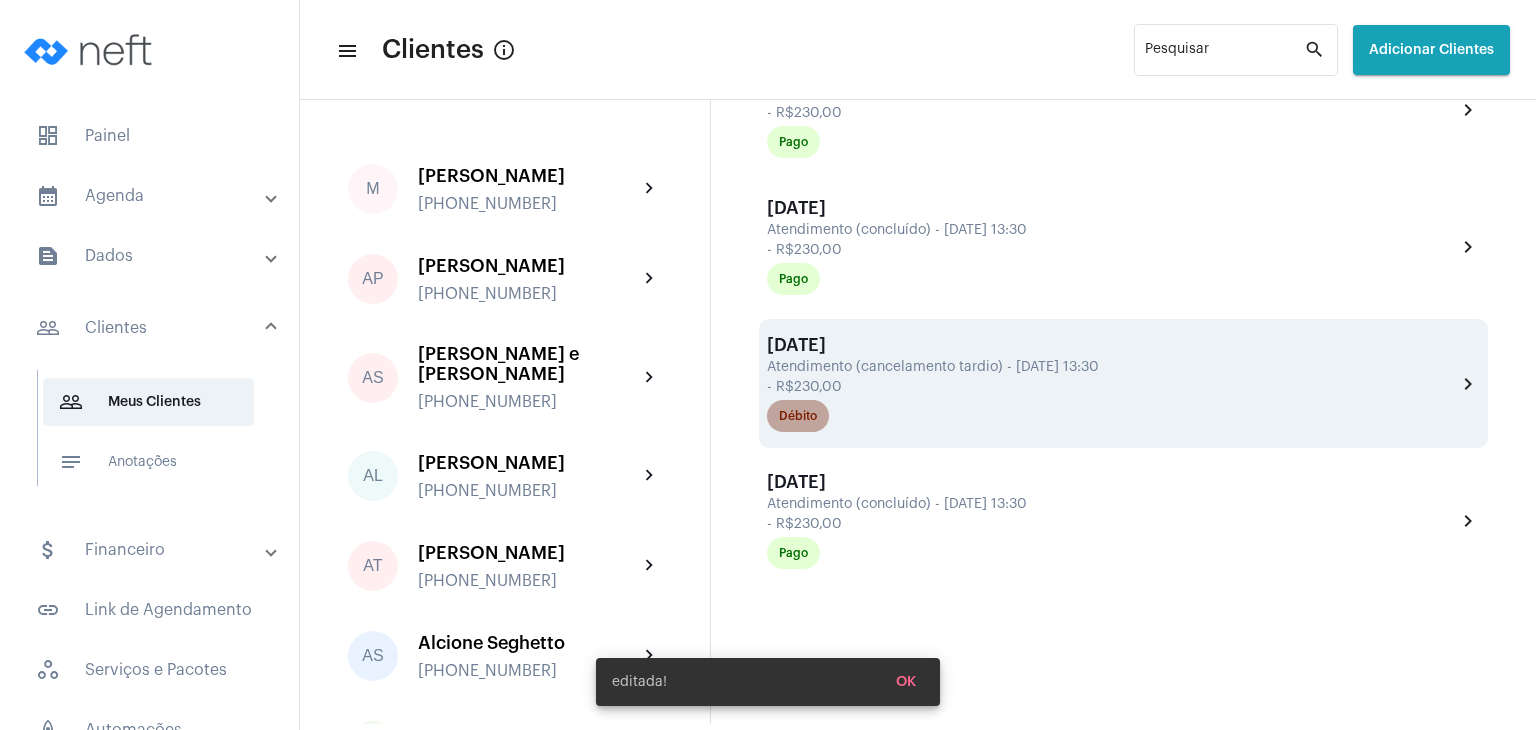 click on "Débito" at bounding box center [798, 416] 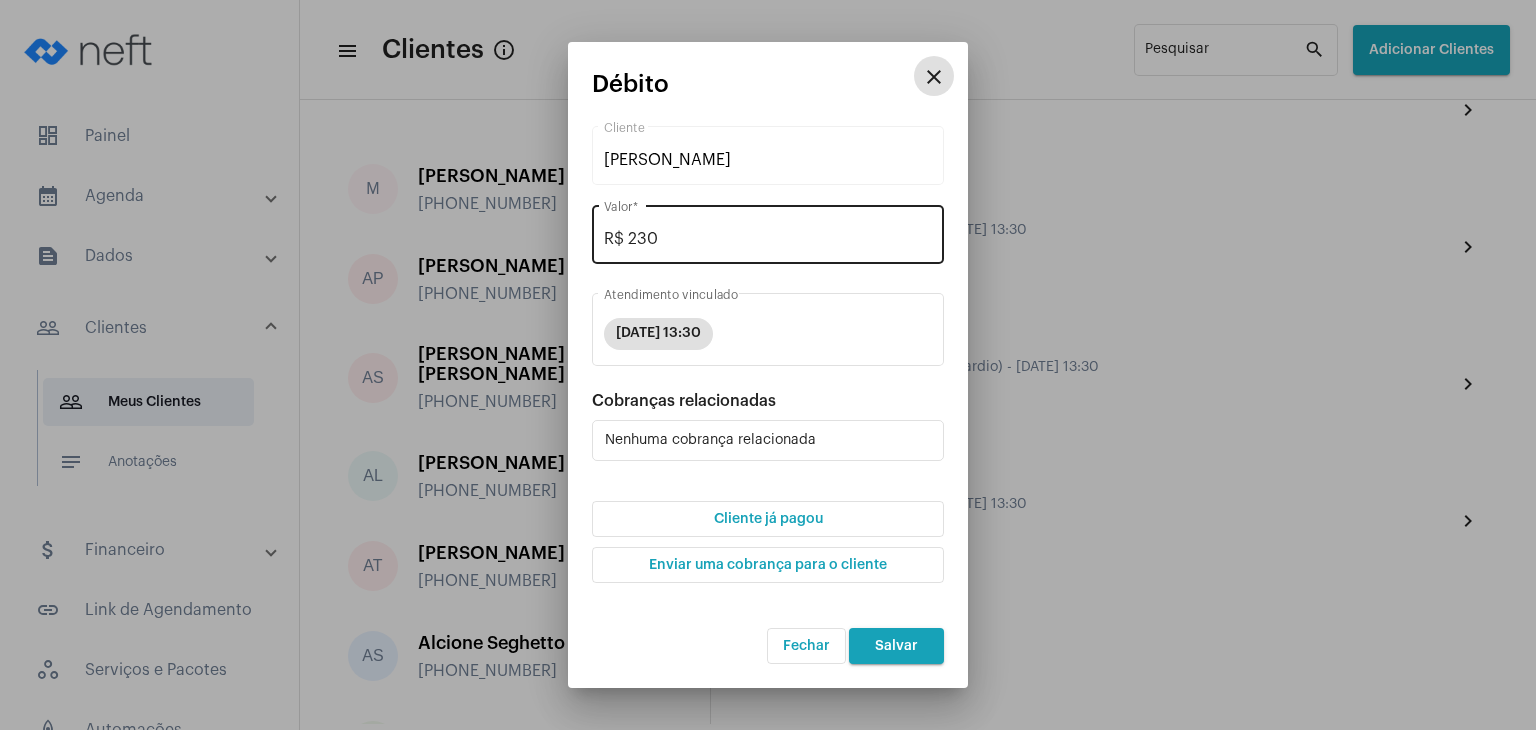 click on "R$ 230" at bounding box center (768, 239) 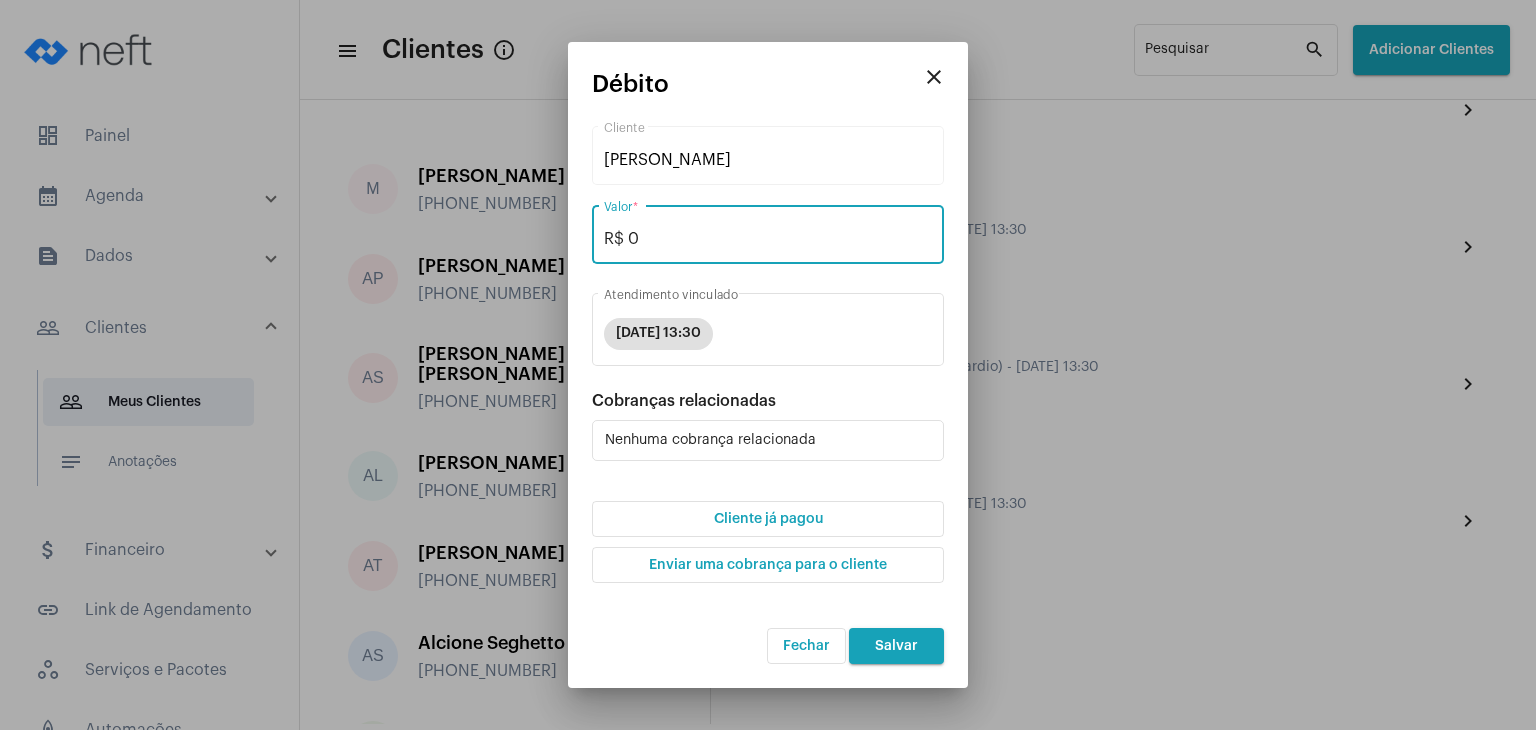 type on "R$ 0" 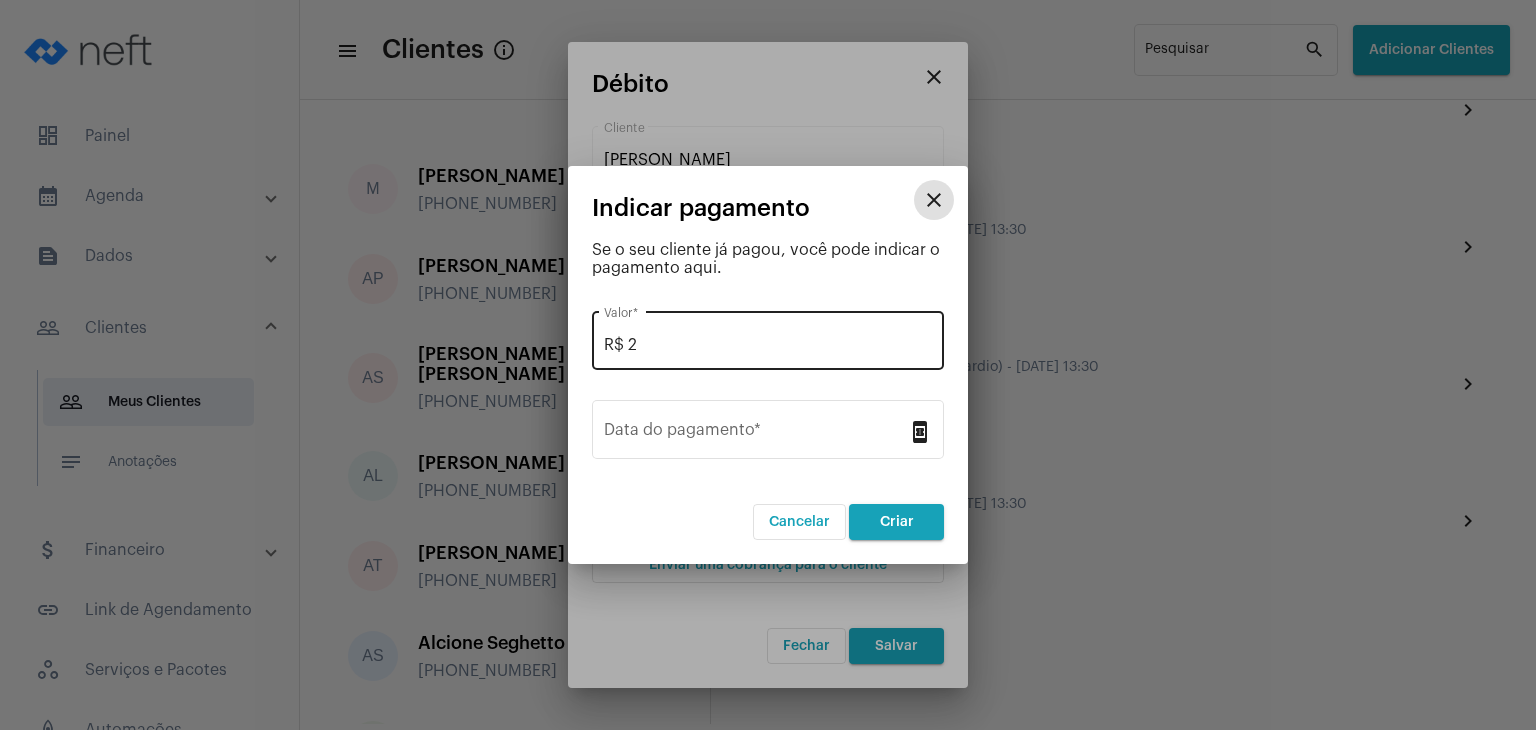 click on "R$ 2 Valor  *" at bounding box center [768, 338] 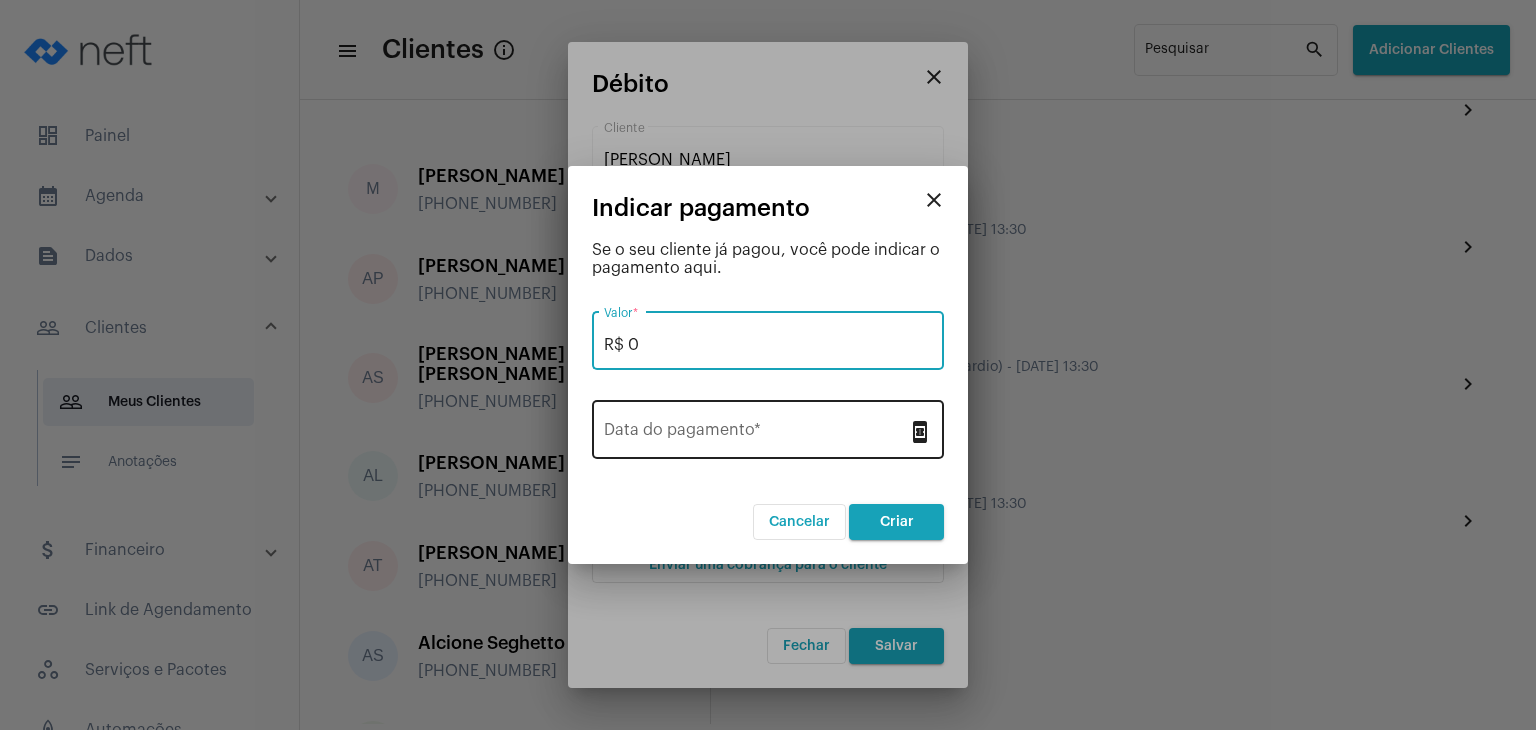 type on "R$ 0" 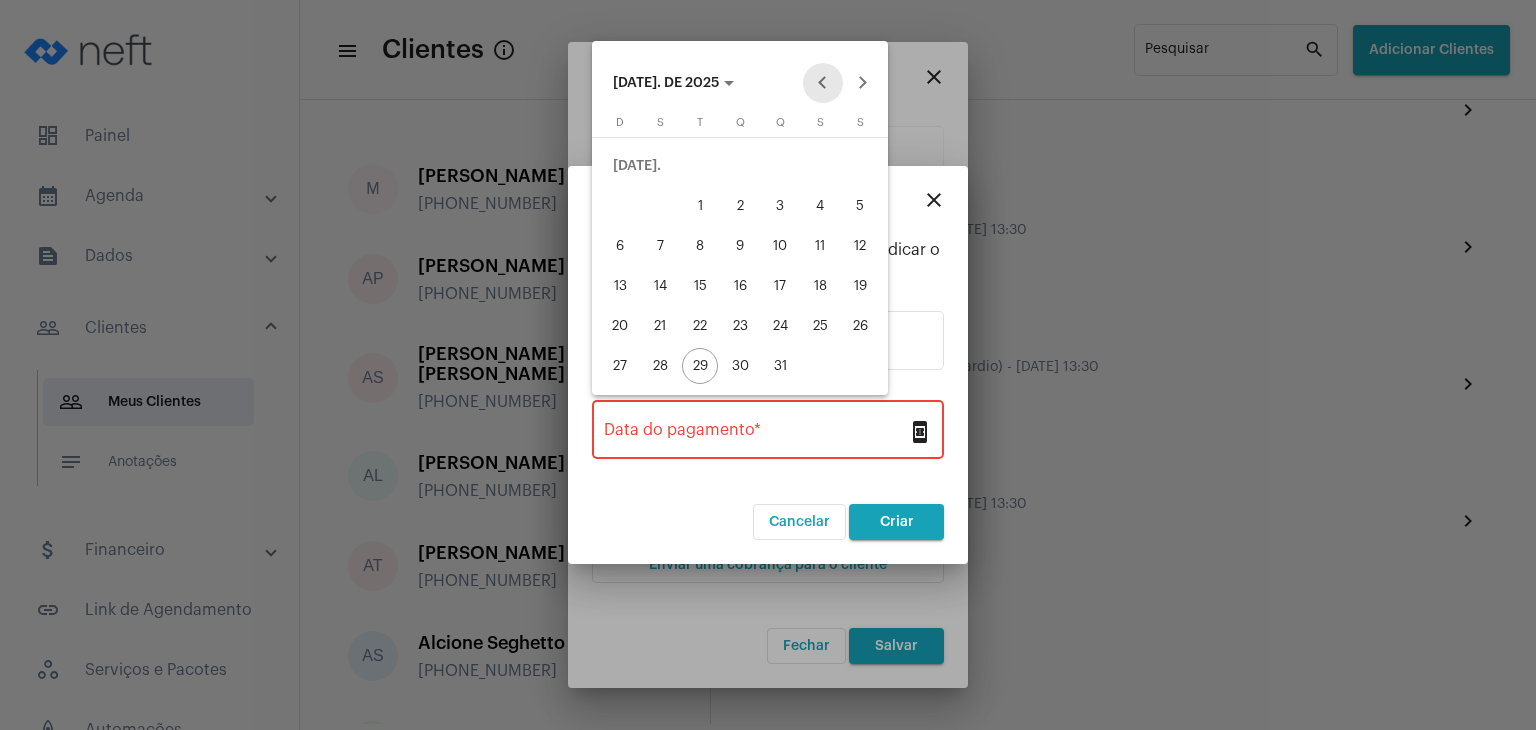 click at bounding box center [823, 83] 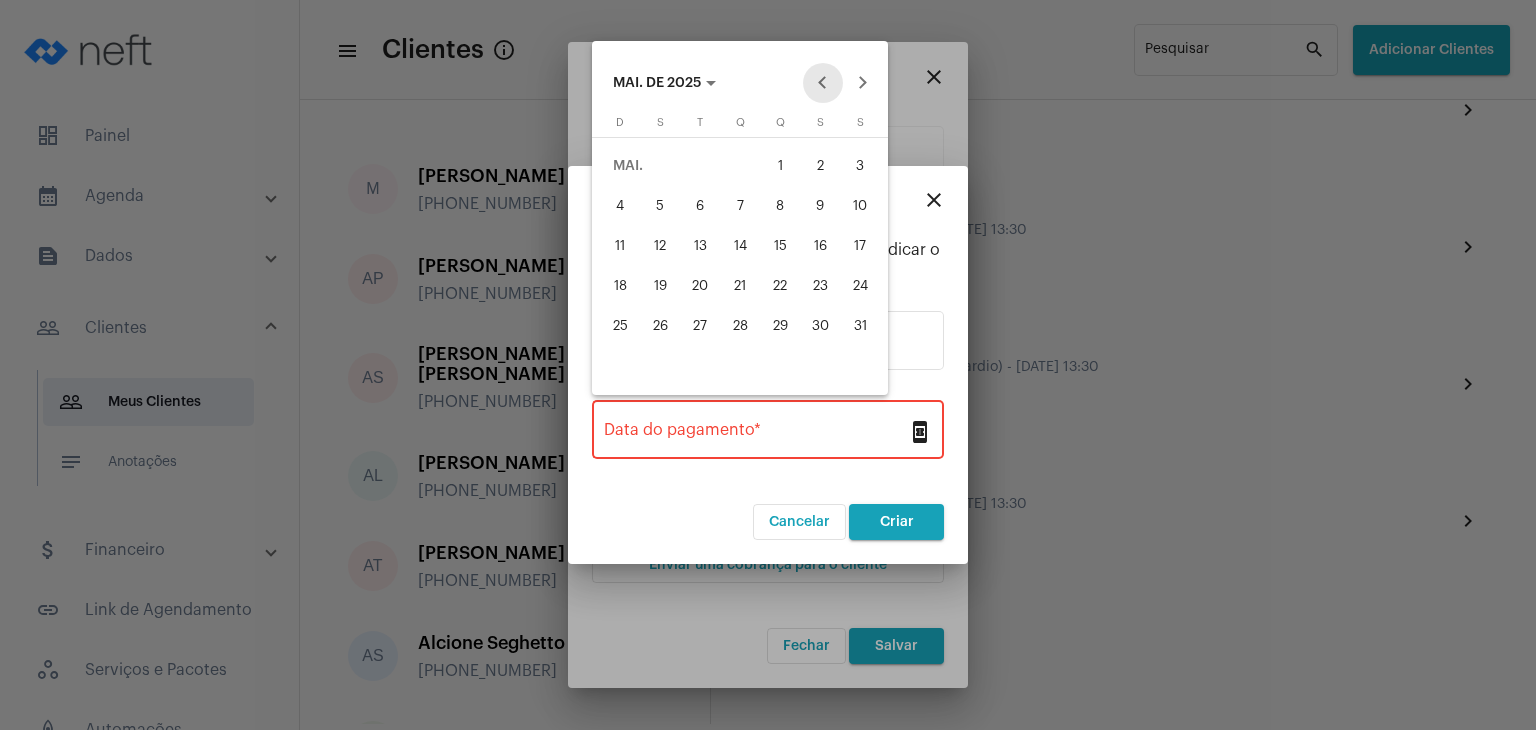 click at bounding box center (823, 83) 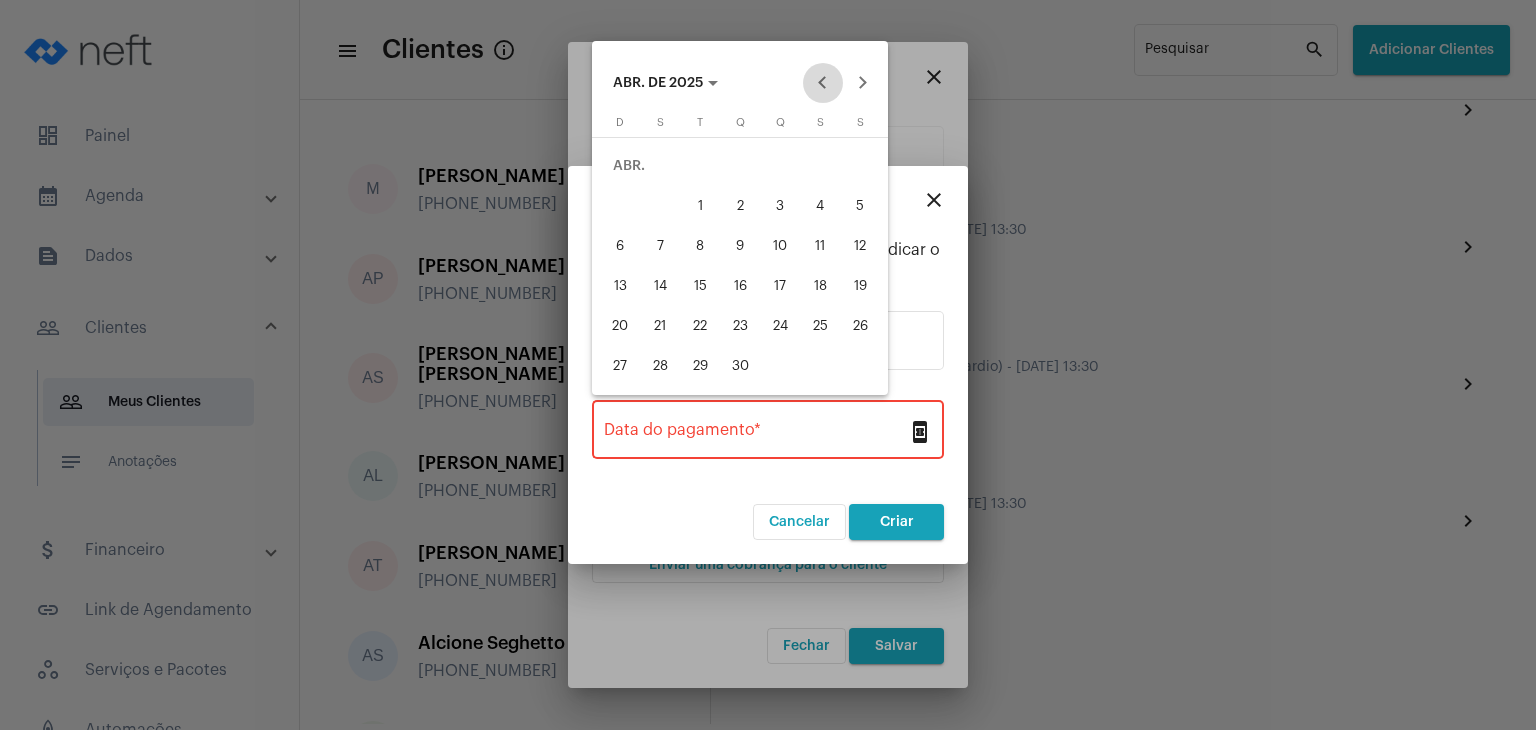 click at bounding box center [823, 83] 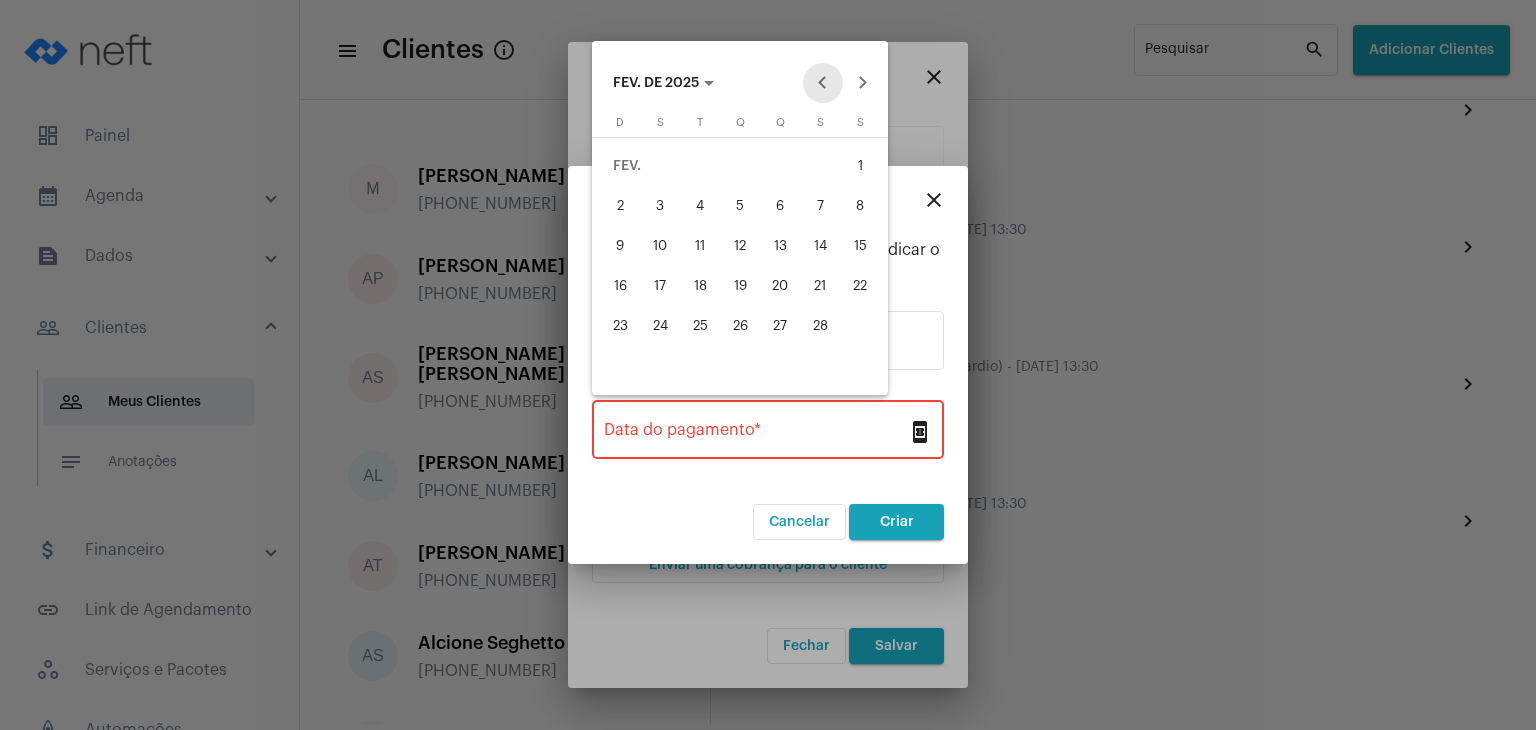 click at bounding box center (823, 83) 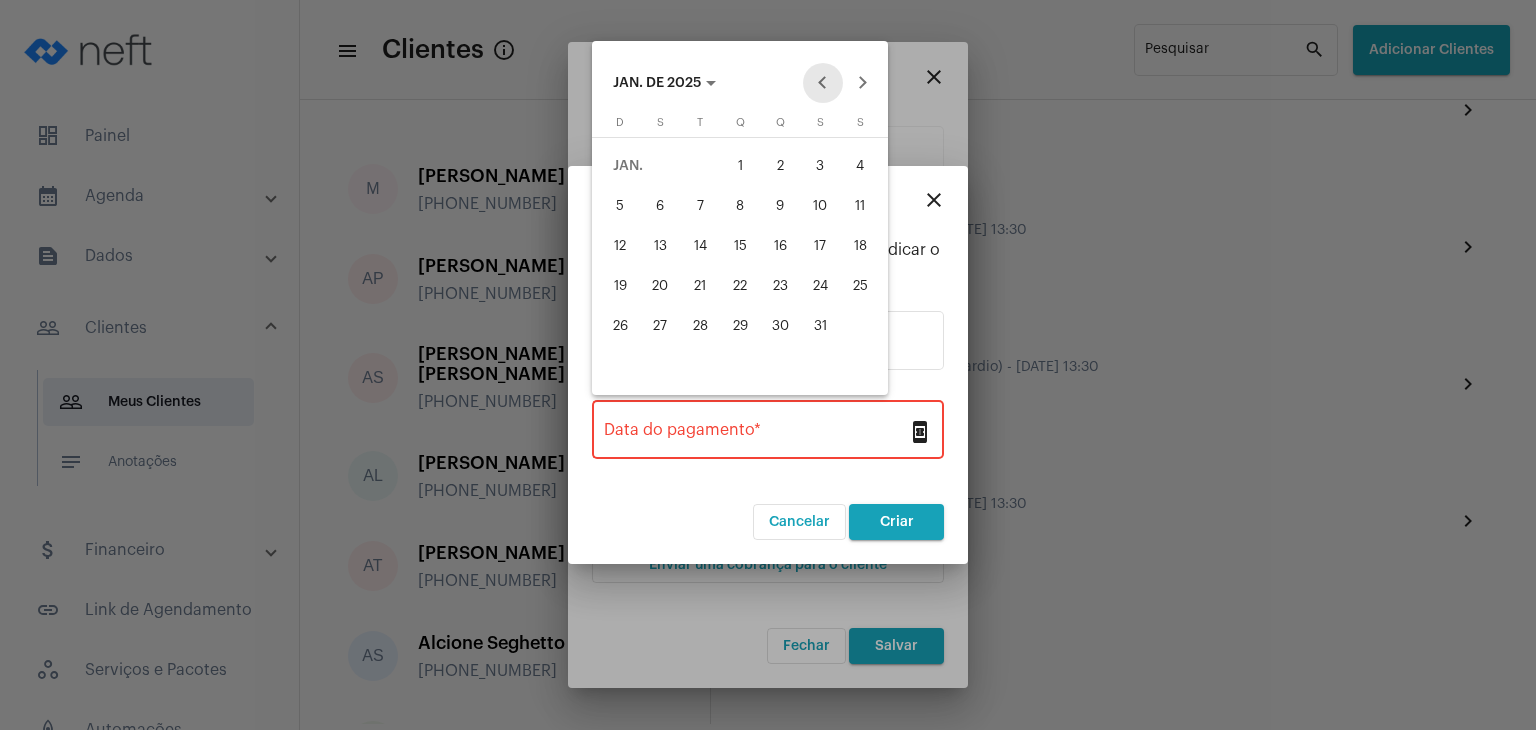 click at bounding box center [823, 83] 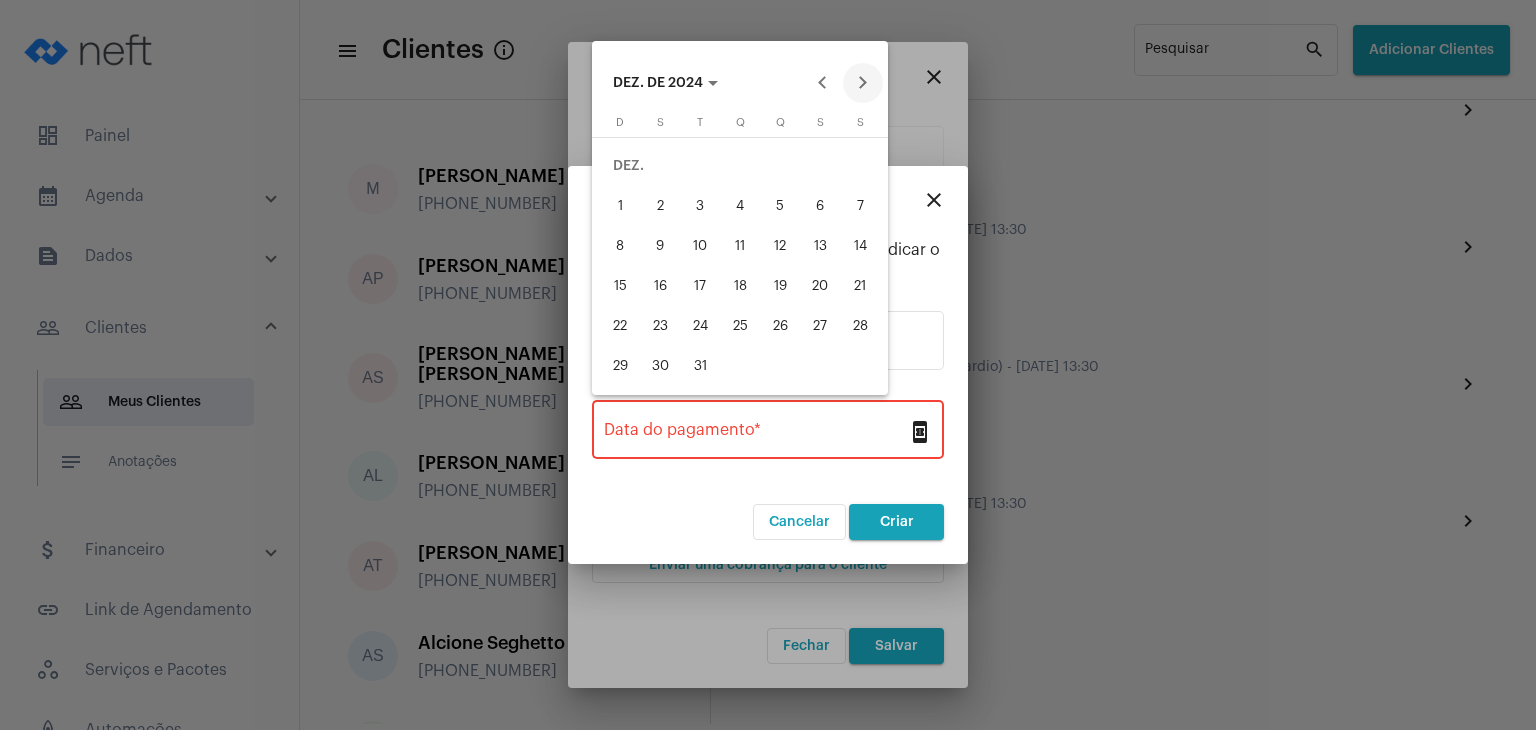 click at bounding box center [863, 83] 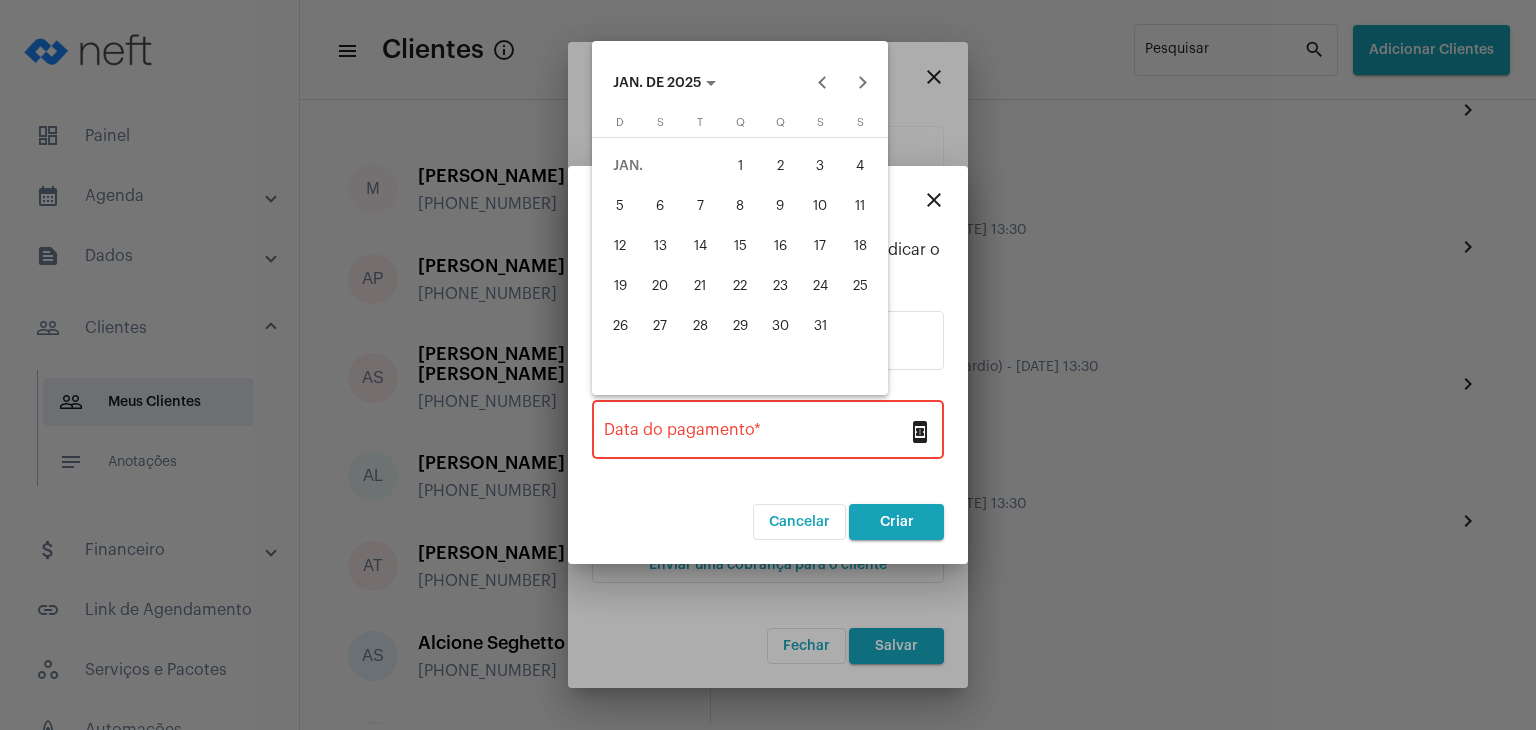 click on "14" at bounding box center (700, 246) 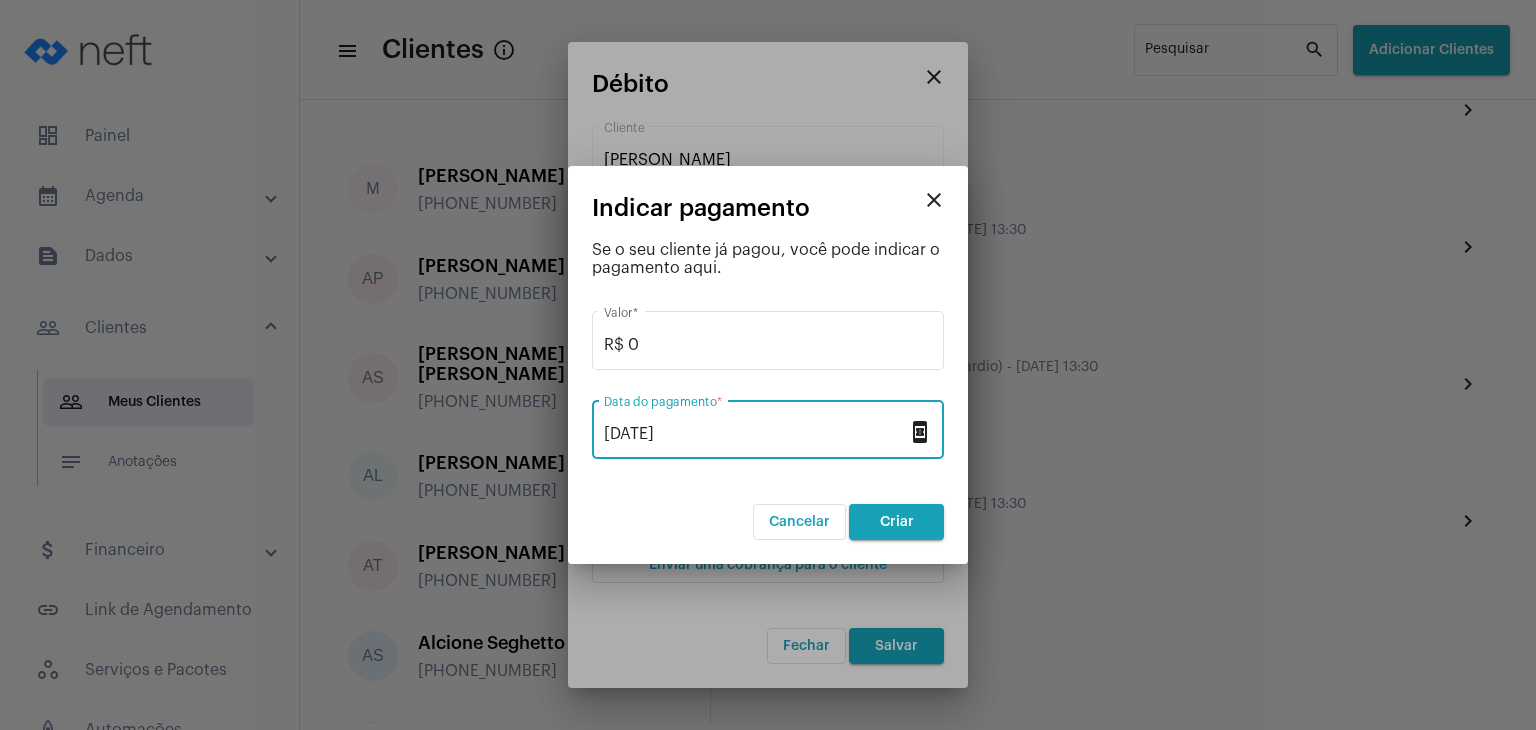 click on "Criar" at bounding box center [897, 522] 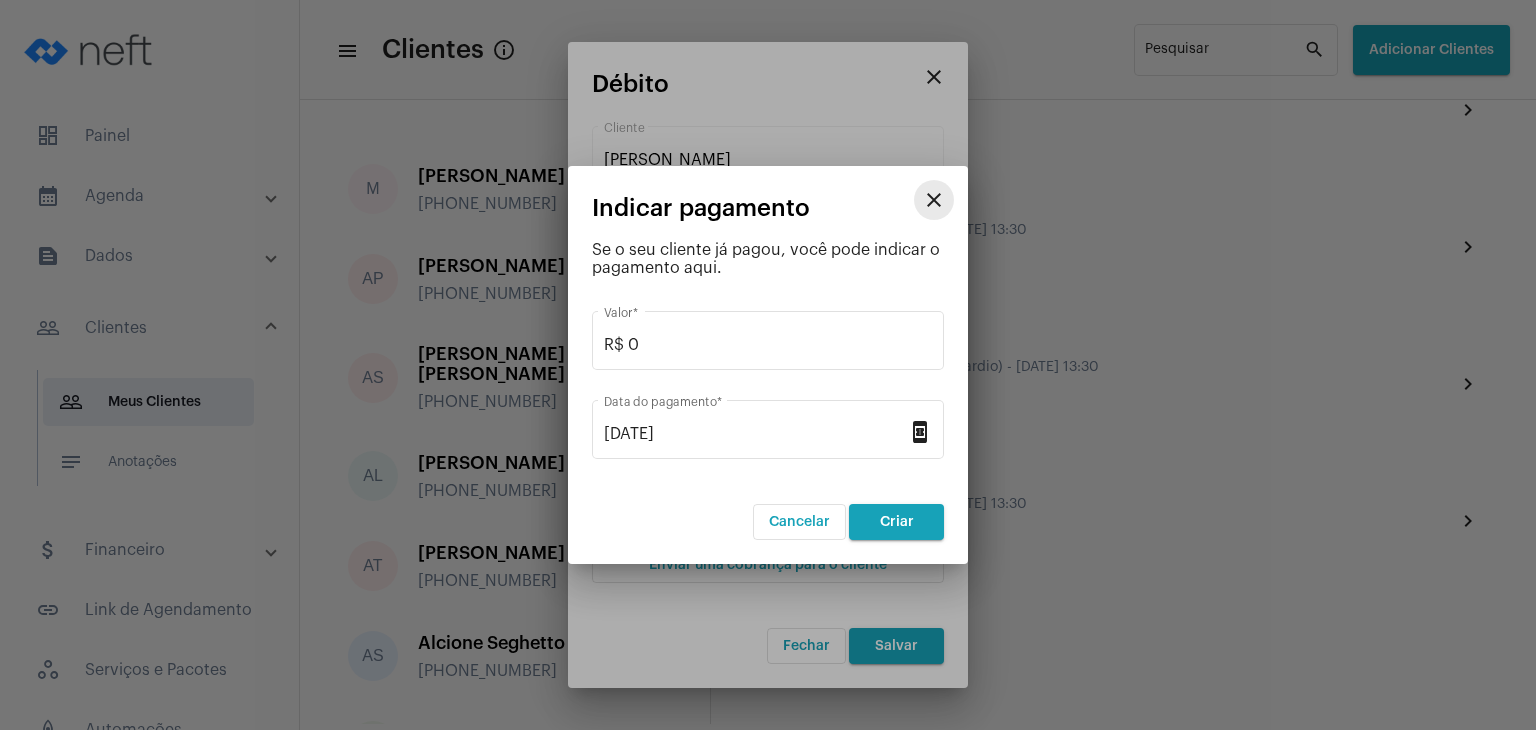 click on "close" at bounding box center (934, 200) 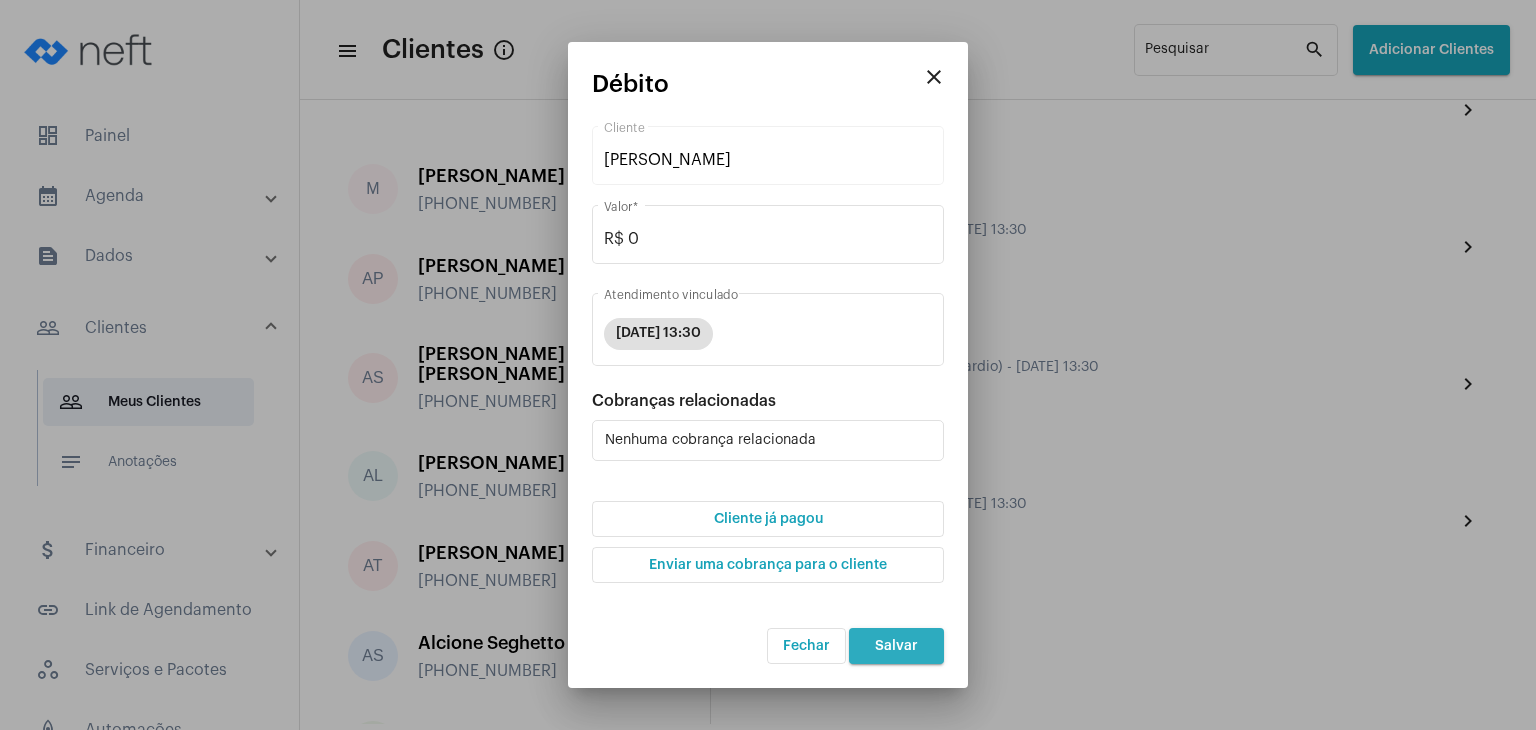 click on "Salvar" at bounding box center [896, 646] 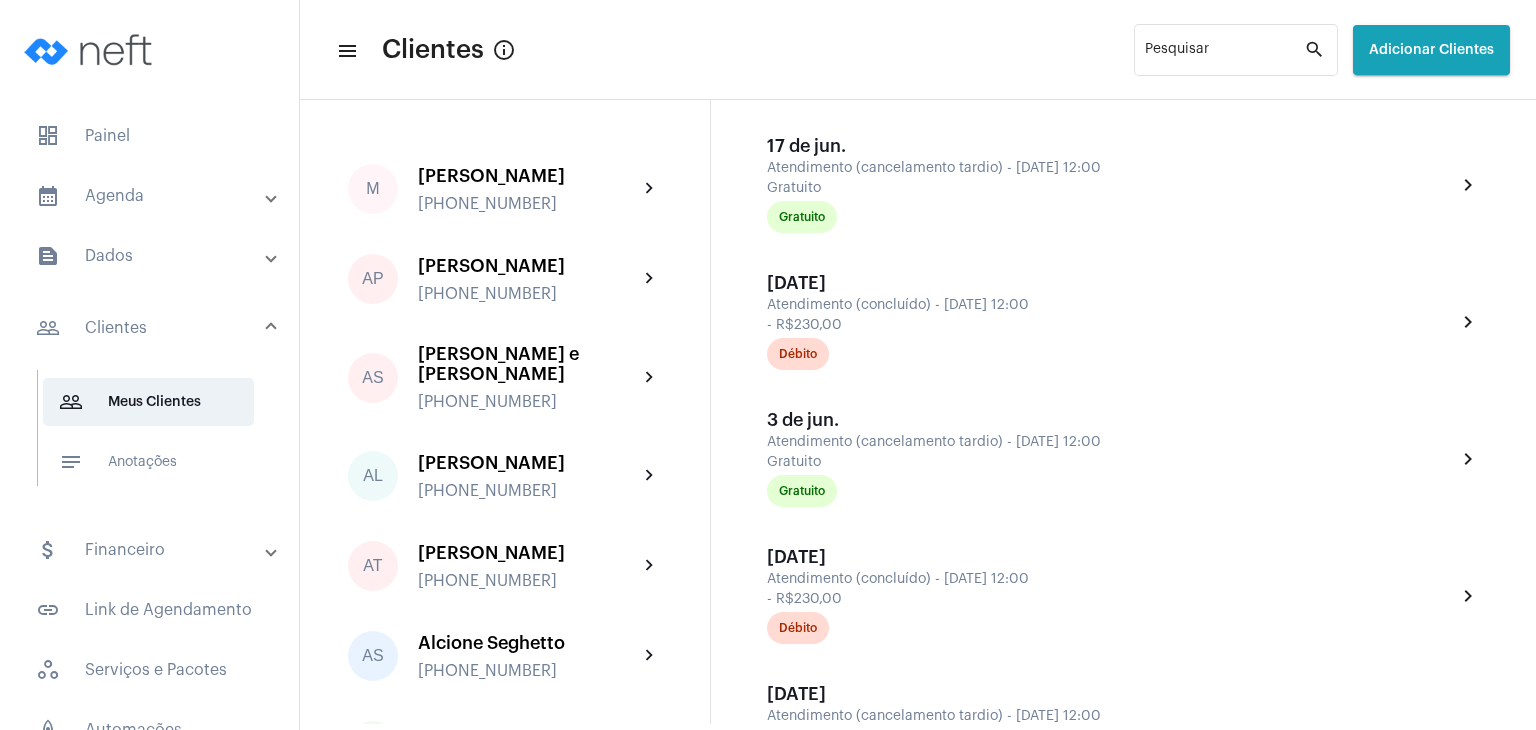 scroll, scrollTop: 100, scrollLeft: 0, axis: vertical 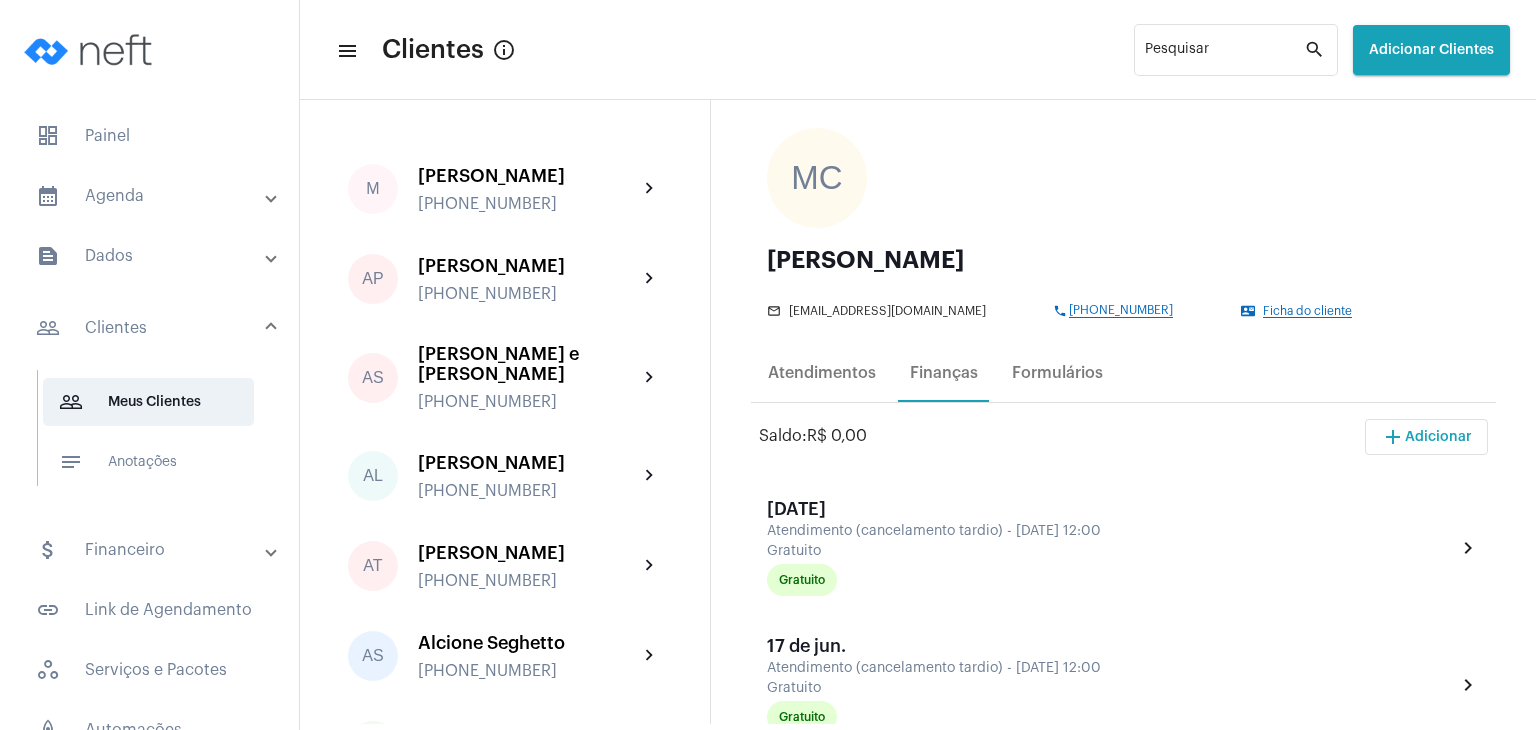 click on "Ficha do cliente" 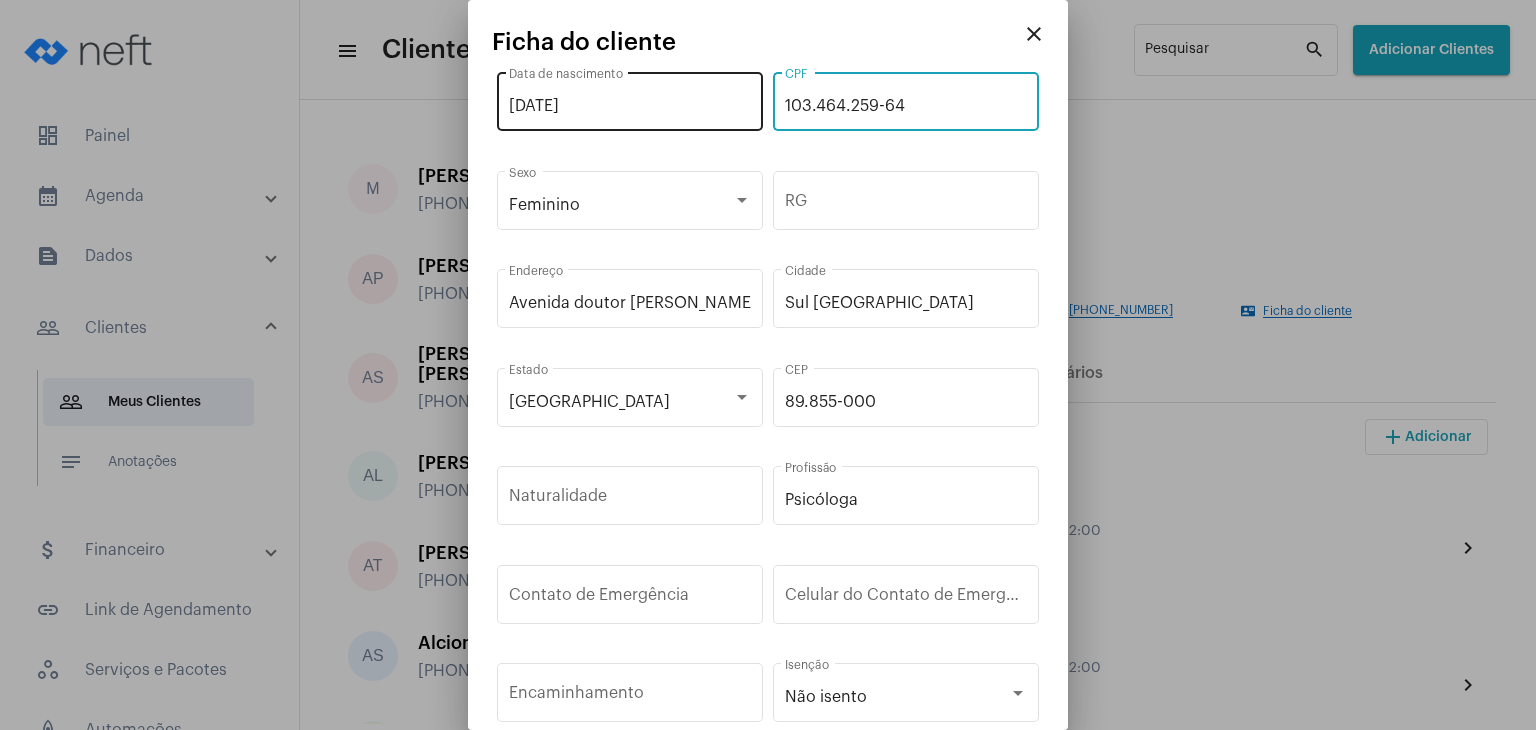 drag, startPoint x: 902, startPoint y: 107, endPoint x: 752, endPoint y: 98, distance: 150.26976 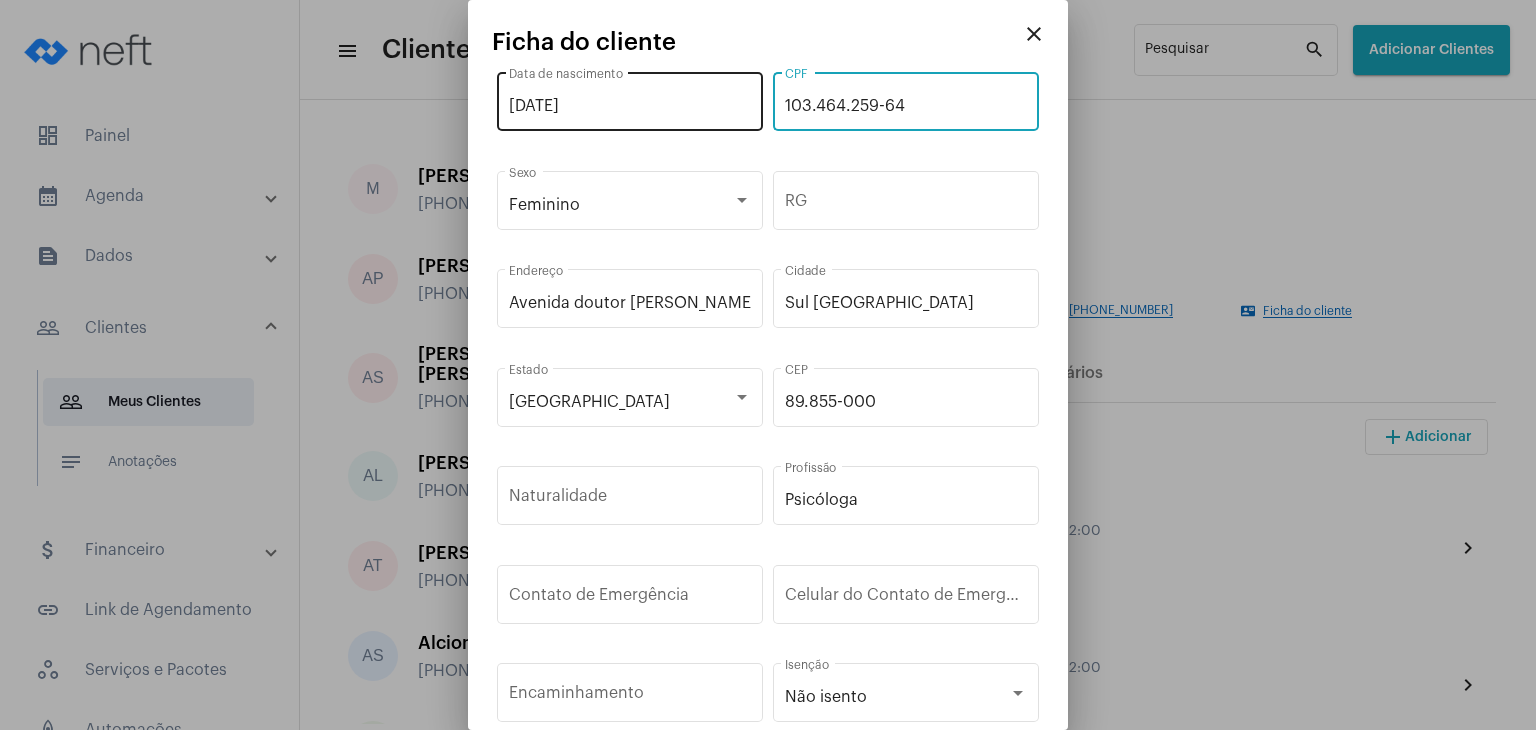 click on "[DEMOGRAPHIC_DATA] Data de nascimento 103.464.259-64 CPF" at bounding box center (768, 112) 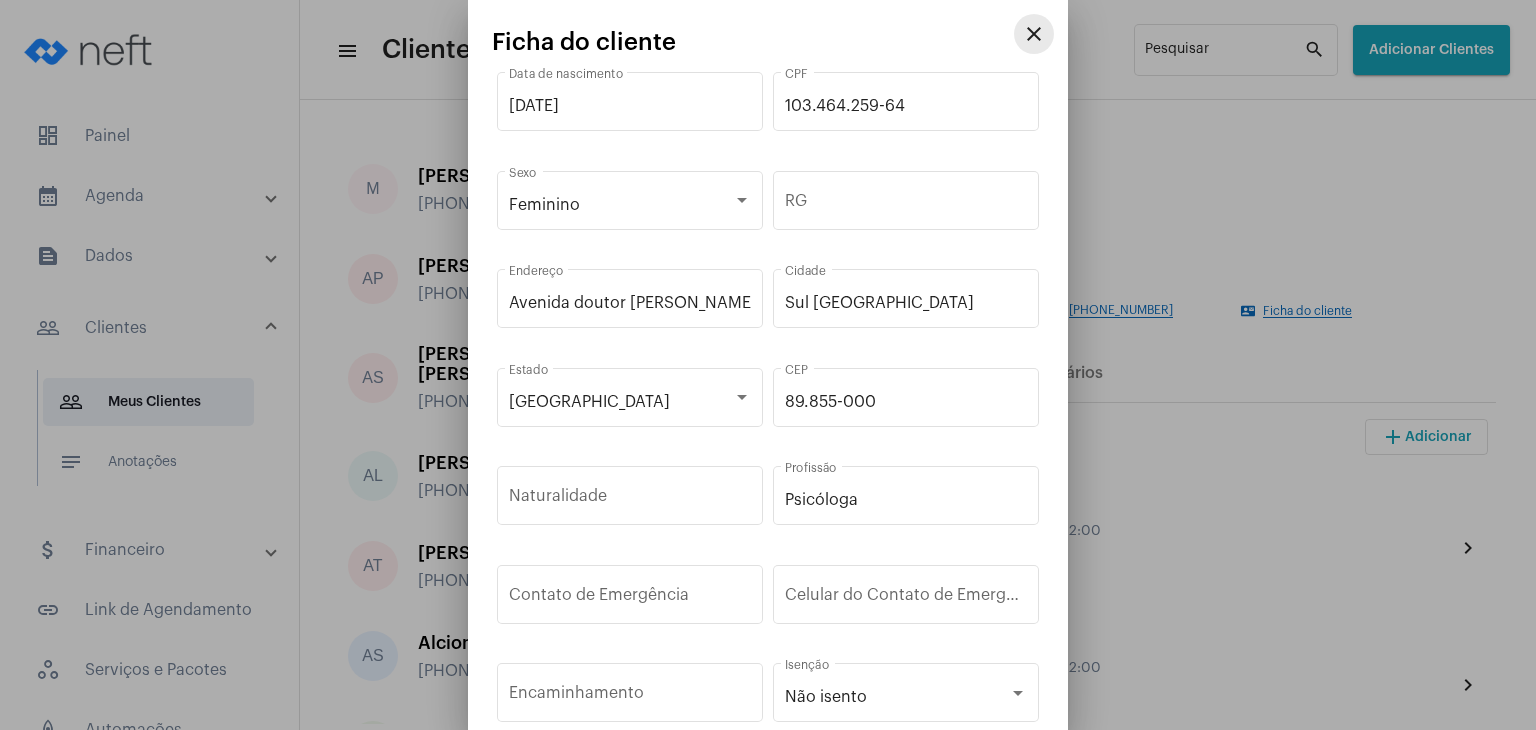 click on "close" at bounding box center [1034, 34] 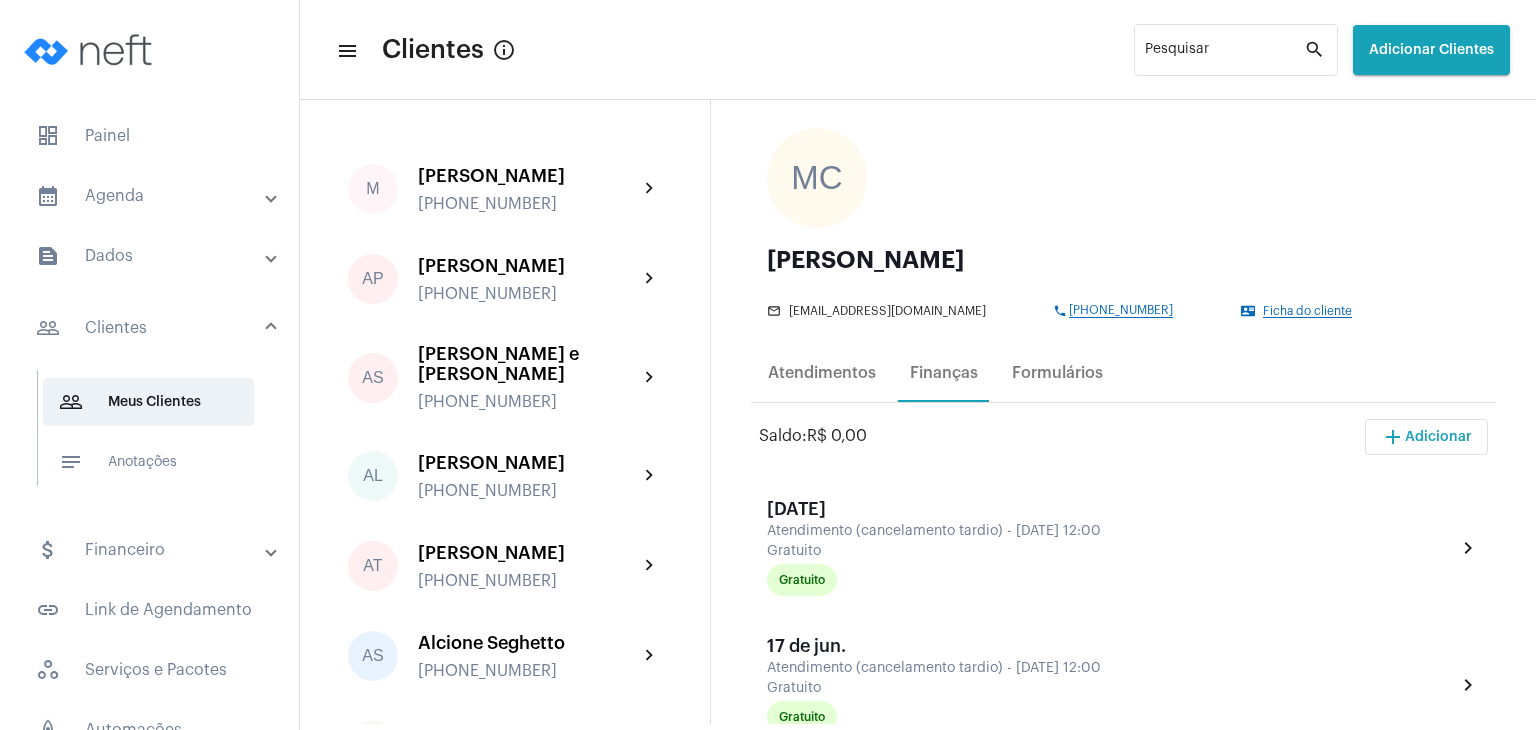 click on "Ficha do cliente" 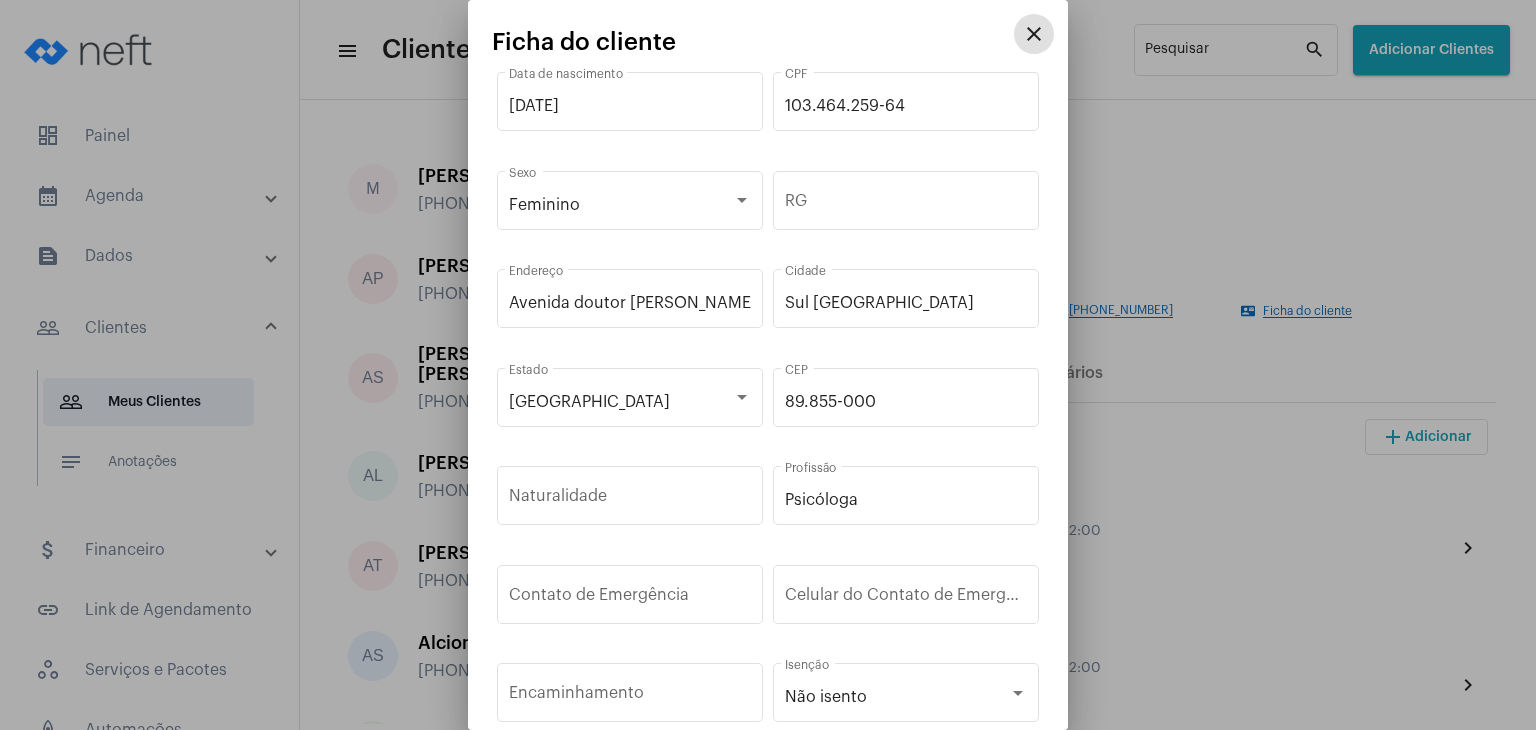 click on "close" at bounding box center (1034, 34) 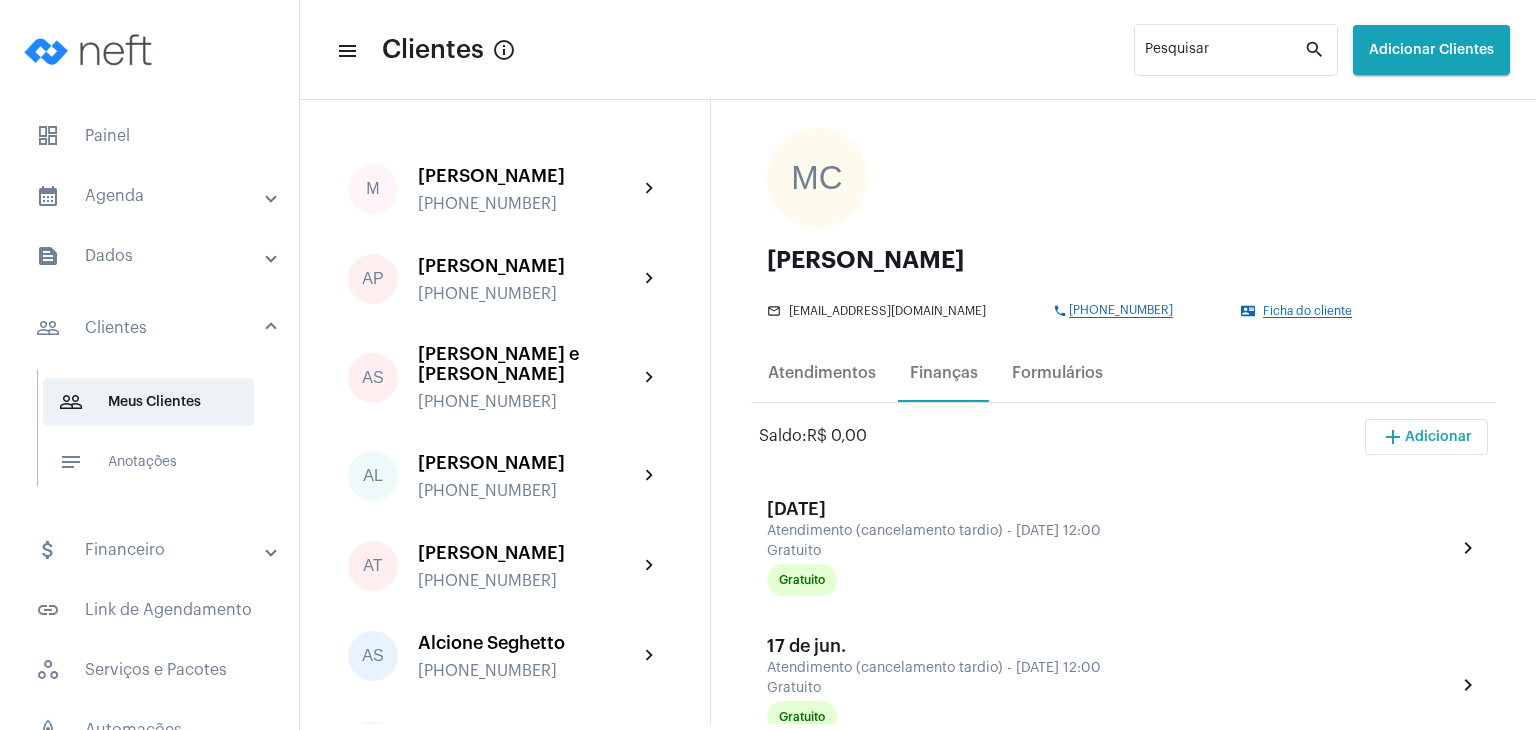 click on "Ficha do cliente" 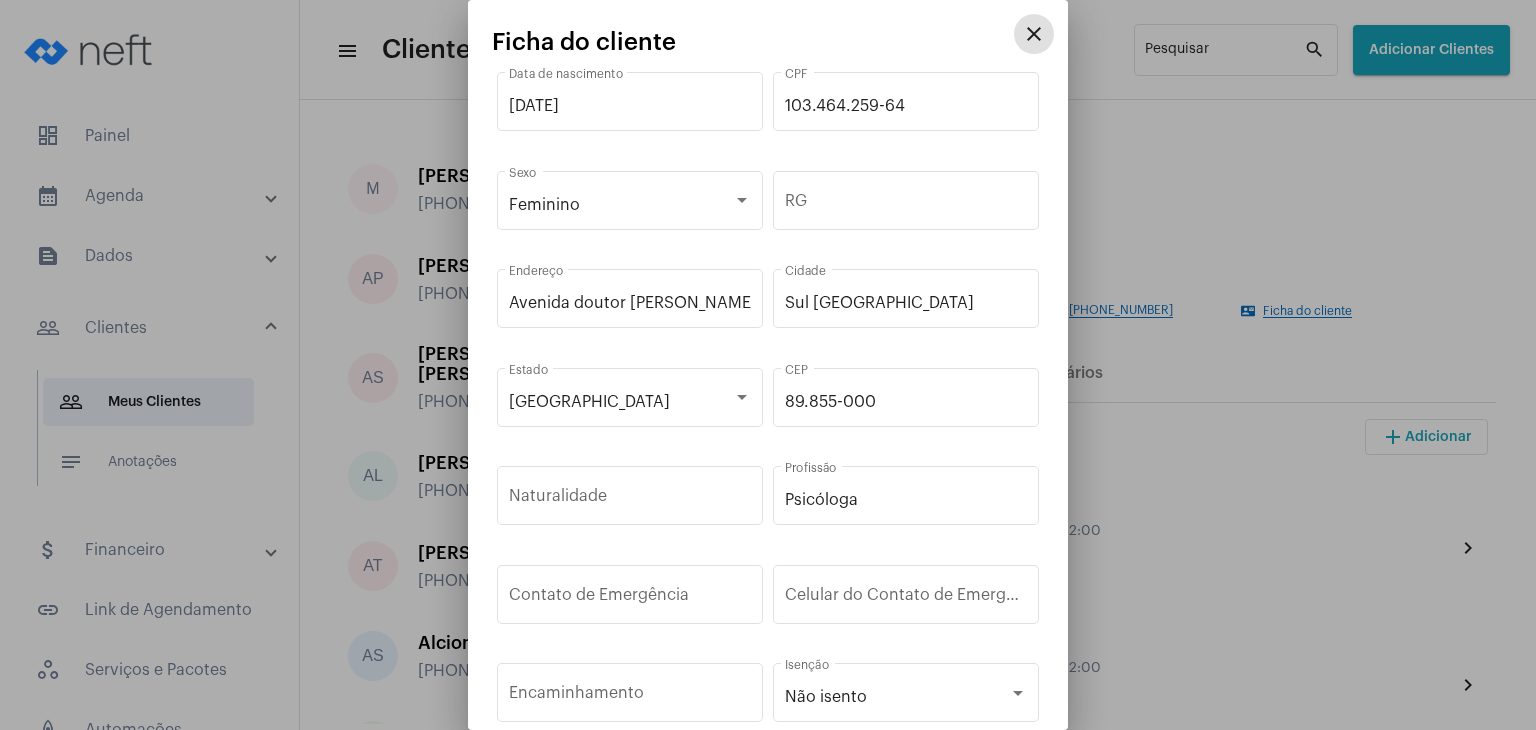 click on "close" at bounding box center (1034, 34) 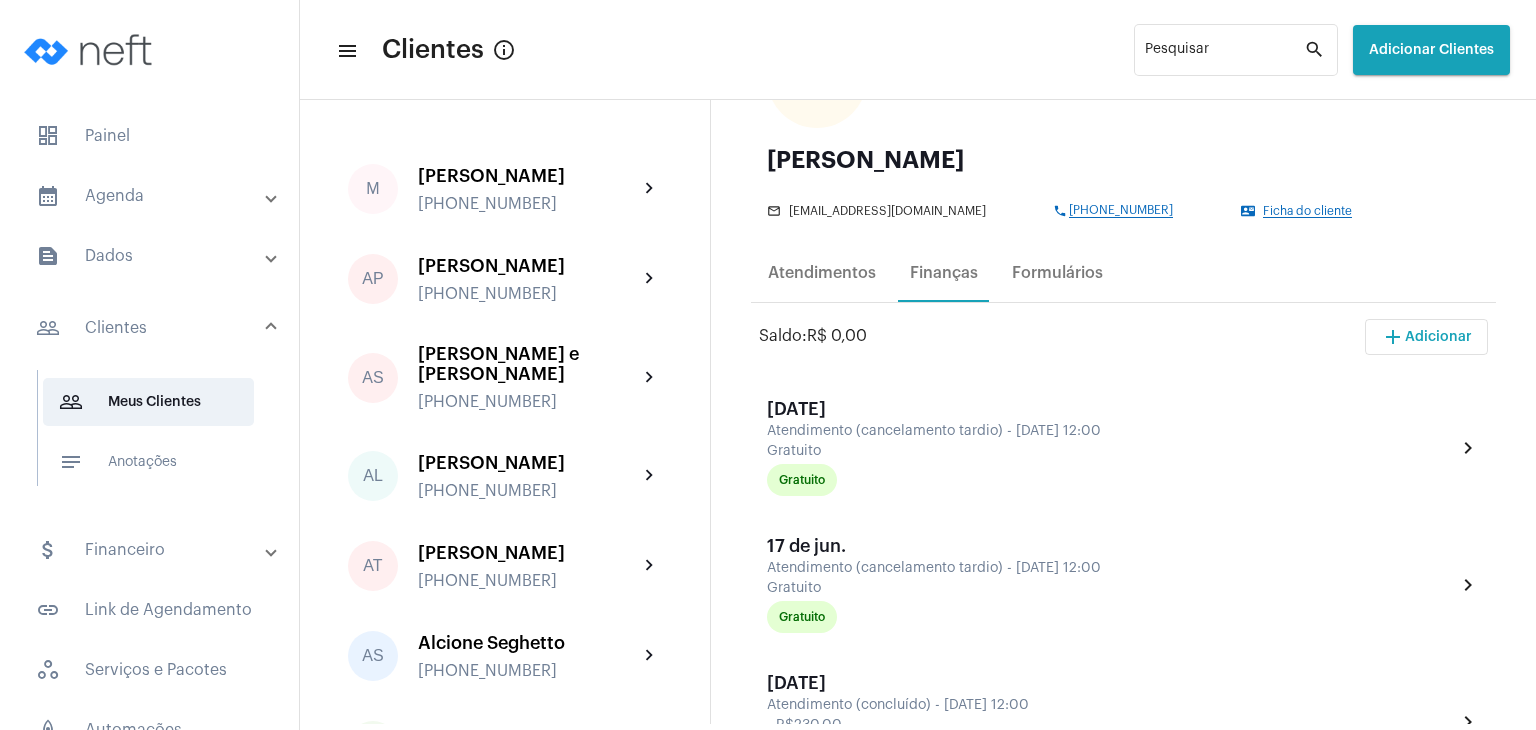 scroll, scrollTop: 0, scrollLeft: 0, axis: both 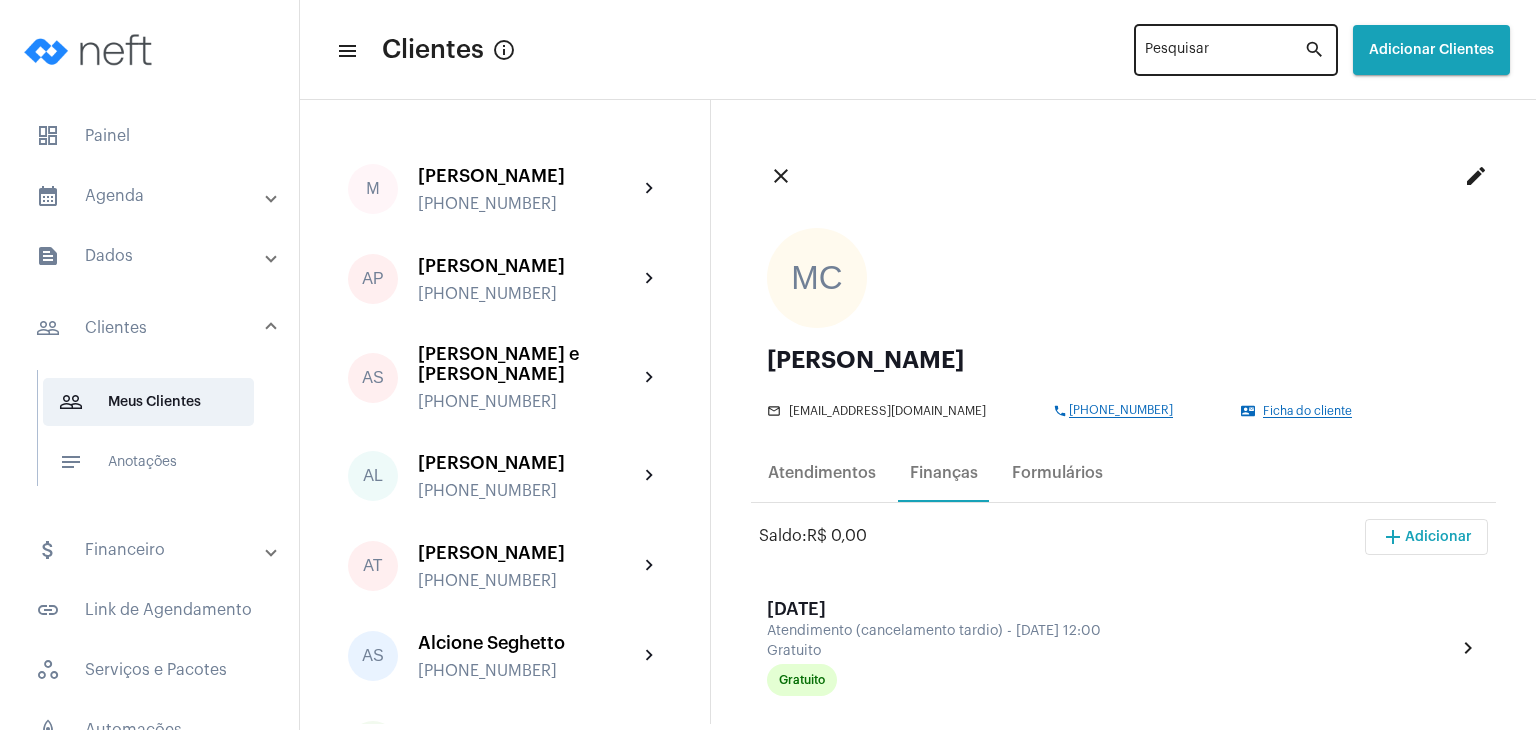 click on "Pesquisar" 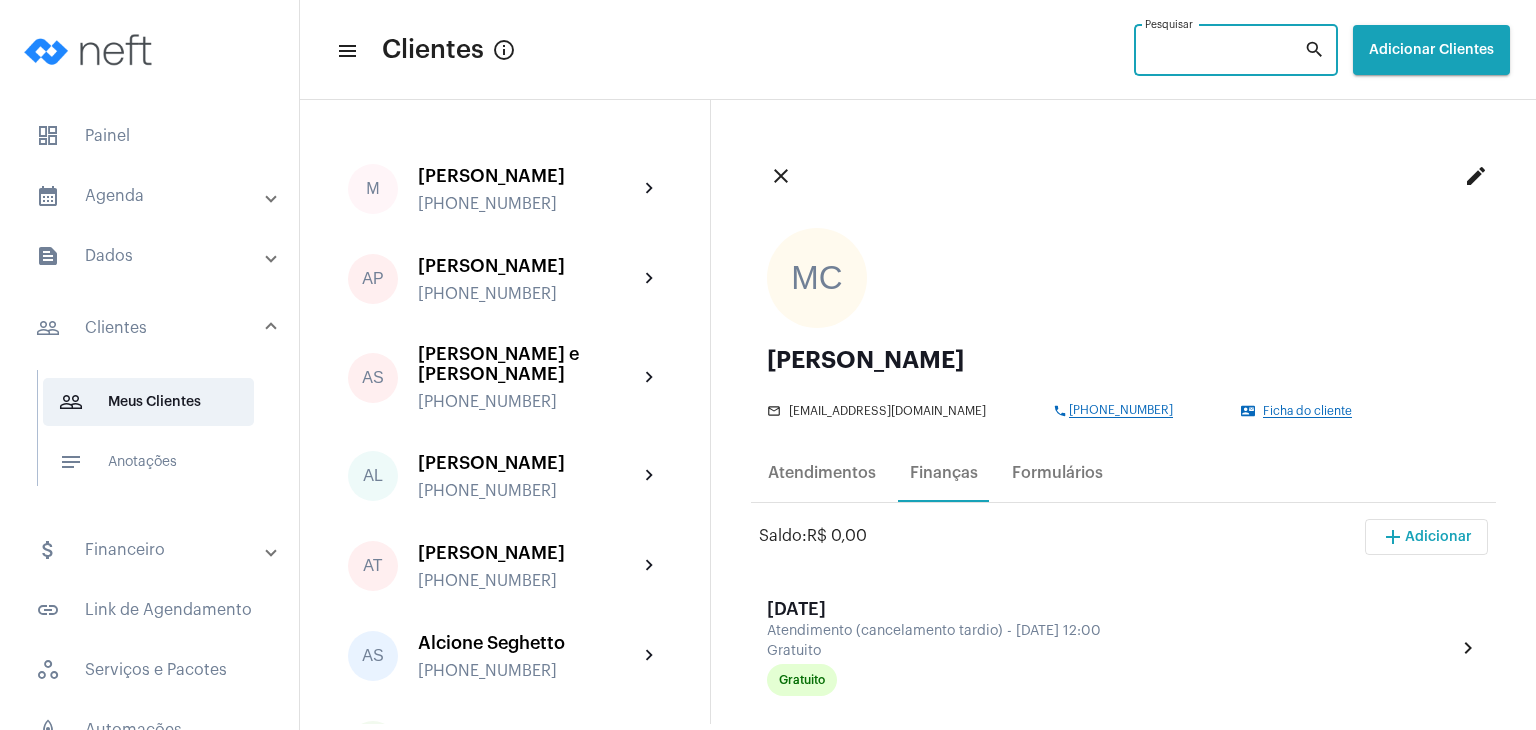 type on "n" 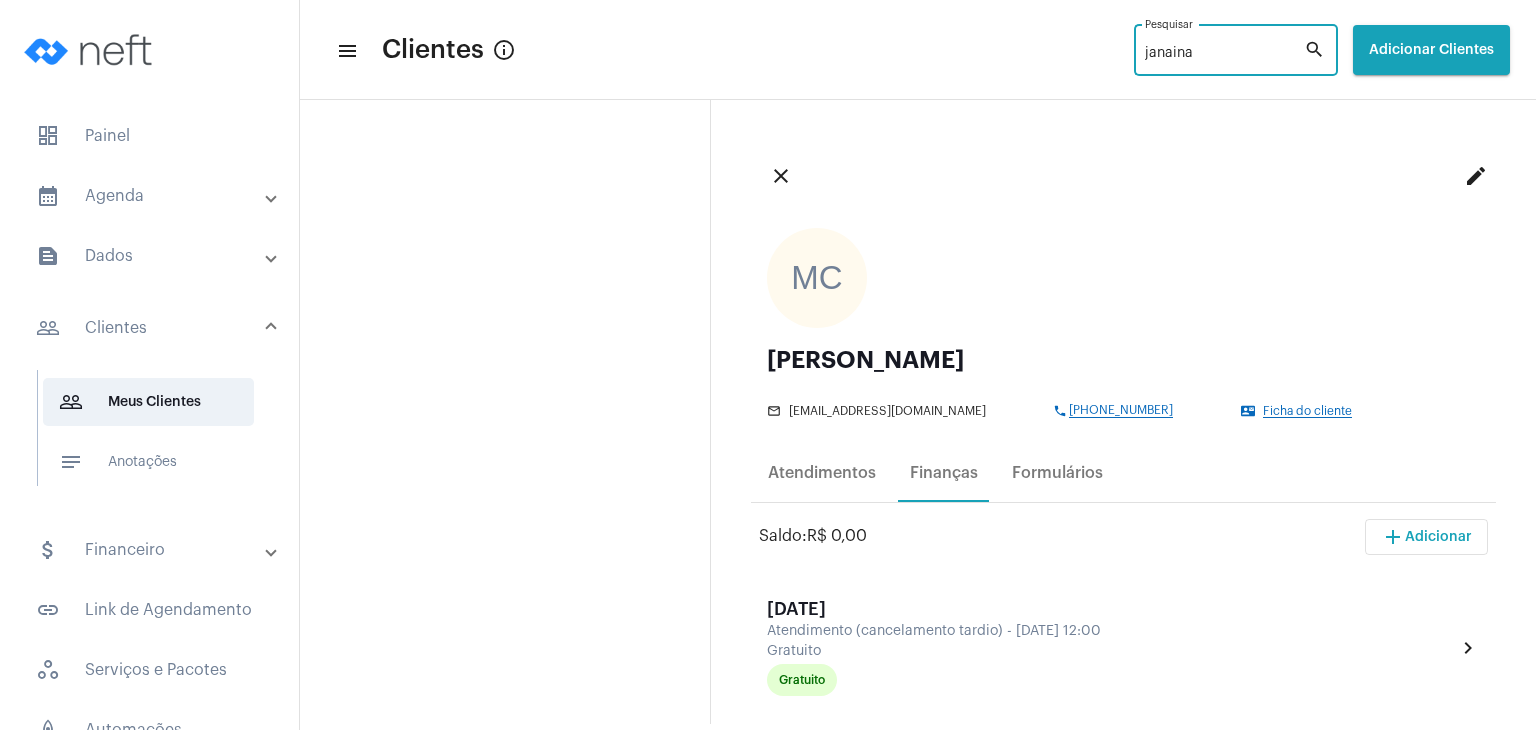 click on "janaina" at bounding box center (1224, 54) 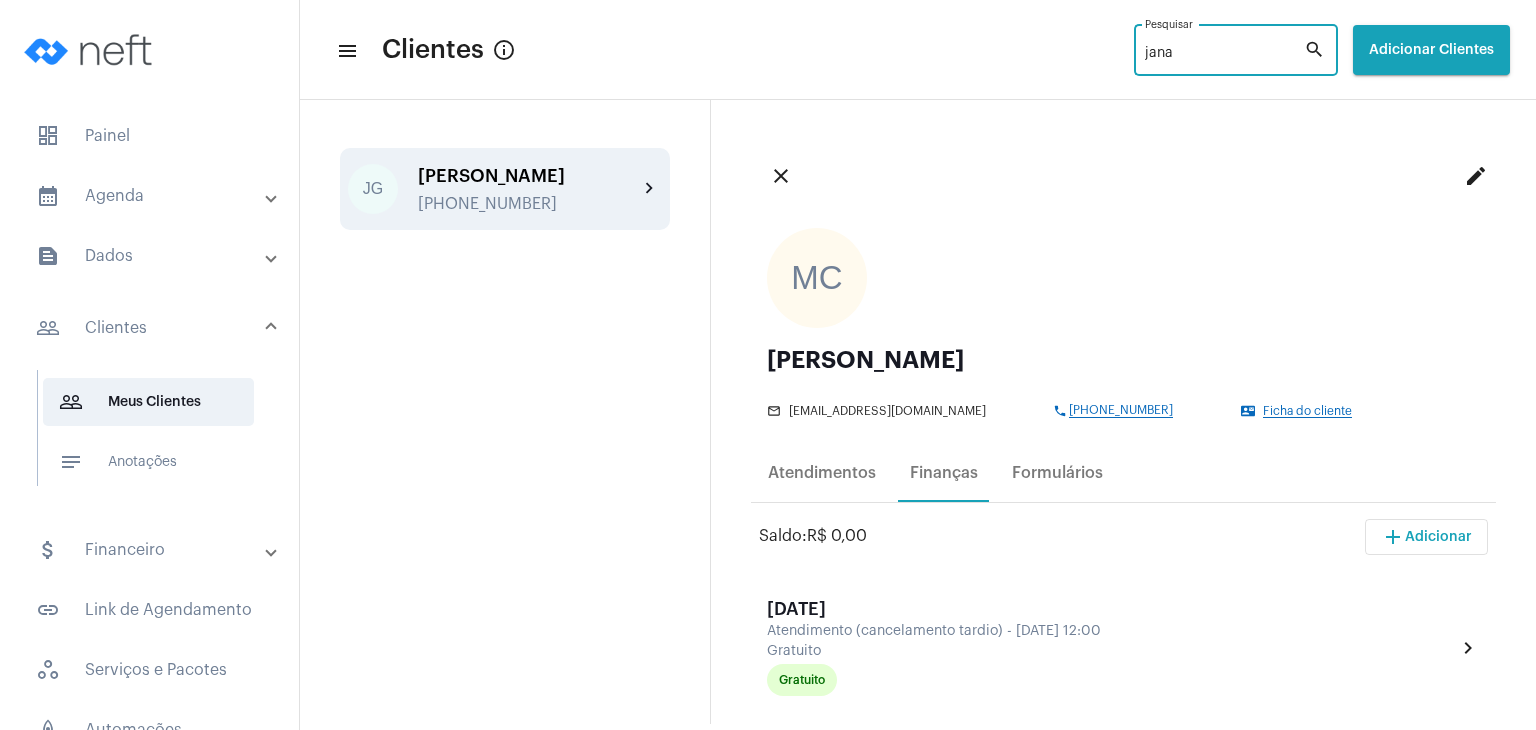 type on "jana" 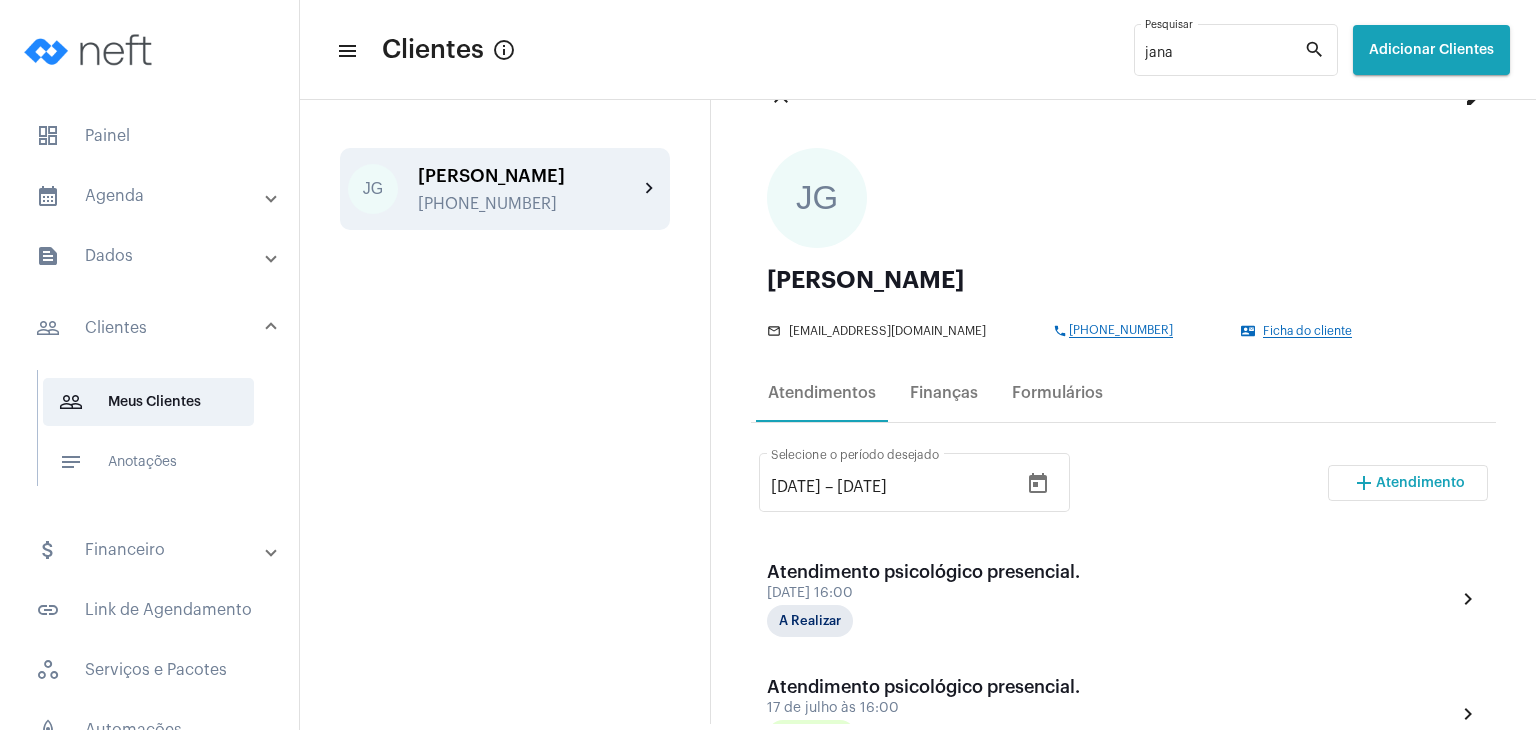 scroll, scrollTop: 100, scrollLeft: 0, axis: vertical 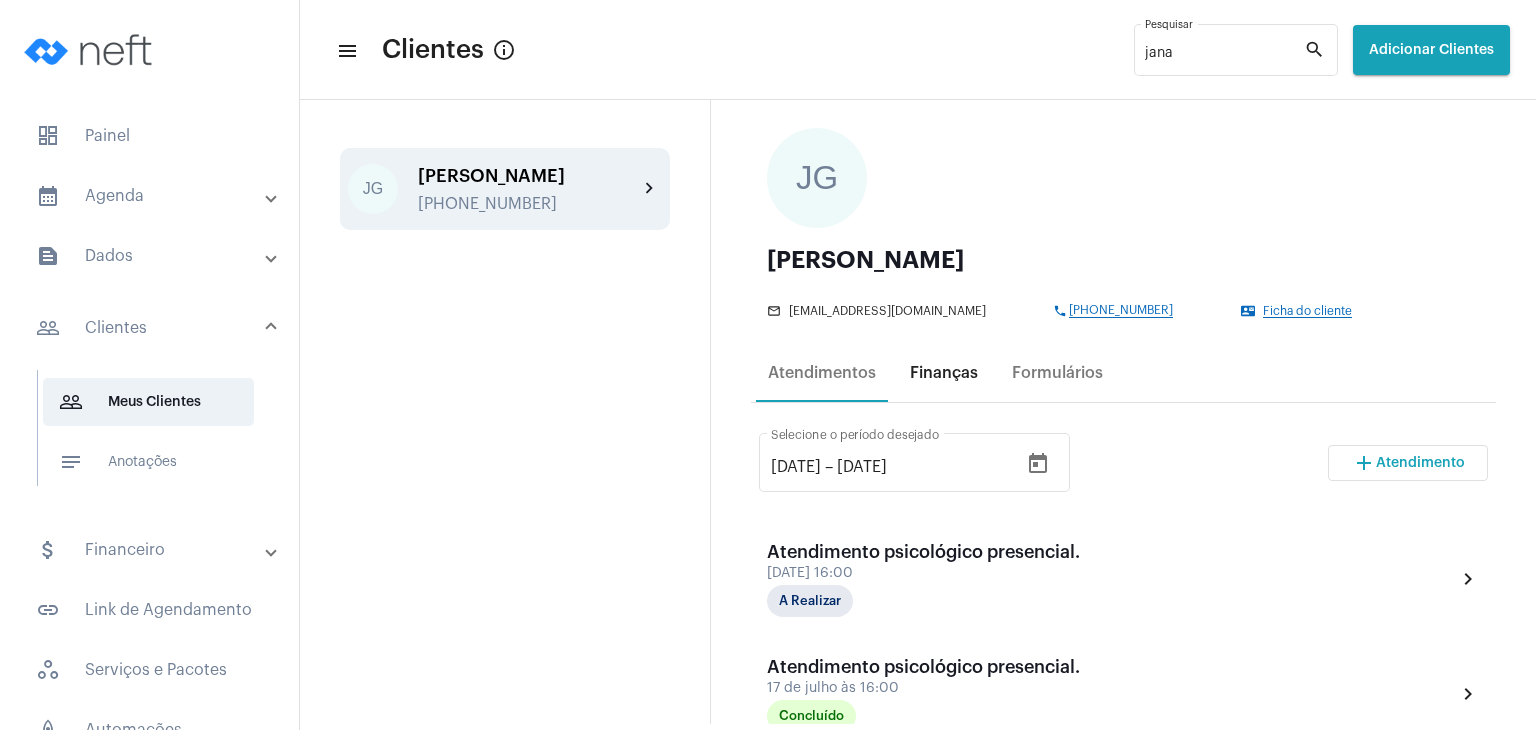 click on "Finanças" at bounding box center (944, 373) 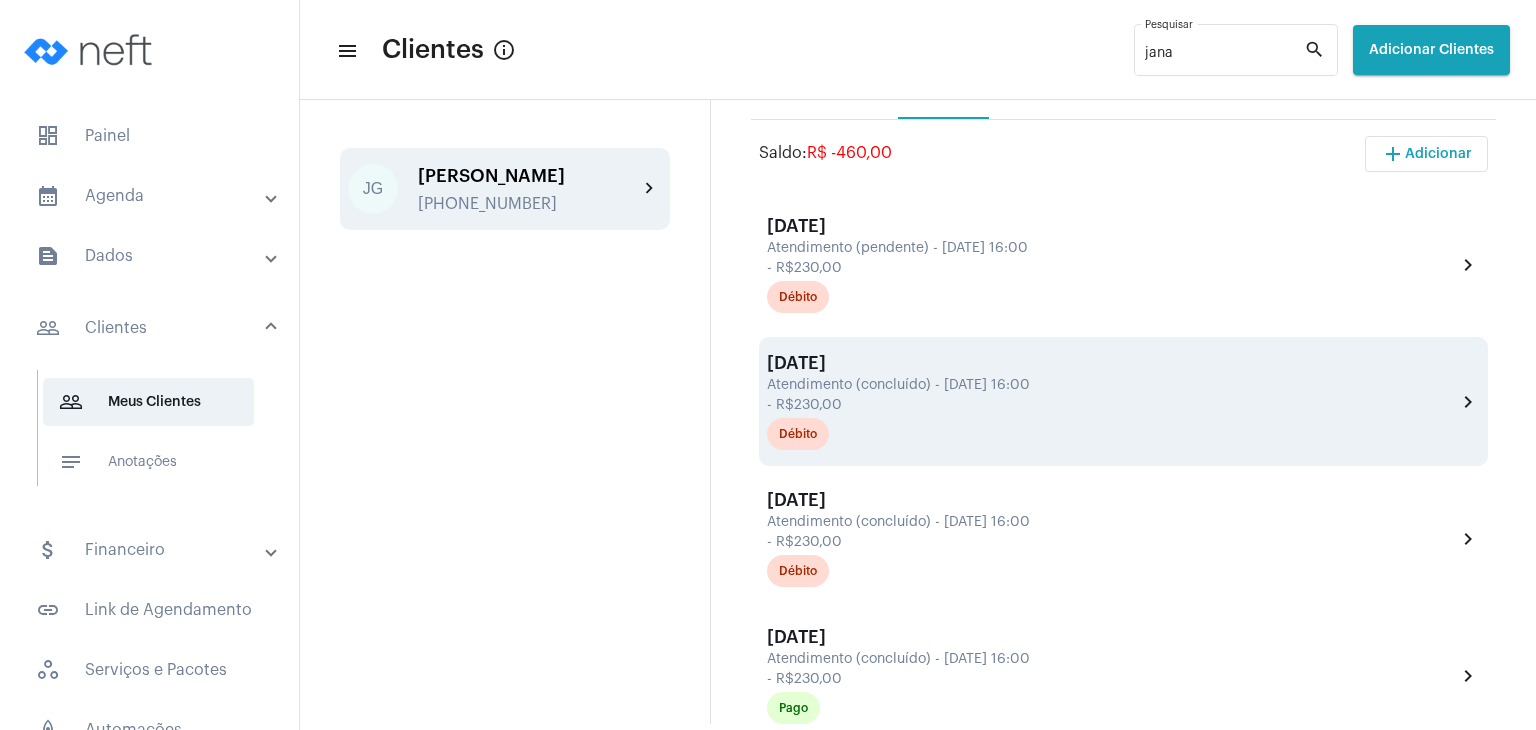 scroll, scrollTop: 400, scrollLeft: 0, axis: vertical 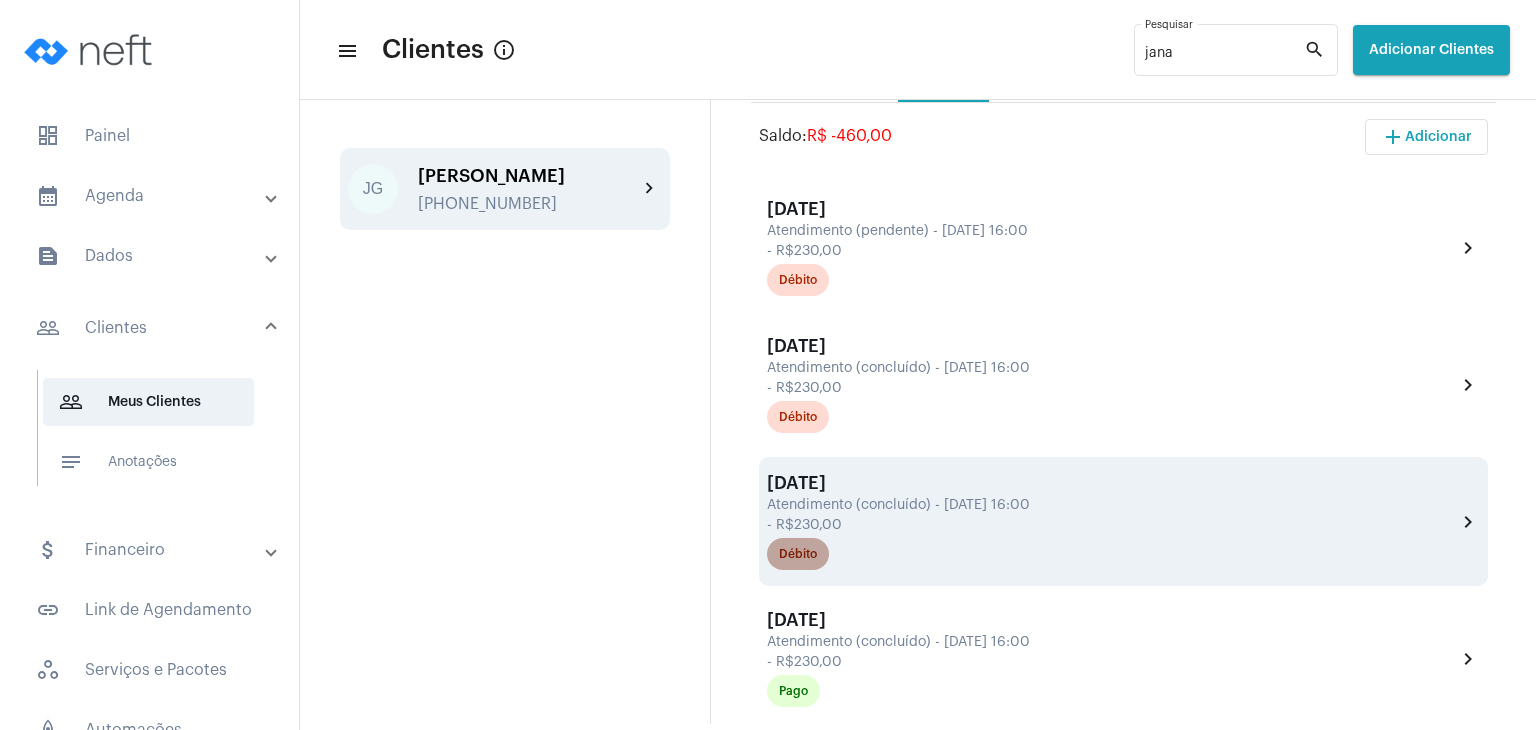 click on "Débito" at bounding box center (798, 554) 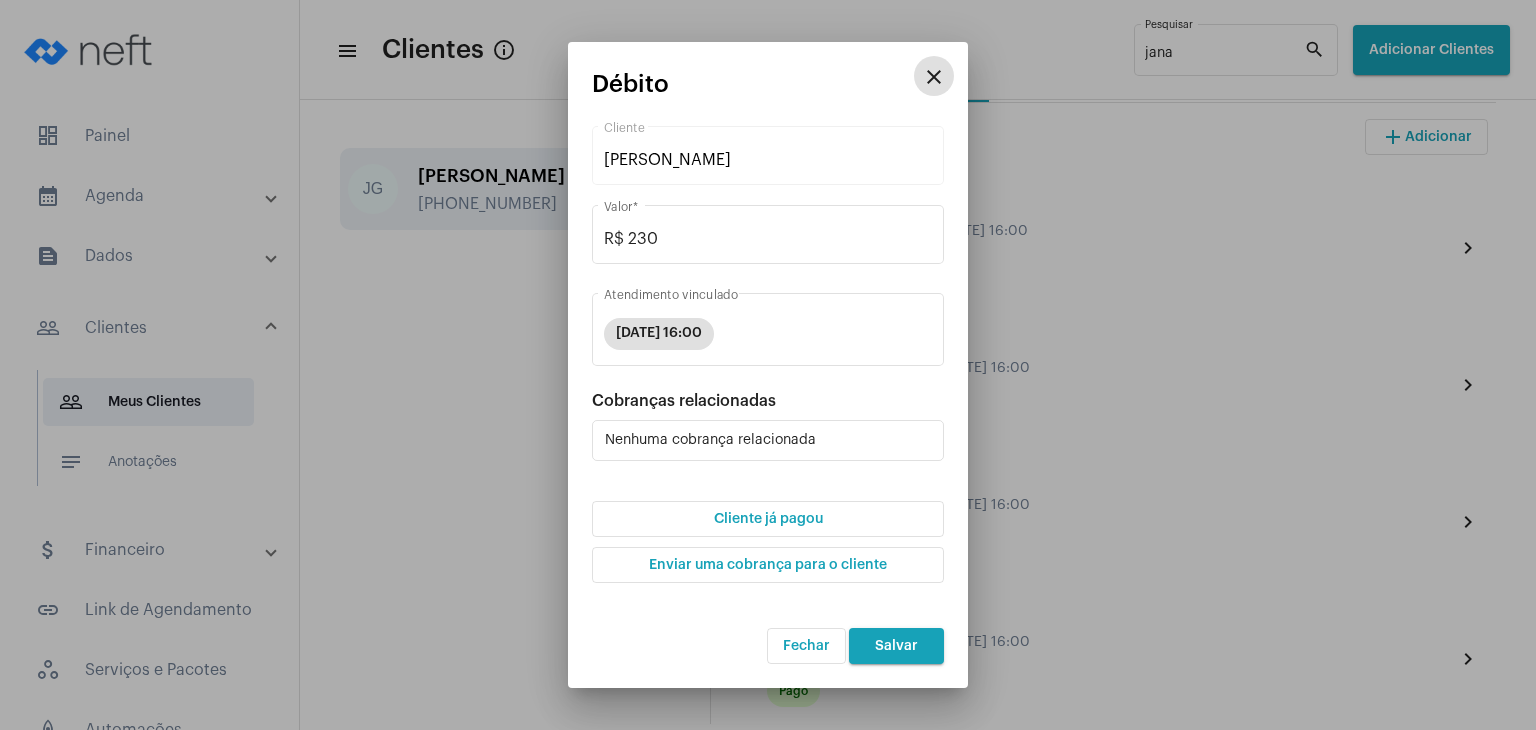 click on "Cliente já pagou" at bounding box center (768, 519) 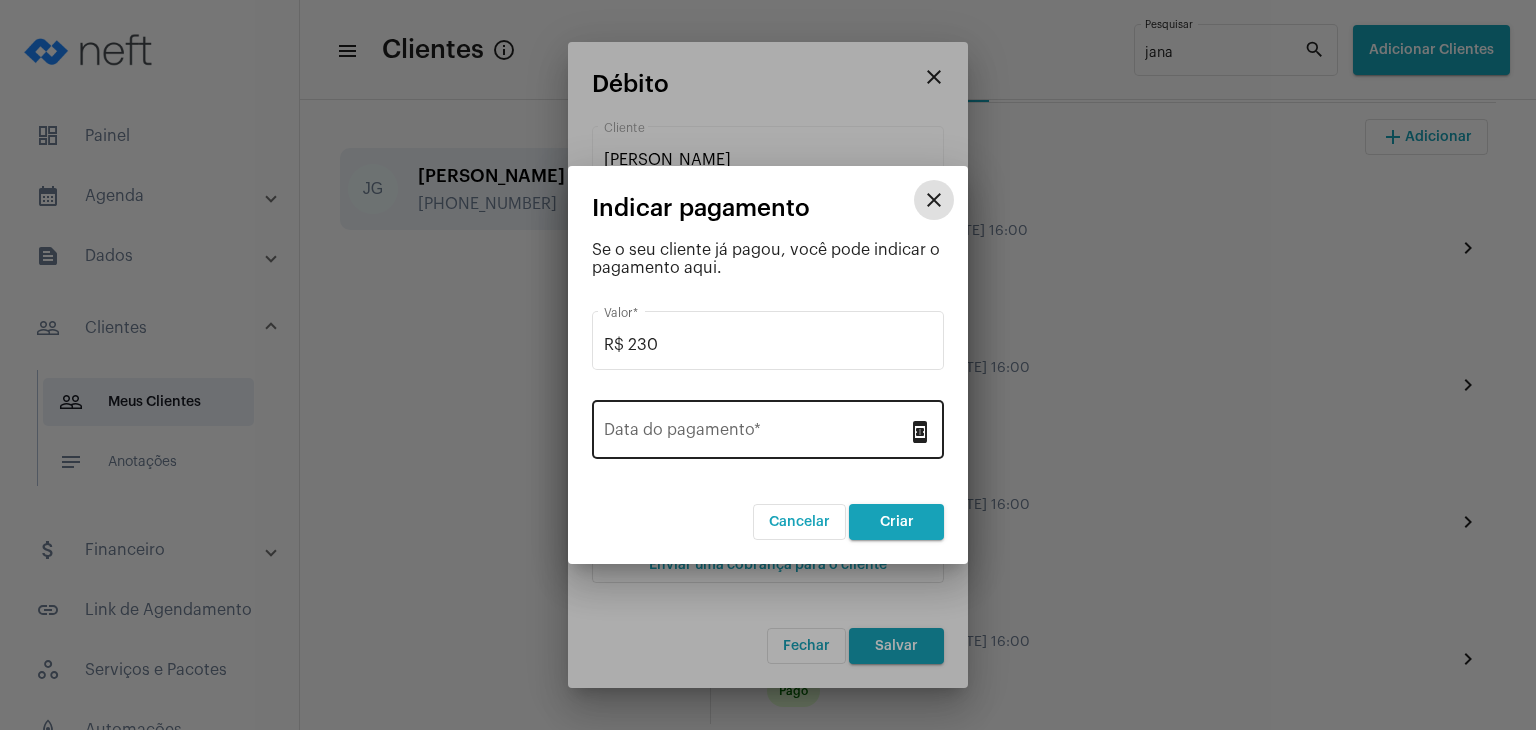 click on "Data do pagamento  *" at bounding box center (756, 434) 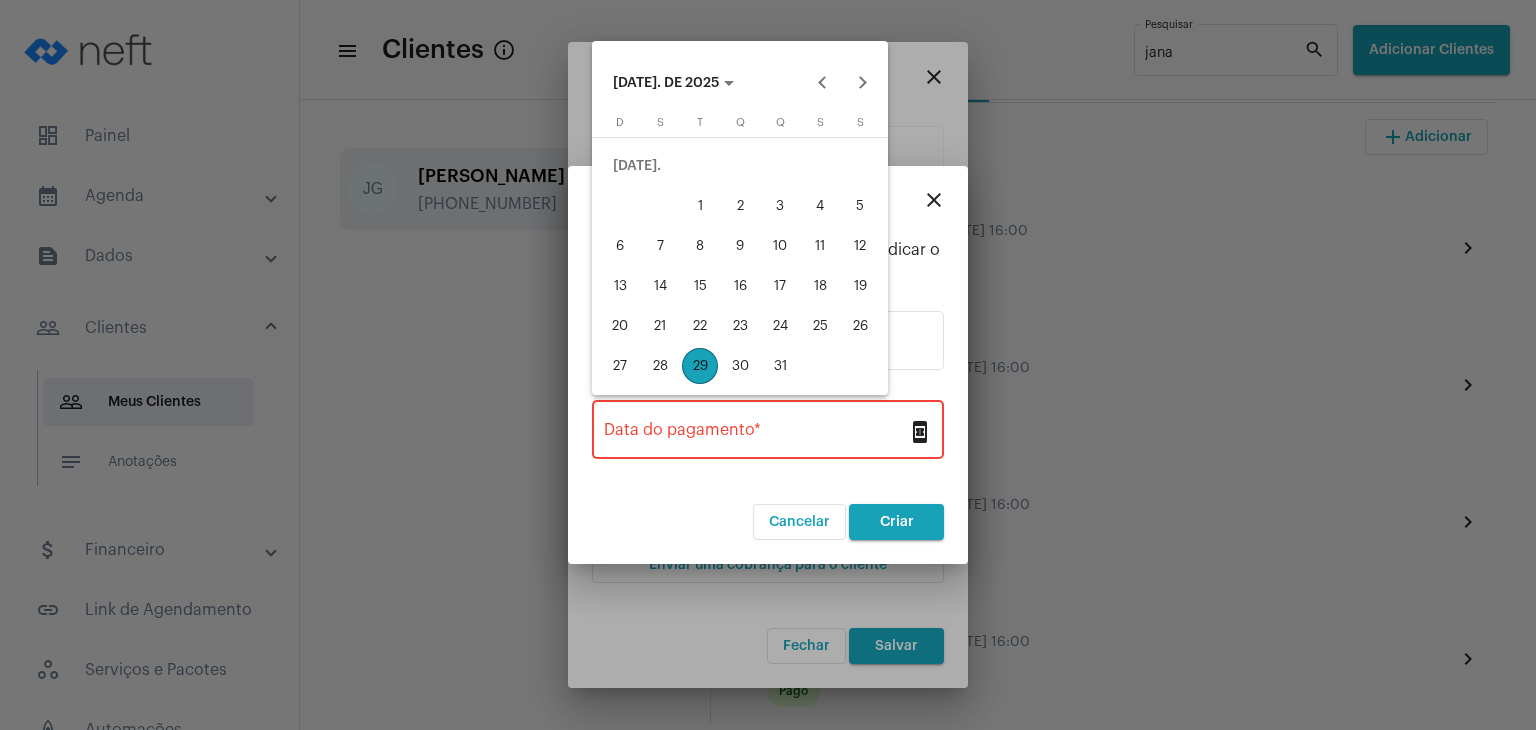 click on "9" at bounding box center [740, 246] 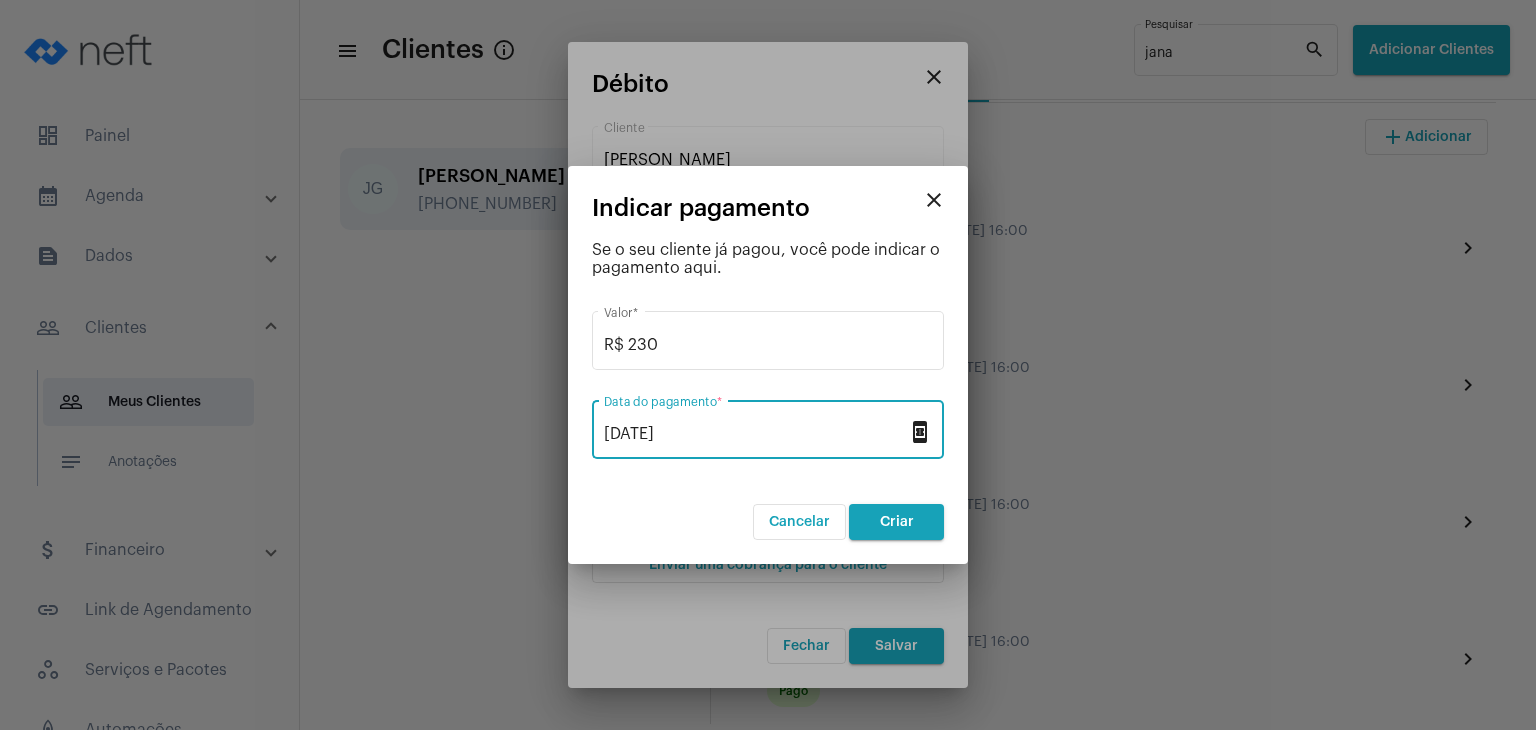 click on "Criar" at bounding box center (896, 522) 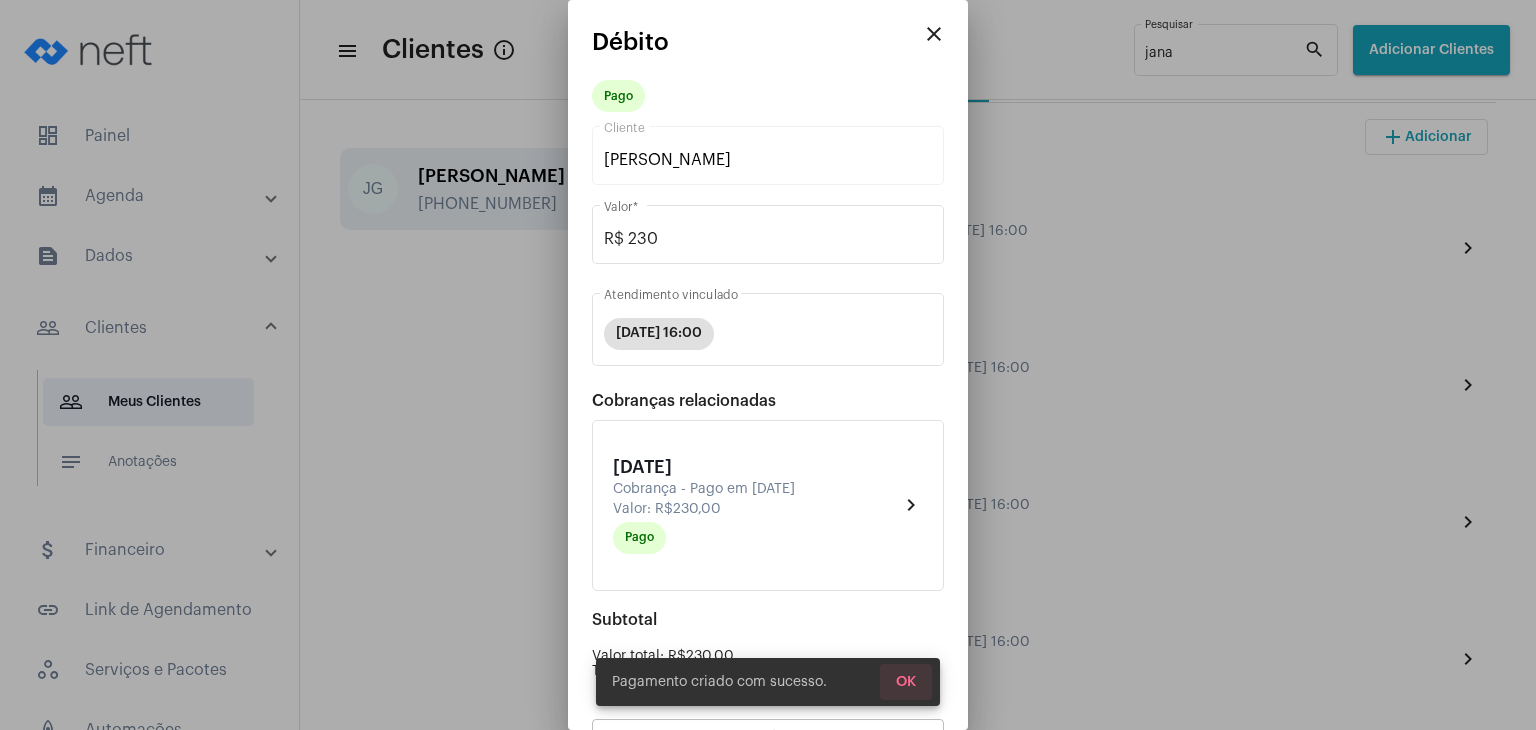 click on "OK" at bounding box center [906, 682] 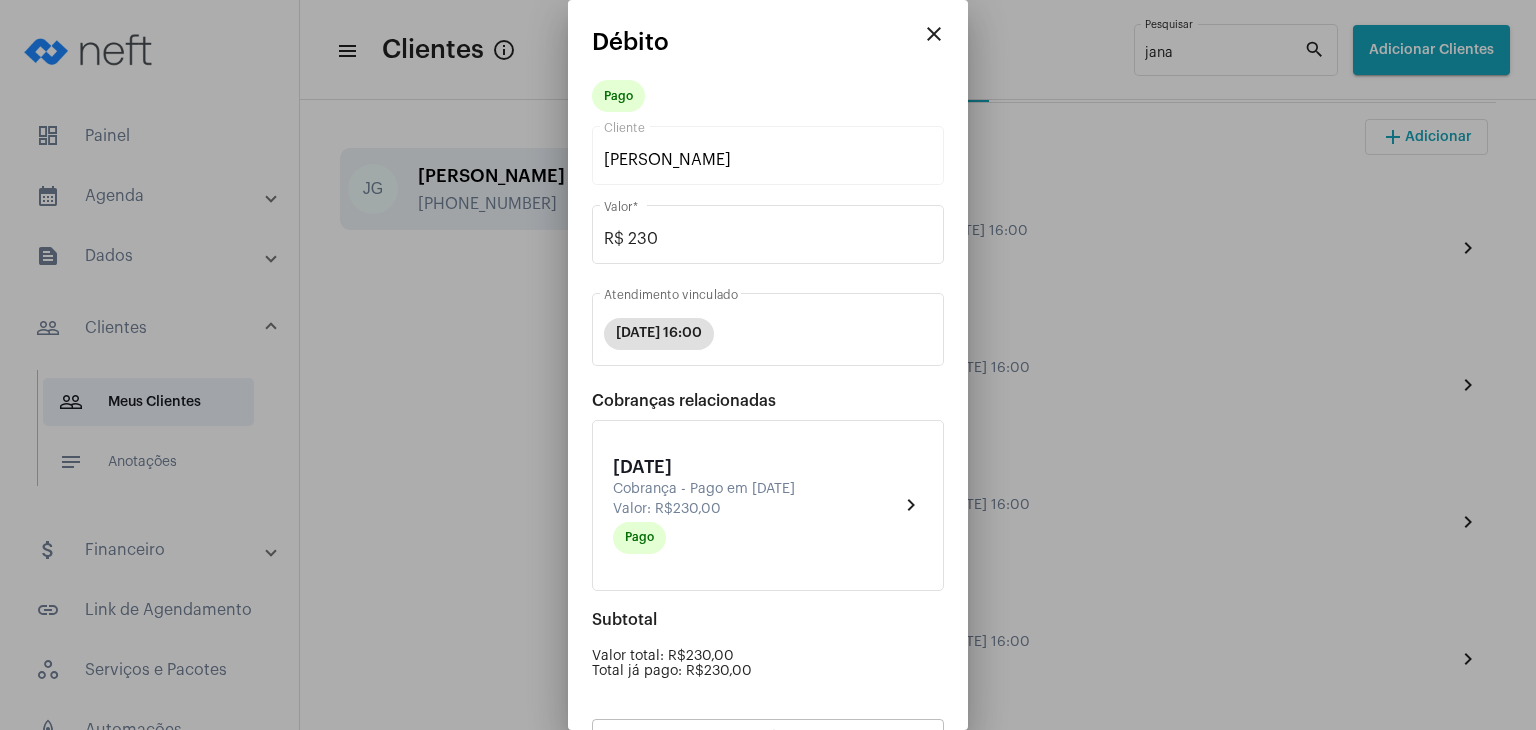 scroll, scrollTop: 174, scrollLeft: 0, axis: vertical 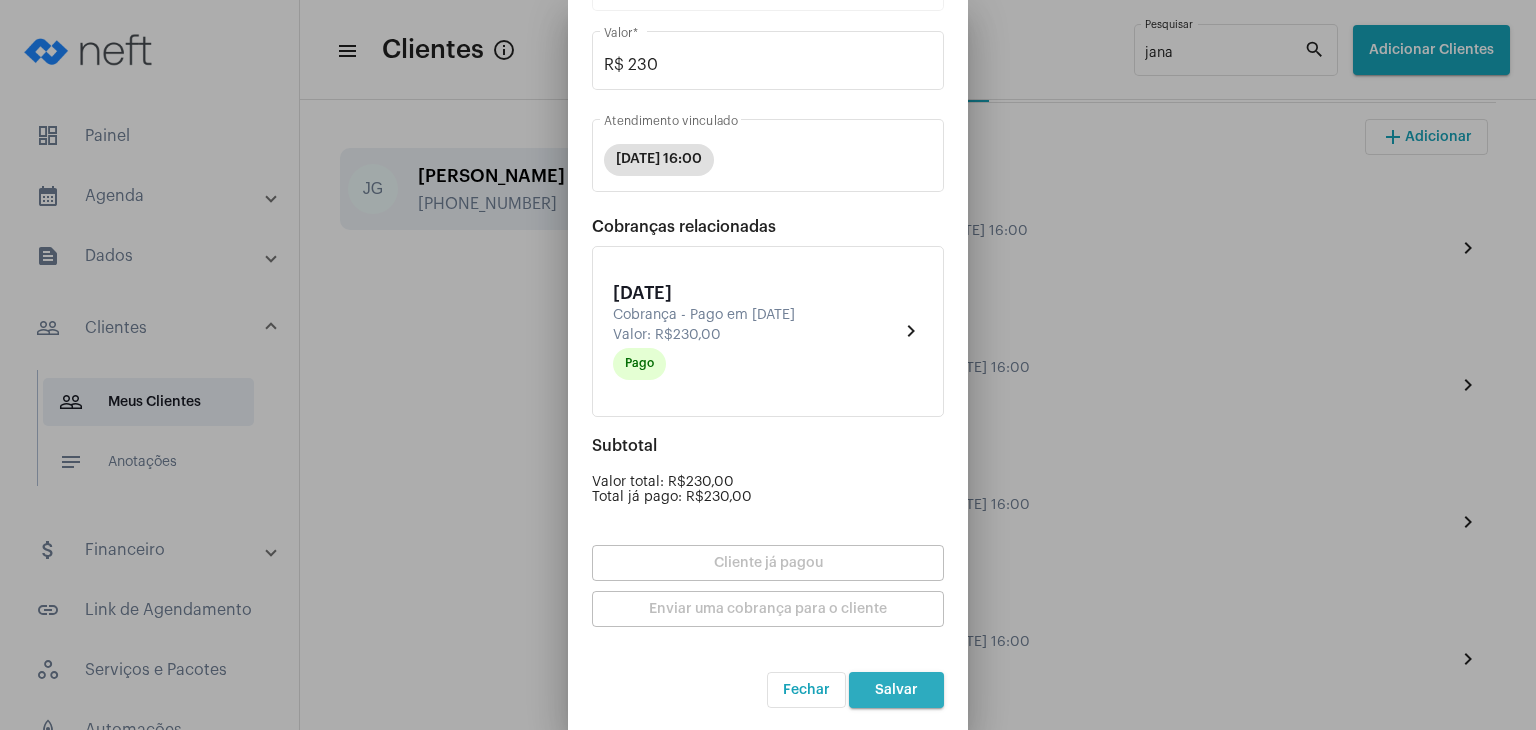 click on "Salvar" at bounding box center (896, 690) 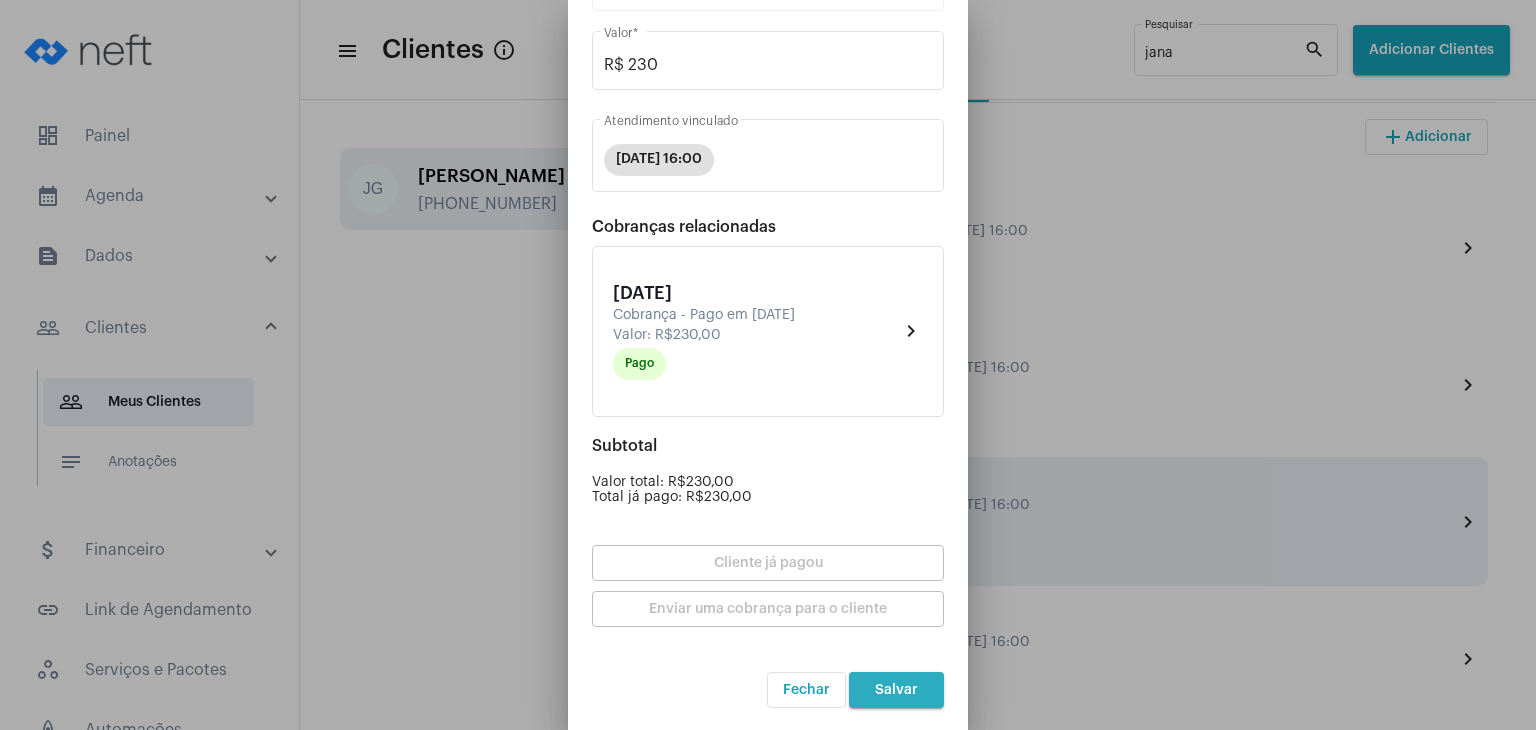 scroll, scrollTop: 0, scrollLeft: 0, axis: both 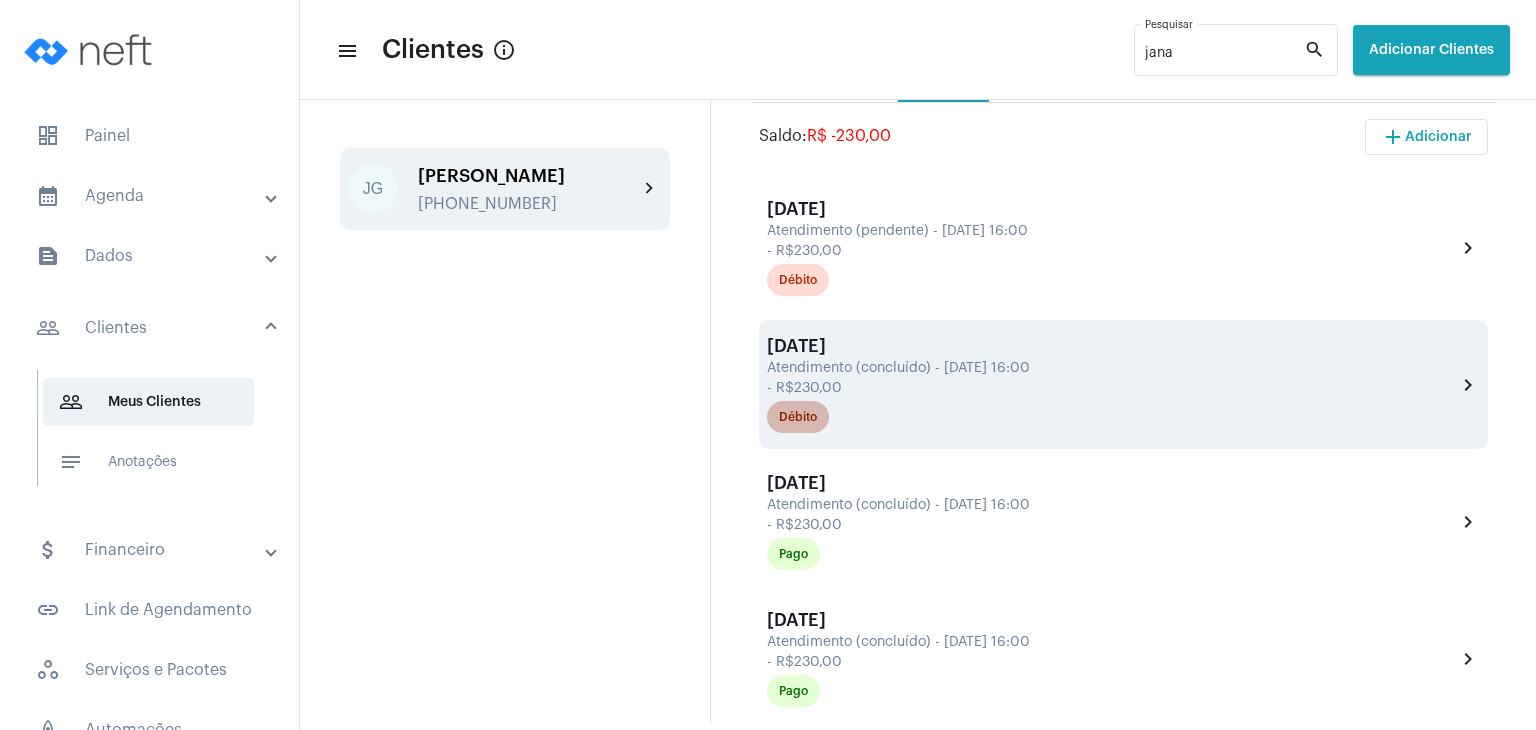 click on "Débito" at bounding box center (798, 417) 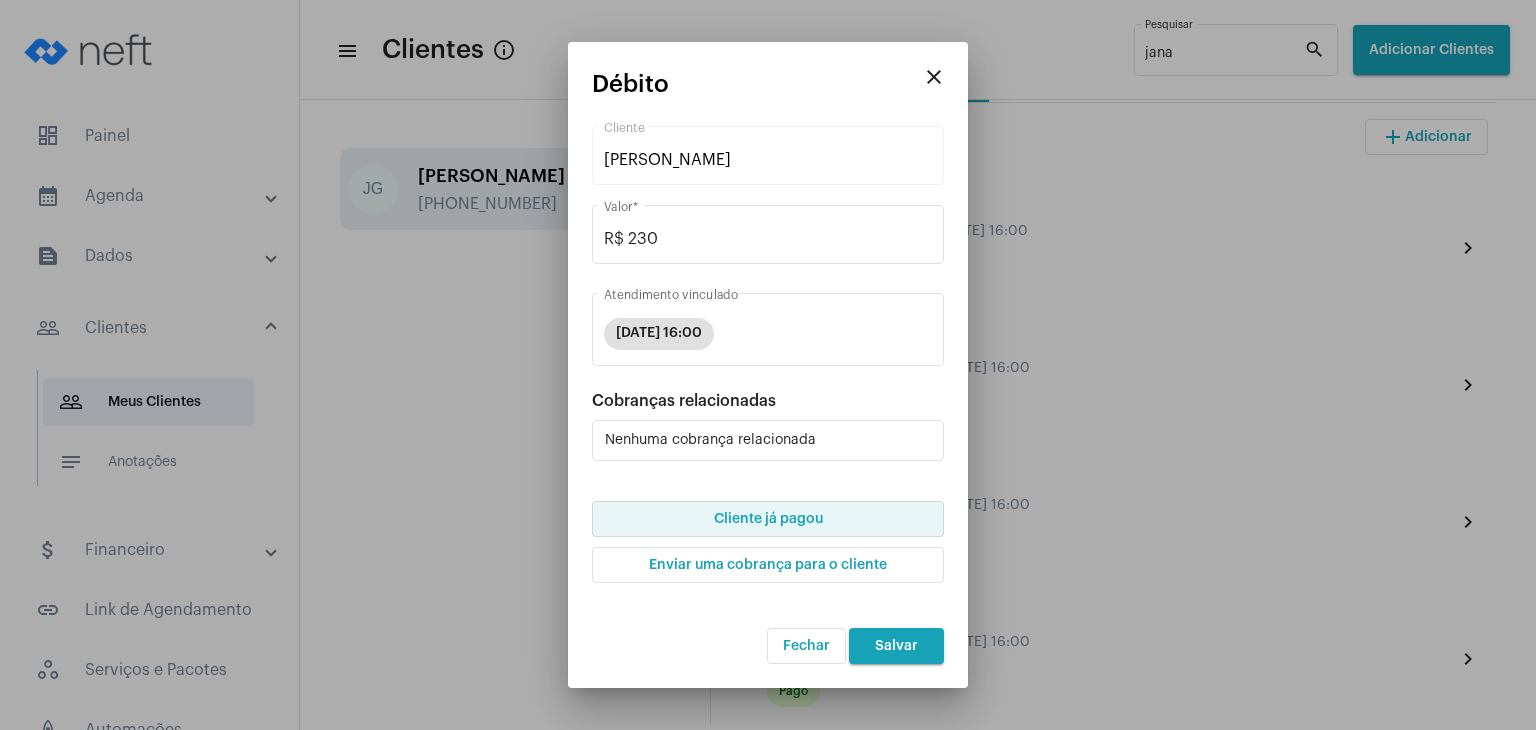 click on "Cliente já pagou" at bounding box center [768, 519] 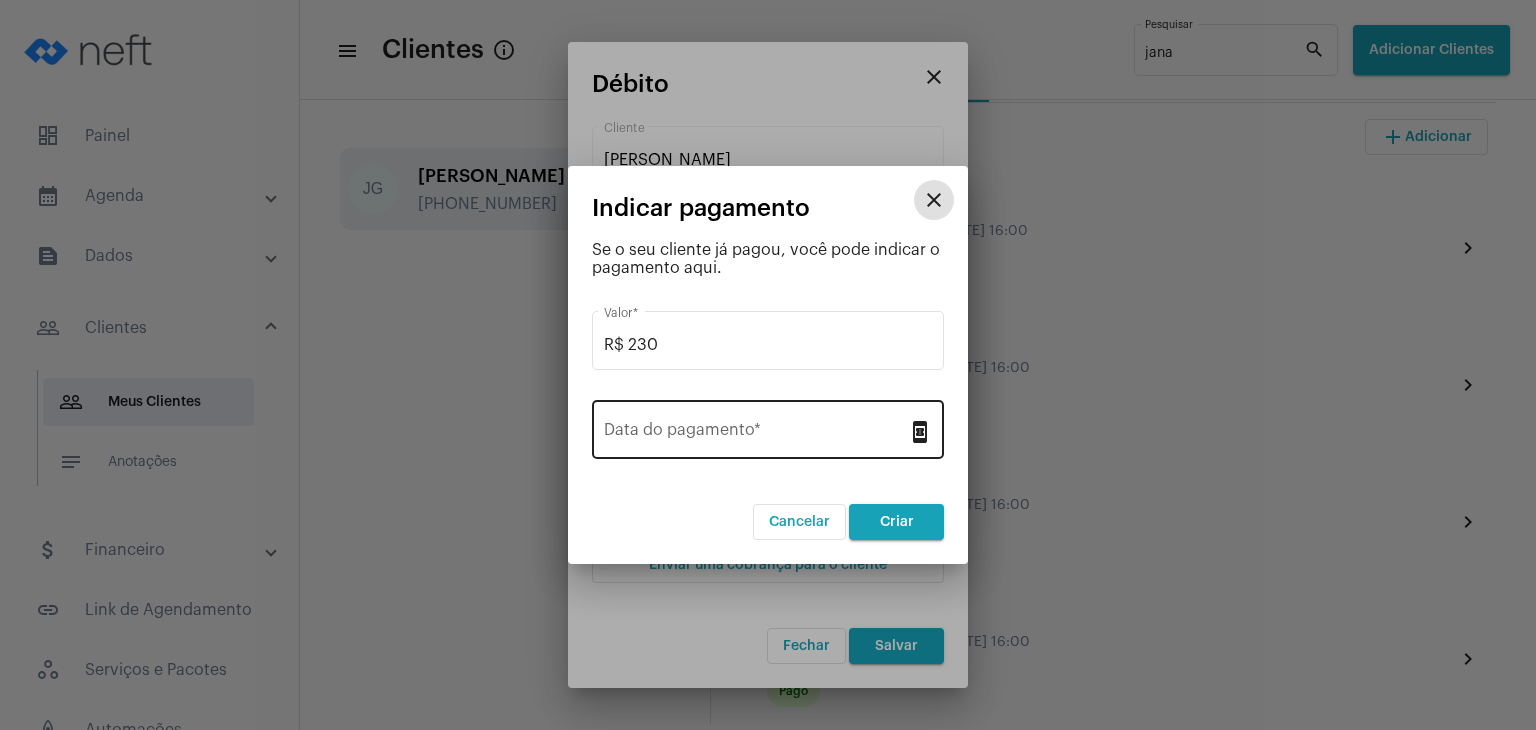 click on "Data do pagamento  *" at bounding box center (756, 434) 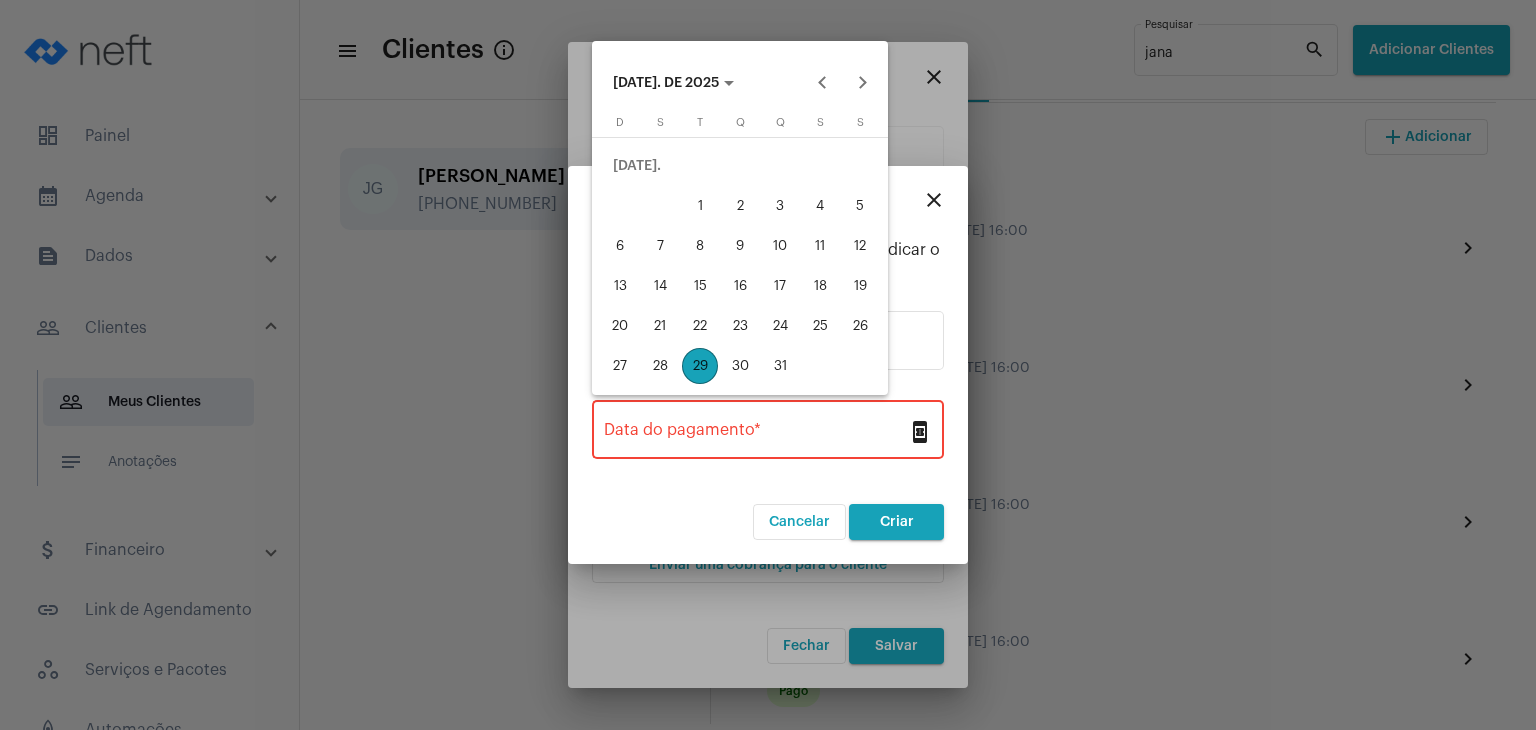 click on "29" at bounding box center (700, 366) 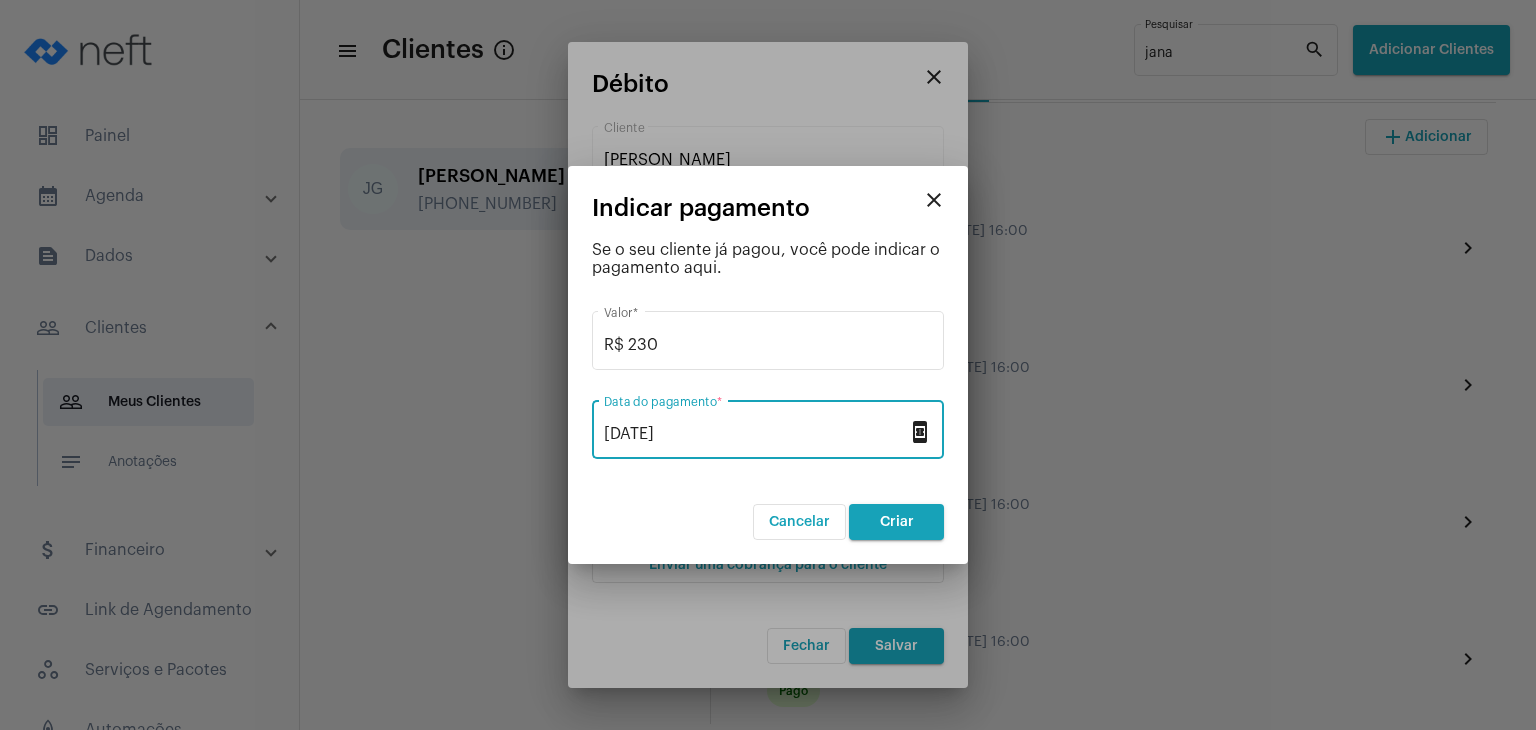 click on "Criar" at bounding box center (896, 522) 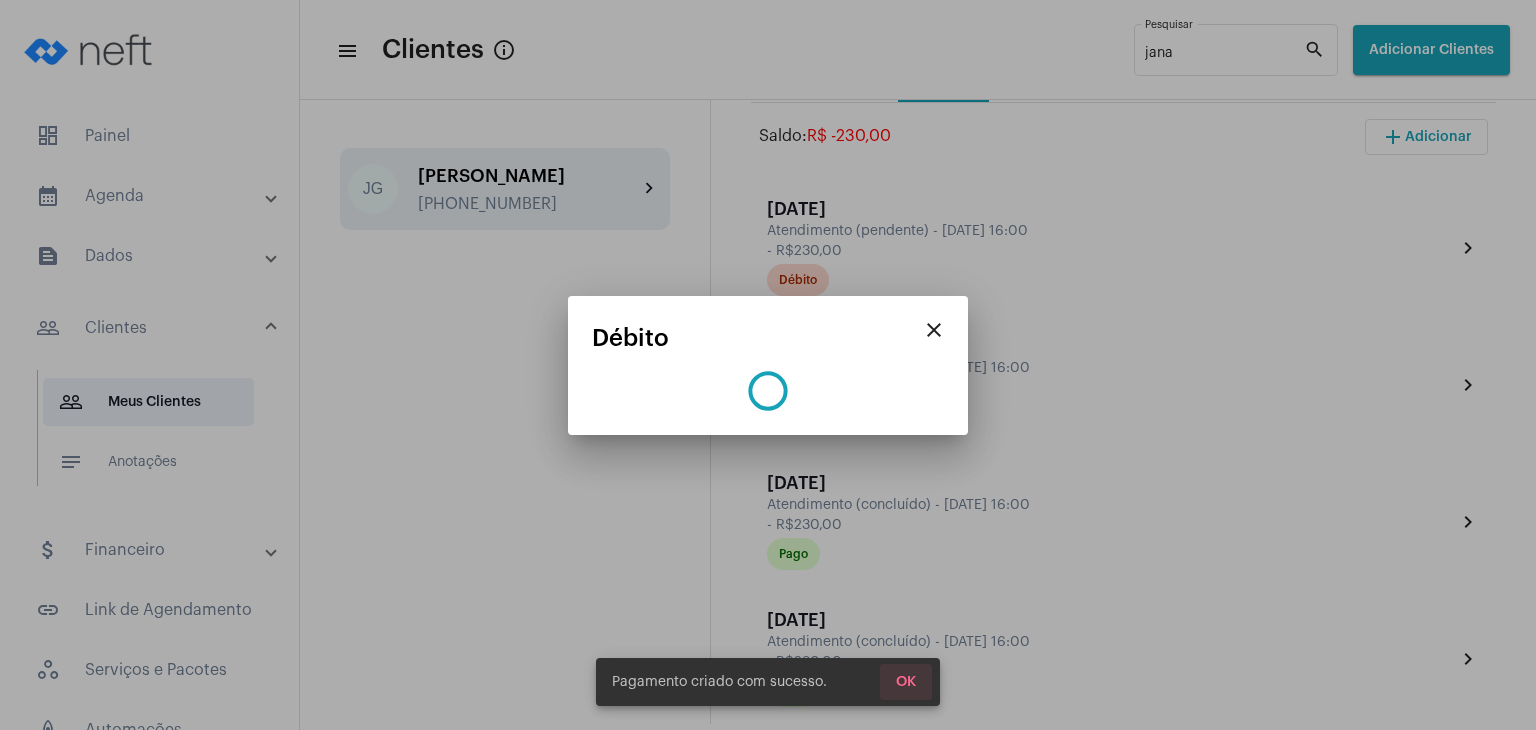 click on "OK" at bounding box center (906, 682) 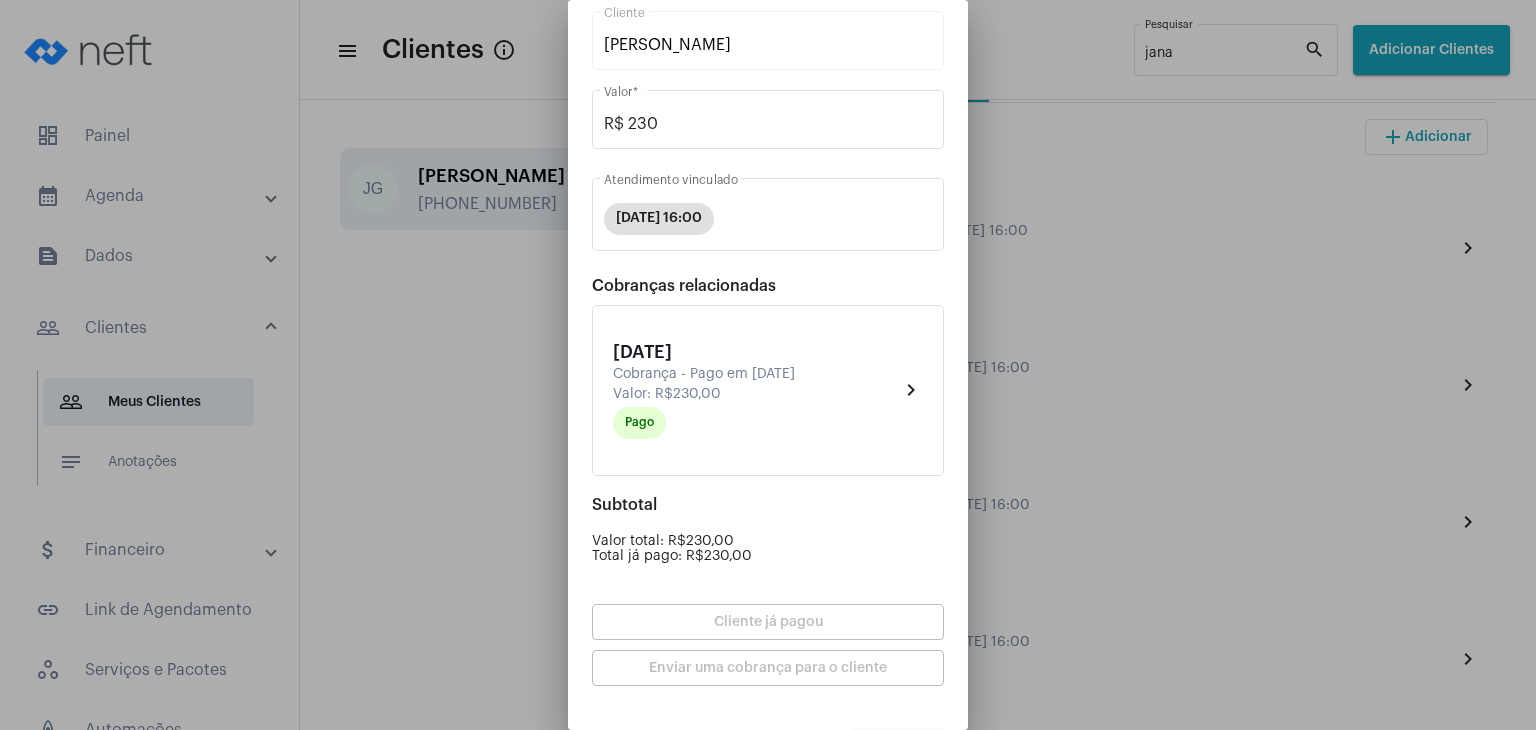 scroll, scrollTop: 174, scrollLeft: 0, axis: vertical 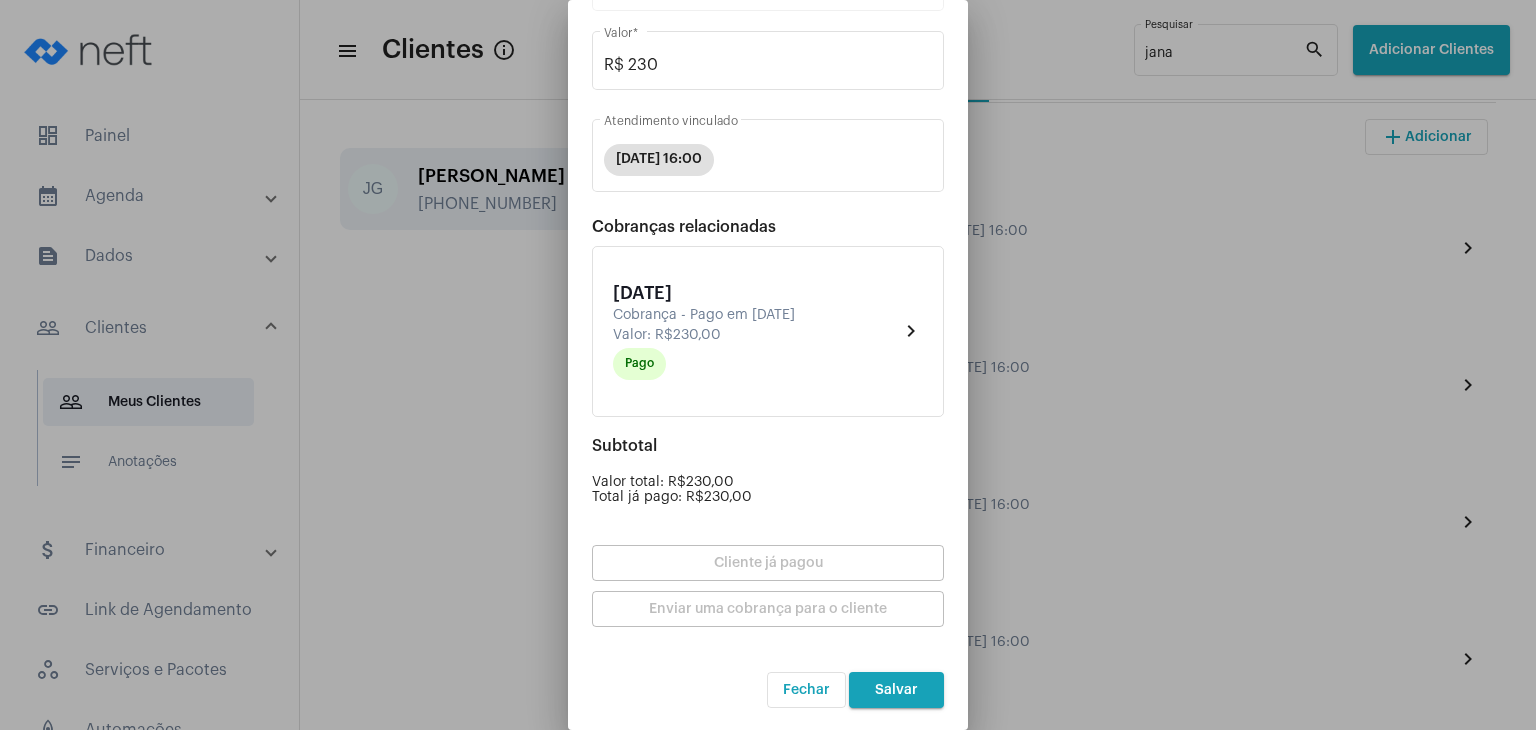 click on "Salvar" at bounding box center [896, 690] 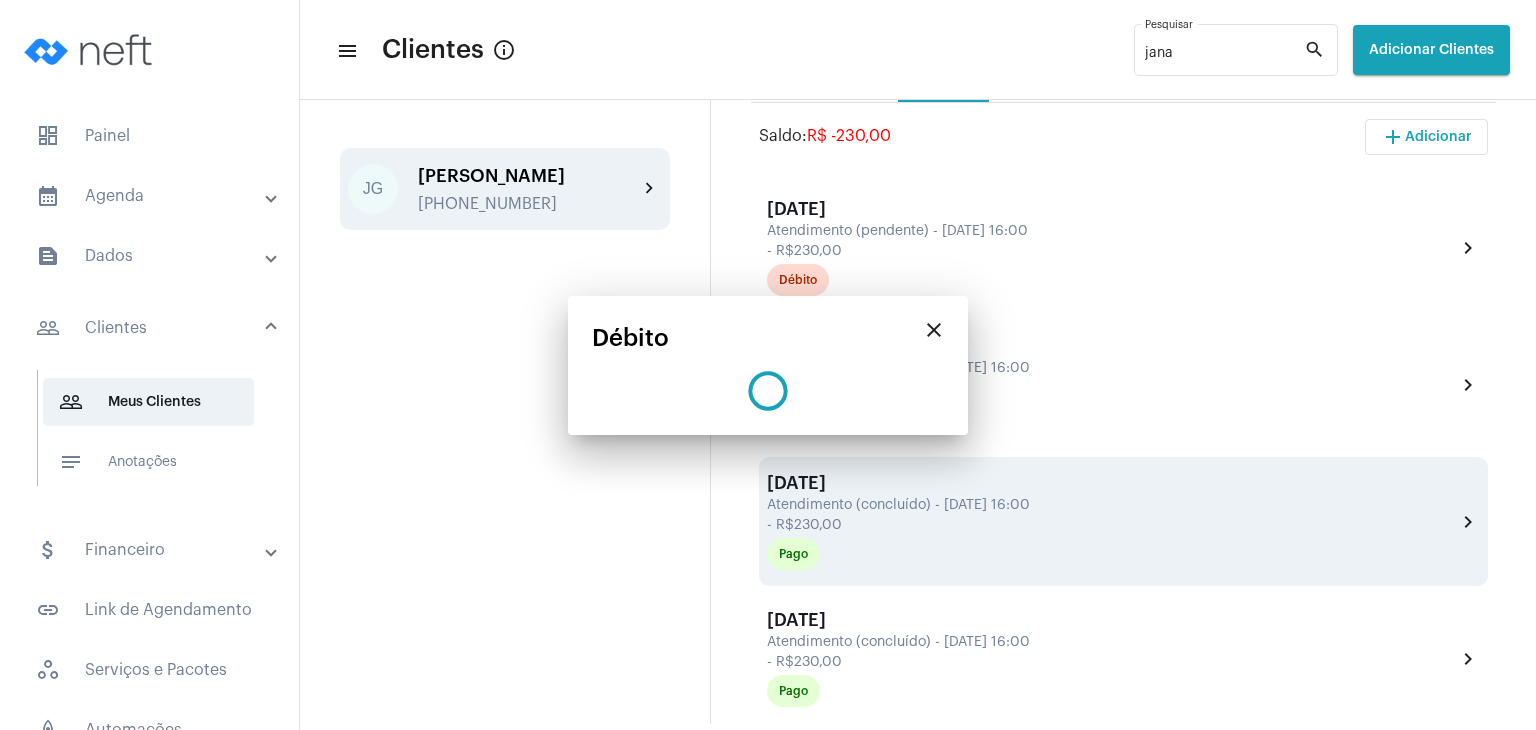 scroll, scrollTop: 0, scrollLeft: 0, axis: both 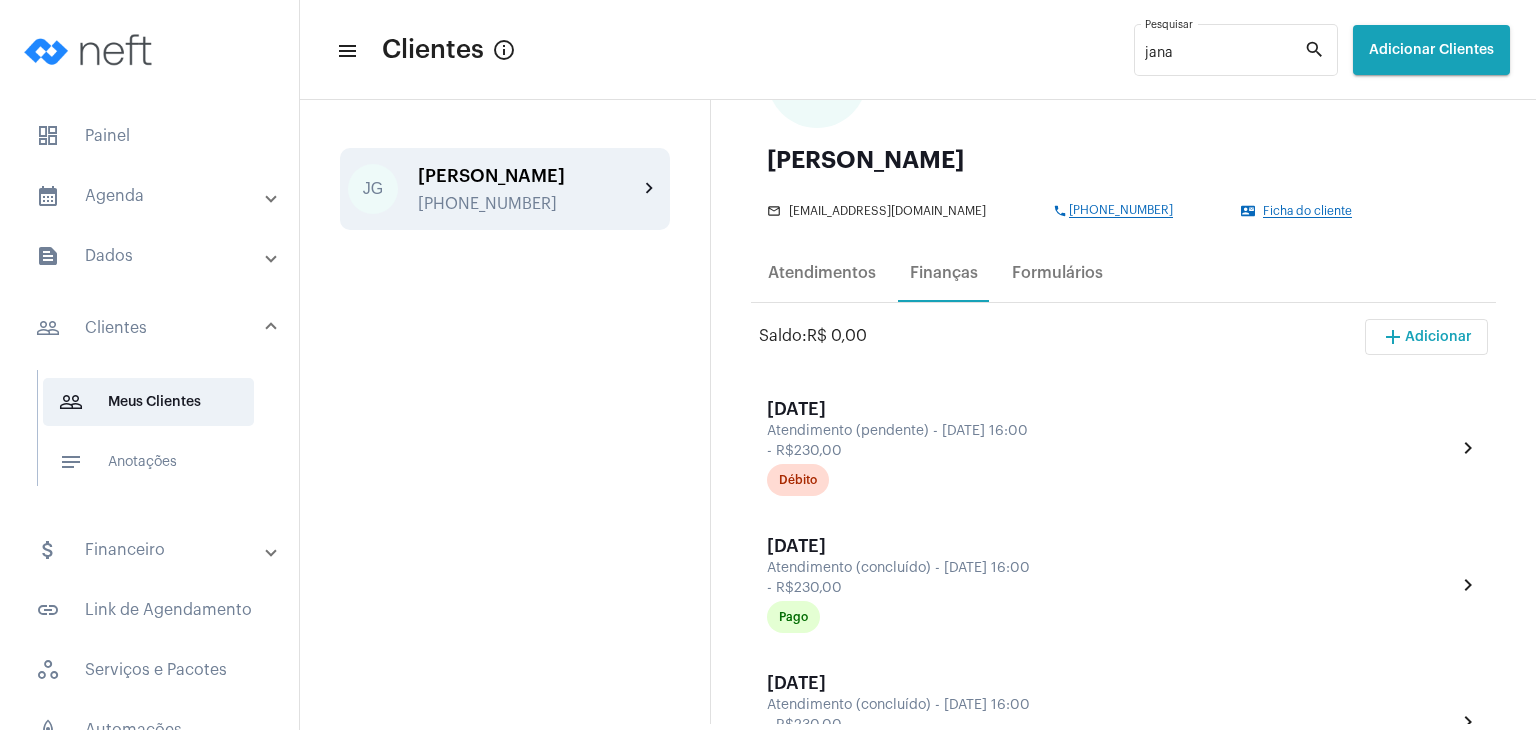 click on "Ficha do cliente" 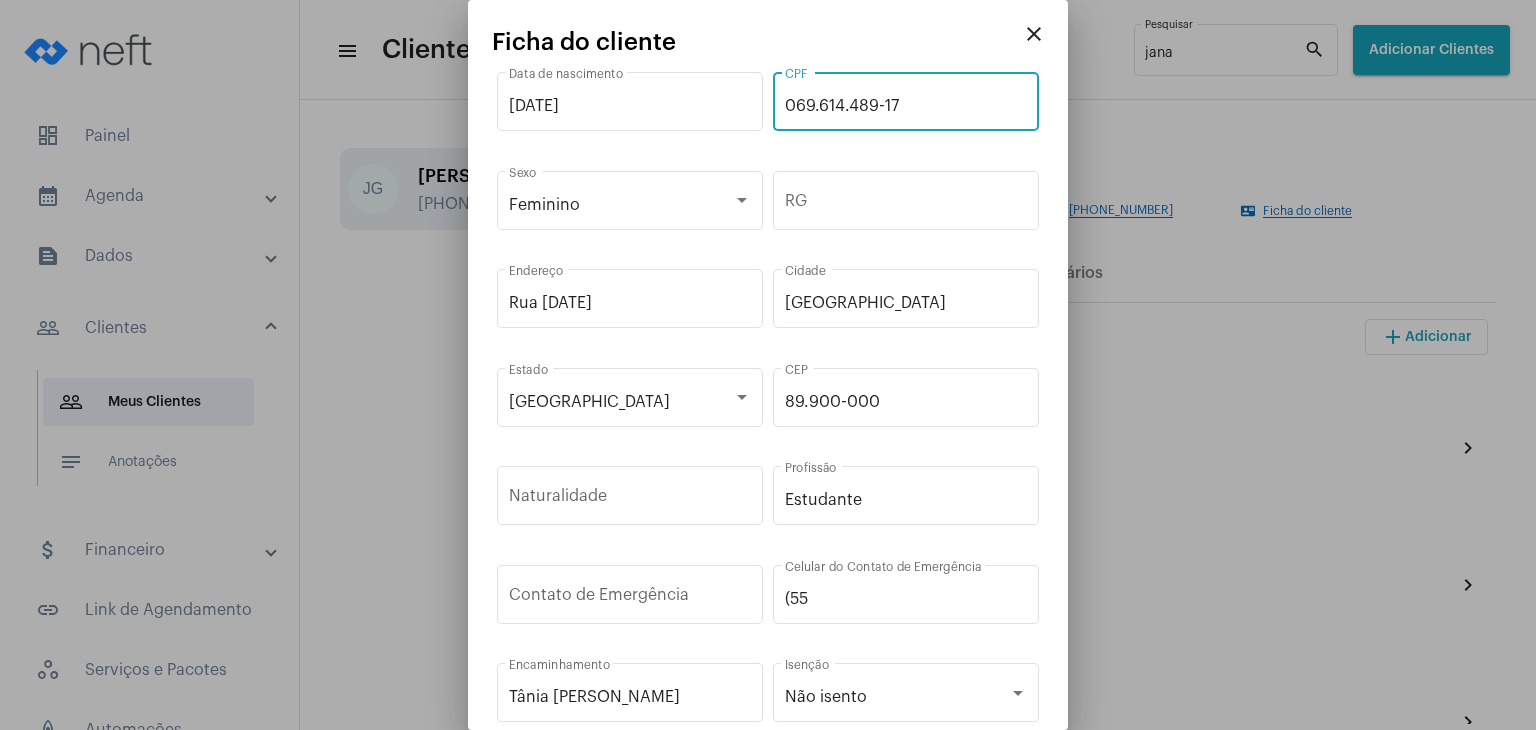 drag, startPoint x: 915, startPoint y: 99, endPoint x: 797, endPoint y: 105, distance: 118.15244 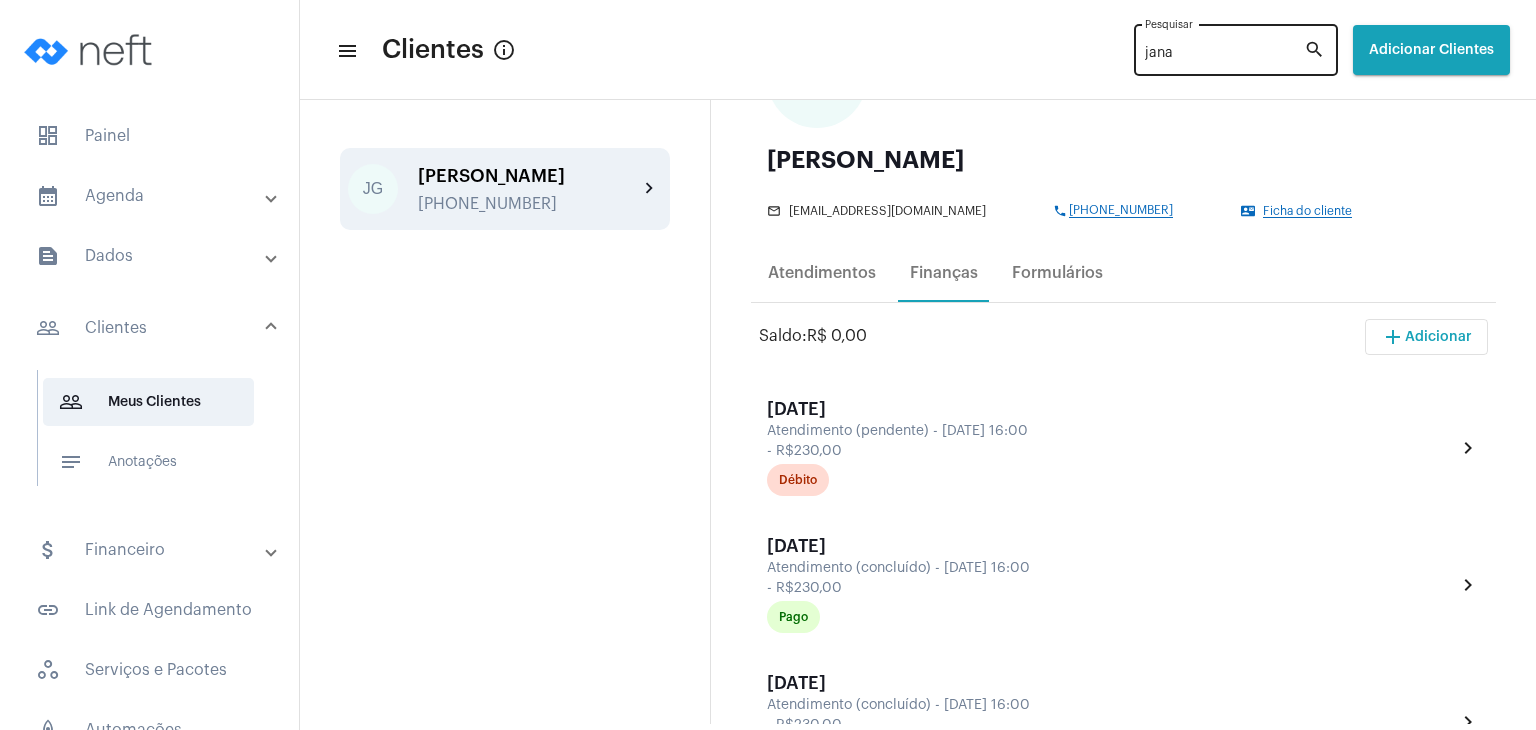 click on "[PERSON_NAME]" 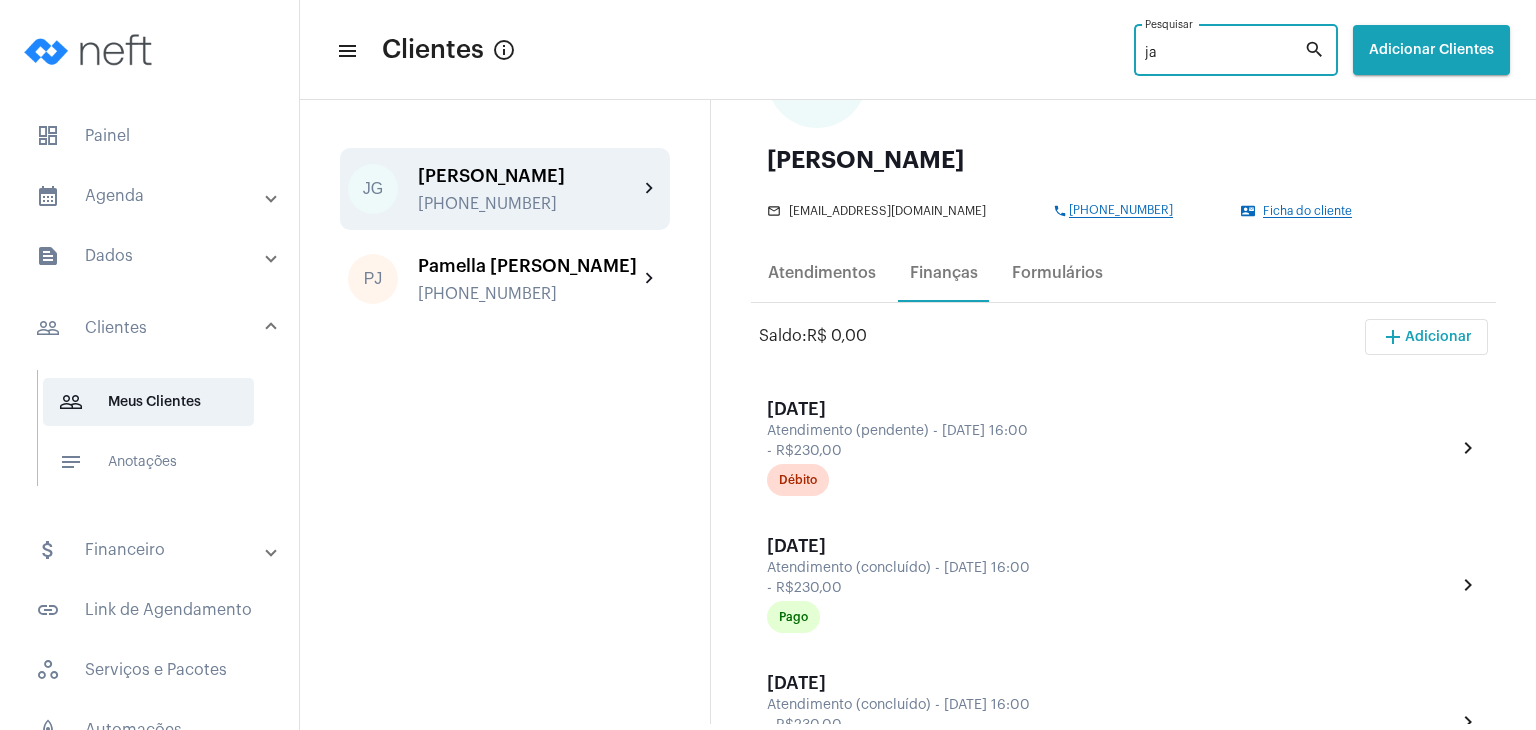type on "j" 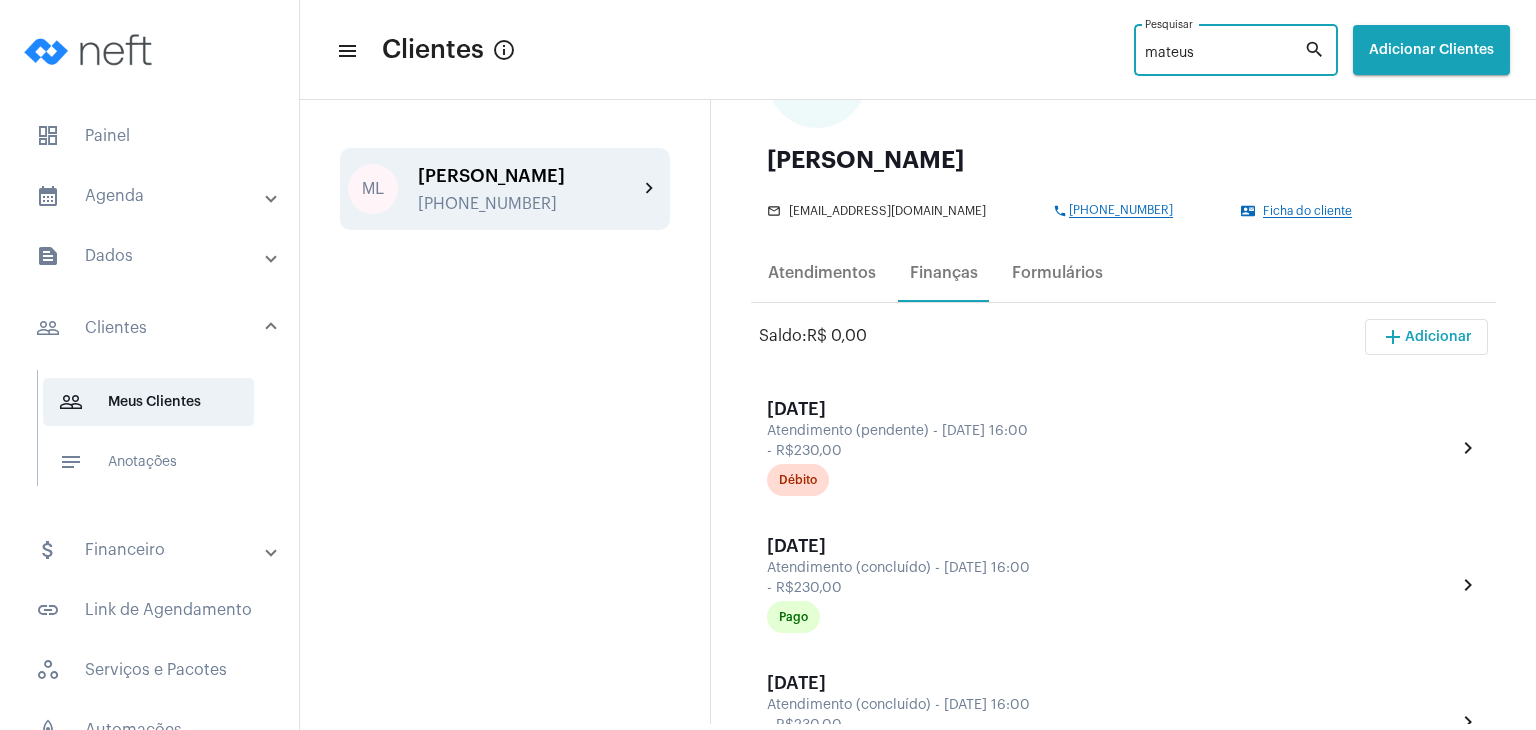 click on "[PERSON_NAME]" 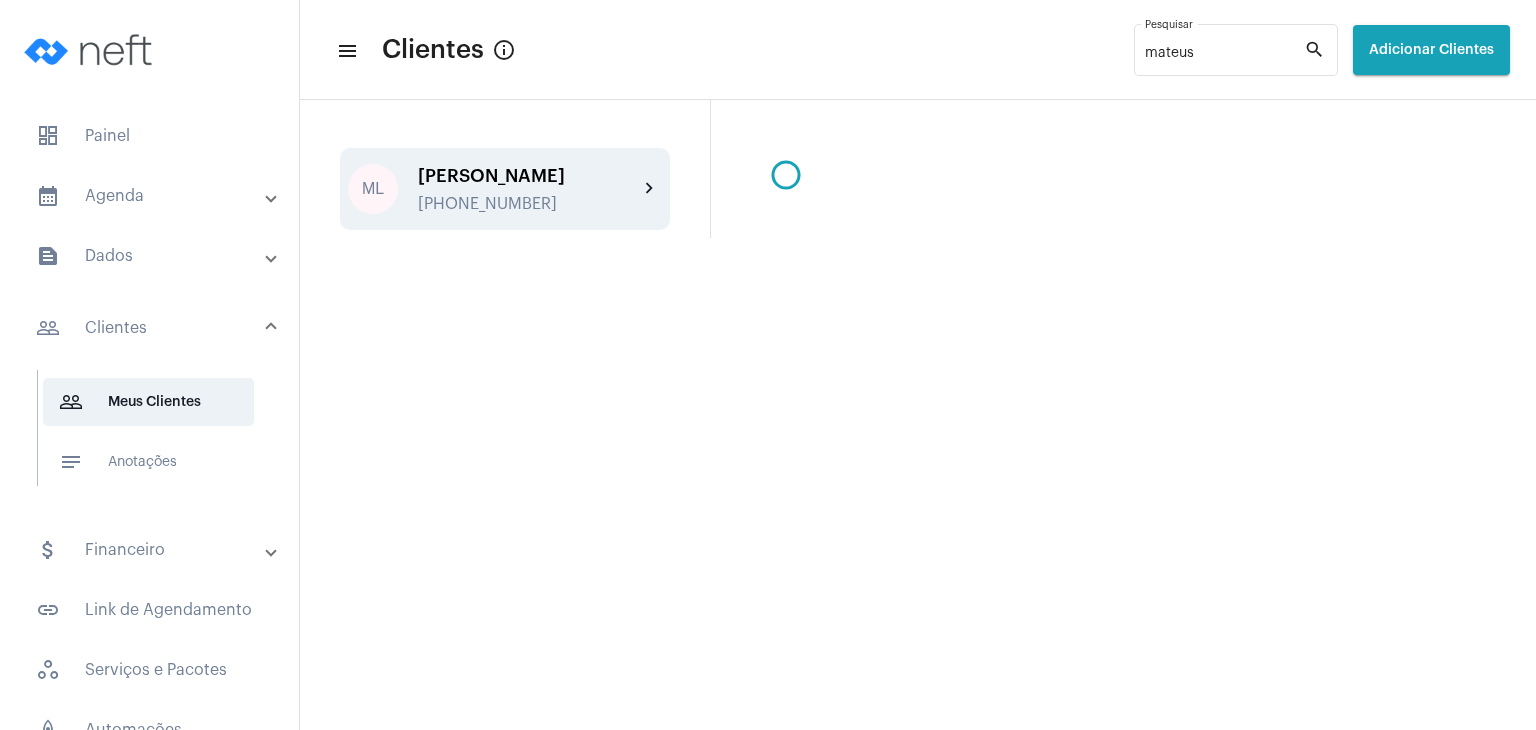 scroll, scrollTop: 0, scrollLeft: 0, axis: both 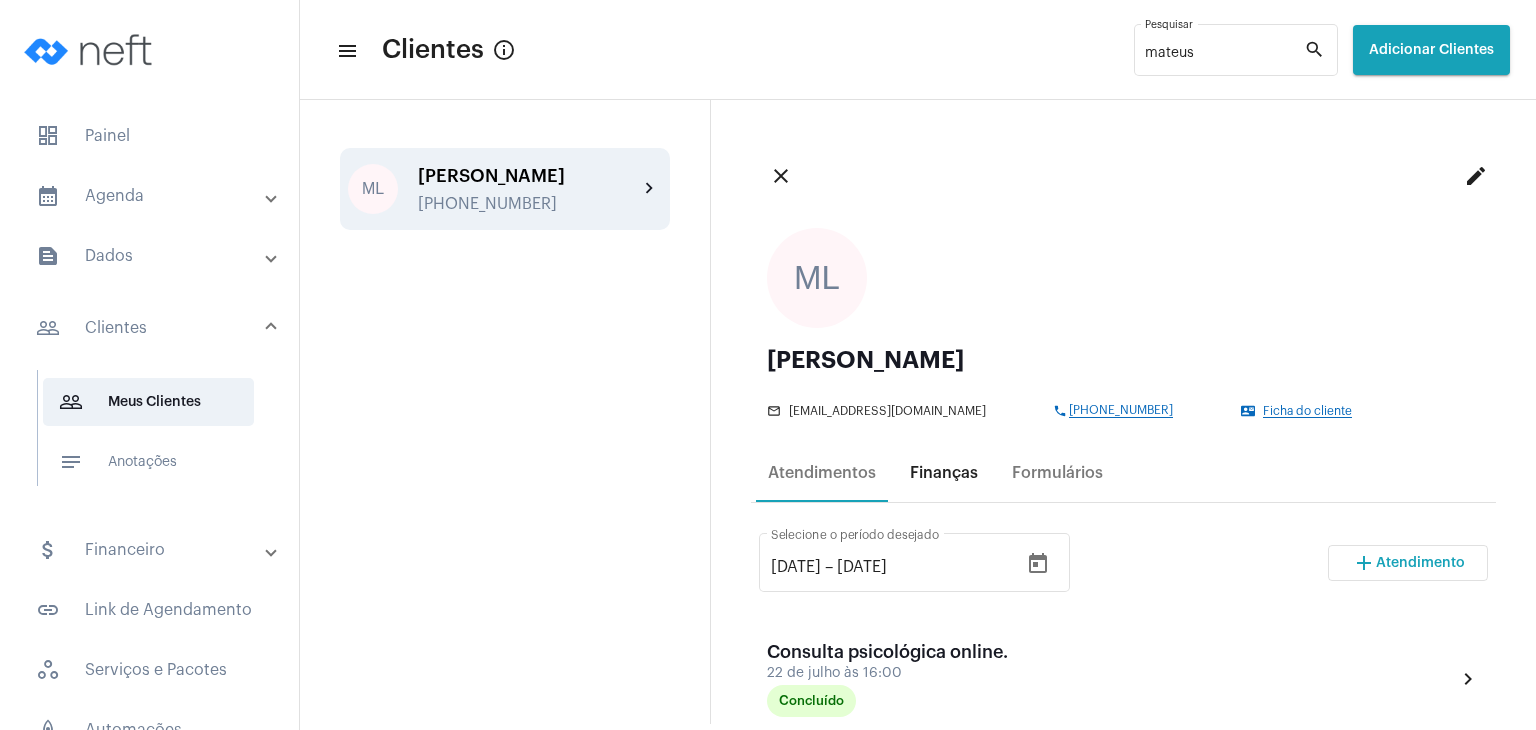 click on "Finanças" at bounding box center (944, 473) 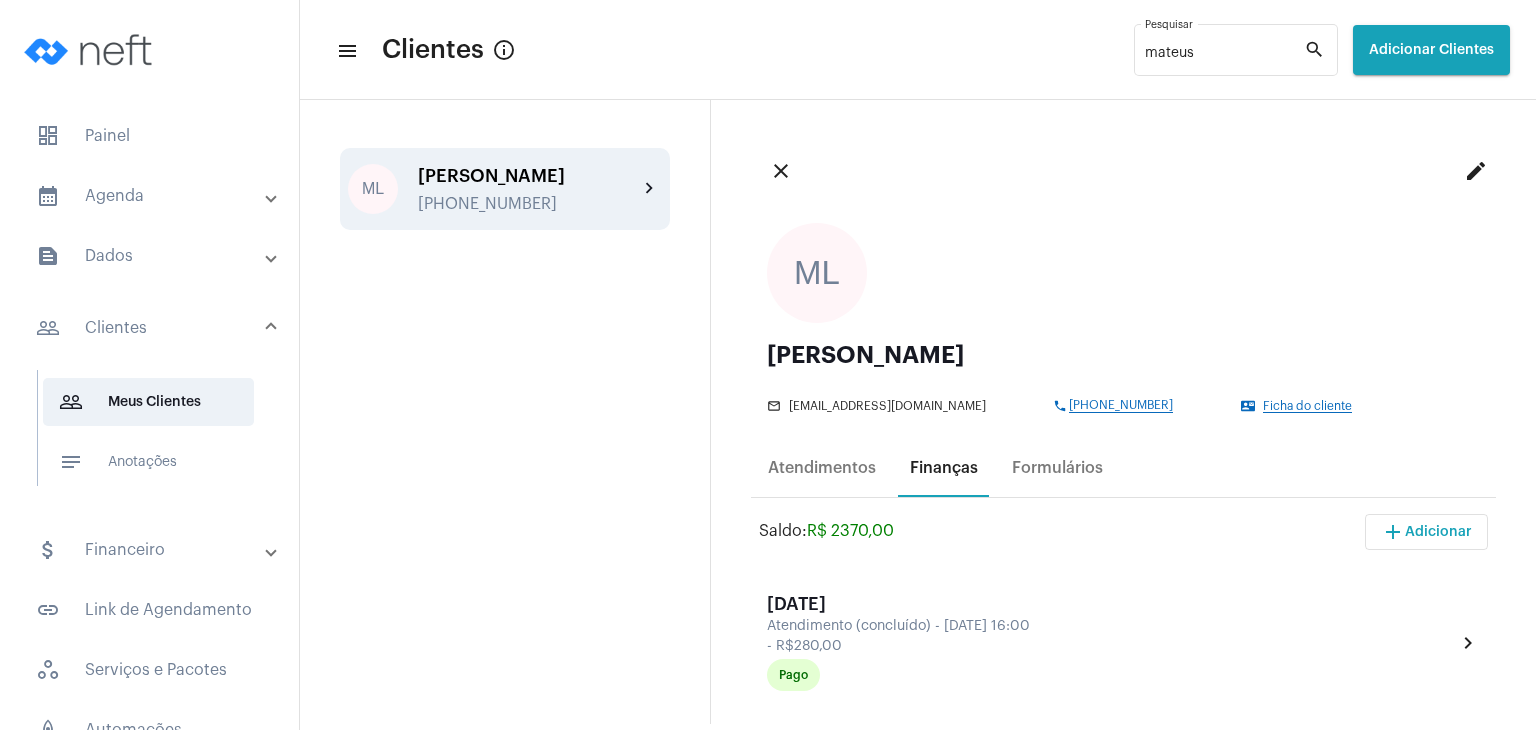 scroll, scrollTop: 0, scrollLeft: 0, axis: both 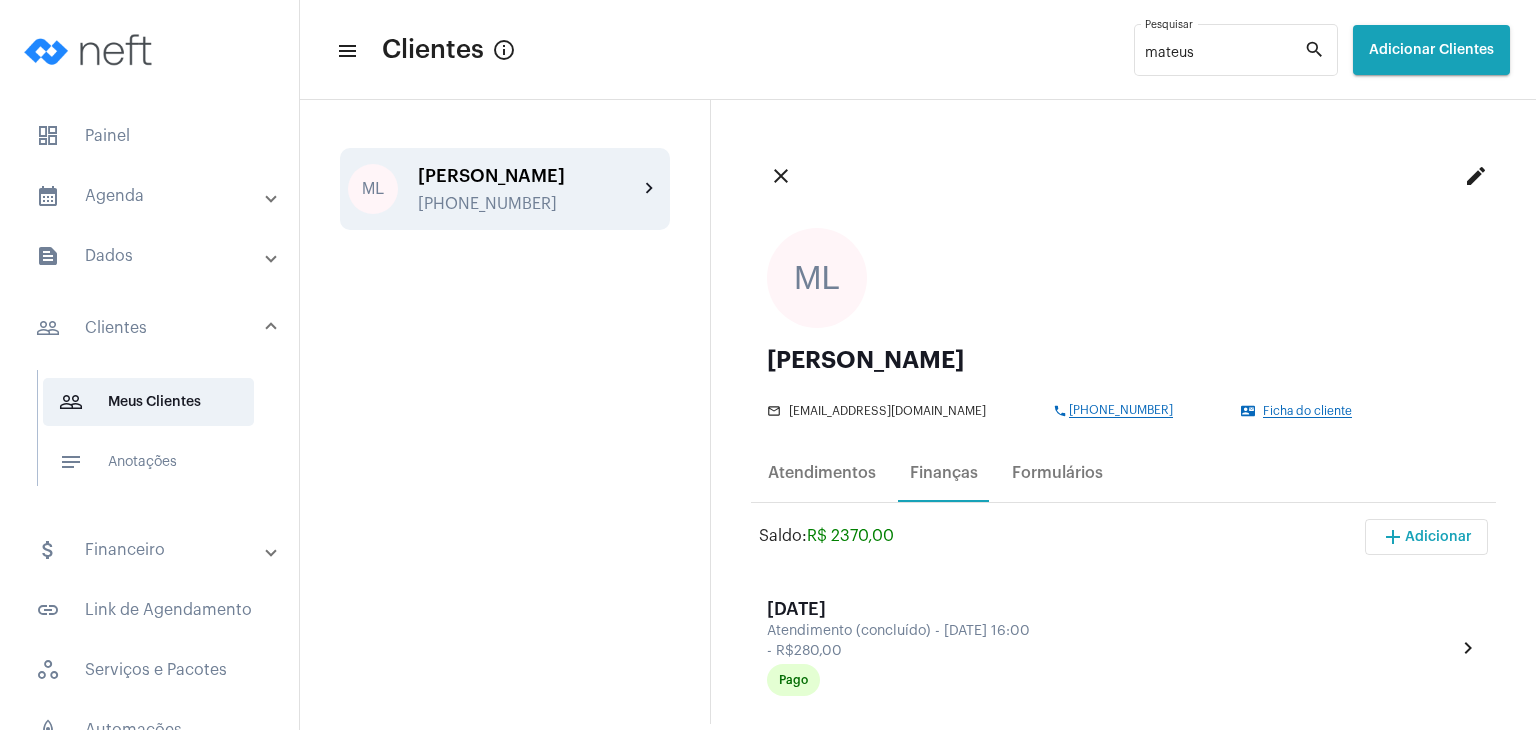 click on "Ficha do cliente" 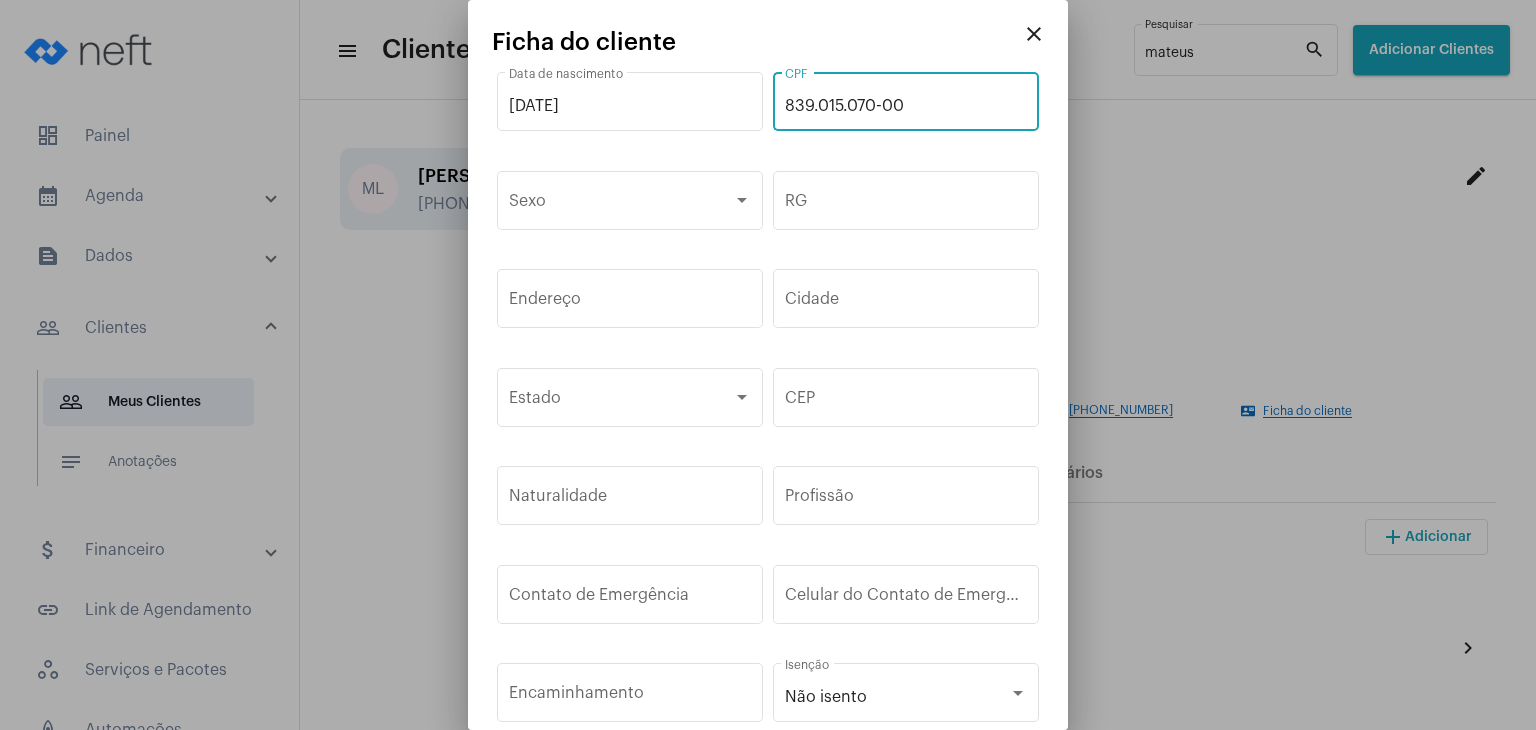 drag, startPoint x: 908, startPoint y: 107, endPoint x: 776, endPoint y: 96, distance: 132.45753 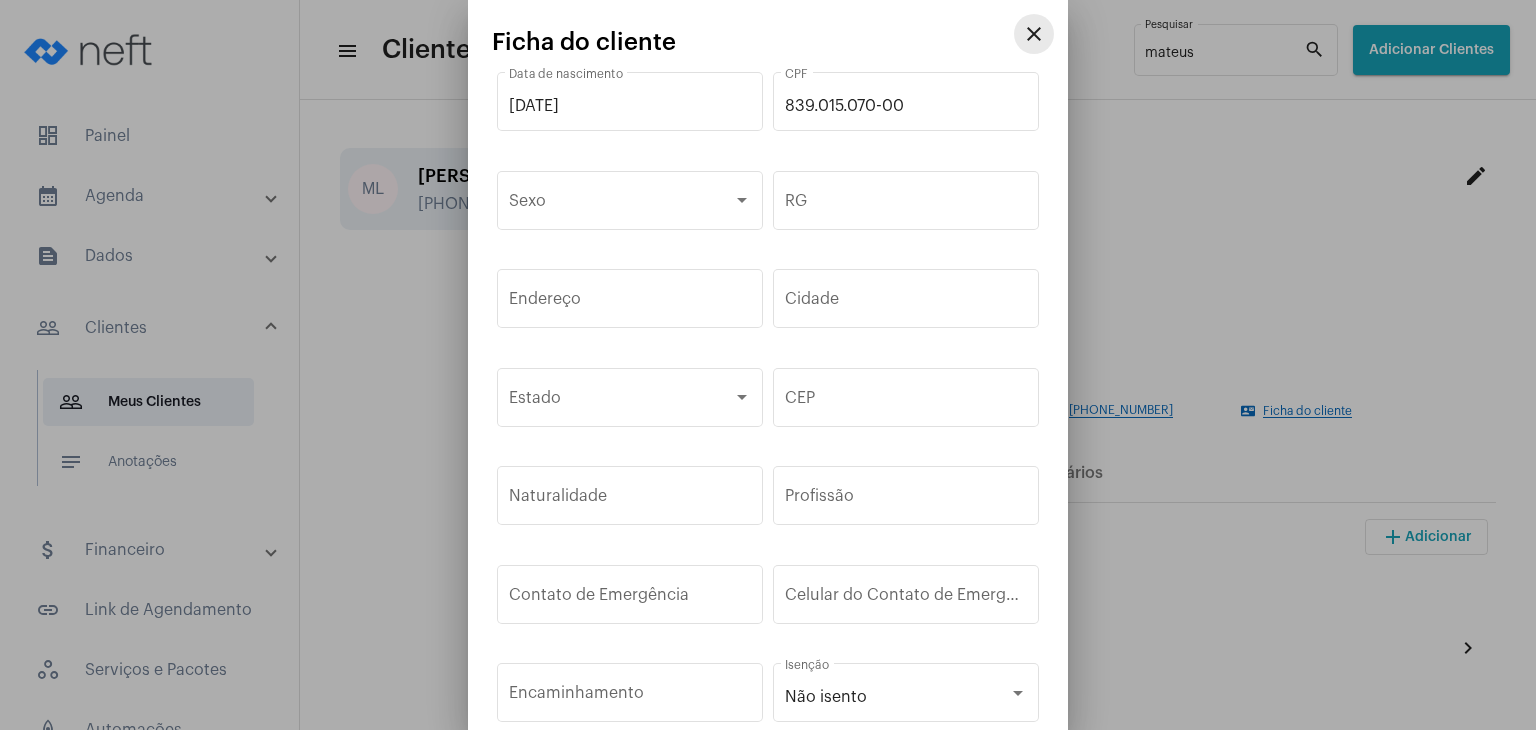 click on "close" at bounding box center (1034, 34) 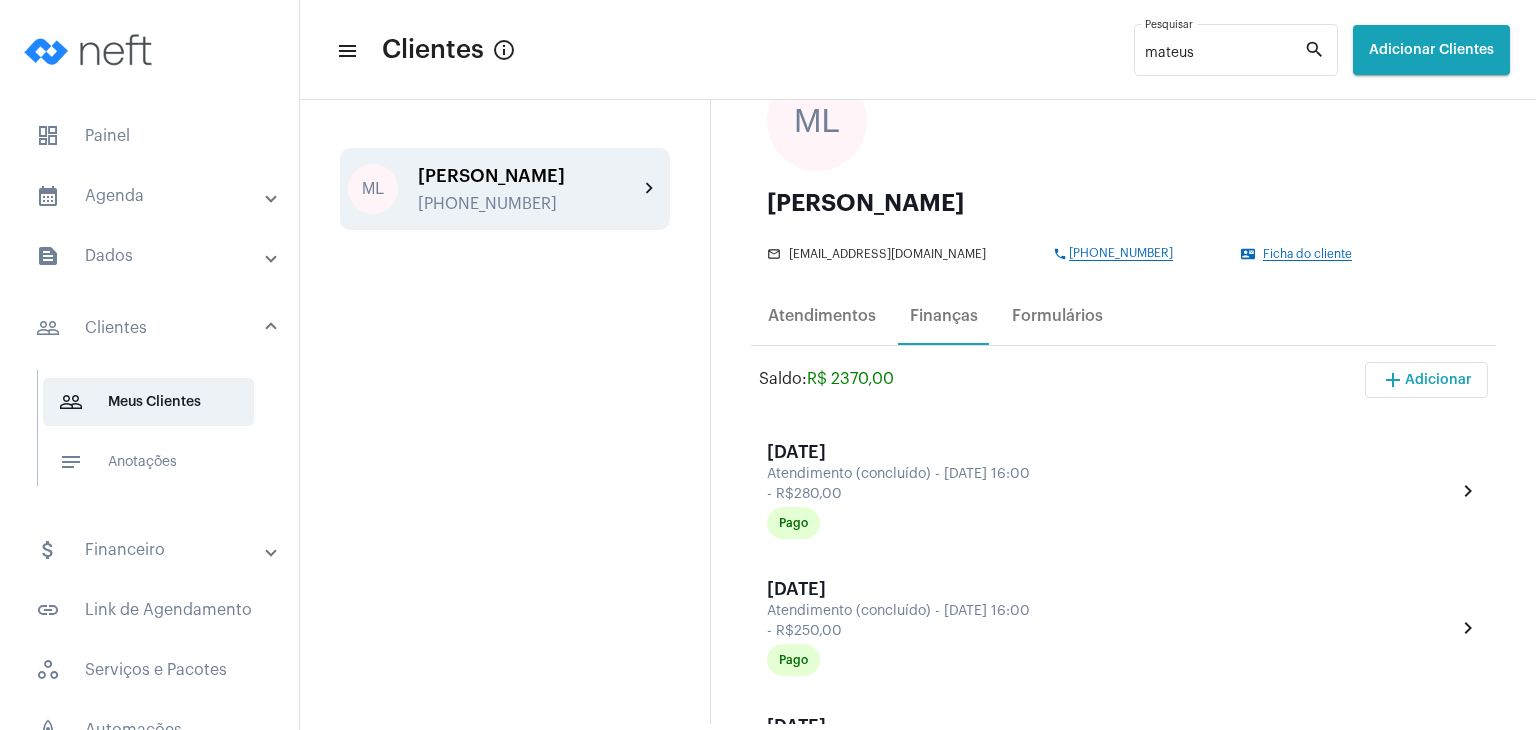 scroll, scrollTop: 300, scrollLeft: 0, axis: vertical 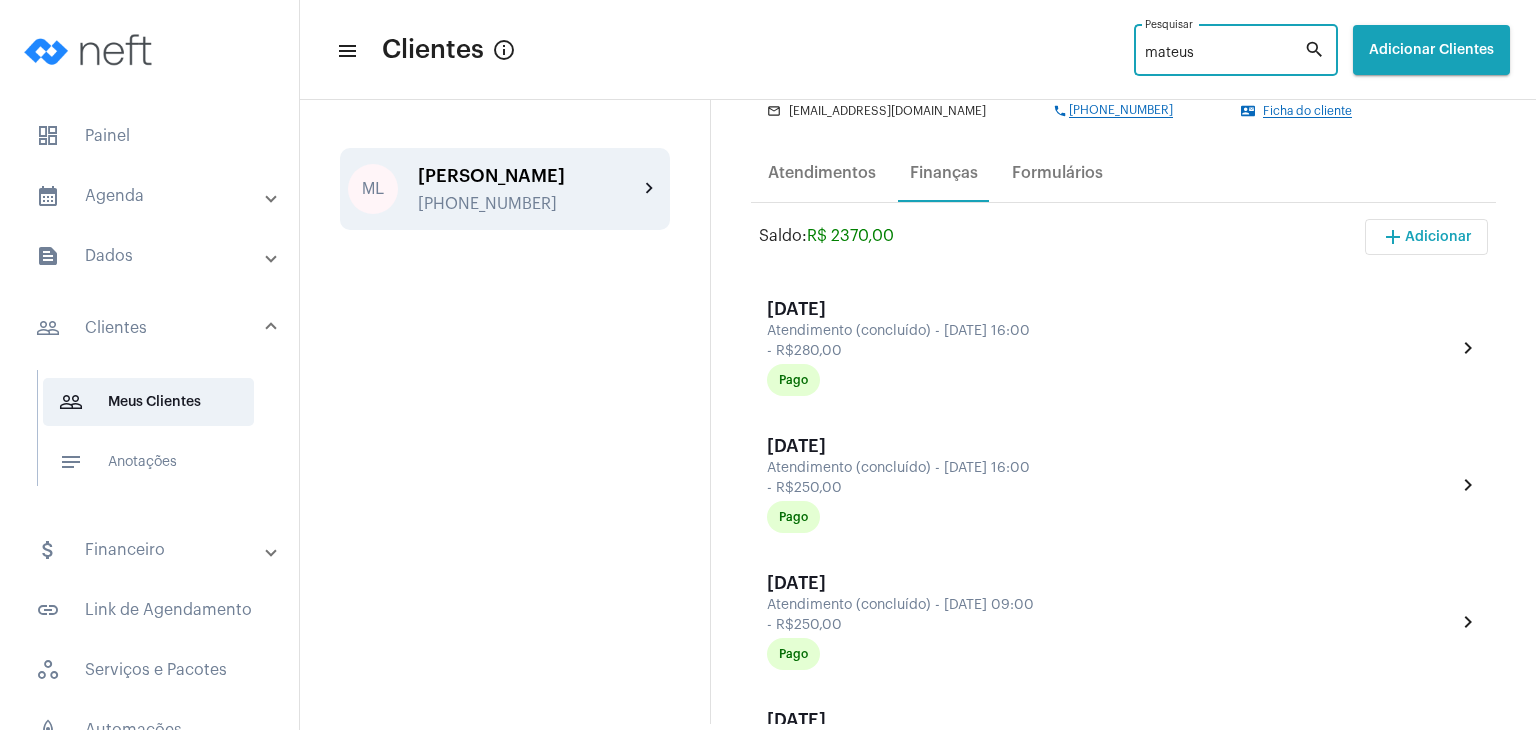 click on "mateus" at bounding box center [1224, 54] 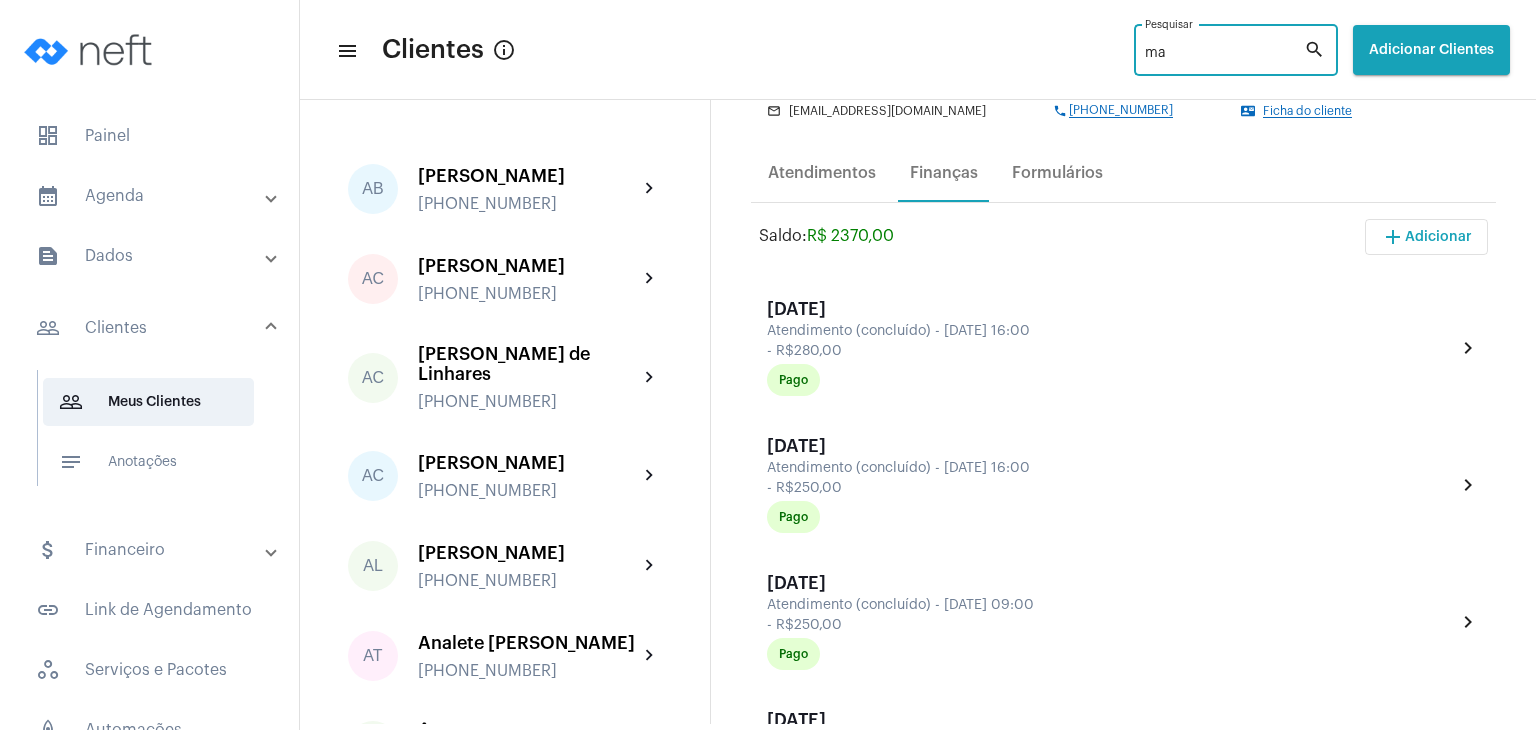 type on "m" 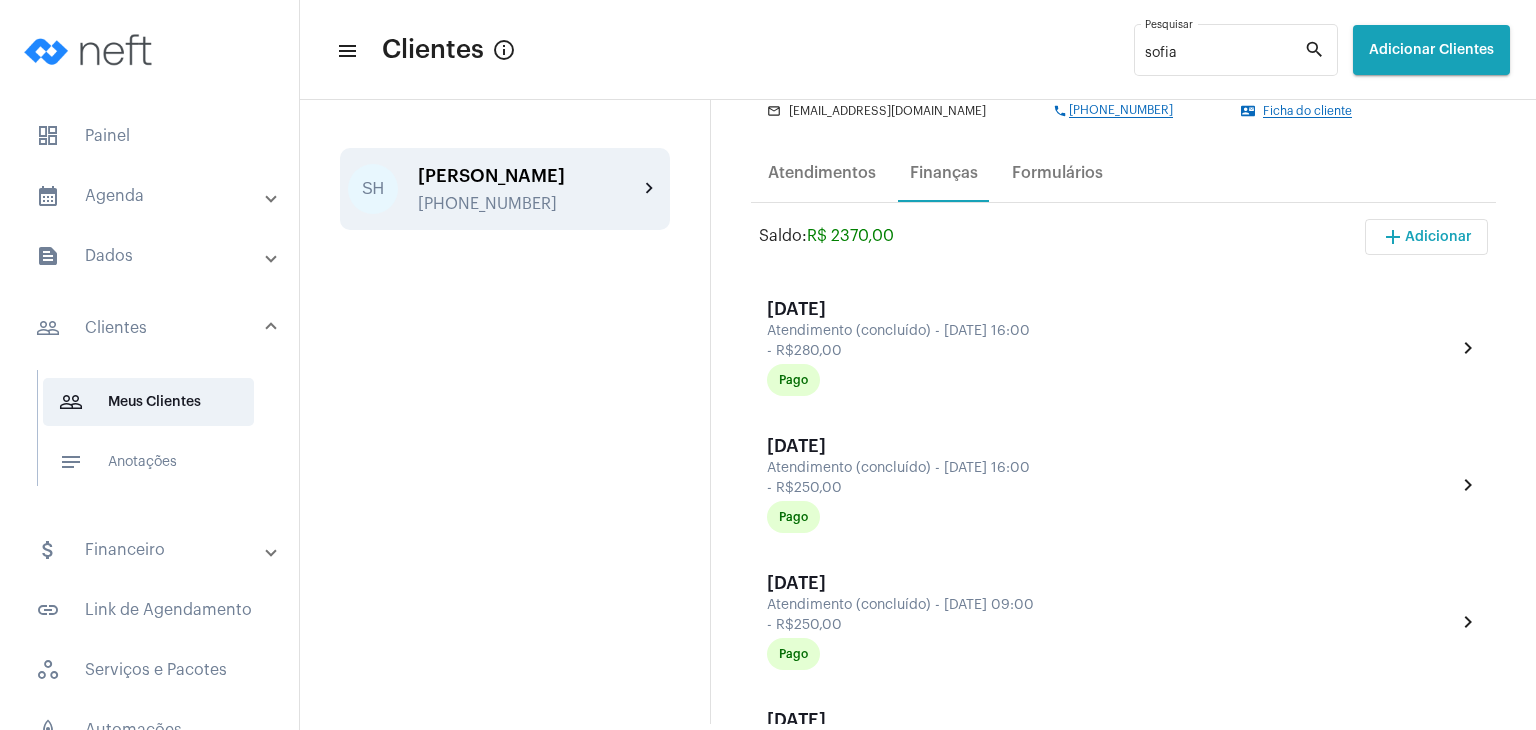 click on "[PERSON_NAME] [PHONE_NUMBER]" 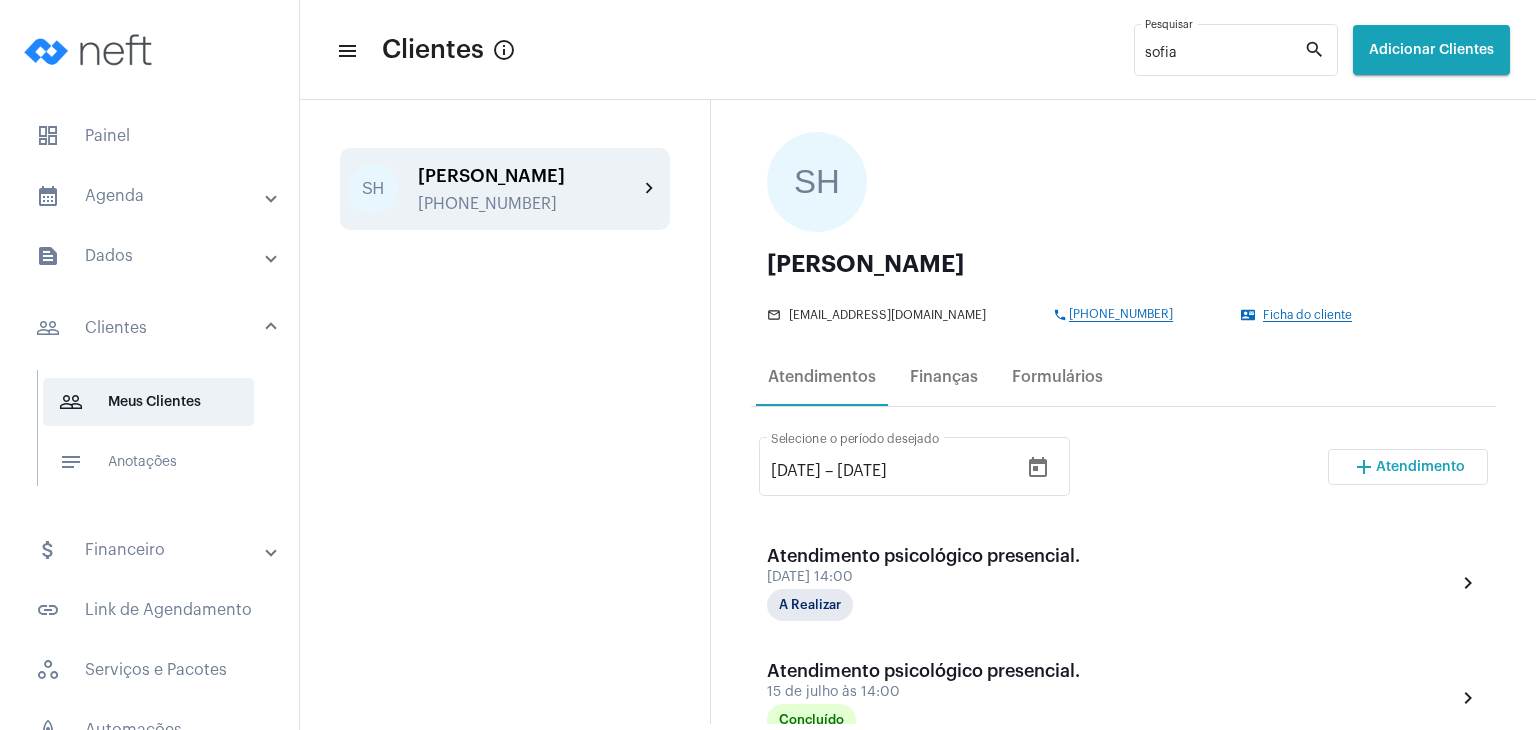 scroll, scrollTop: 200, scrollLeft: 0, axis: vertical 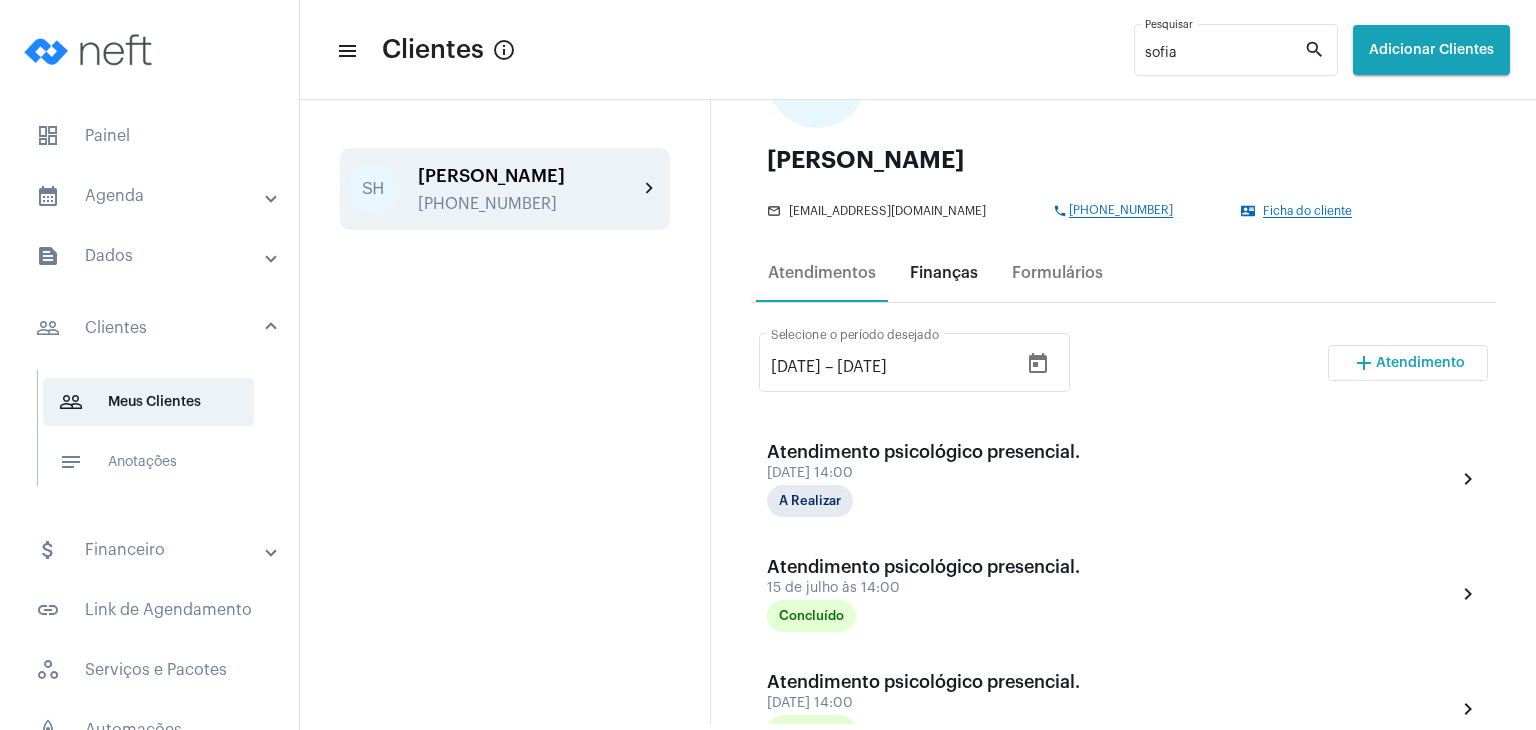 click on "Finanças" at bounding box center [944, 273] 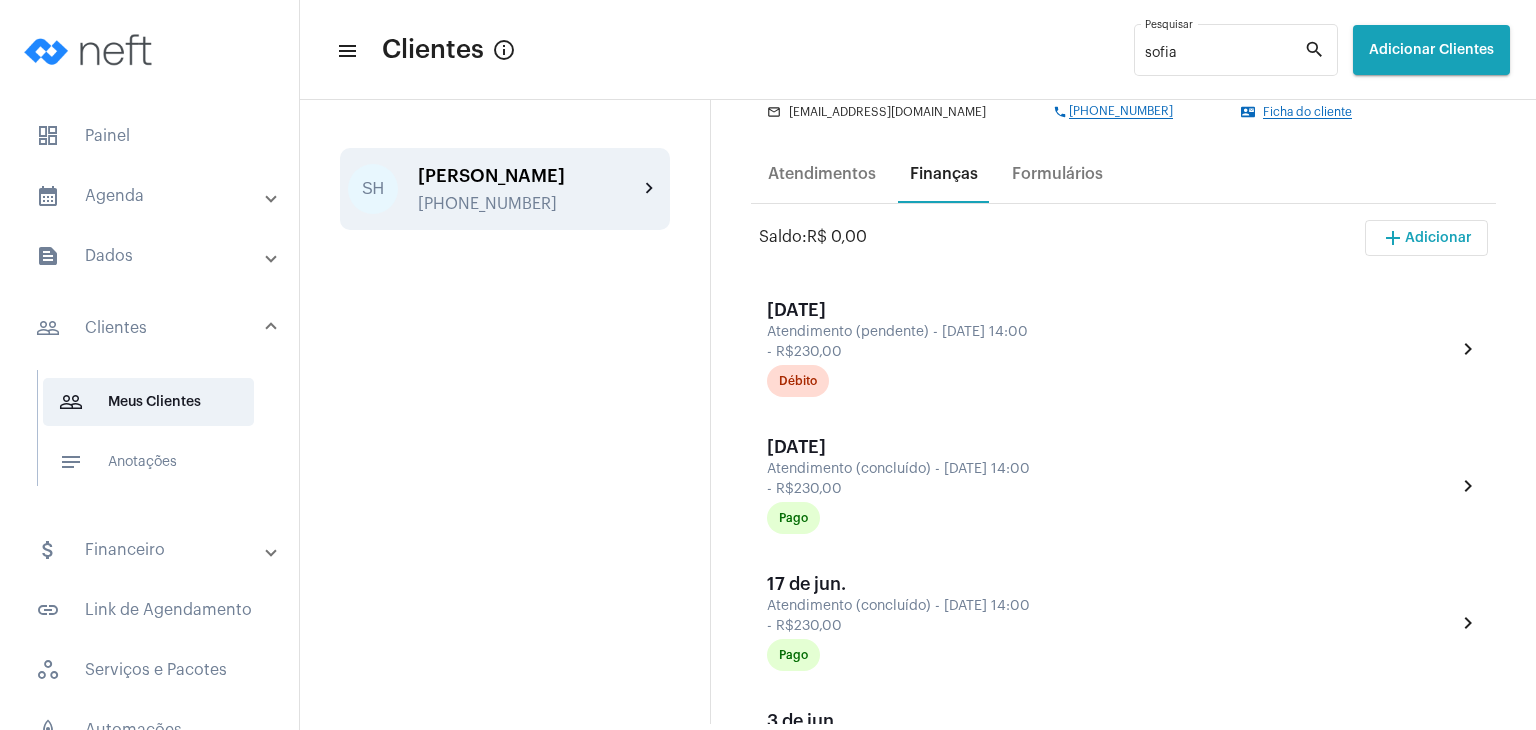 scroll, scrollTop: 300, scrollLeft: 0, axis: vertical 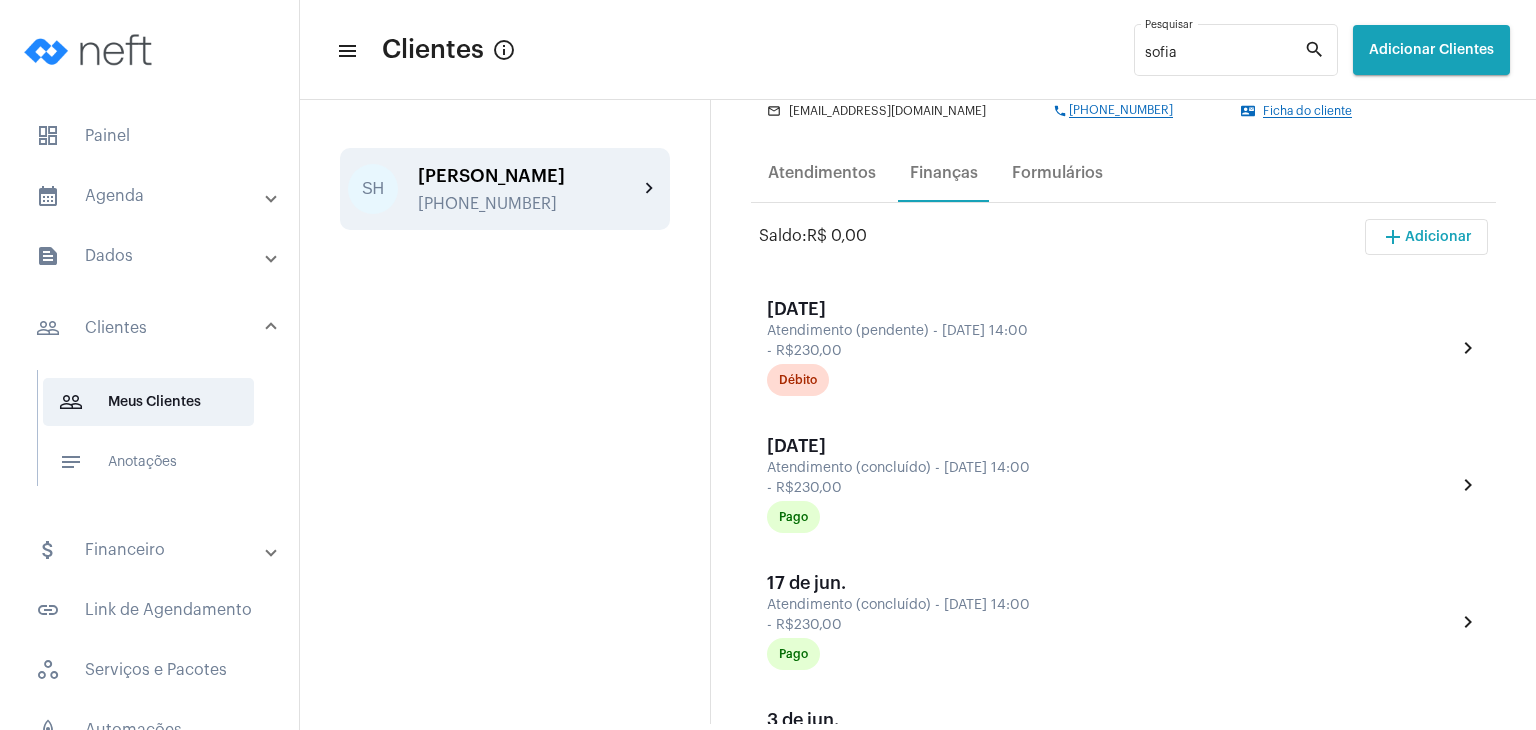 click on "Ficha do cliente" 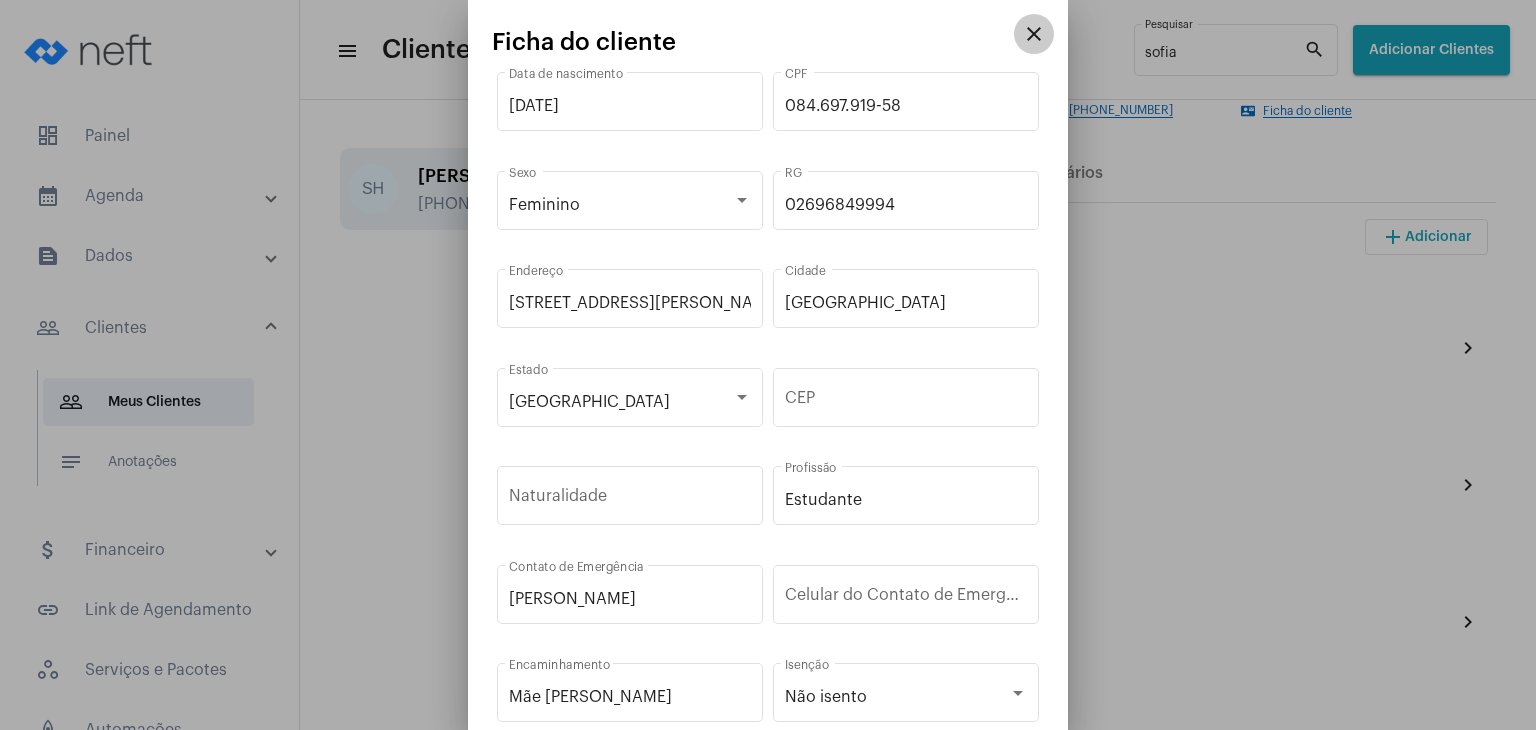 click on "close" at bounding box center (1034, 34) 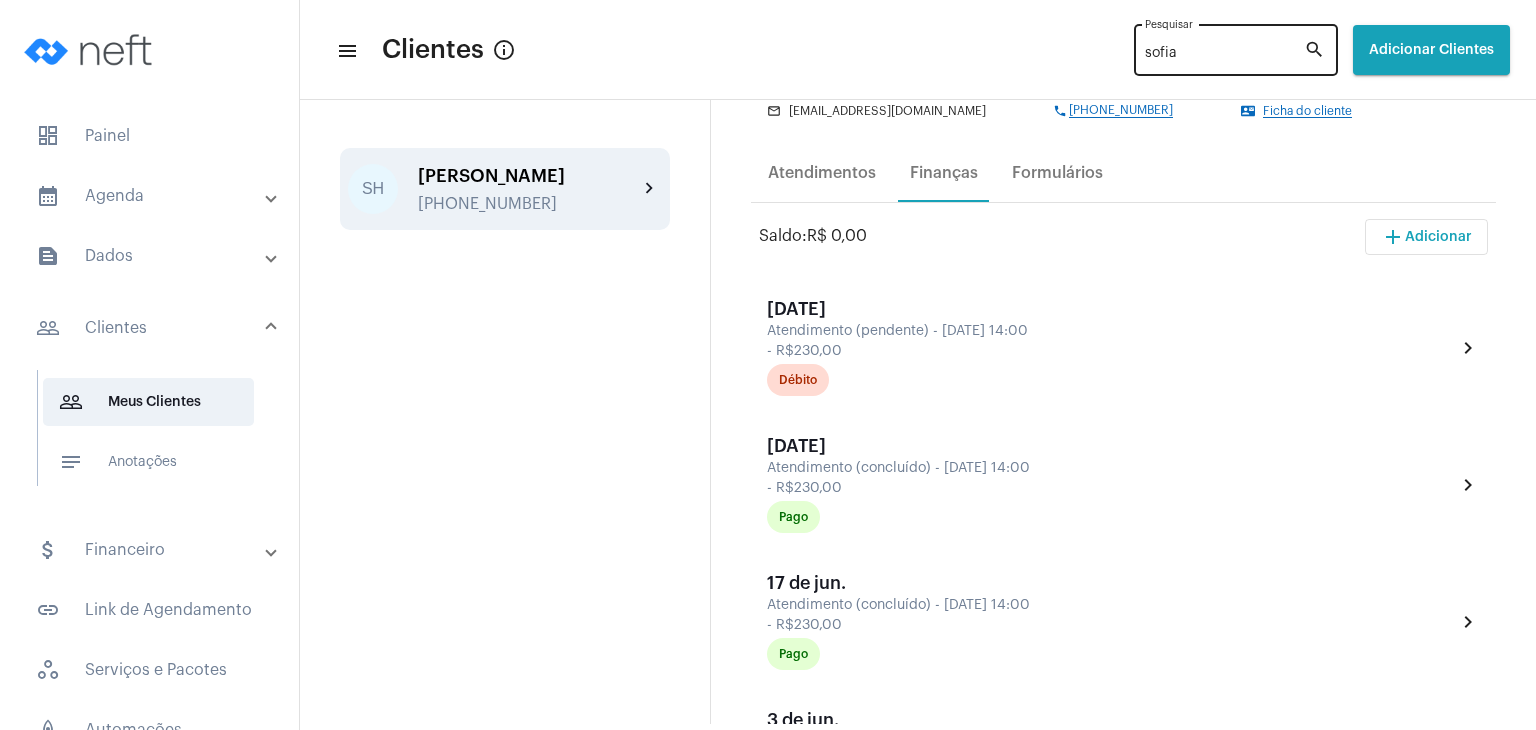 click on "sofia" at bounding box center [1224, 54] 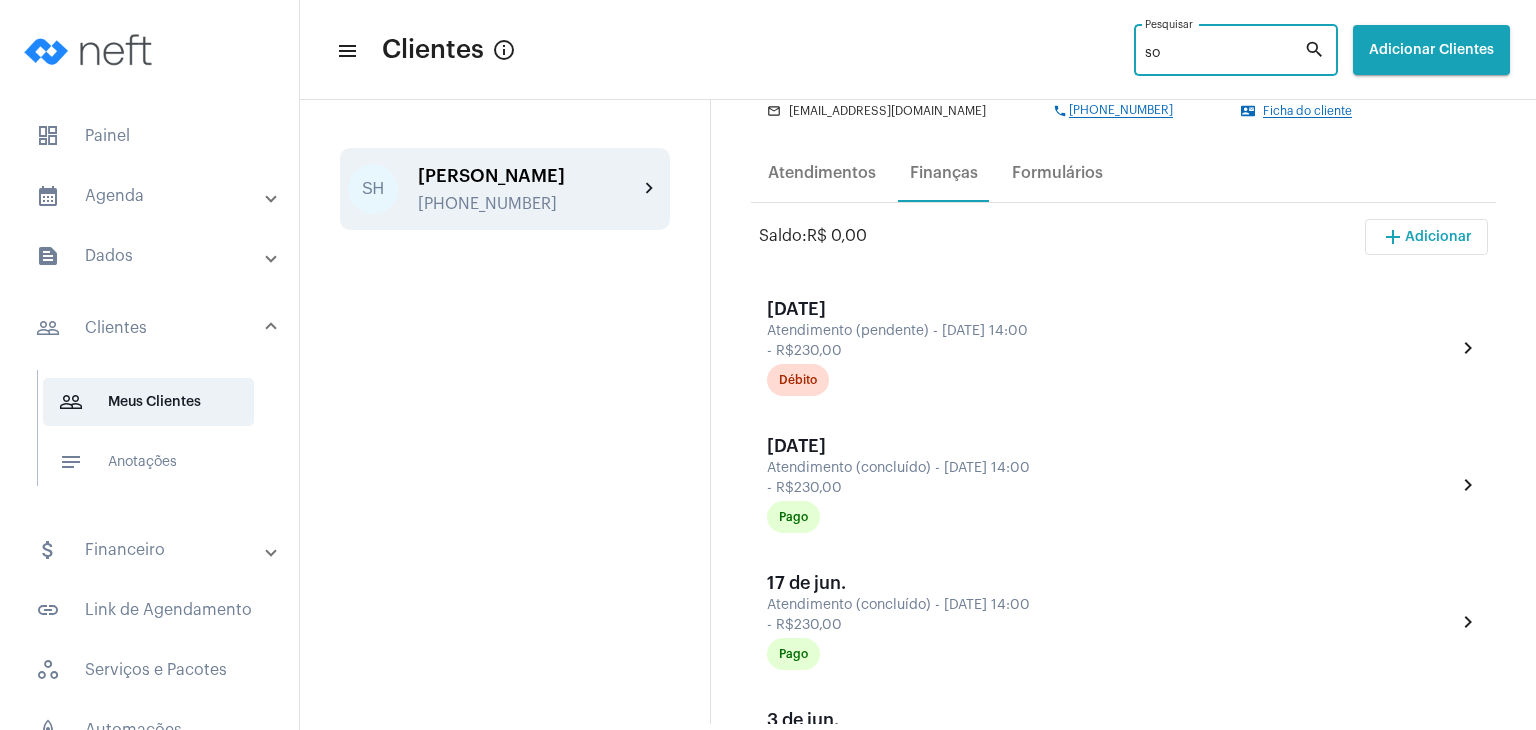 type on "s" 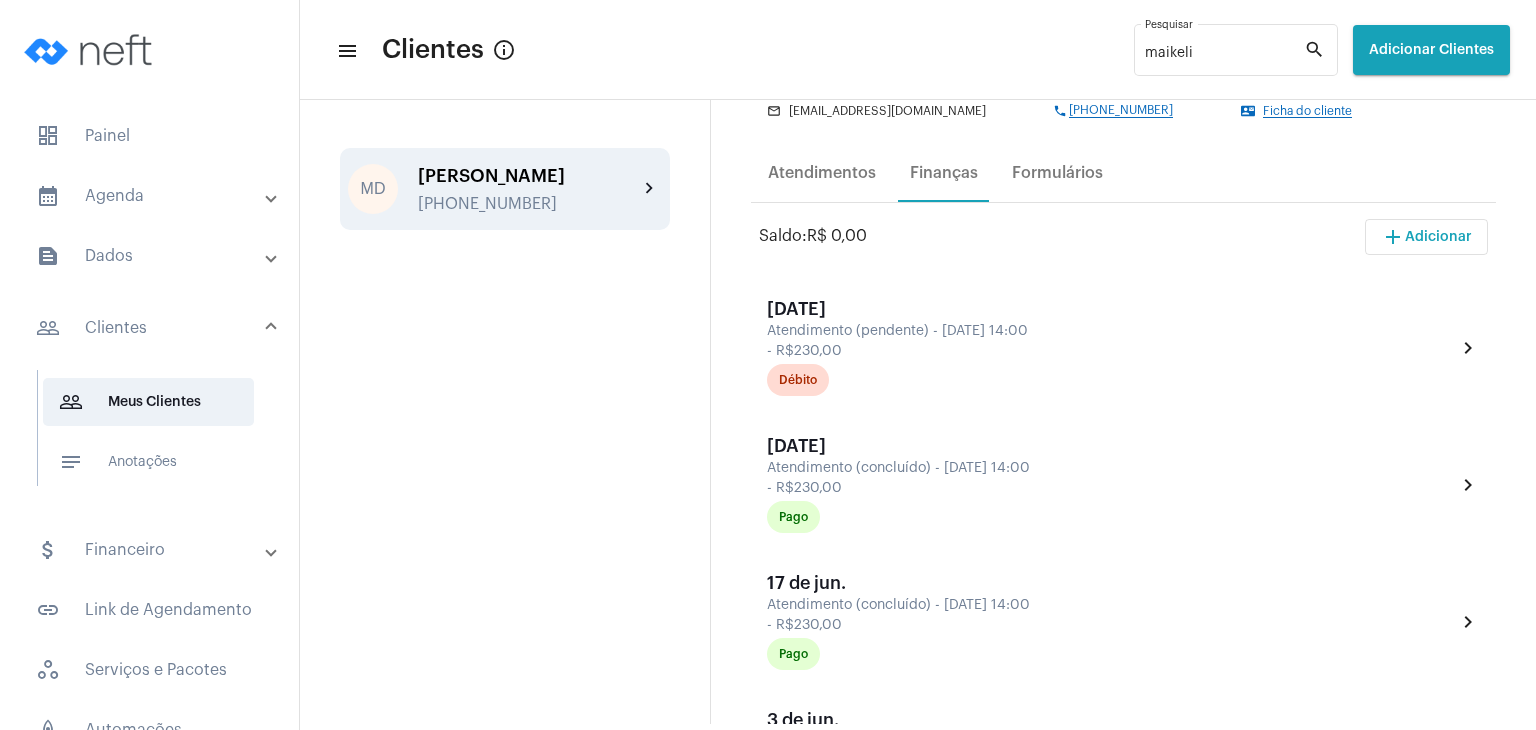 click on "[PERSON_NAME] [PHONE_NUMBER]" 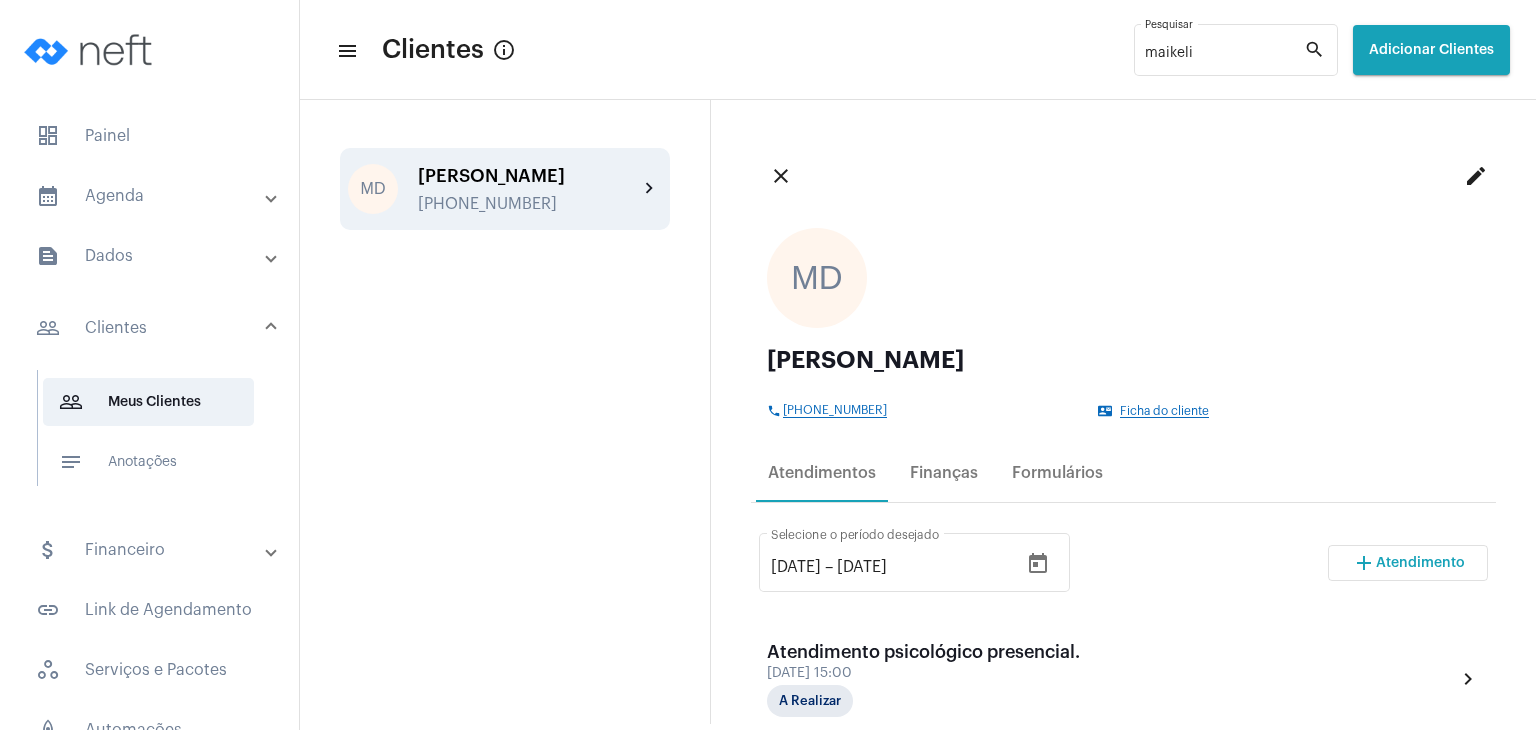 scroll, scrollTop: 200, scrollLeft: 0, axis: vertical 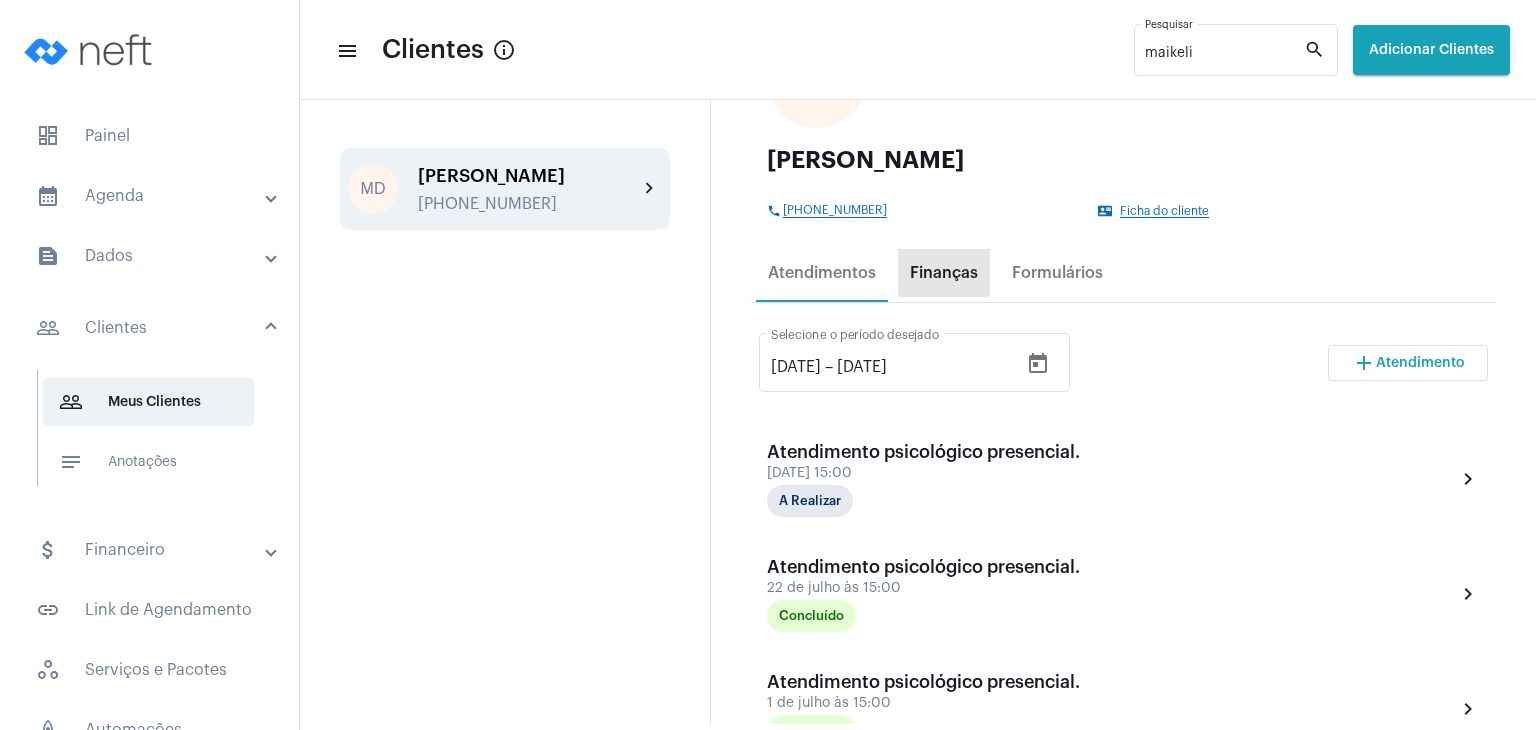 click on "Finanças" at bounding box center (944, 273) 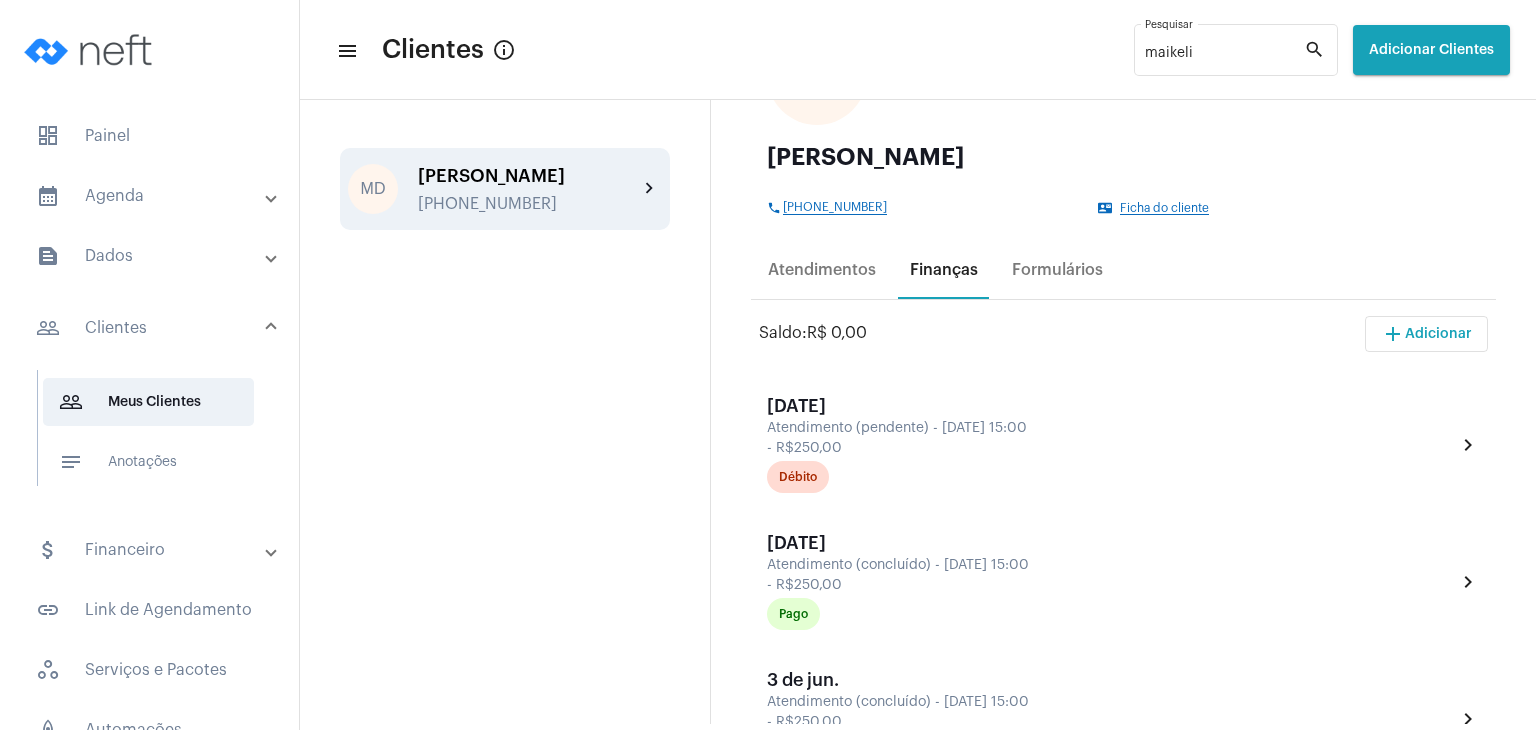scroll, scrollTop: 300, scrollLeft: 0, axis: vertical 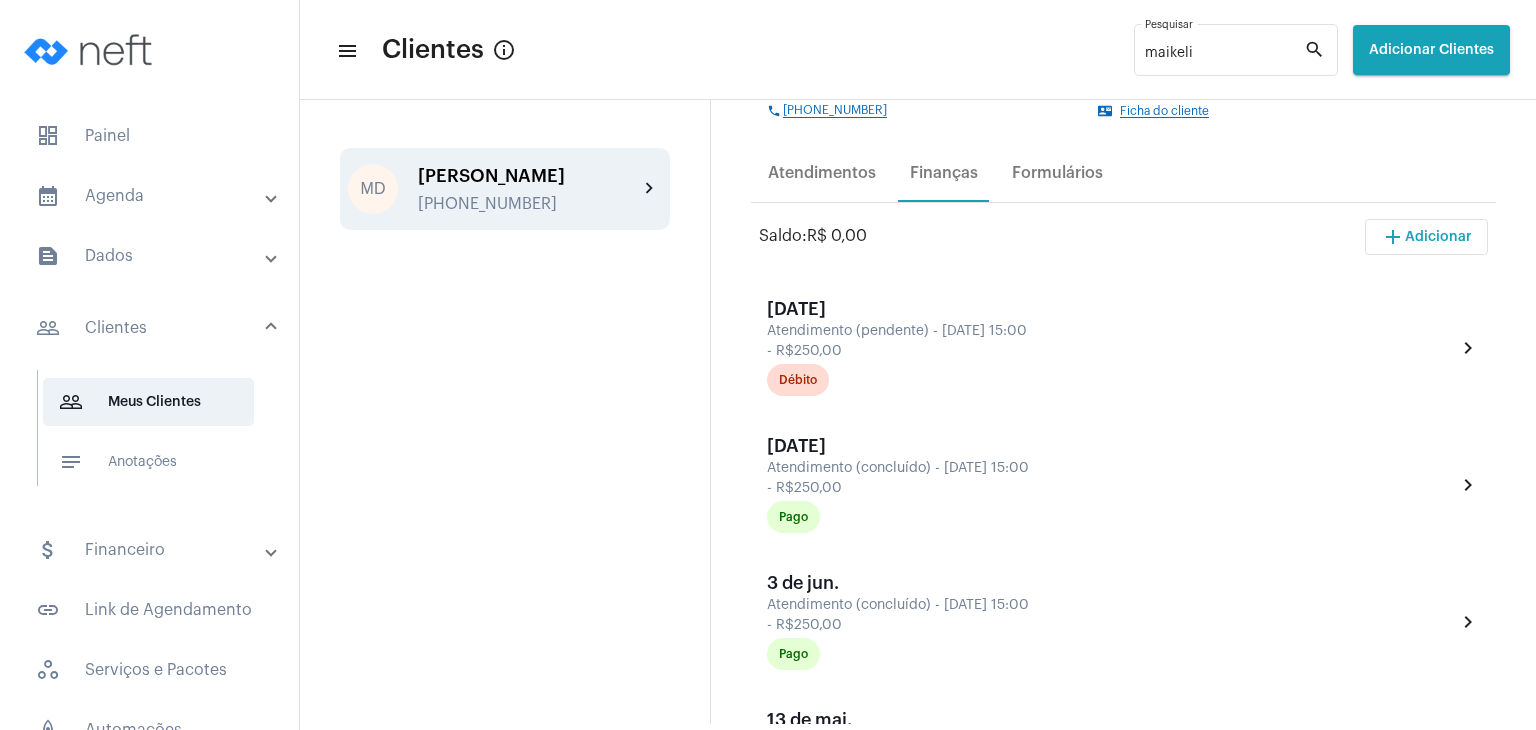 click on "contact_mail Ficha do cliente" 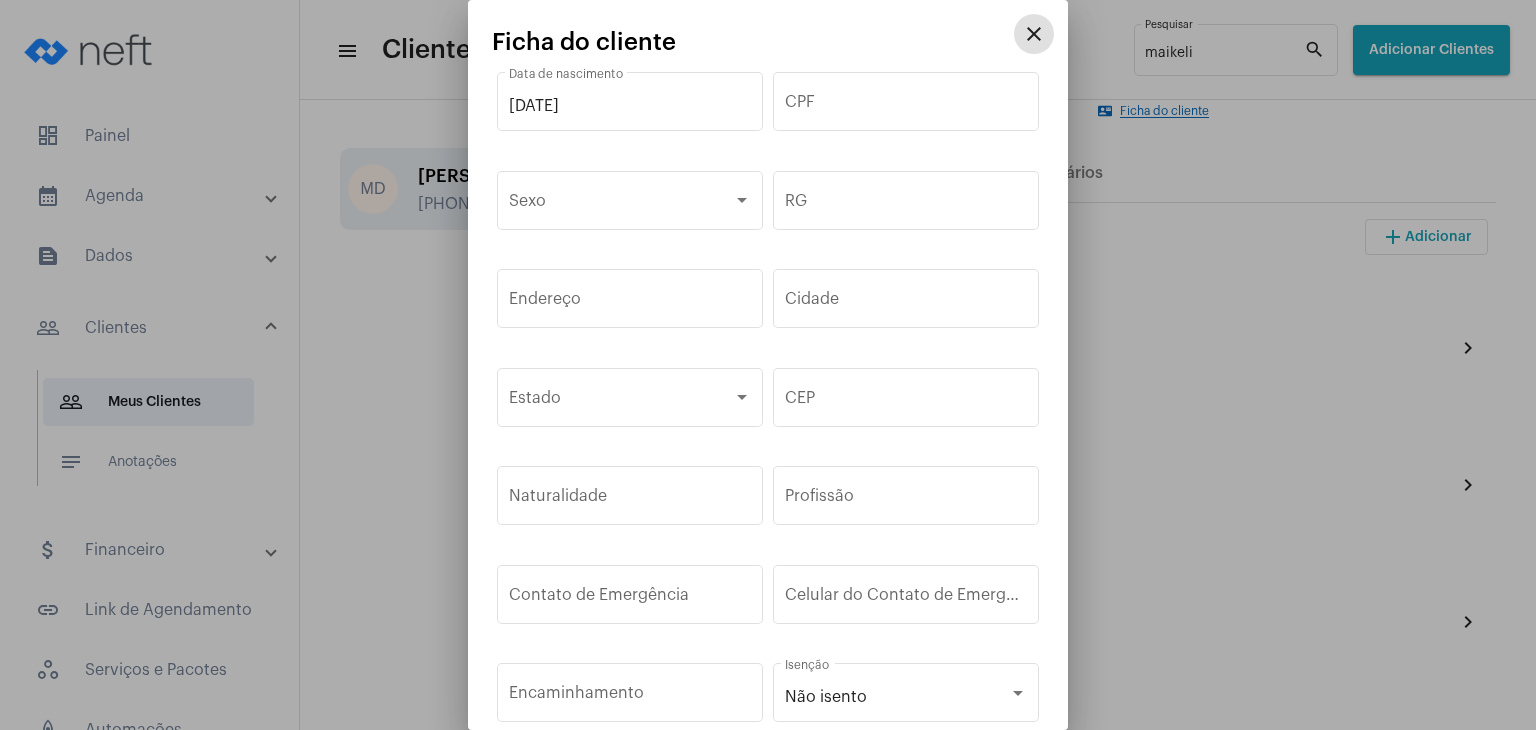 click on "close" at bounding box center (1034, 34) 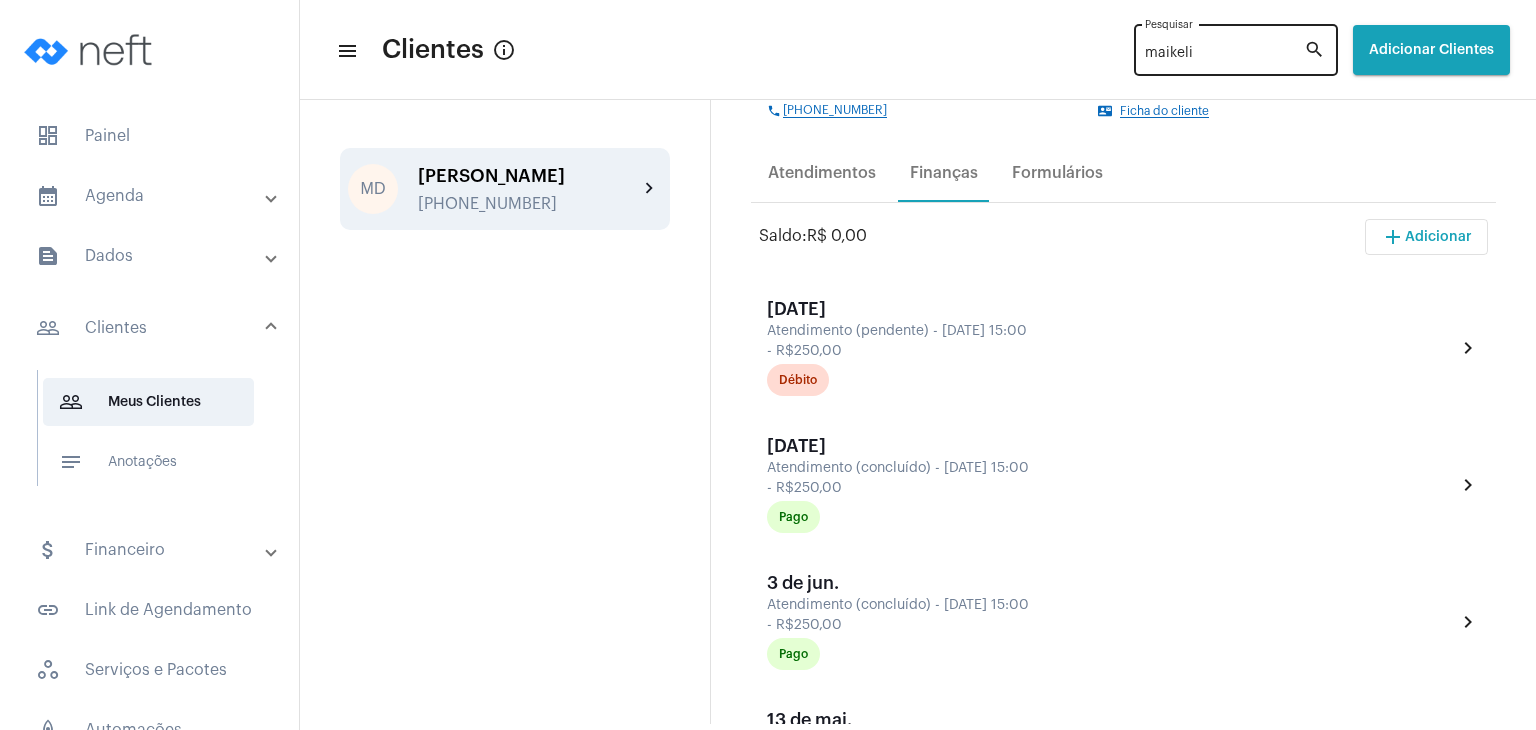 click on "maikeli" at bounding box center (1224, 54) 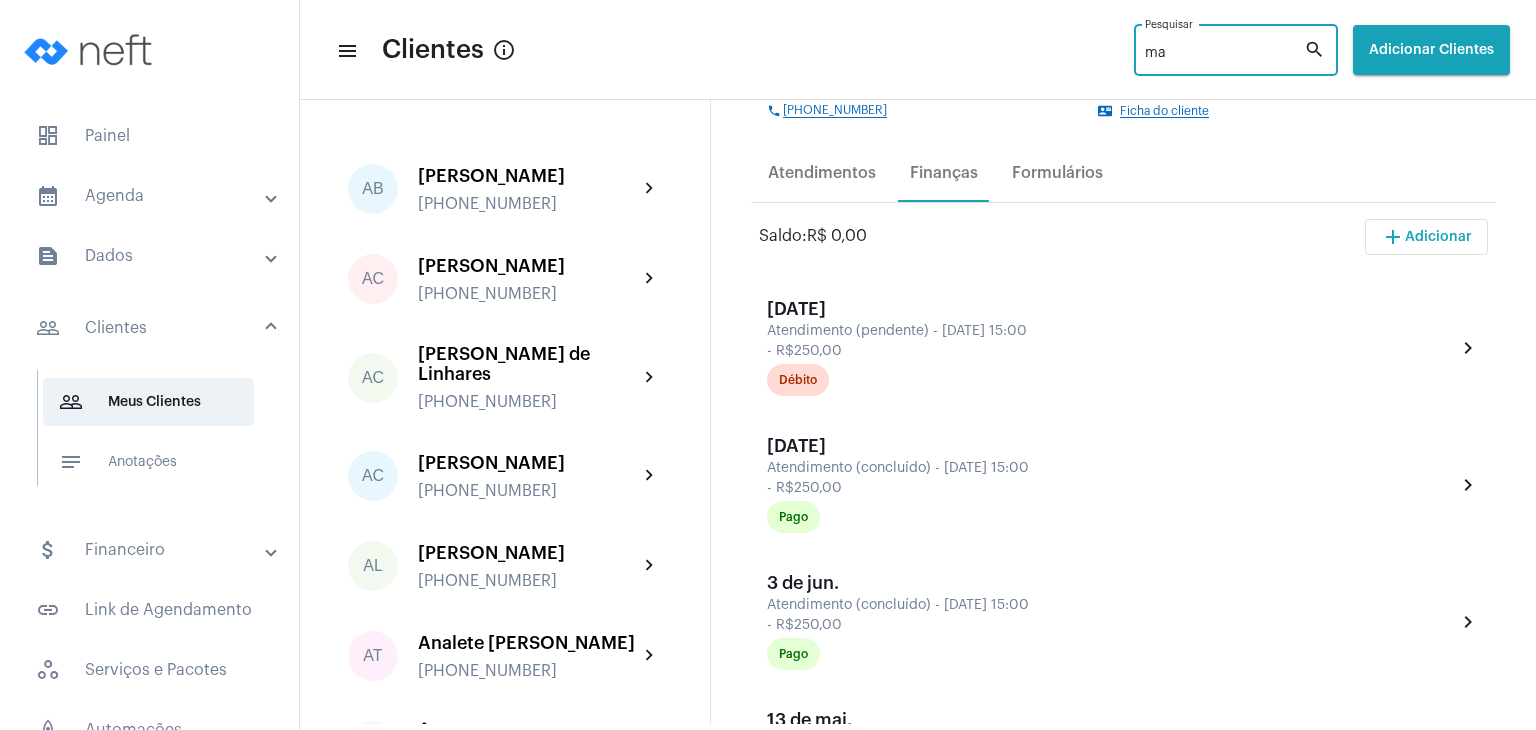 type on "m" 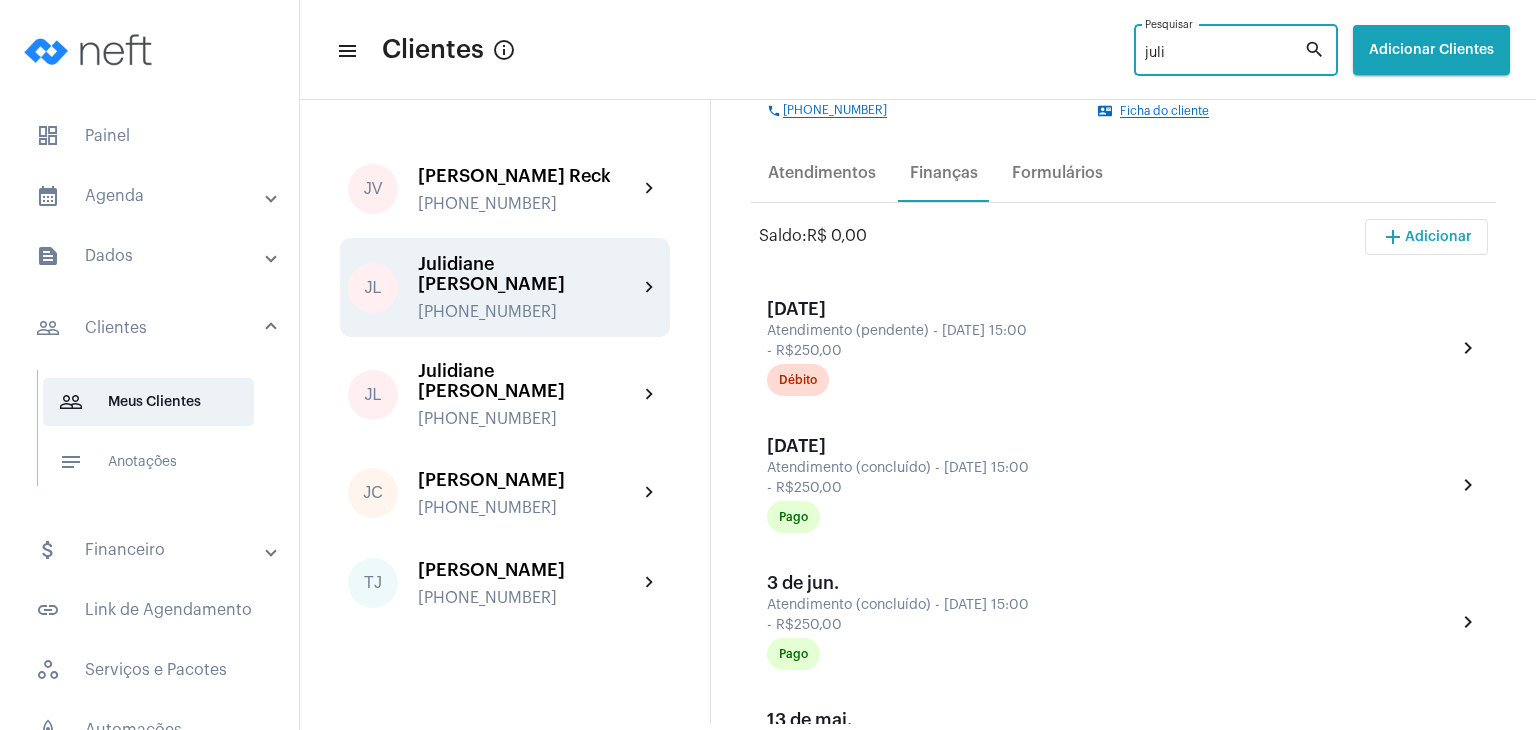 click on "[PHONE_NUMBER]" 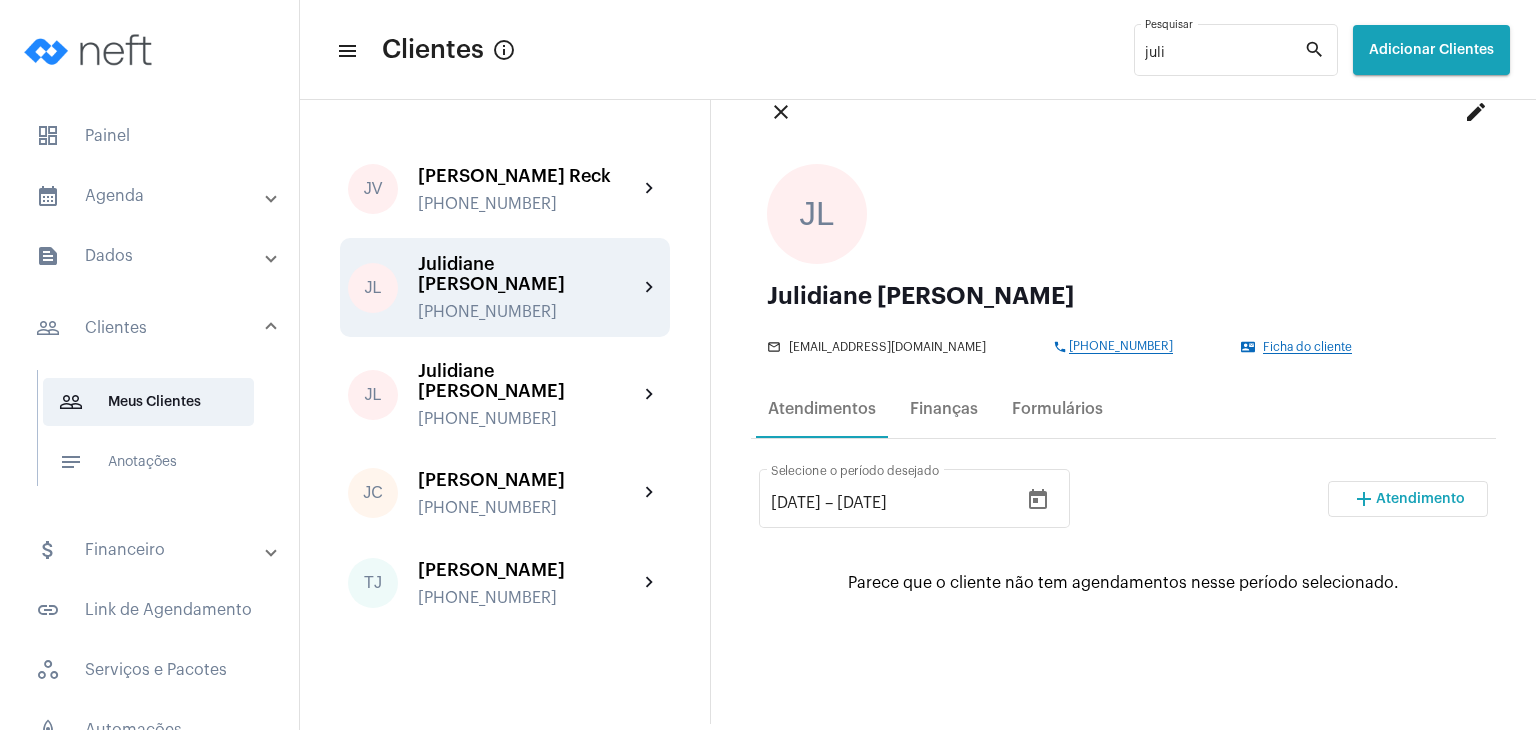 scroll, scrollTop: 100, scrollLeft: 0, axis: vertical 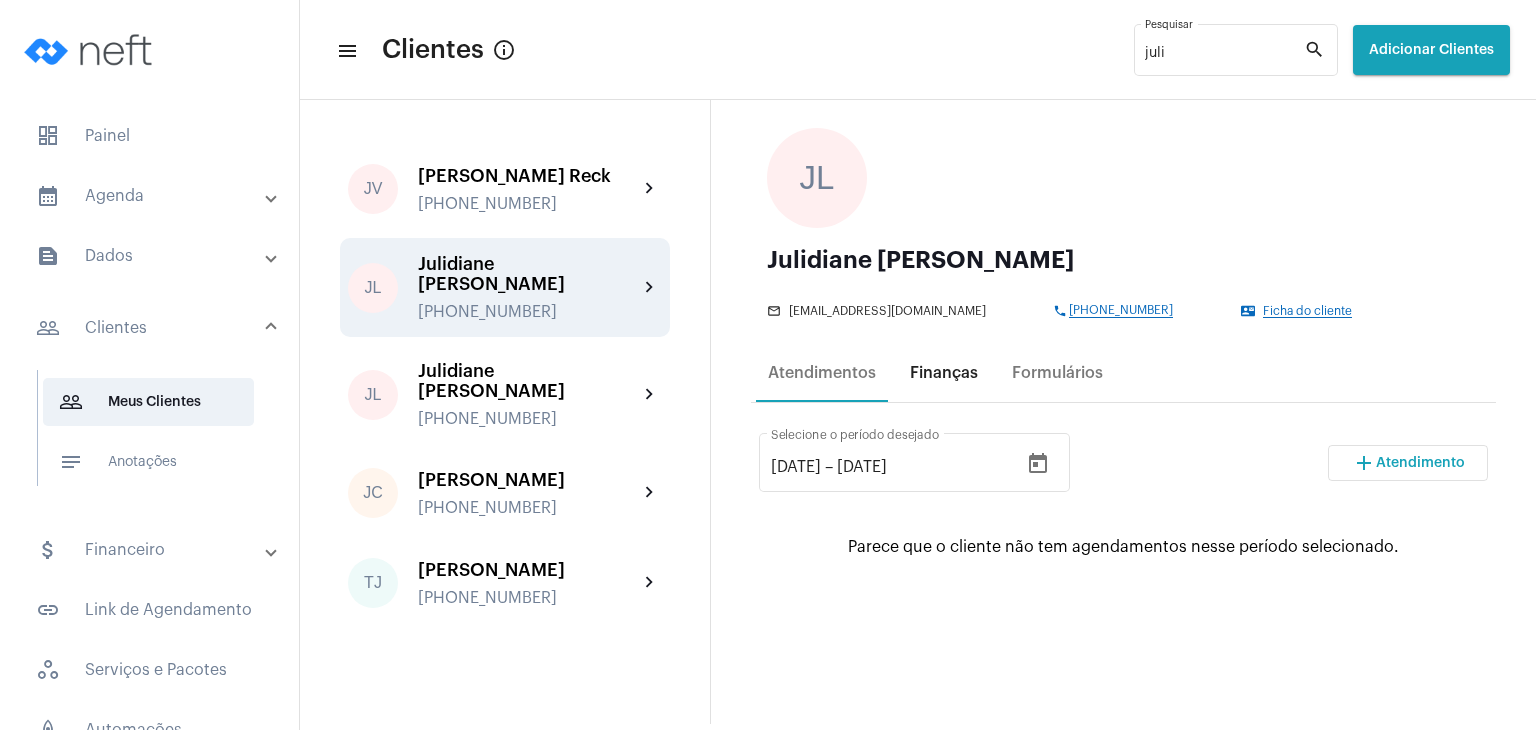 click on "Finanças" at bounding box center [944, 373] 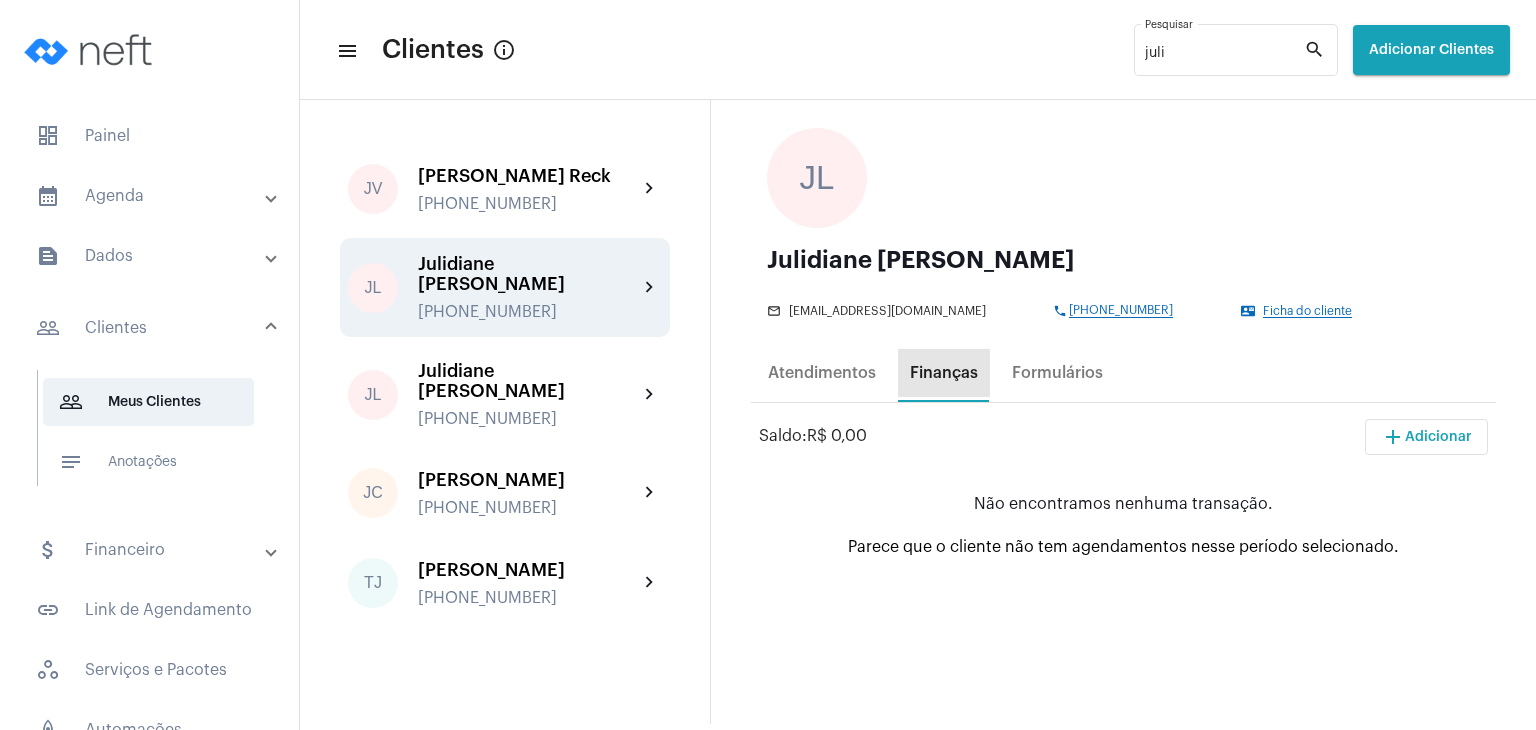 scroll, scrollTop: 0, scrollLeft: 0, axis: both 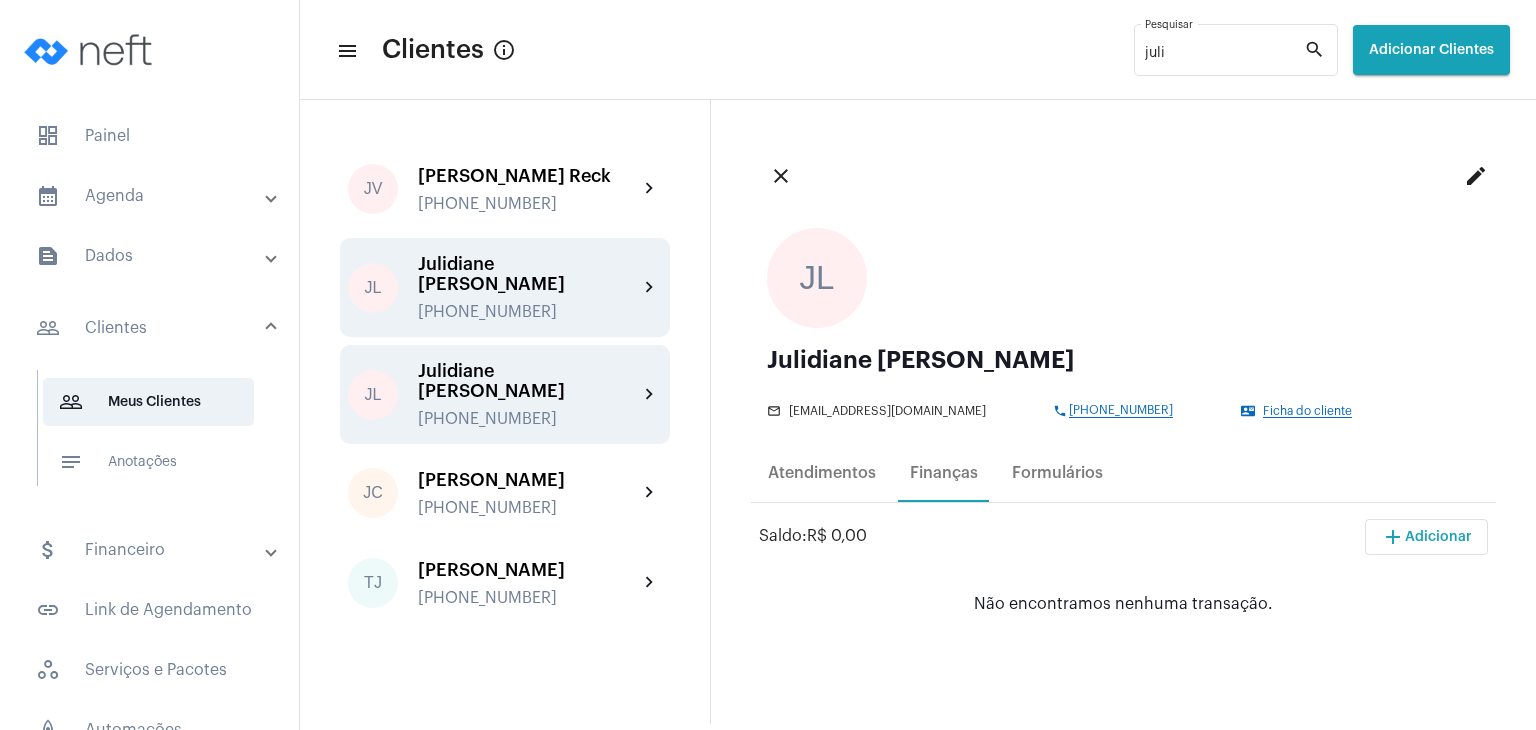 click on "Julidiane [PERSON_NAME] [PHONE_NUMBER]" 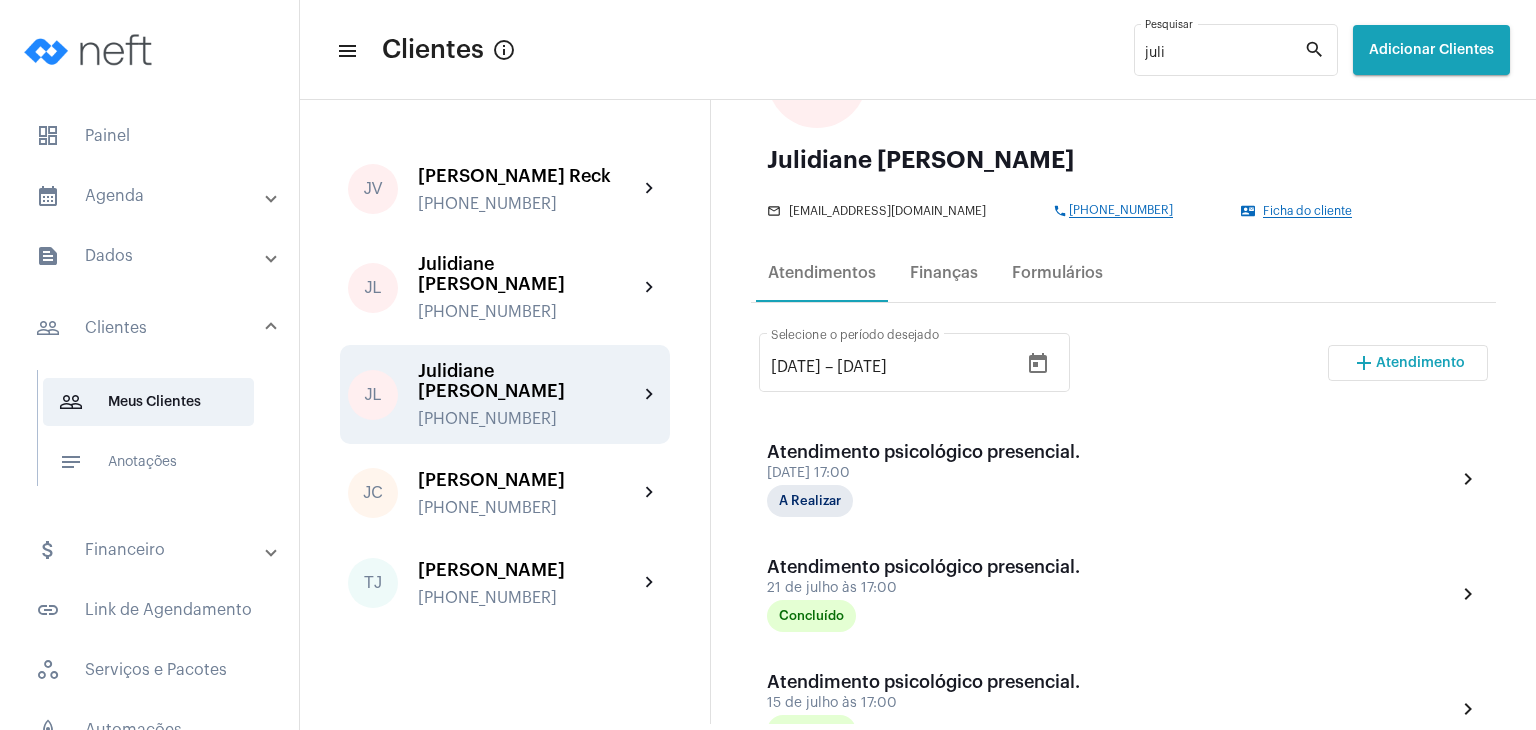 scroll, scrollTop: 400, scrollLeft: 0, axis: vertical 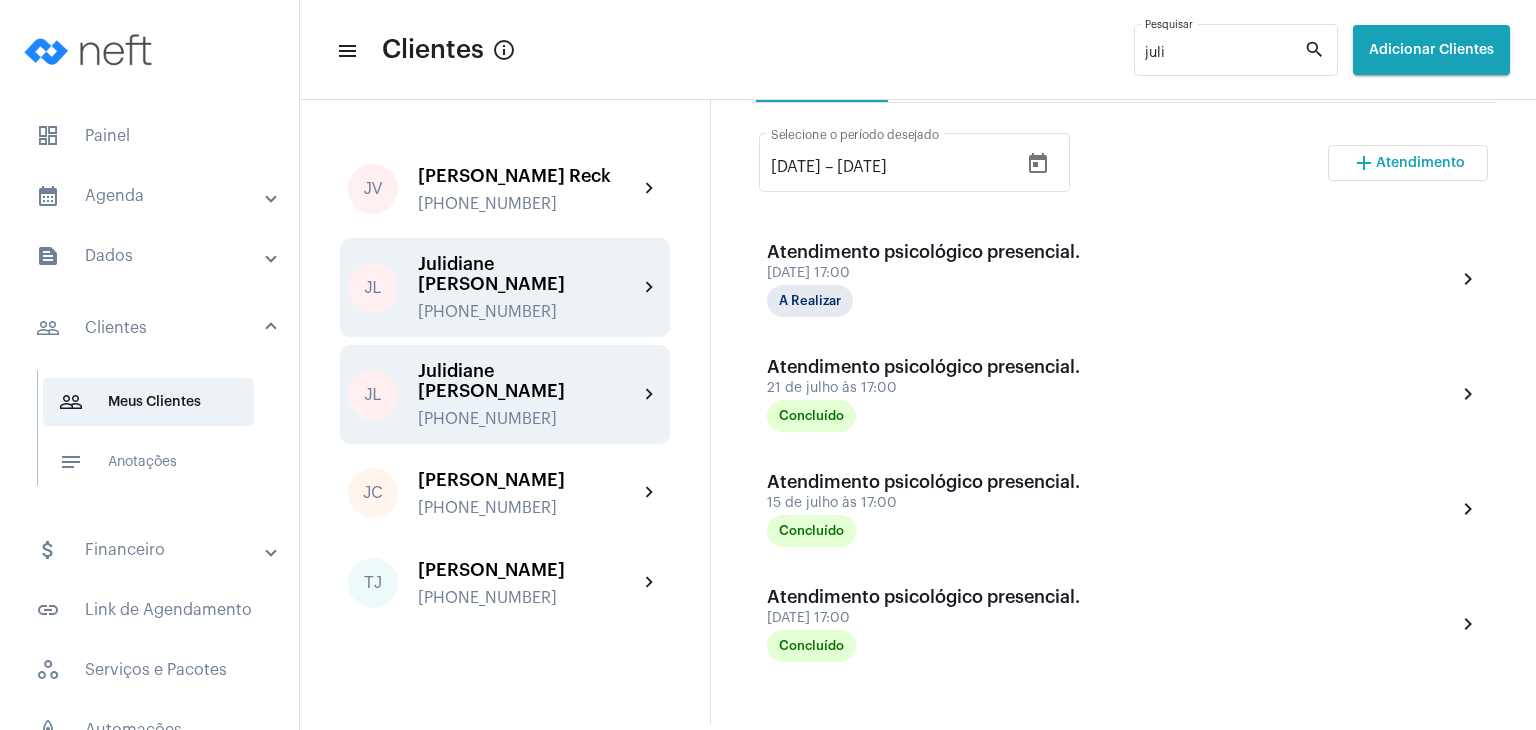 click on "Julidiane [PERSON_NAME]" 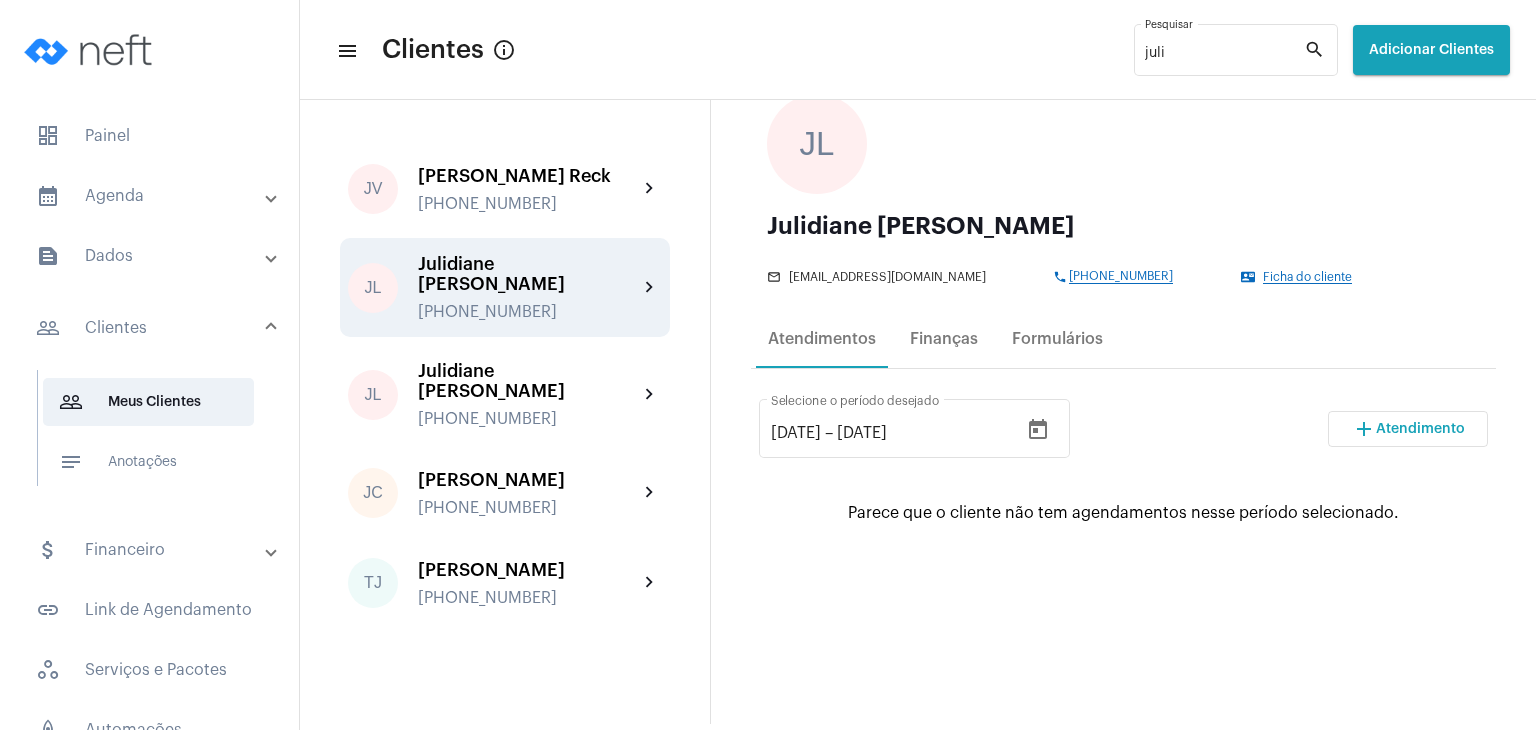 scroll, scrollTop: 100, scrollLeft: 0, axis: vertical 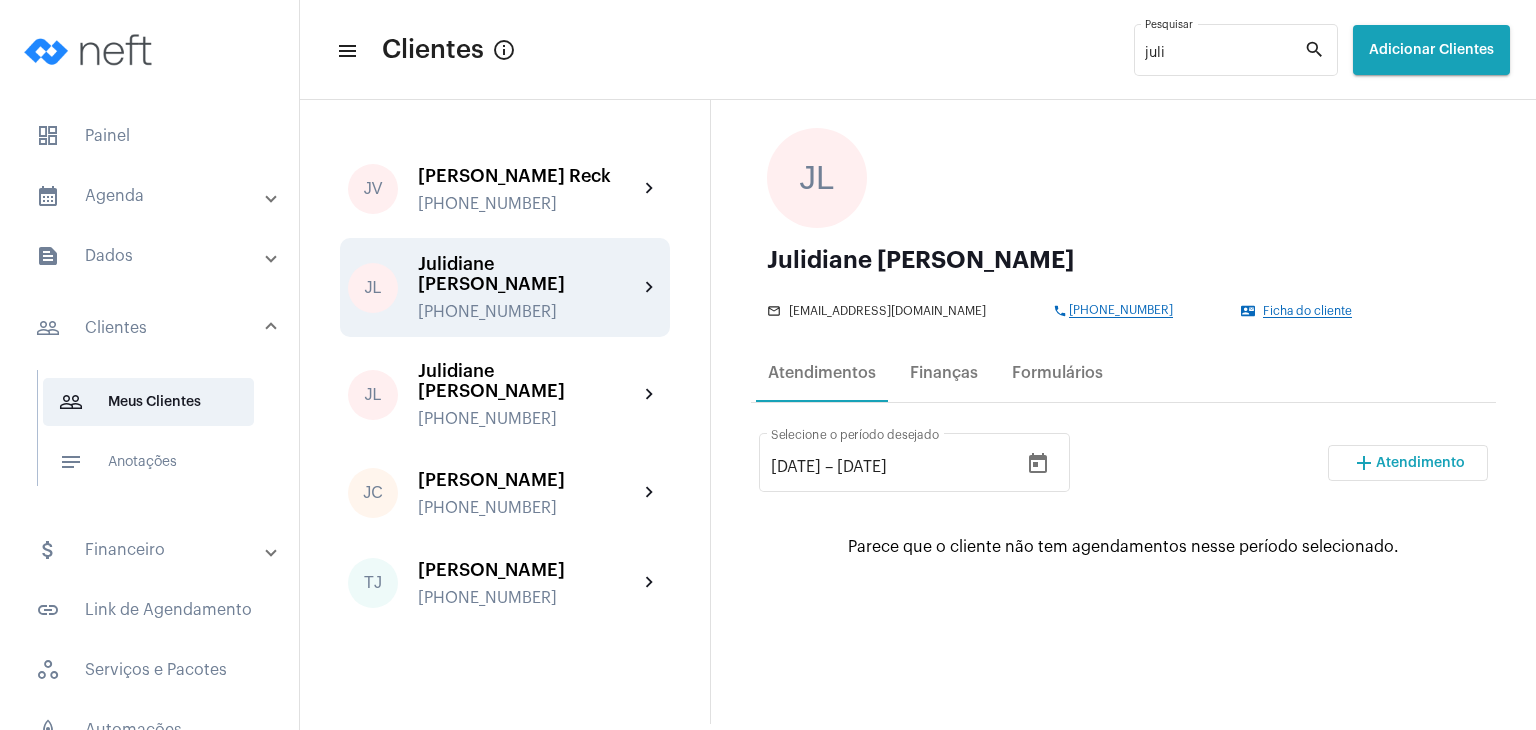 click on "Ficha do cliente" 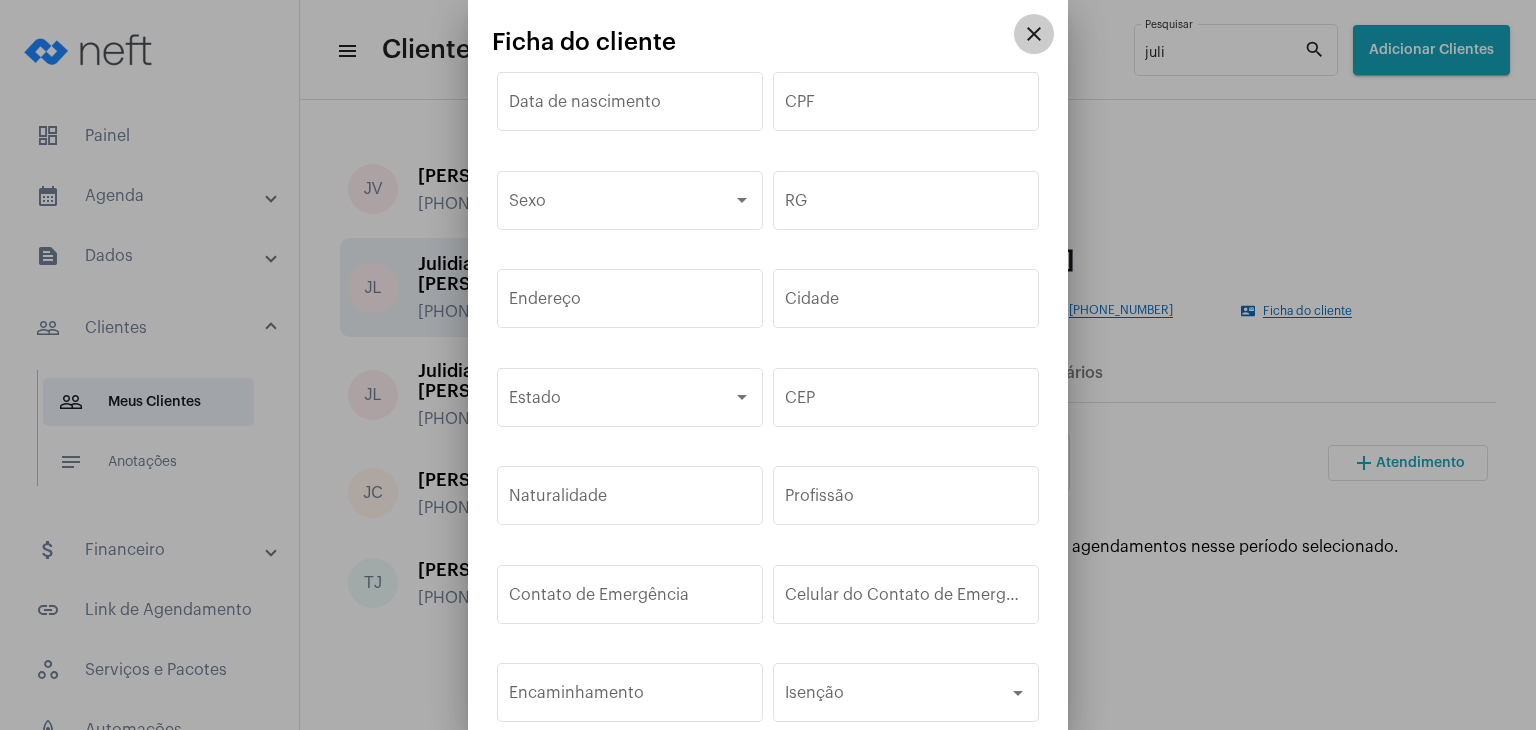 click on "close" at bounding box center [1034, 34] 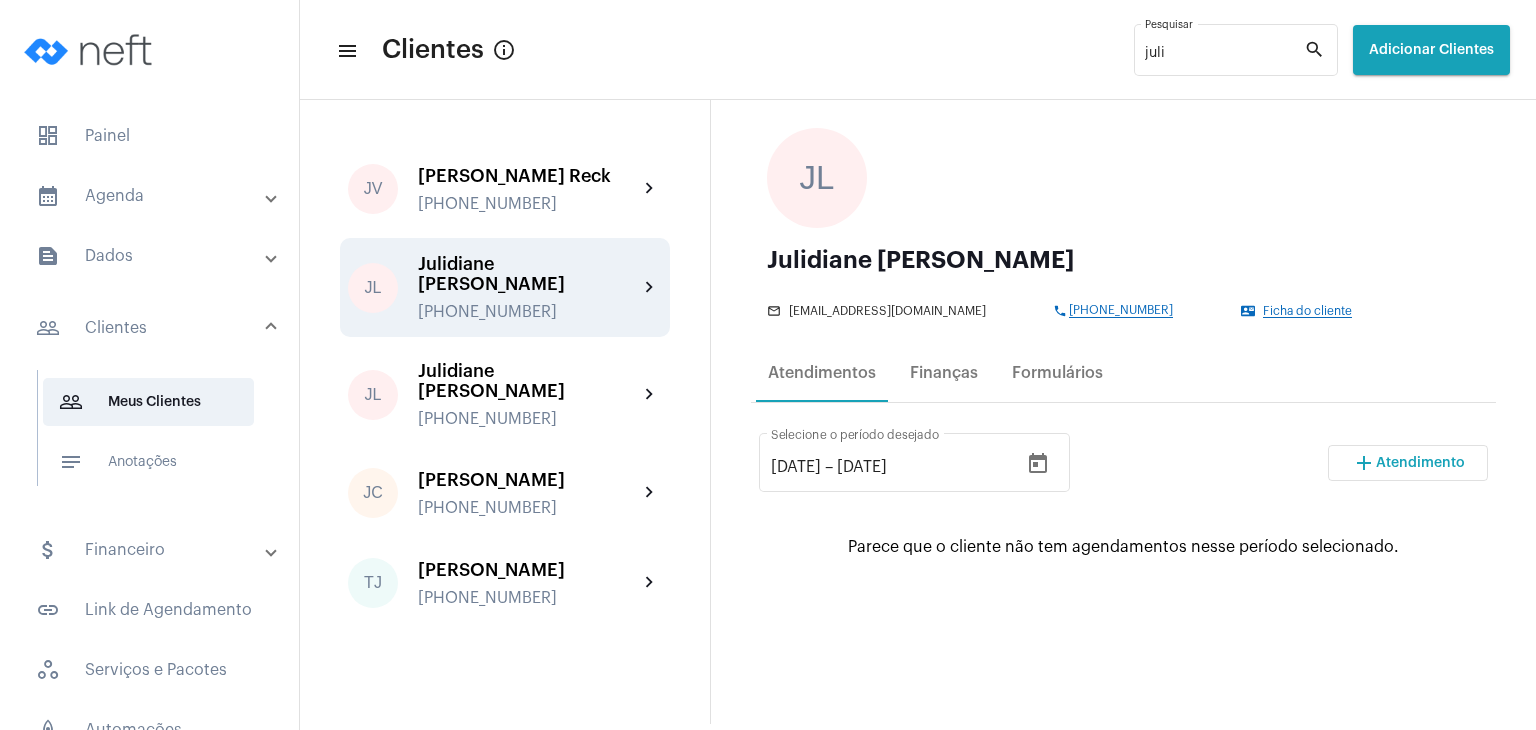 scroll, scrollTop: 0, scrollLeft: 0, axis: both 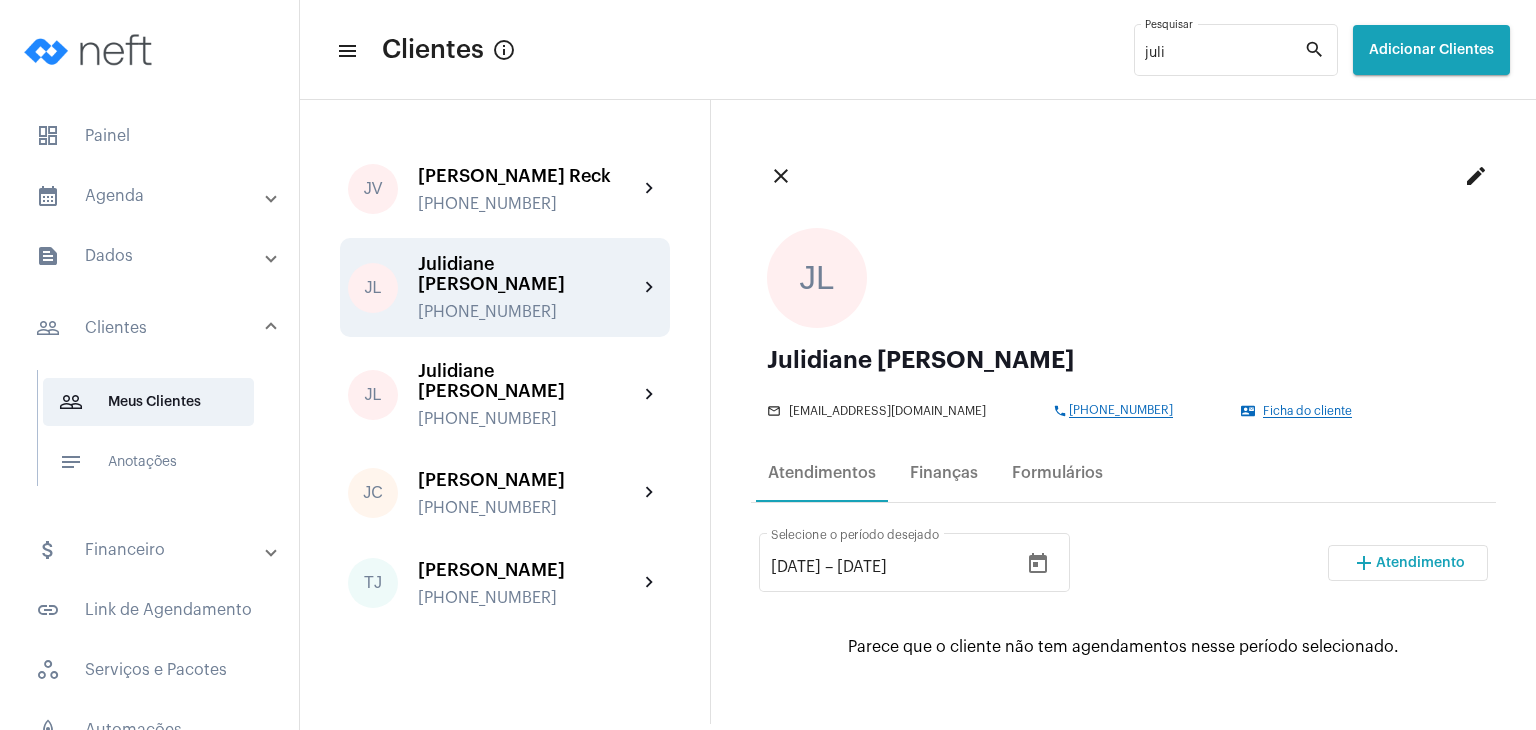 click on "edit" 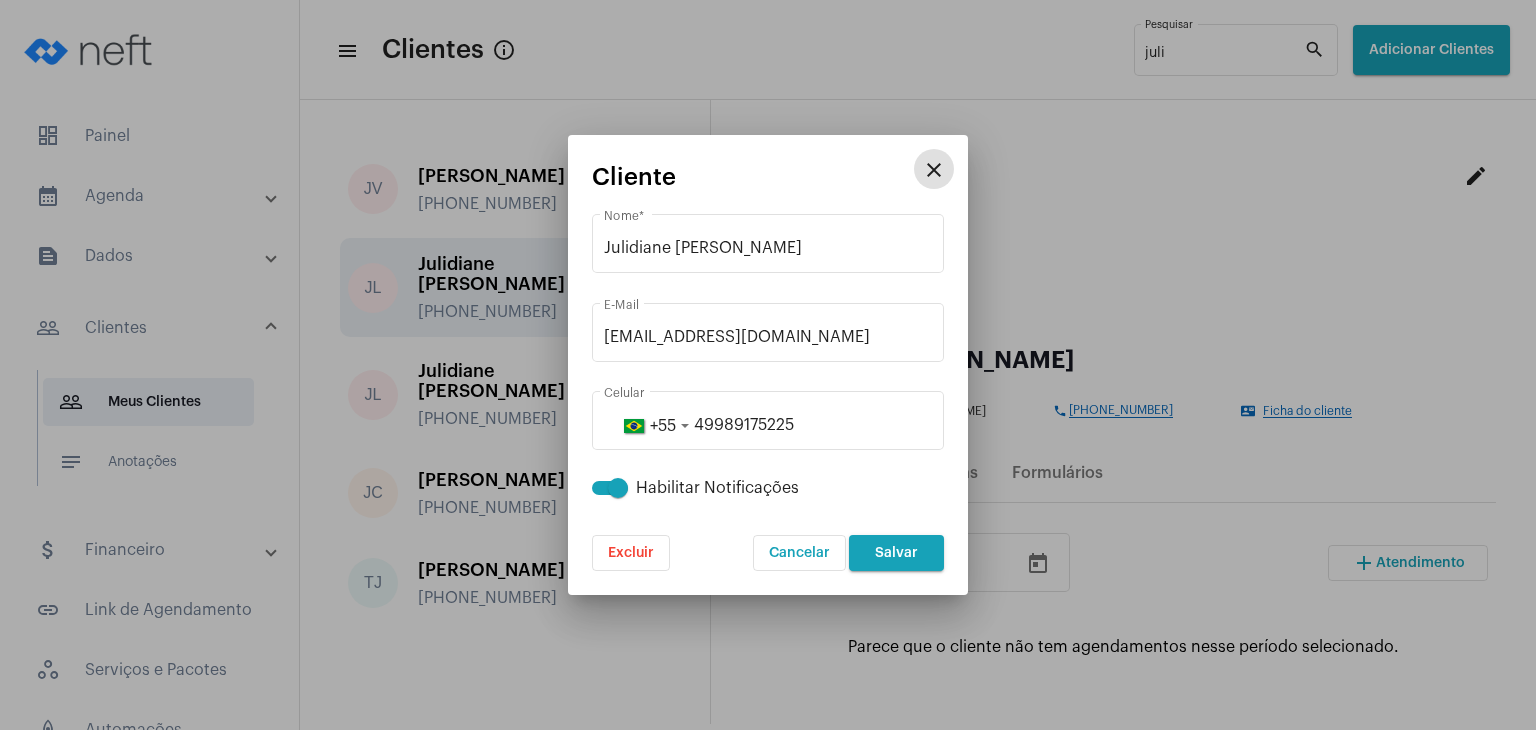 click on "Excluir" at bounding box center (631, 553) 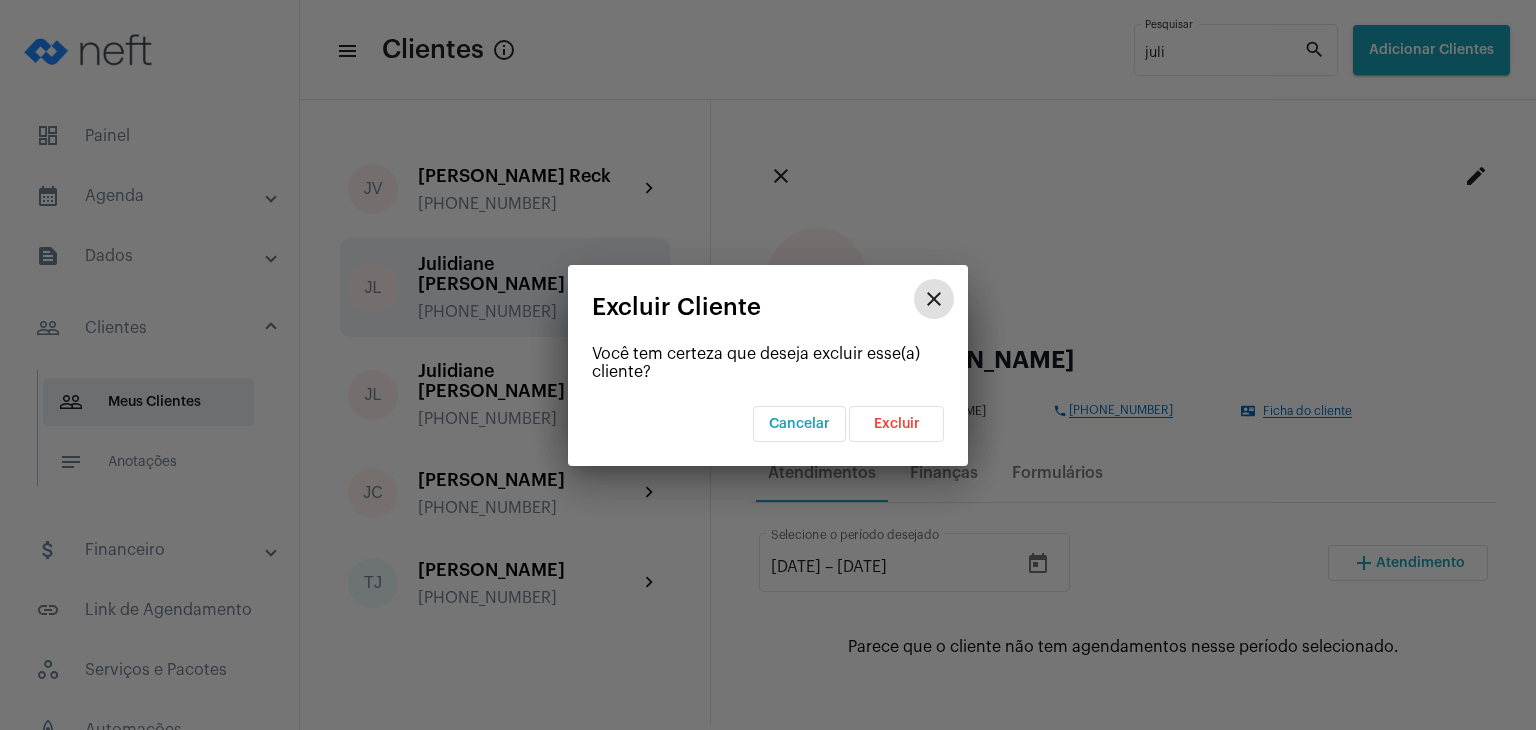 click on "Excluir" at bounding box center (897, 424) 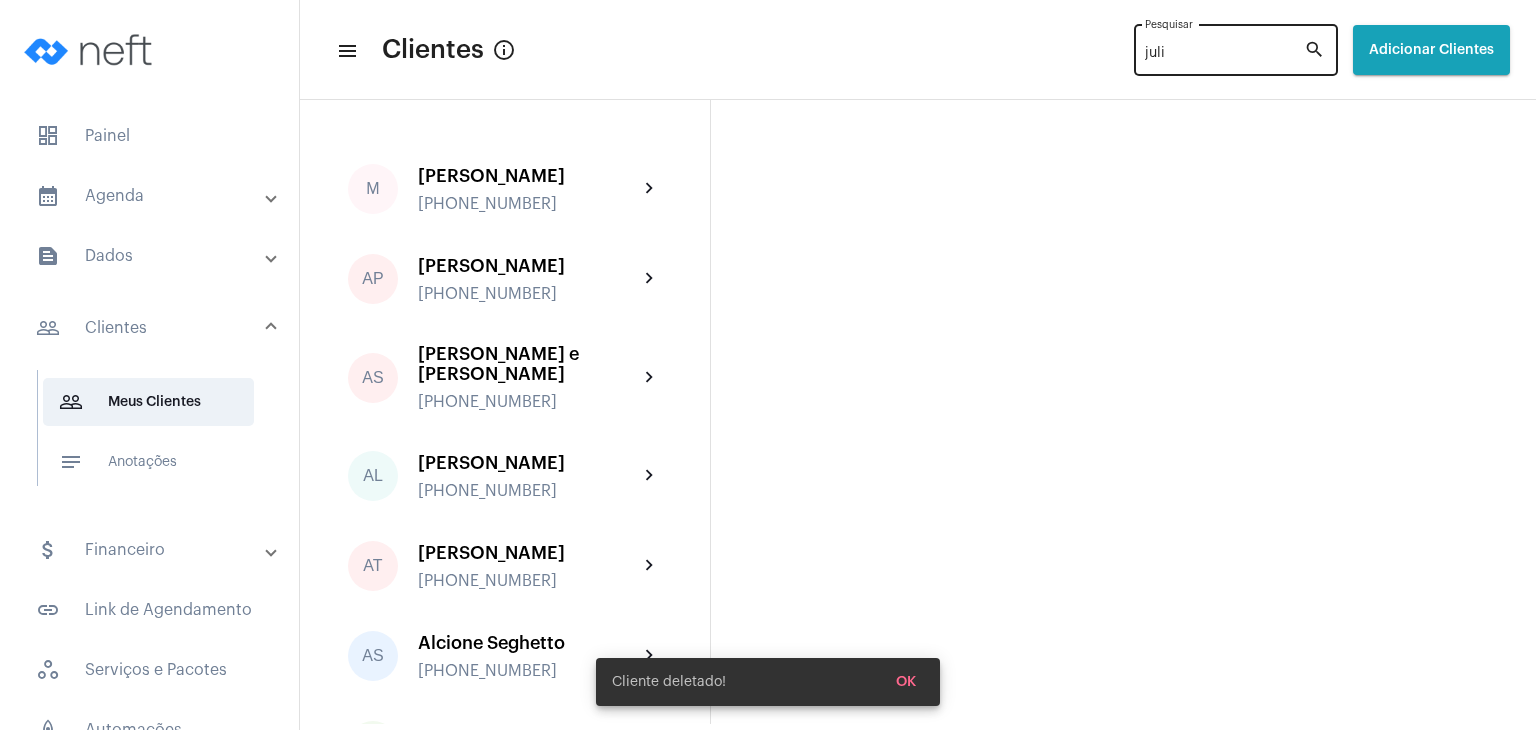 click on "juli" at bounding box center (1224, 54) 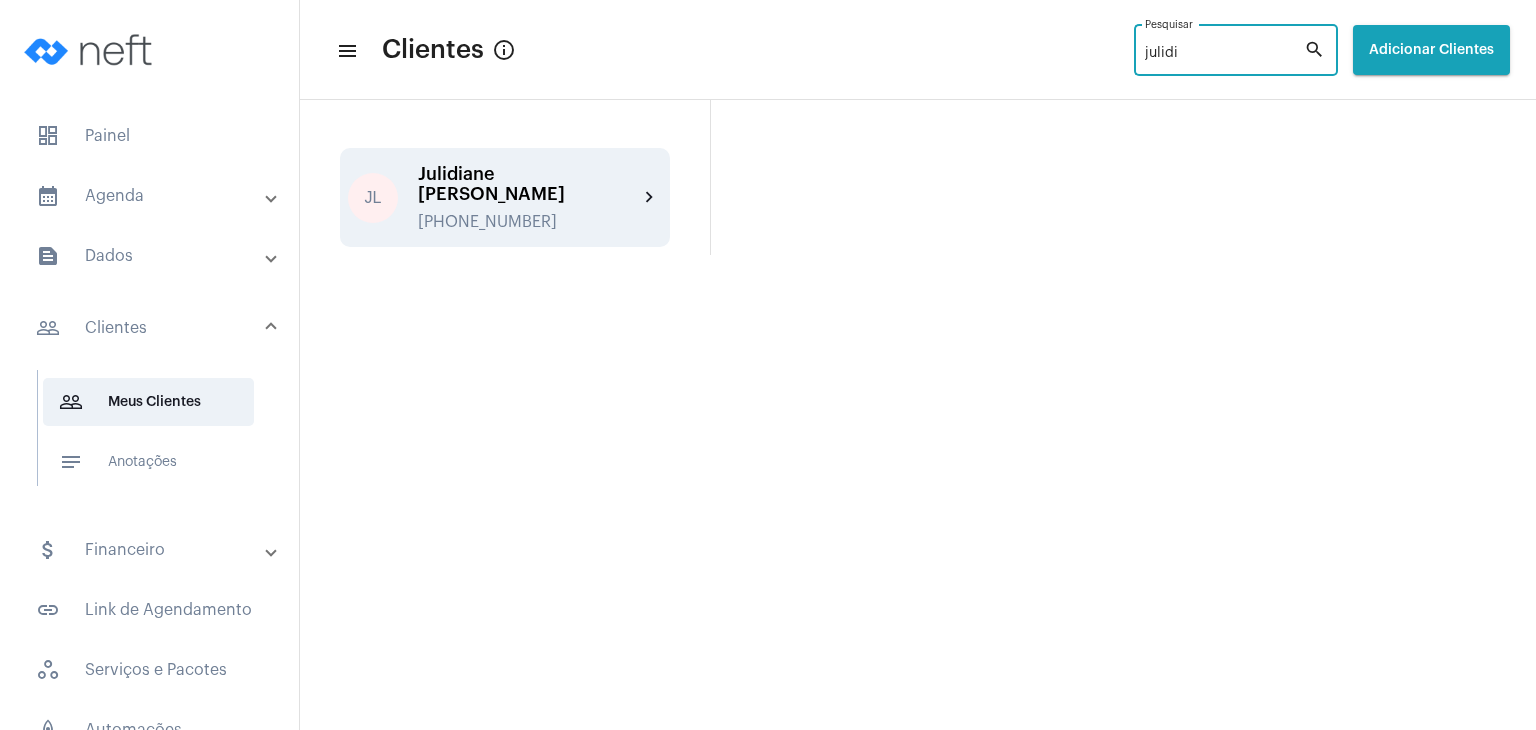 type on "julidi" 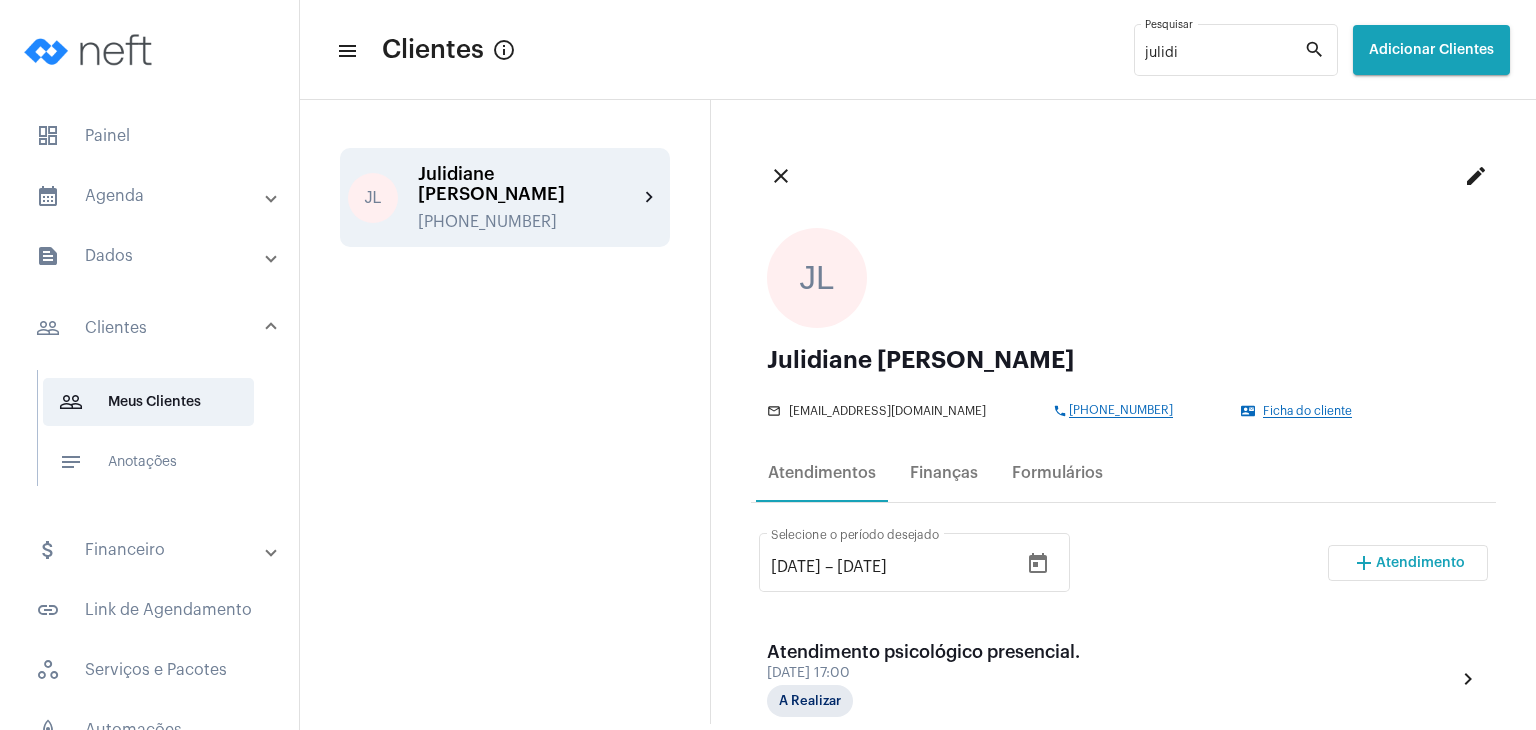 scroll, scrollTop: 200, scrollLeft: 0, axis: vertical 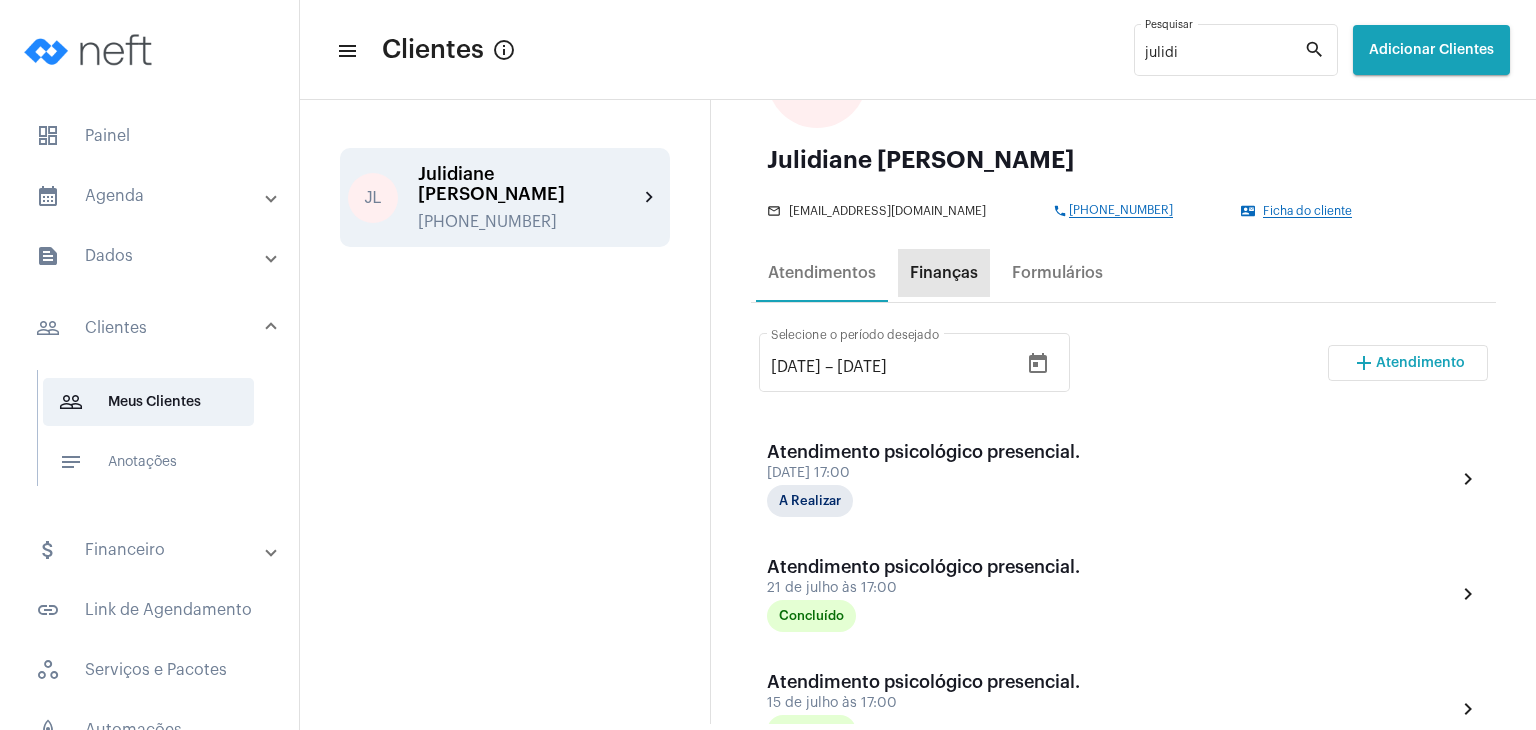 click on "Finanças" at bounding box center (944, 273) 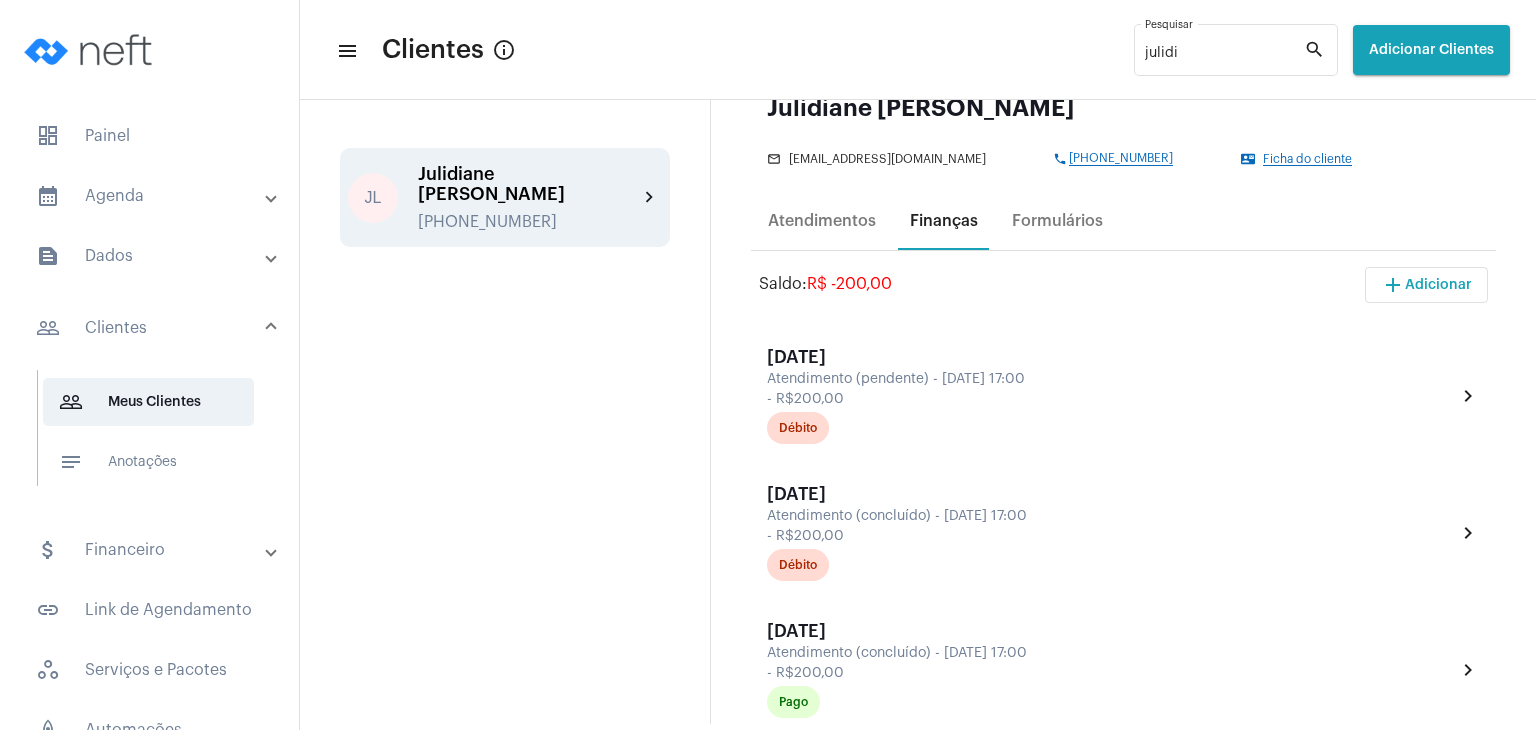 scroll, scrollTop: 400, scrollLeft: 0, axis: vertical 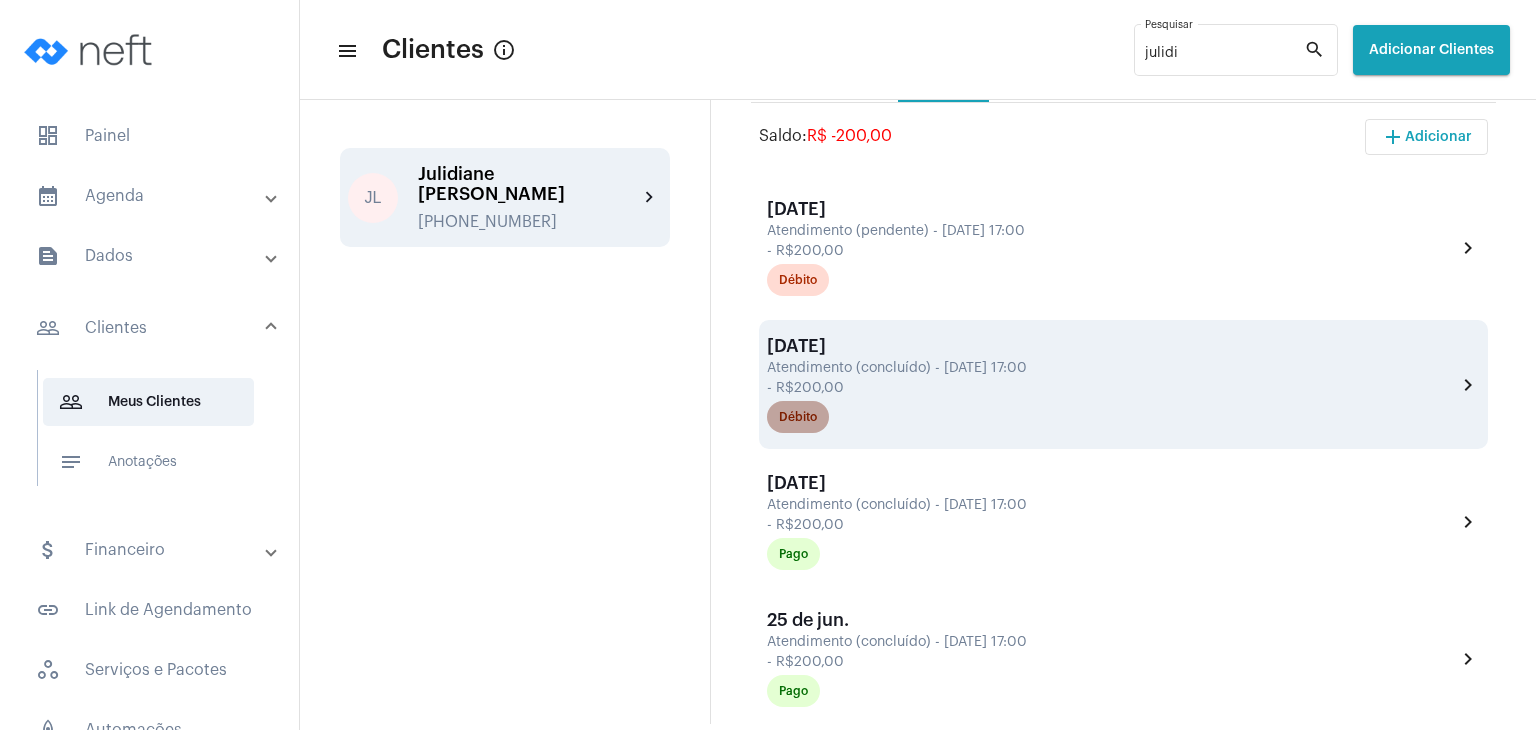 click on "Débito" at bounding box center (798, 417) 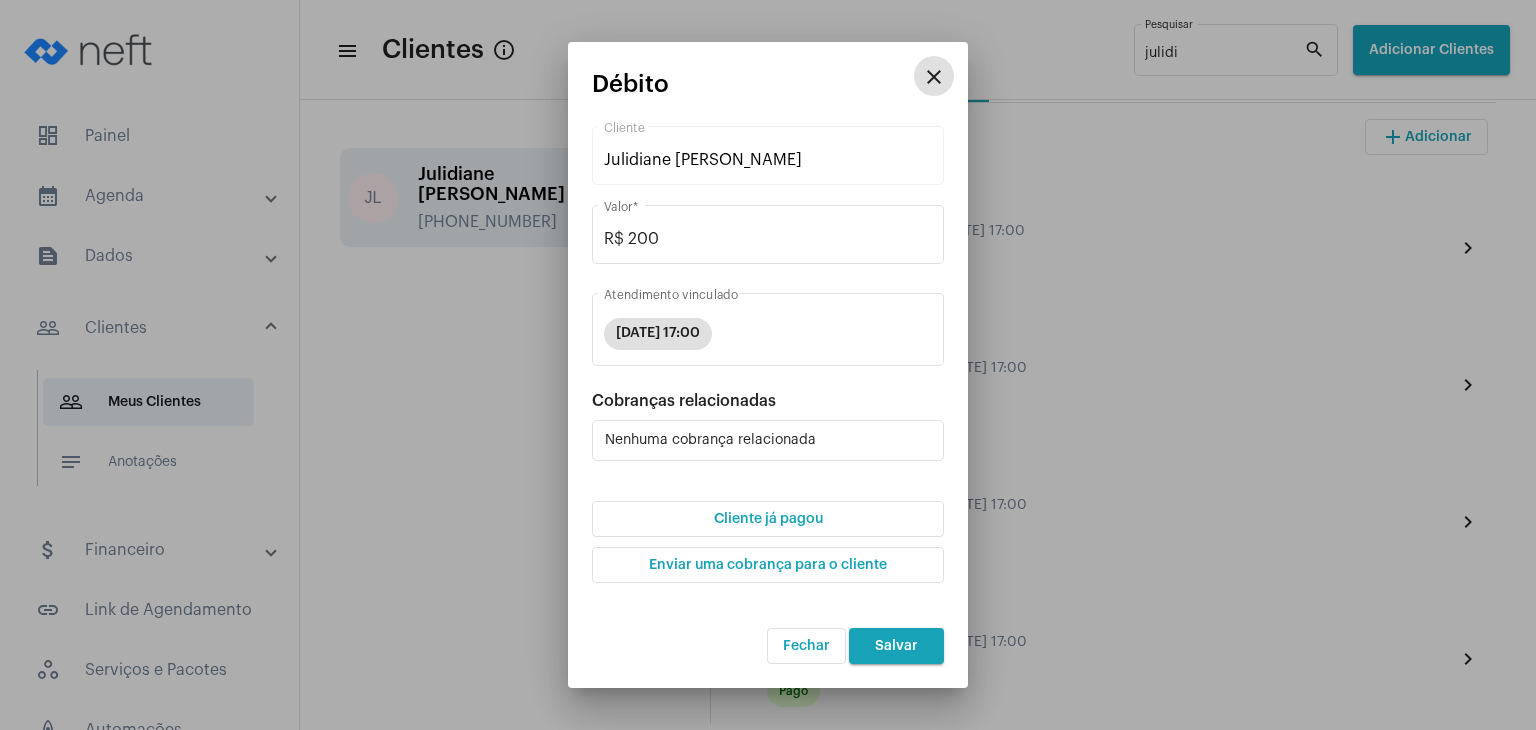 click on "Cliente já pagou" at bounding box center (768, 519) 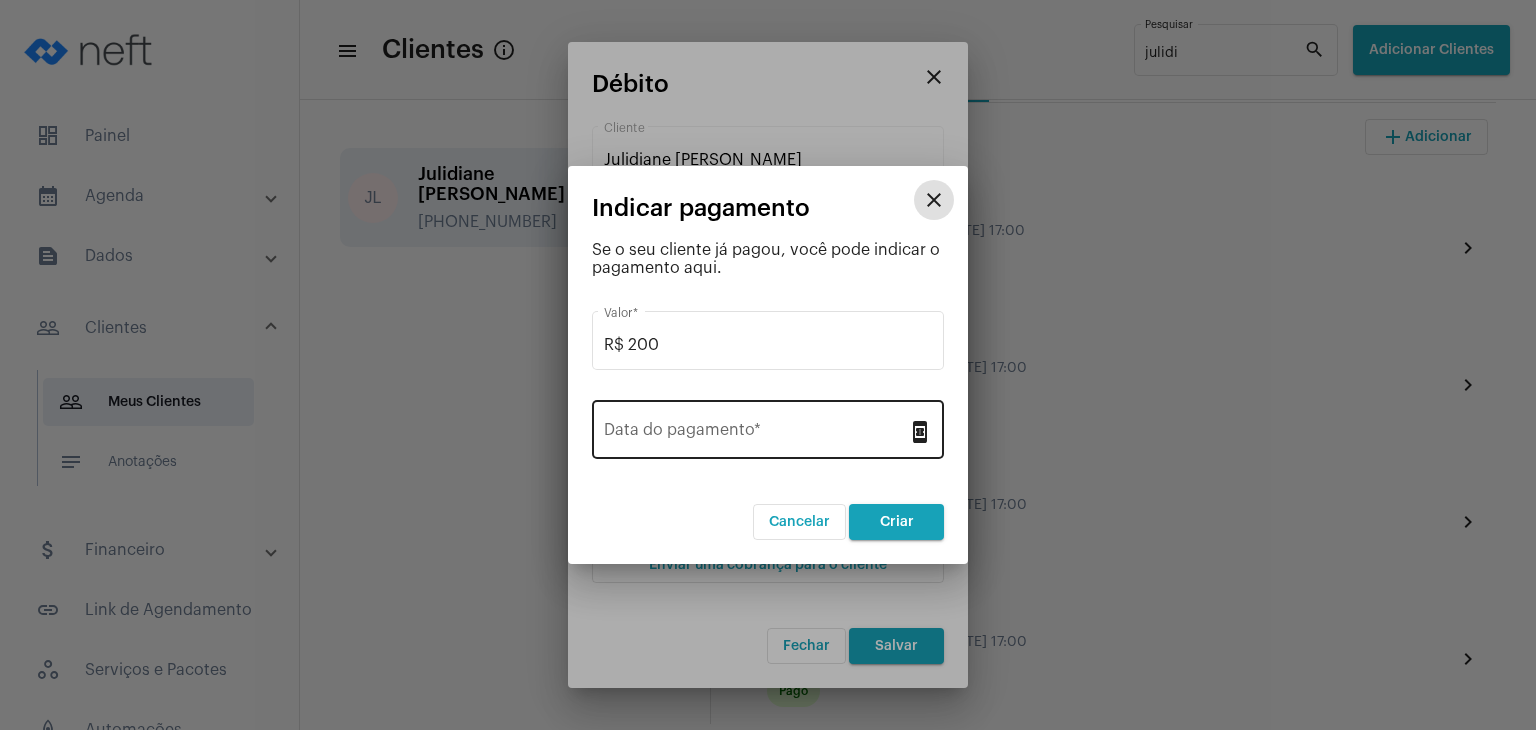 click on "Data do pagamento  *" at bounding box center (756, 434) 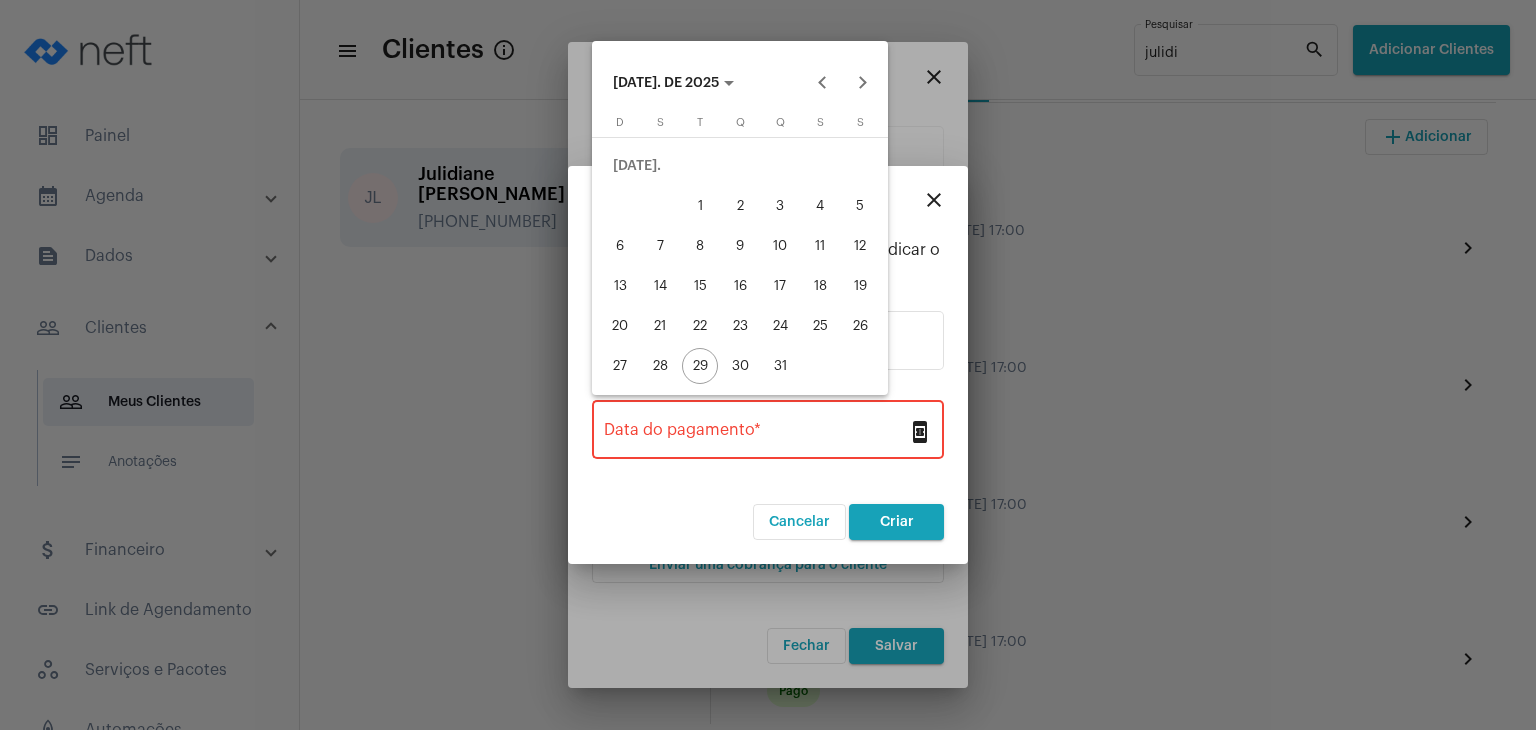 click on "22" at bounding box center [700, 326] 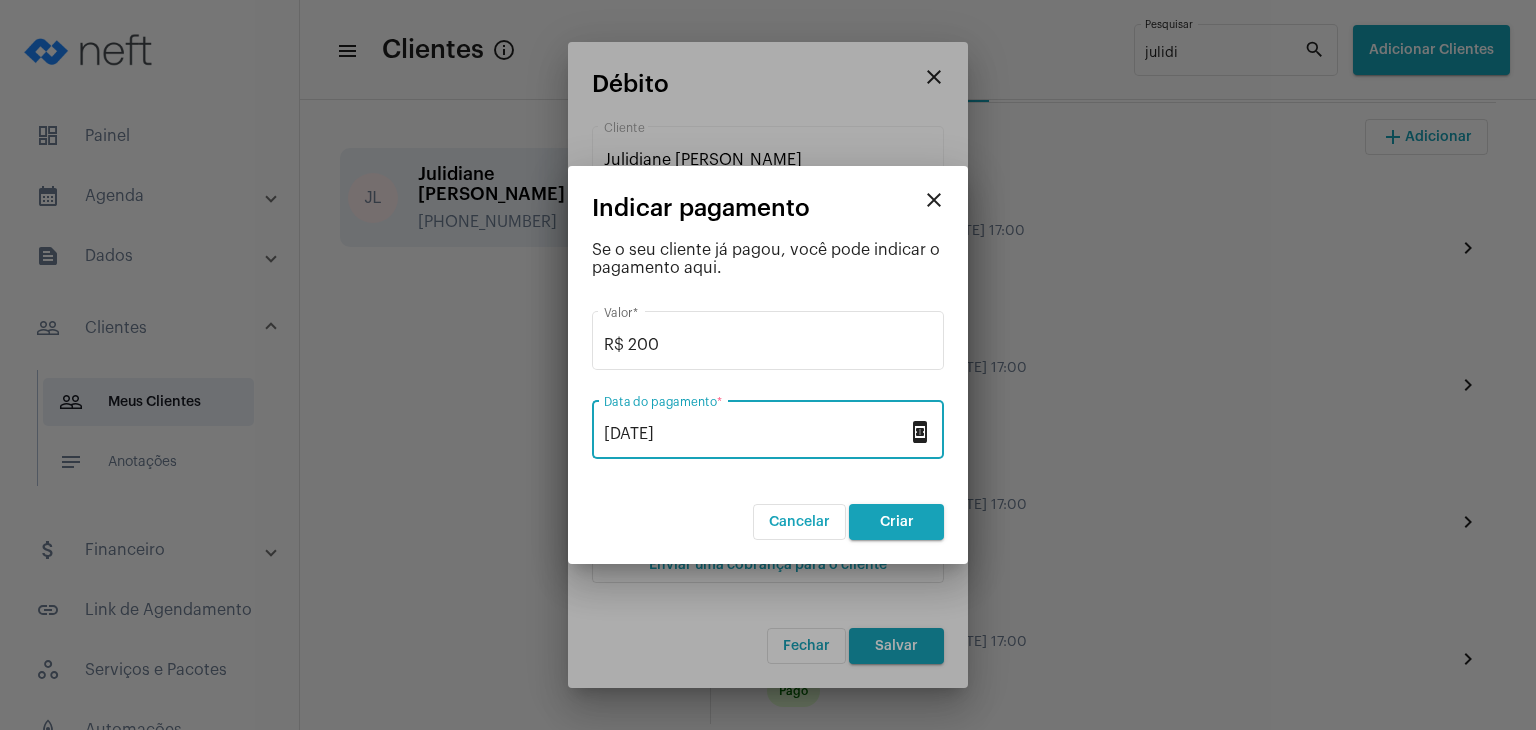 click on "Criar" at bounding box center (897, 522) 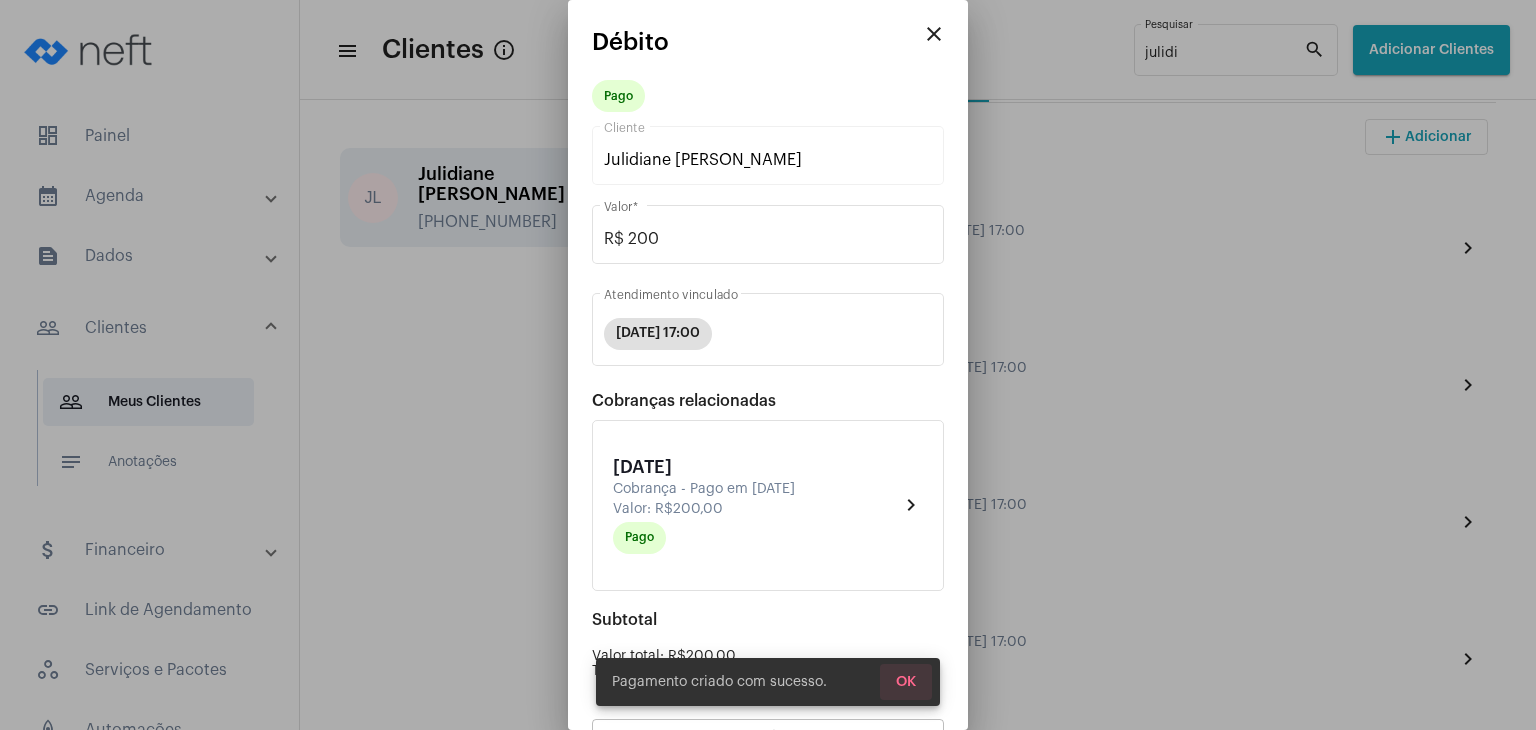 click on "OK" at bounding box center (906, 682) 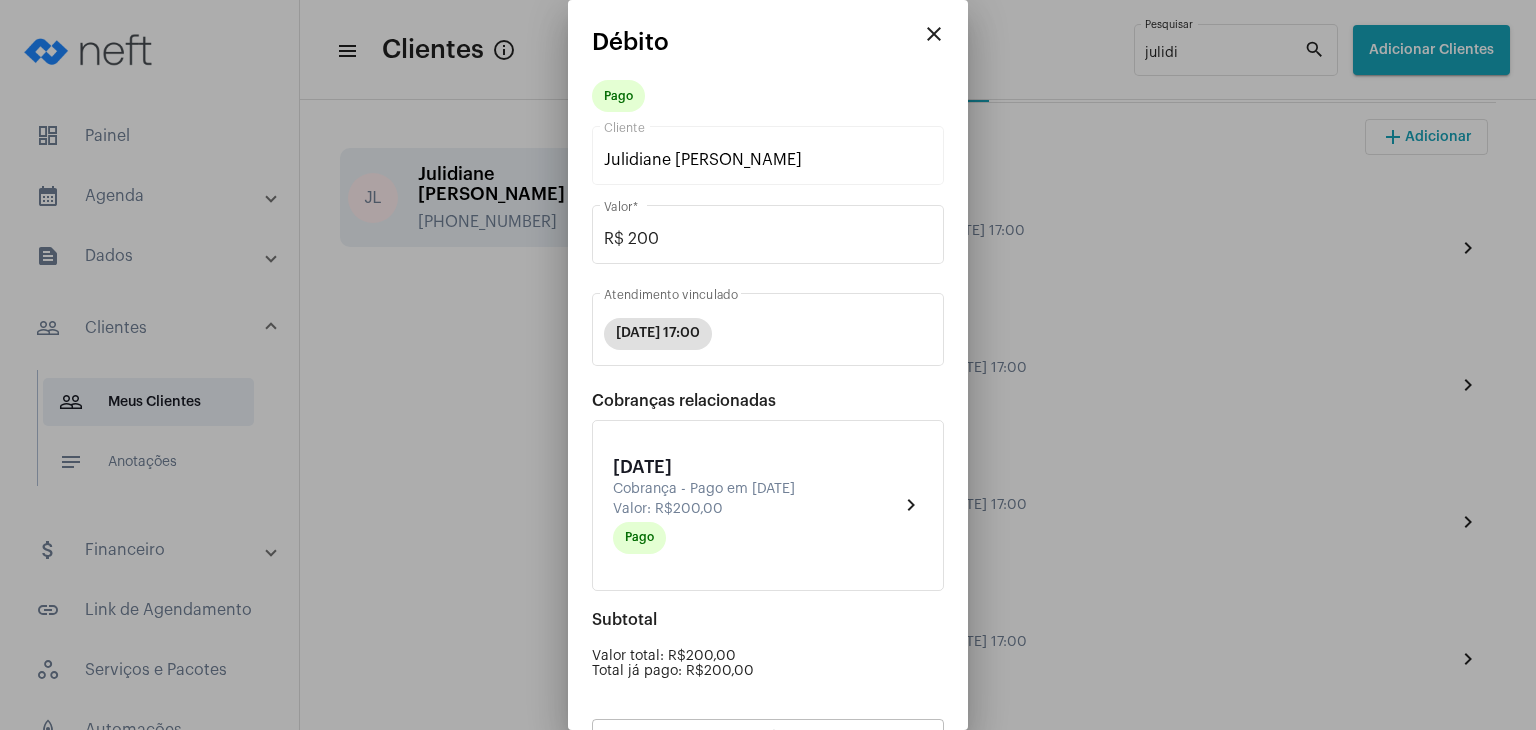 scroll, scrollTop: 174, scrollLeft: 0, axis: vertical 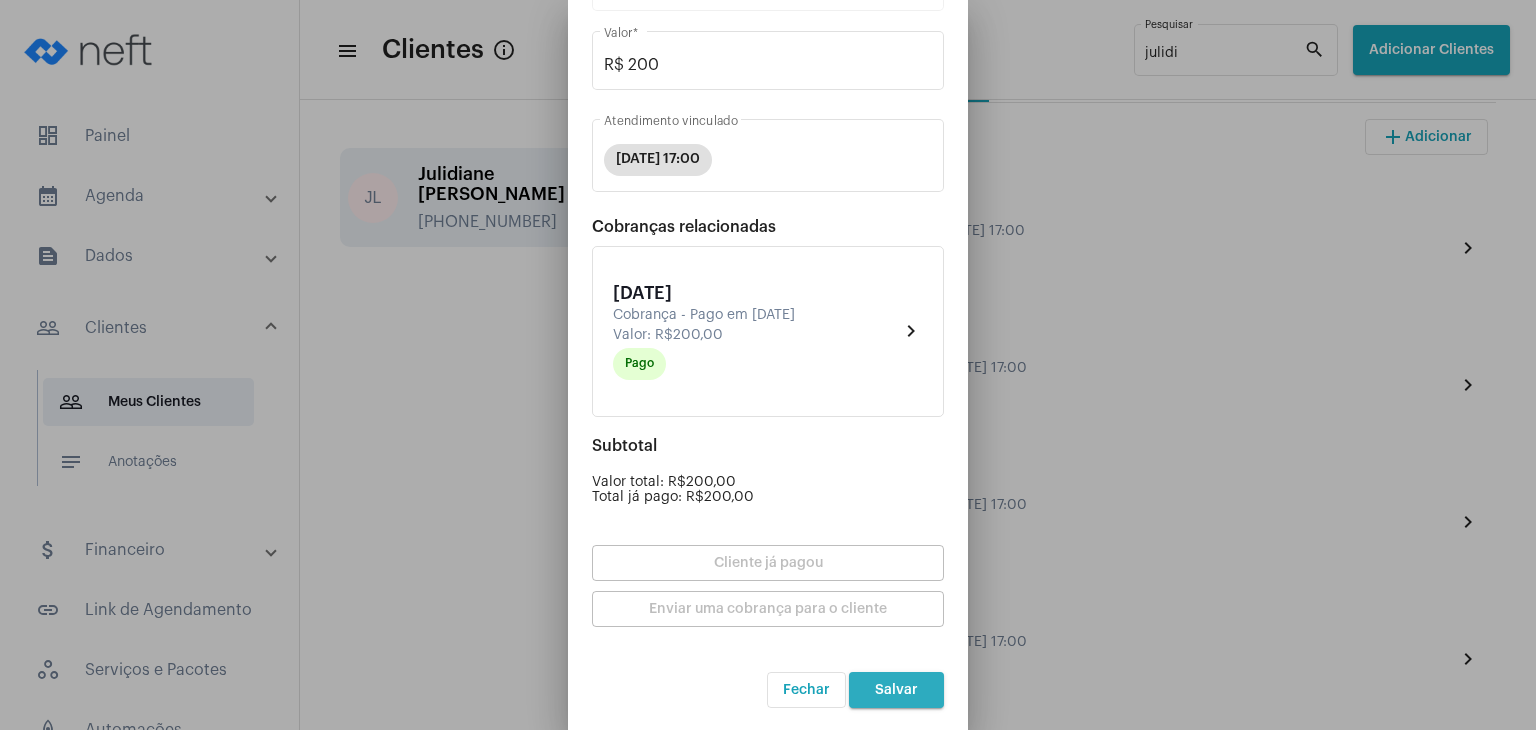 click on "Salvar" at bounding box center (896, 690) 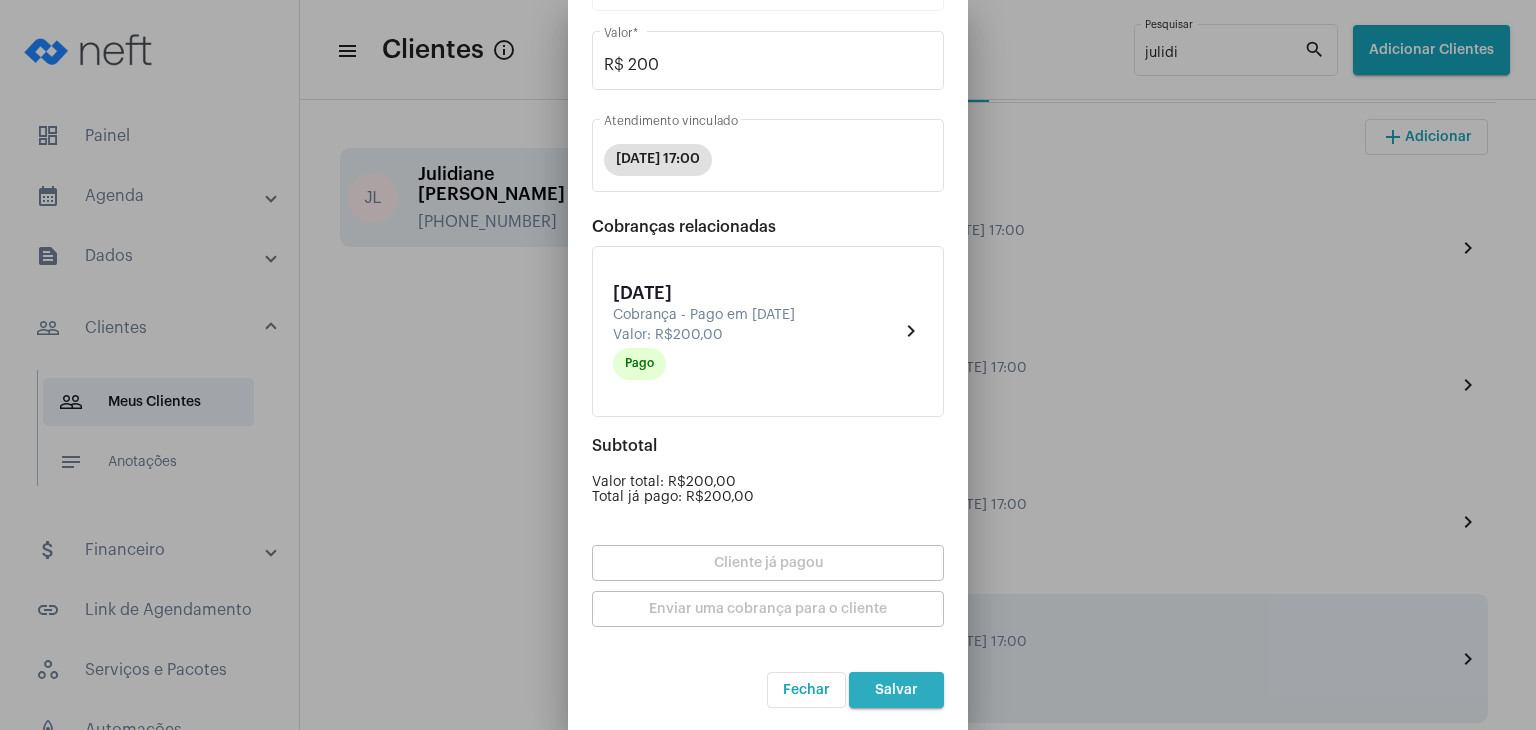 scroll, scrollTop: 0, scrollLeft: 0, axis: both 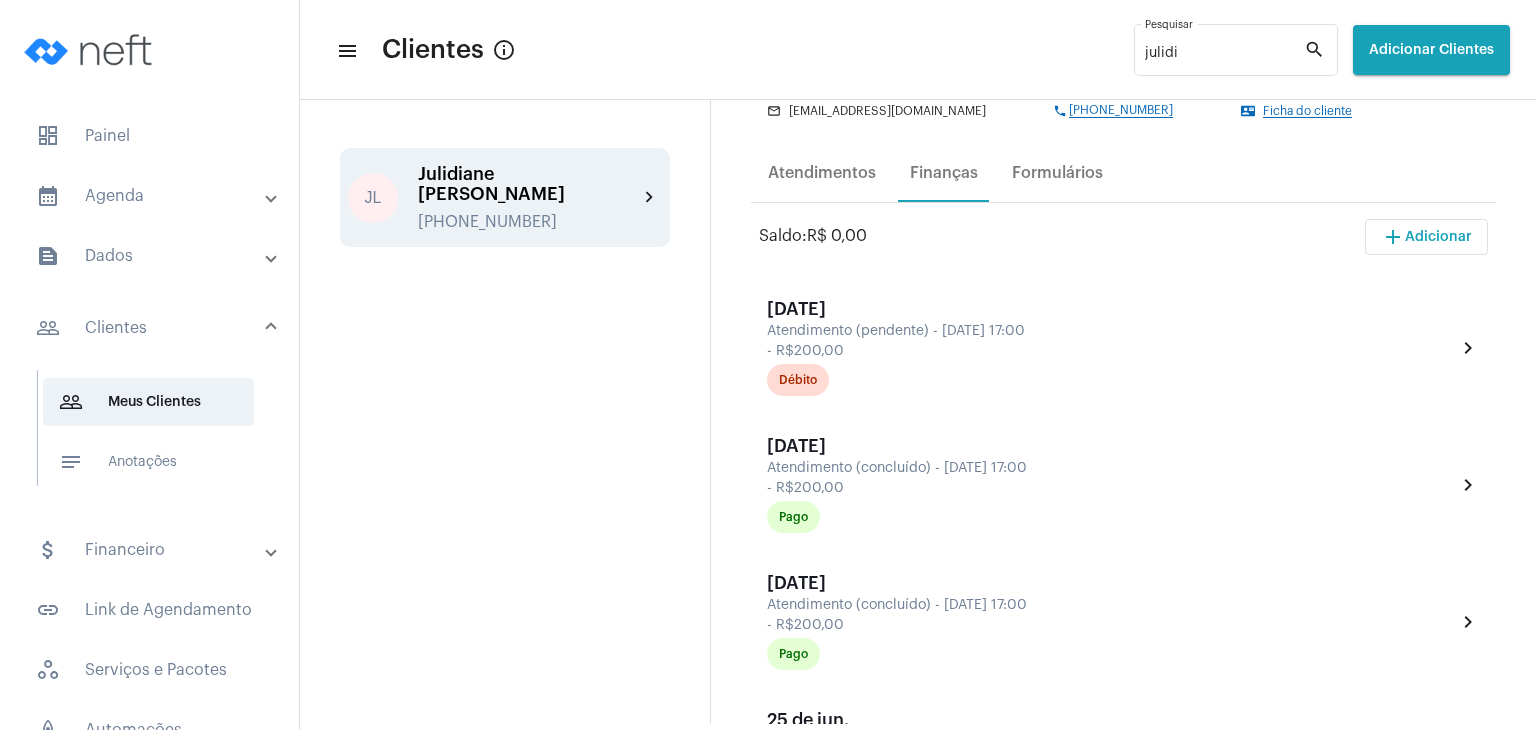 click on "Ficha do cliente" 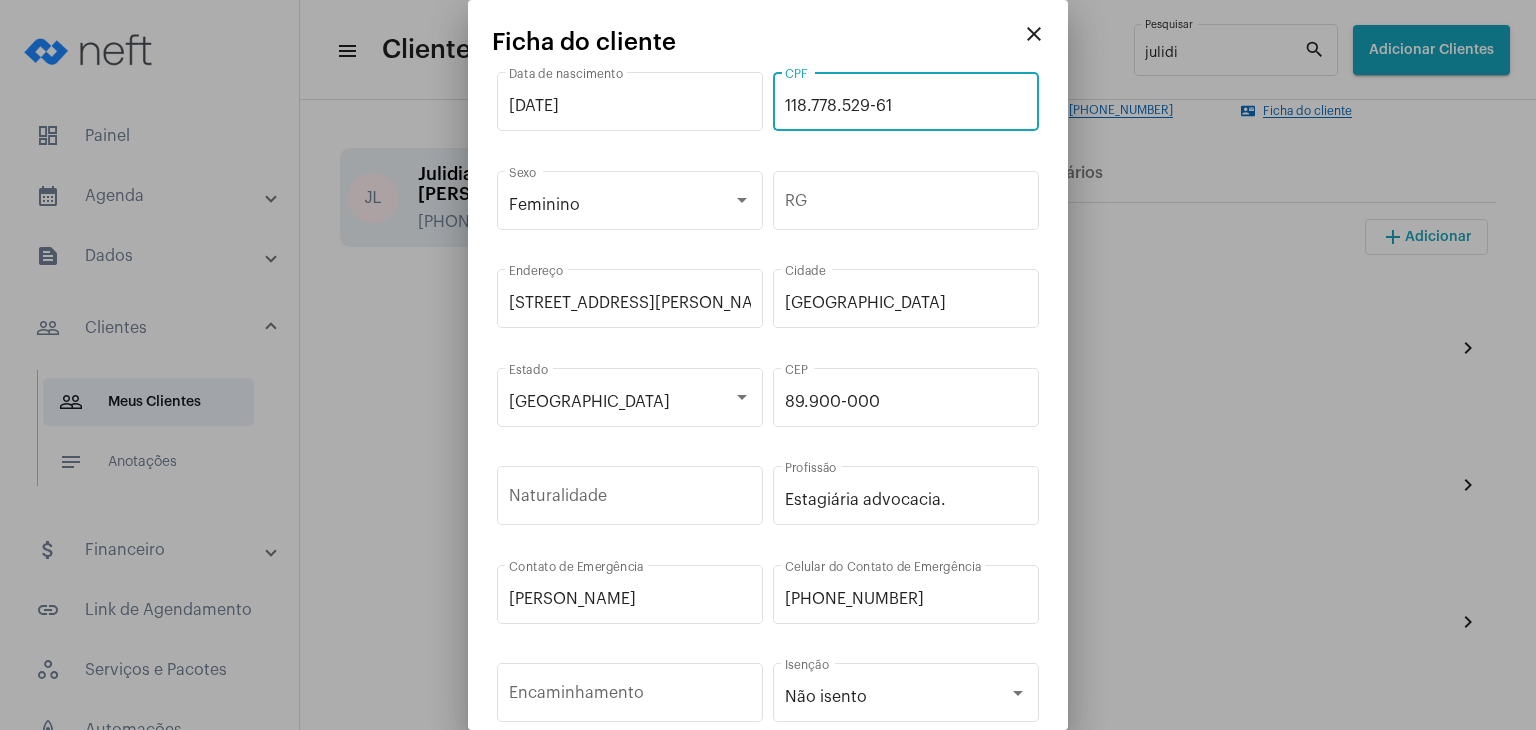 drag, startPoint x: 884, startPoint y: 104, endPoint x: 766, endPoint y: 85, distance: 119.519875 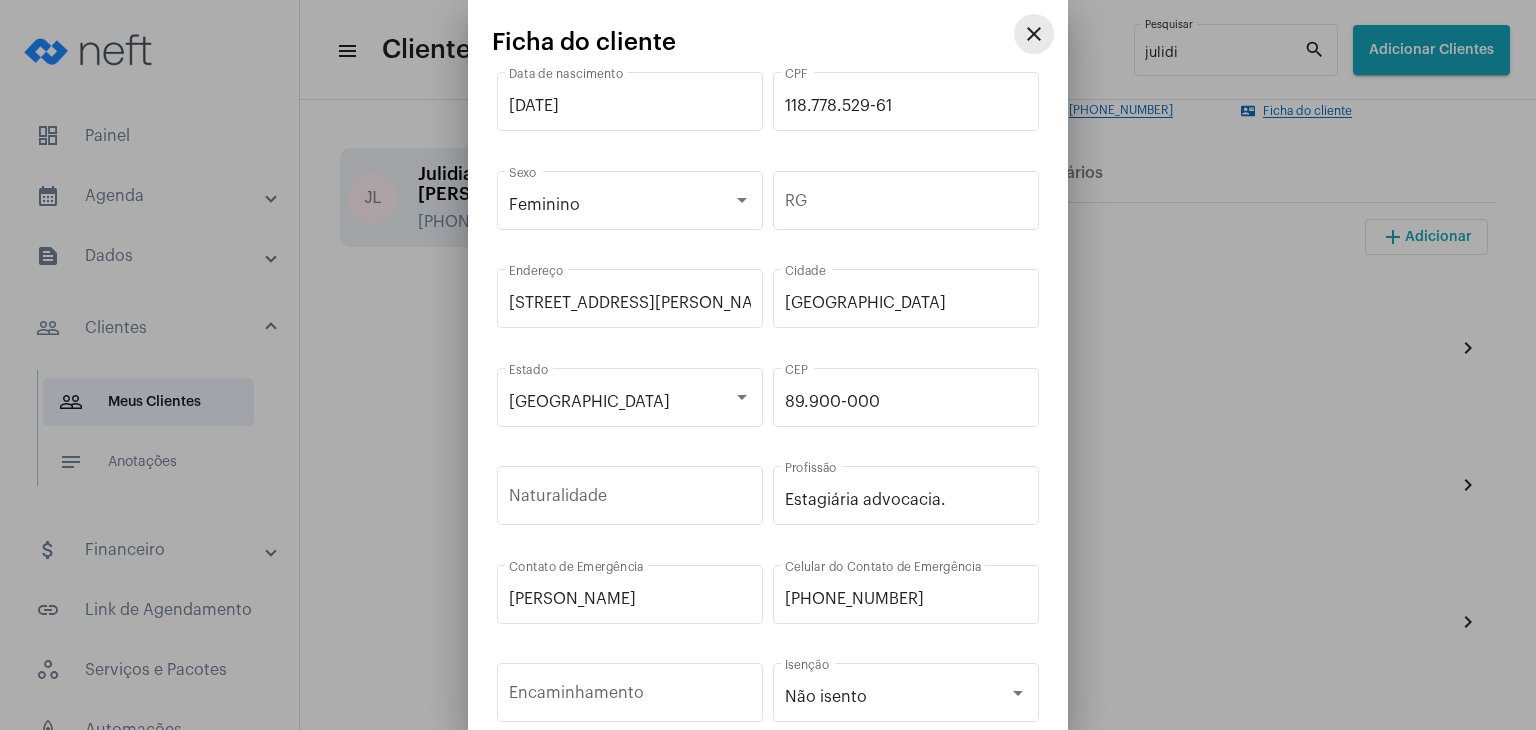 click on "close" at bounding box center [1034, 34] 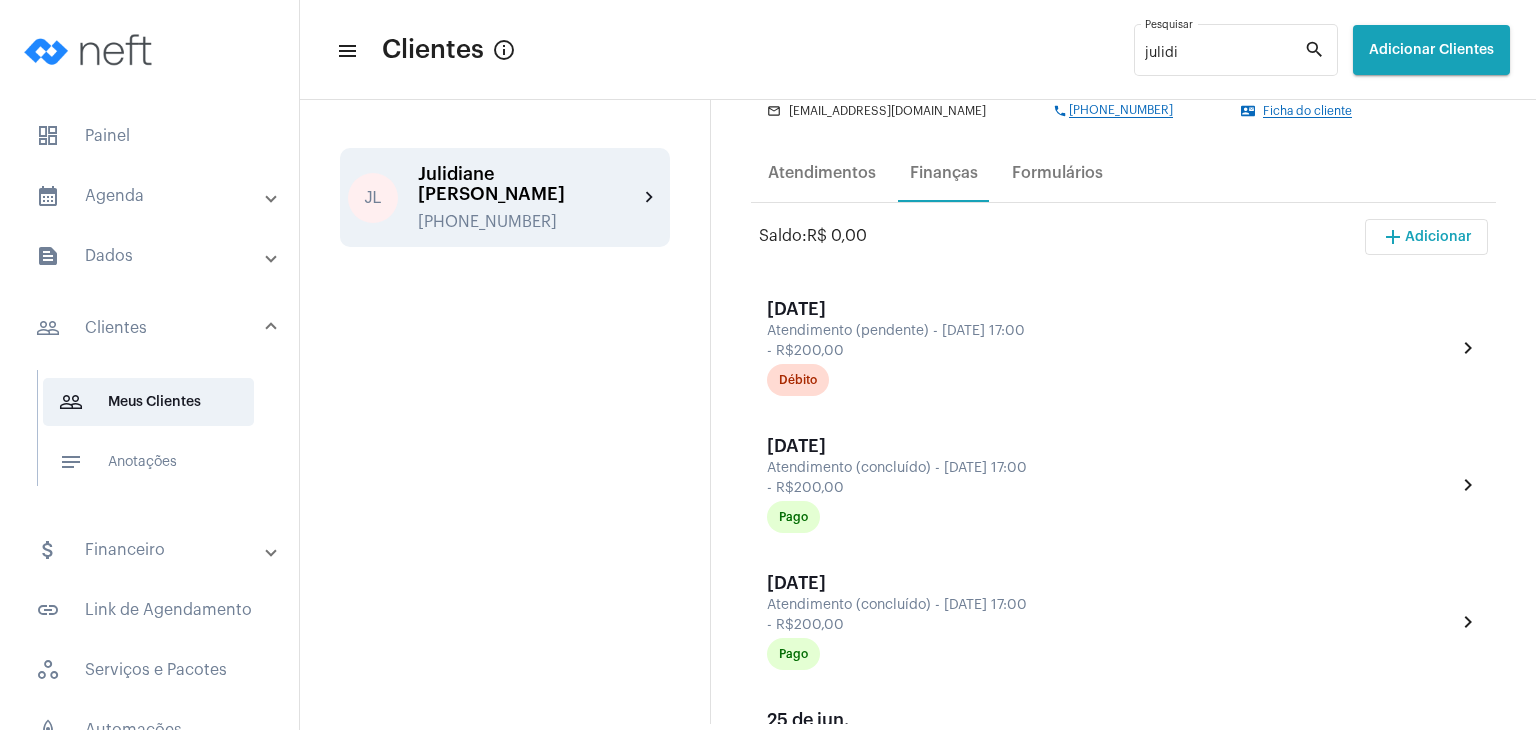 click on "Ficha do cliente" 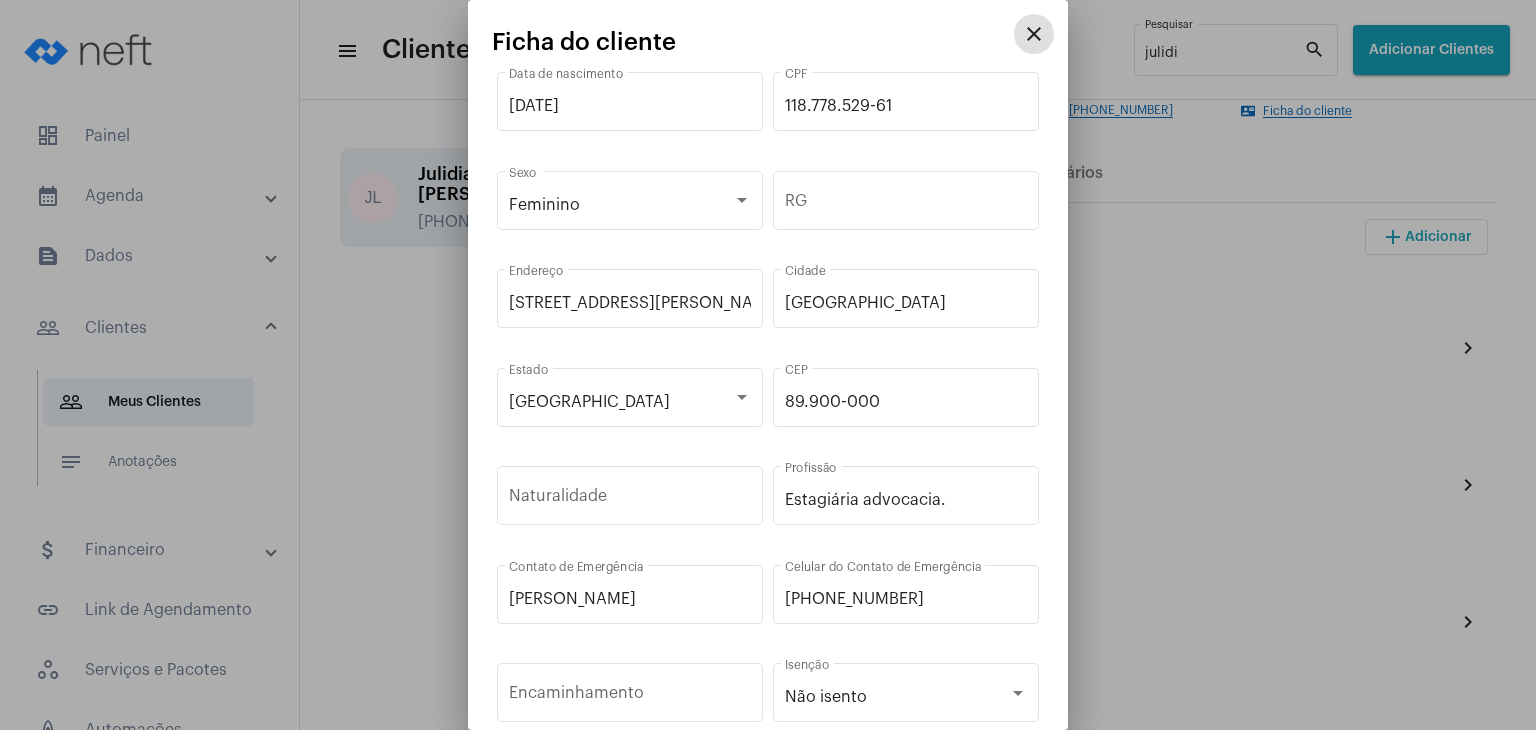 click on "close" at bounding box center (1034, 34) 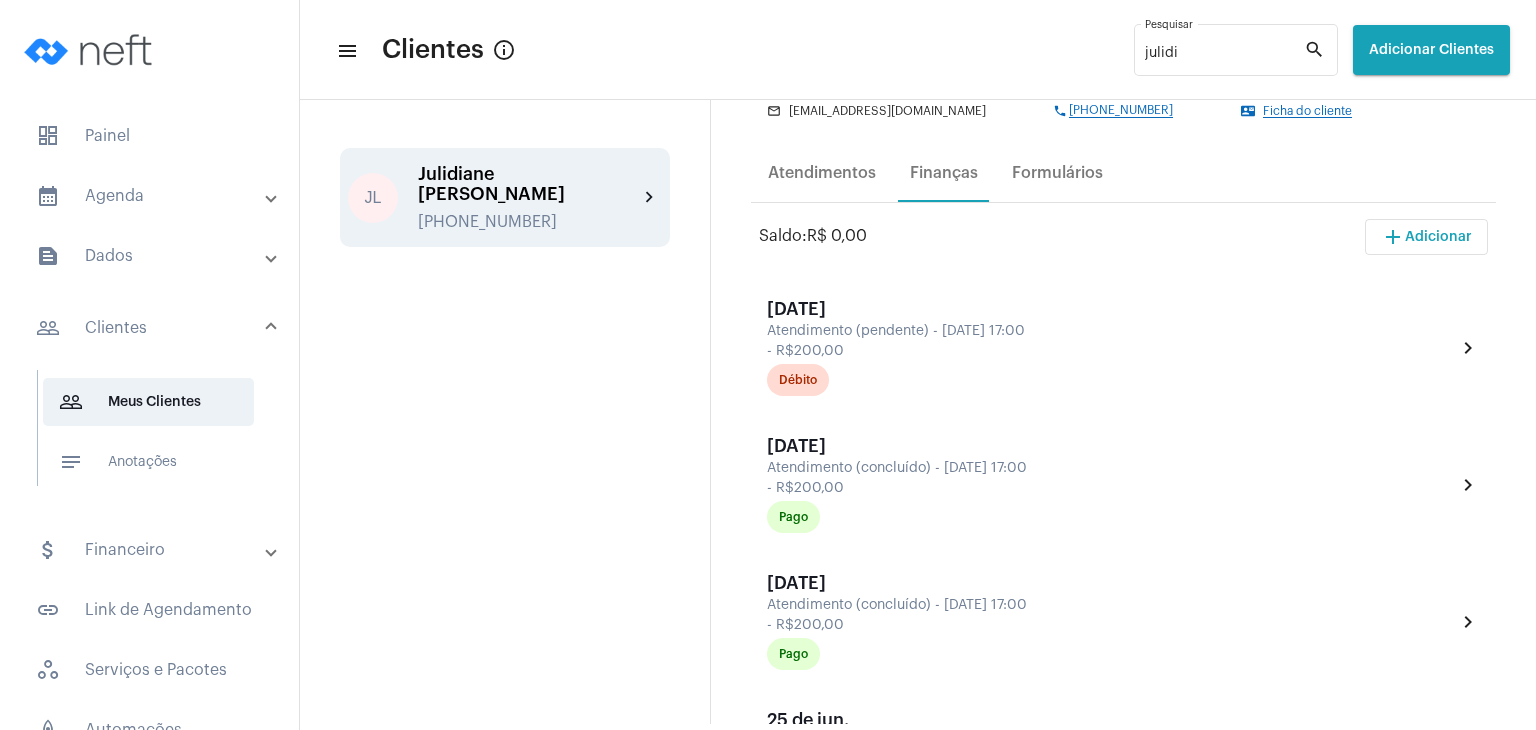 scroll, scrollTop: 0, scrollLeft: 0, axis: both 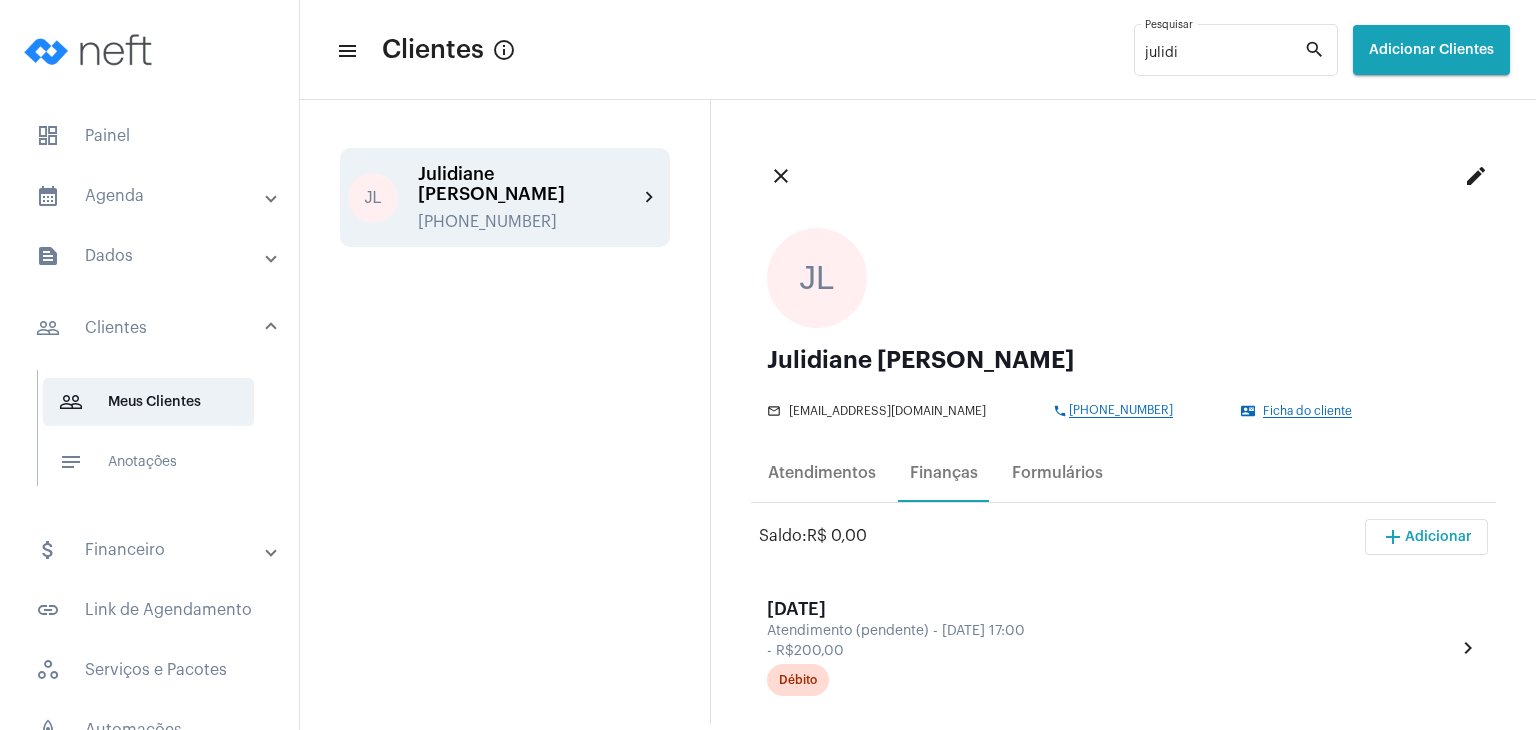 click on "edit" 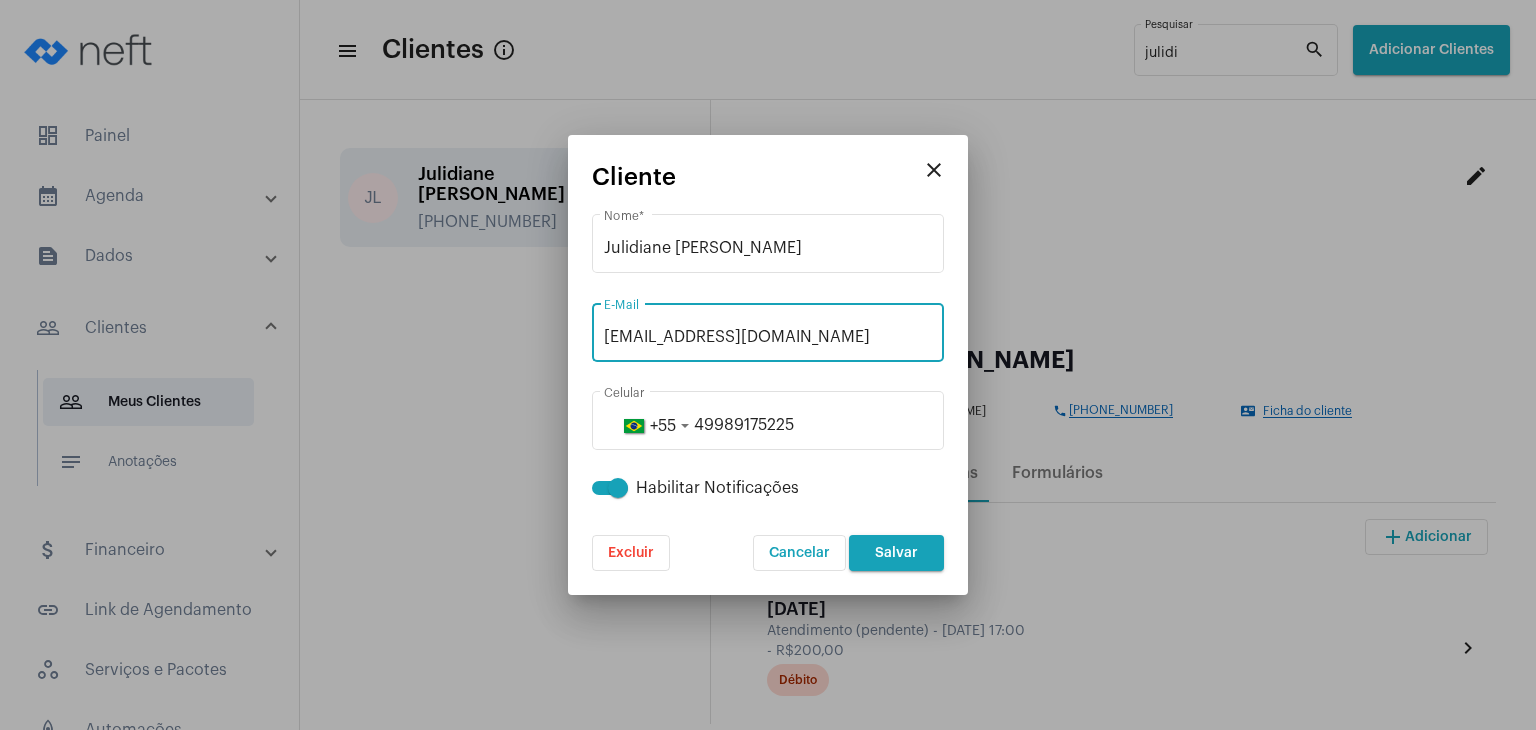 drag, startPoint x: 851, startPoint y: 333, endPoint x: 597, endPoint y: 335, distance: 254.00787 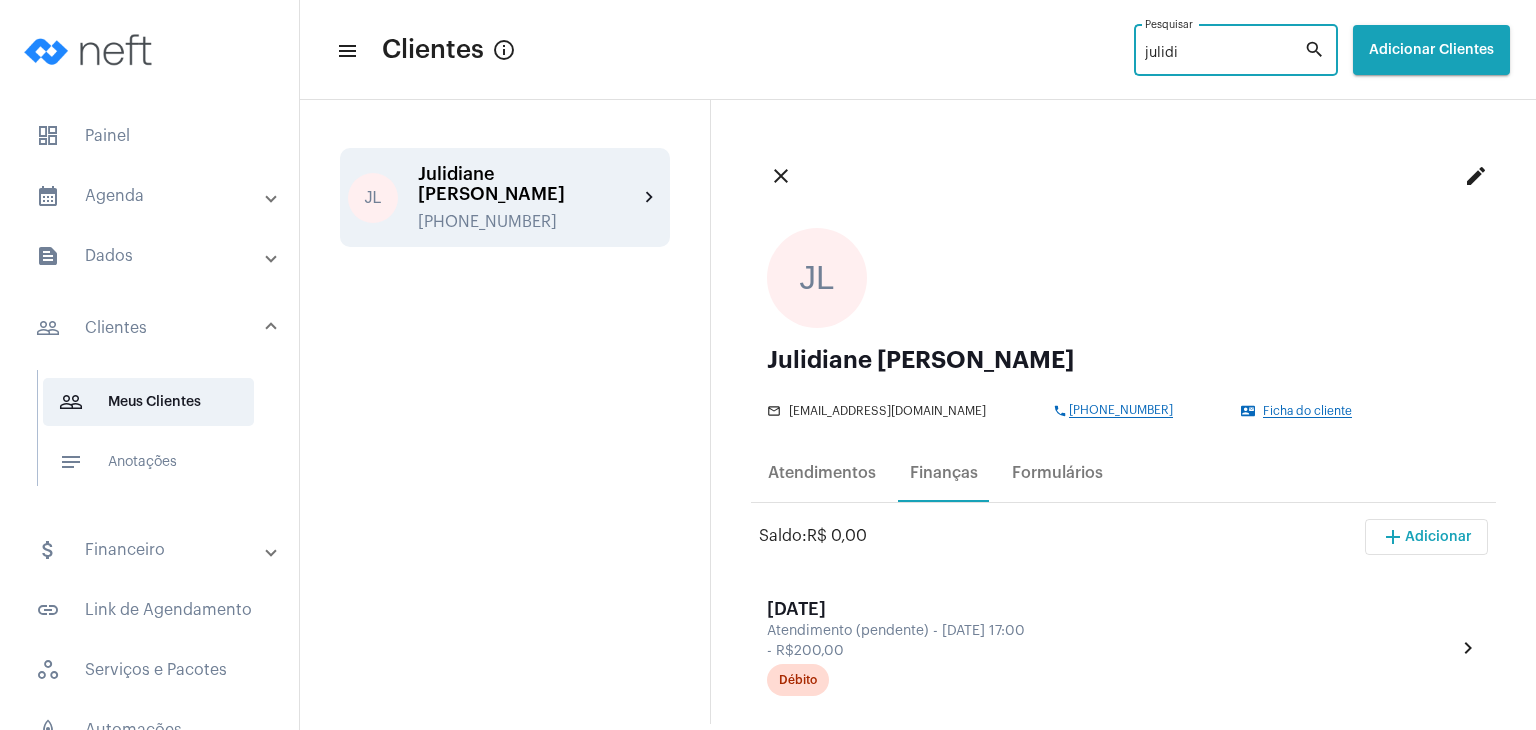 click on "julidi" at bounding box center [1224, 54] 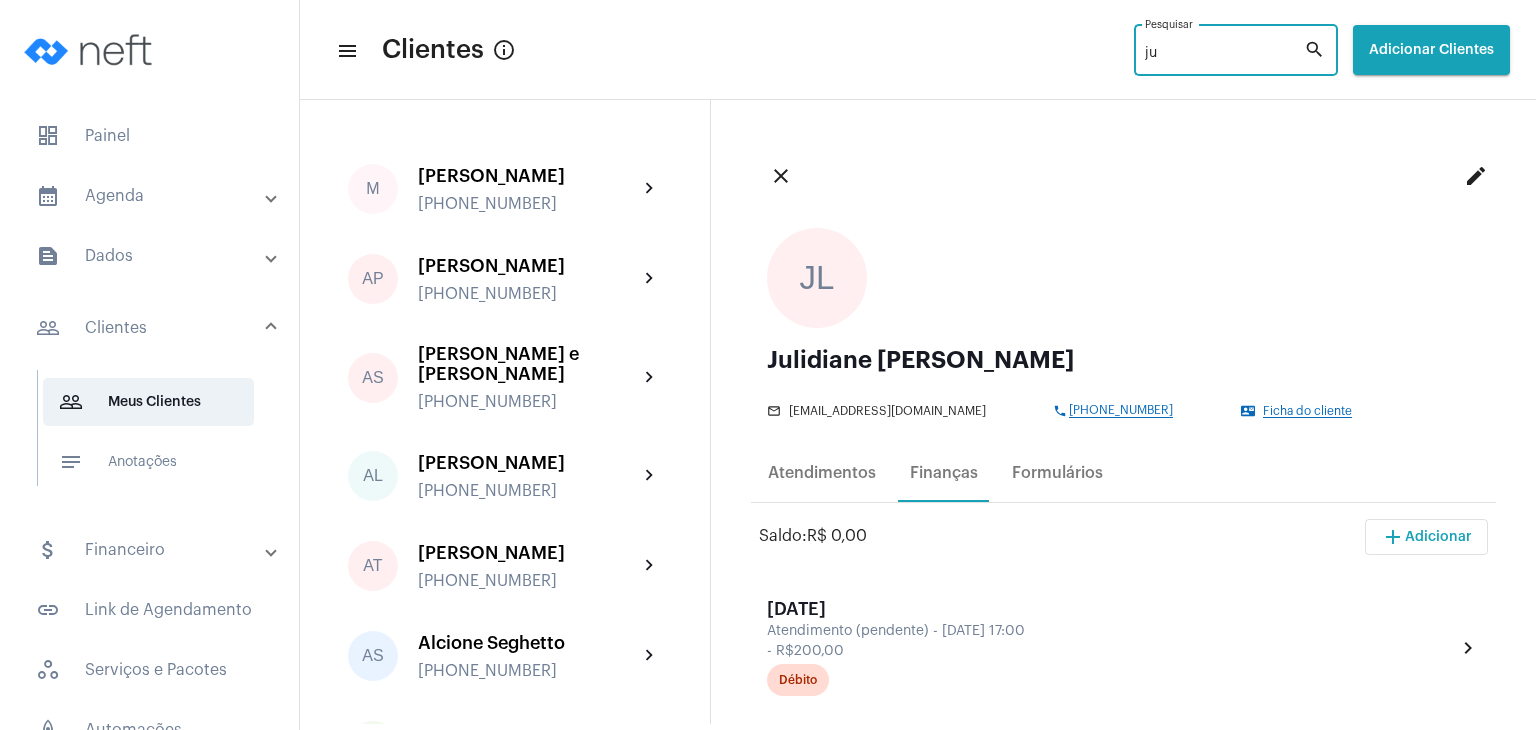 type on "j" 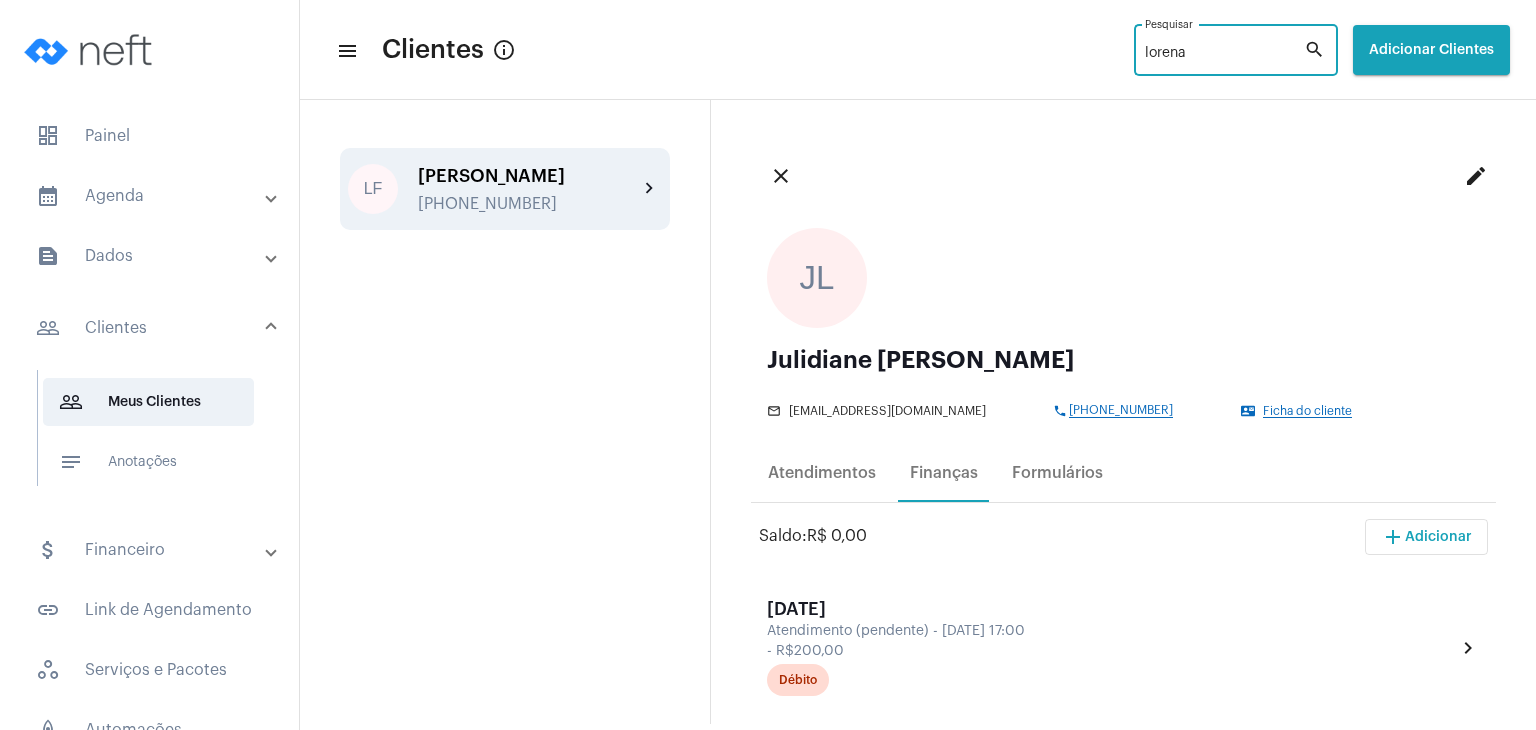type on "lorena" 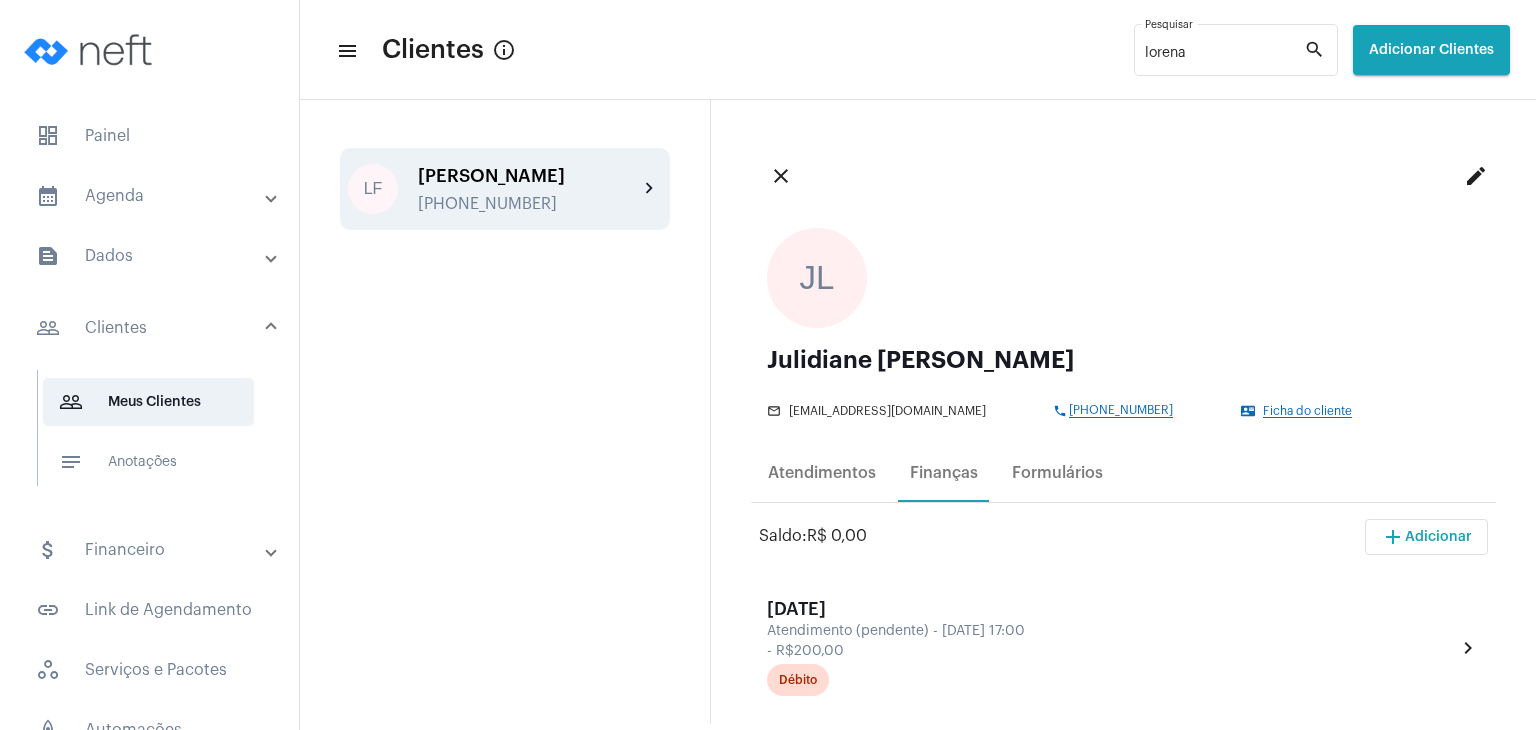 click on "[PHONE_NUMBER]" 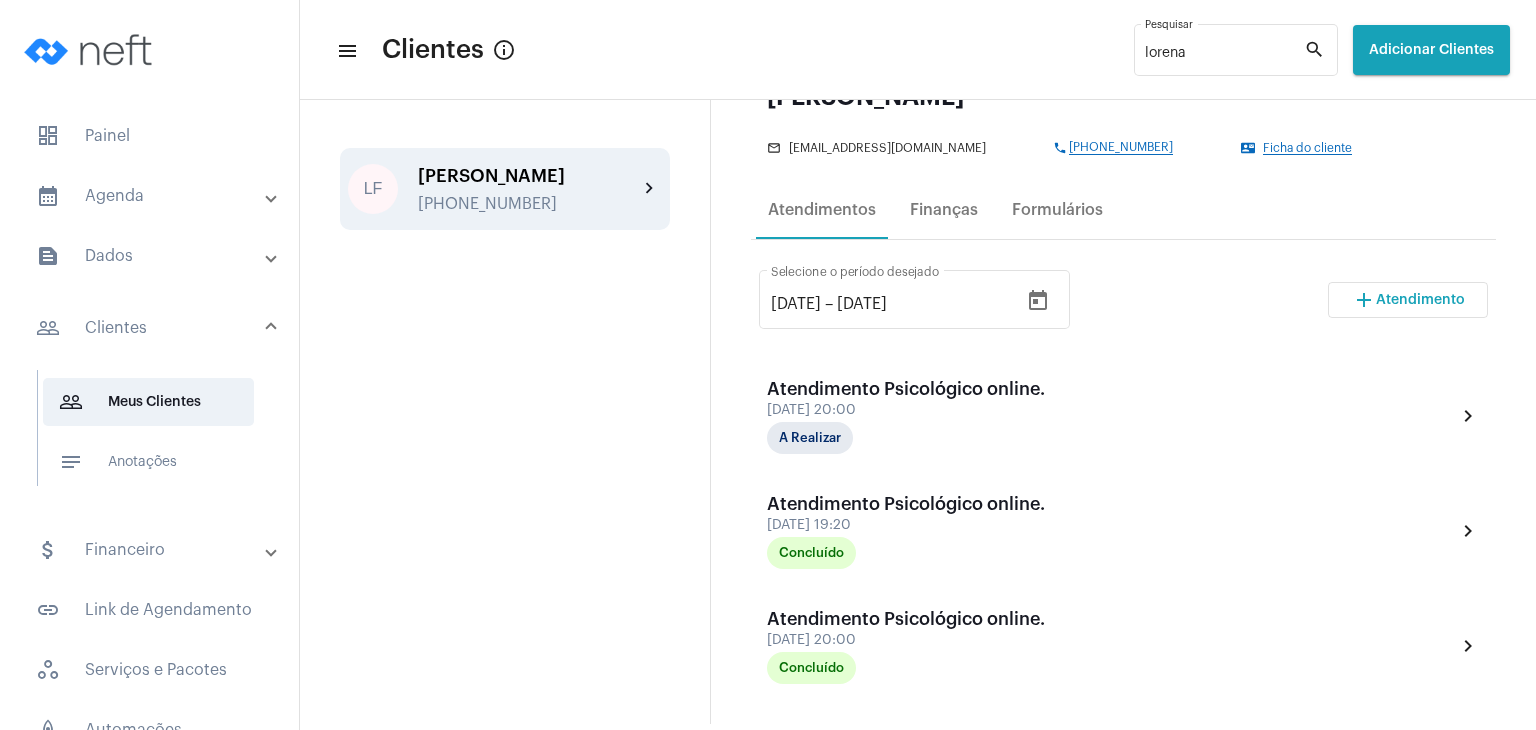 scroll, scrollTop: 300, scrollLeft: 0, axis: vertical 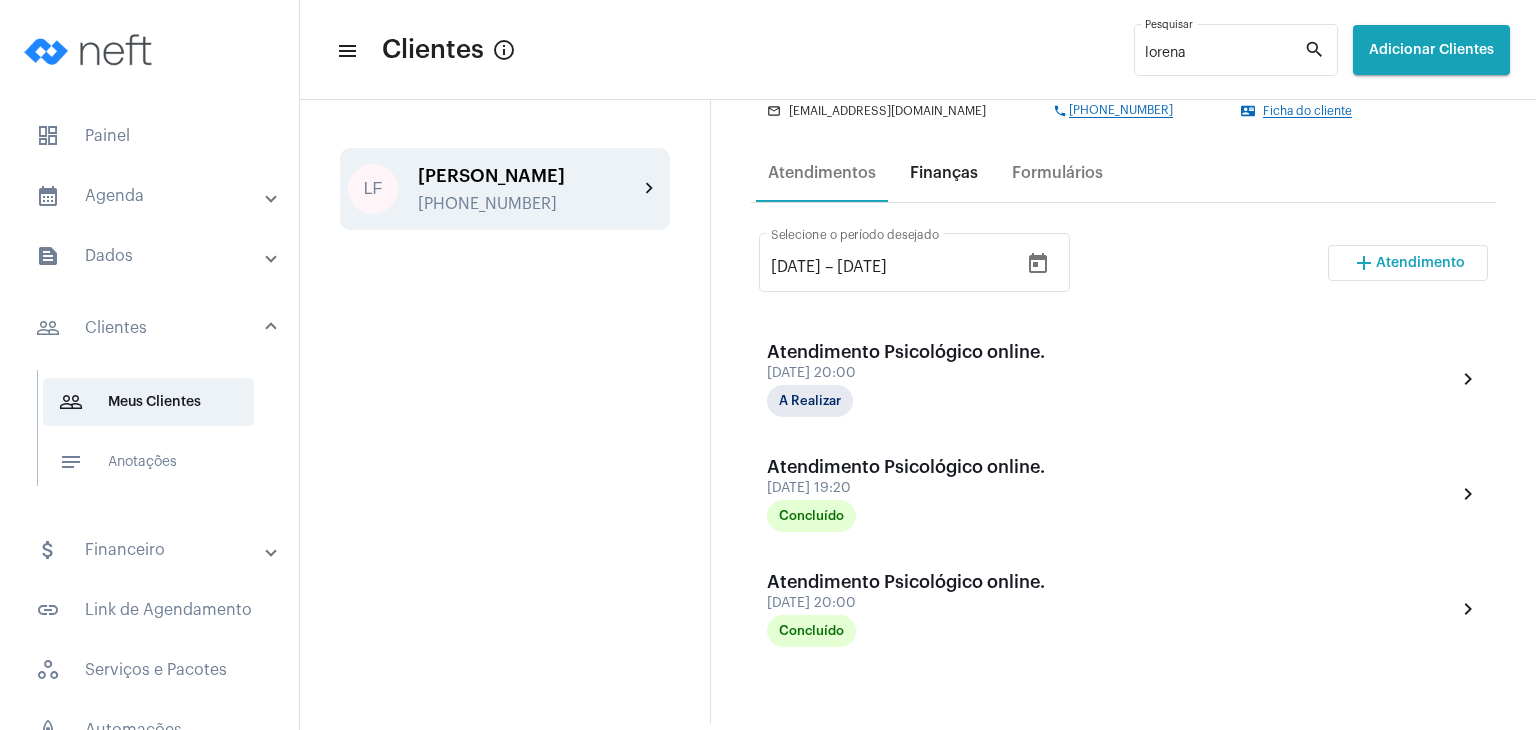 click on "Finanças" at bounding box center [944, 173] 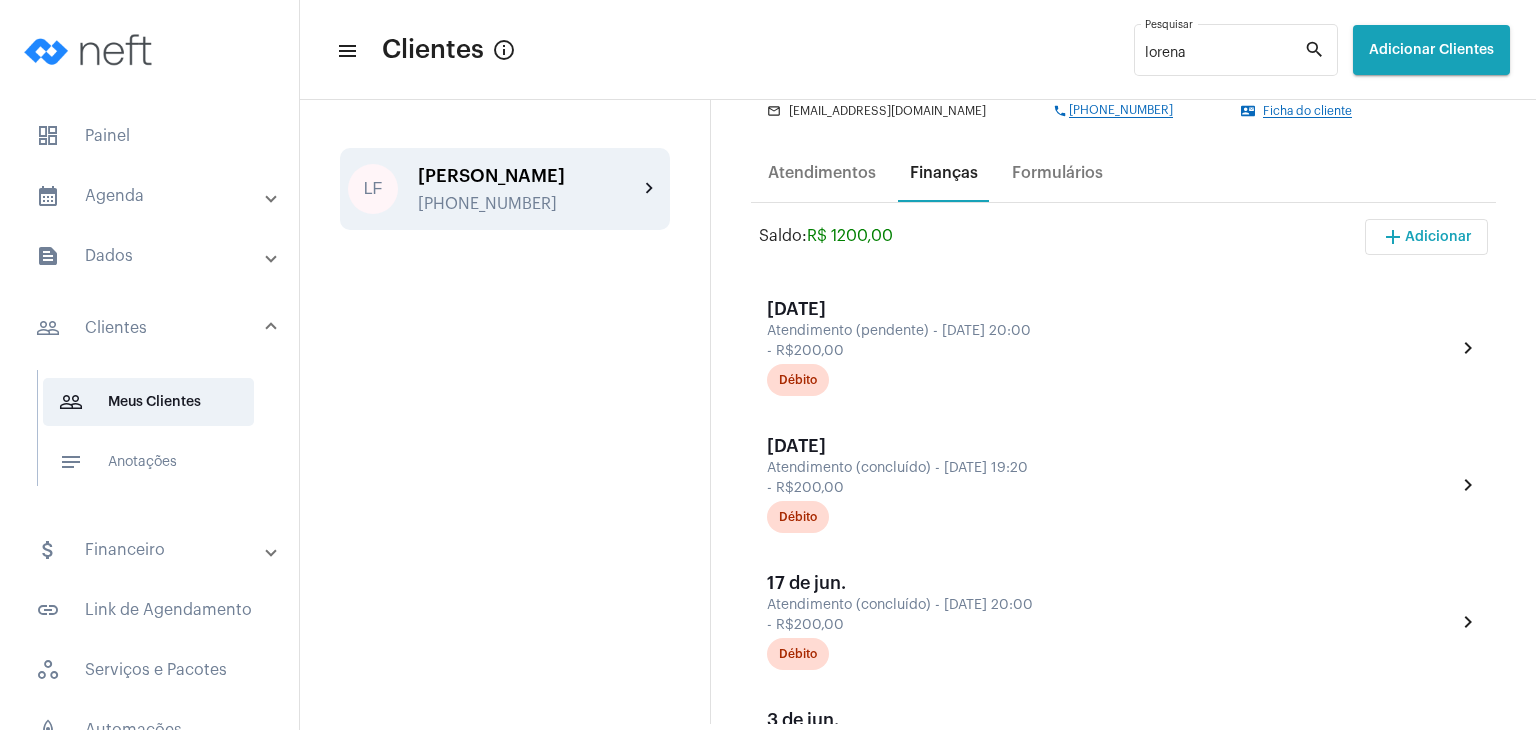 scroll, scrollTop: 500, scrollLeft: 0, axis: vertical 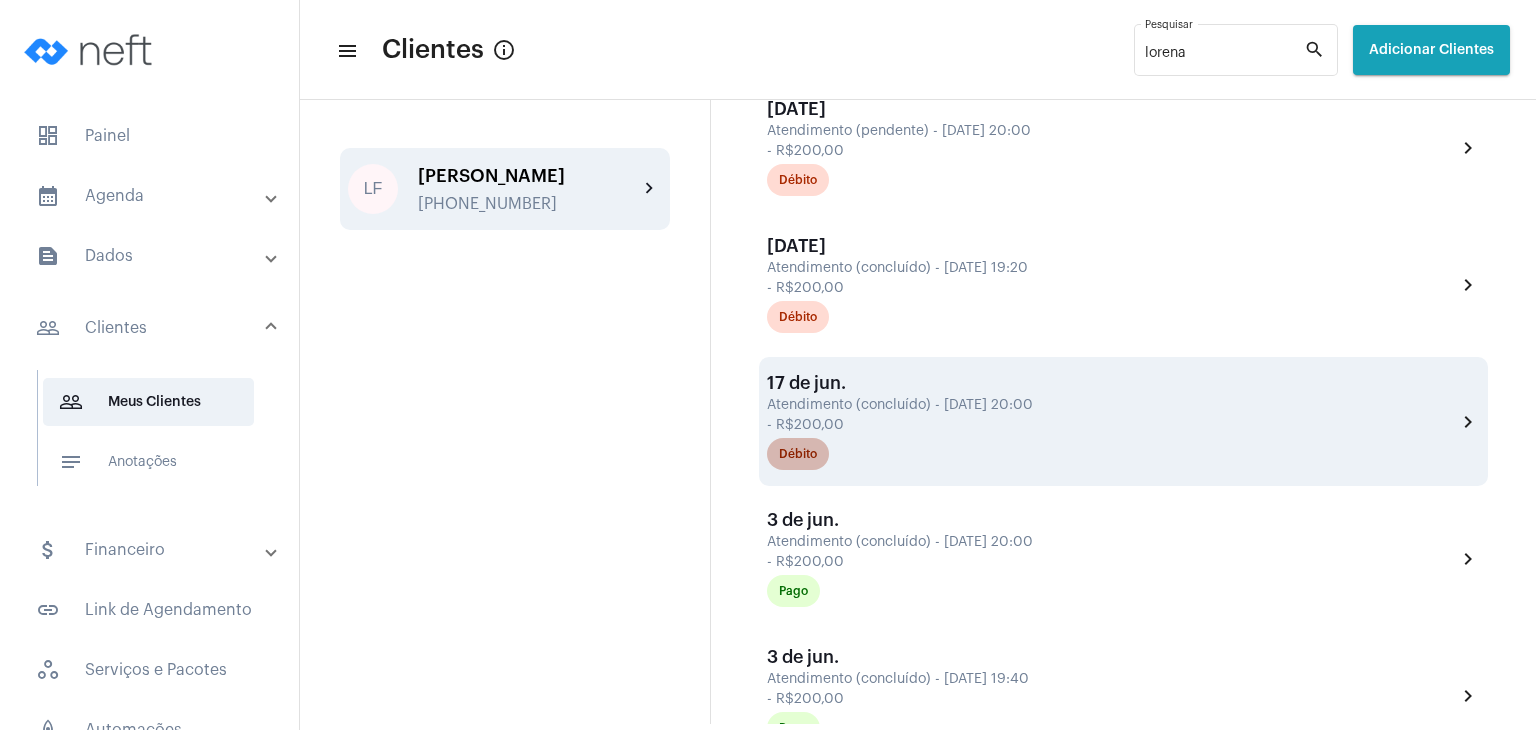 click on "Débito" at bounding box center (798, 454) 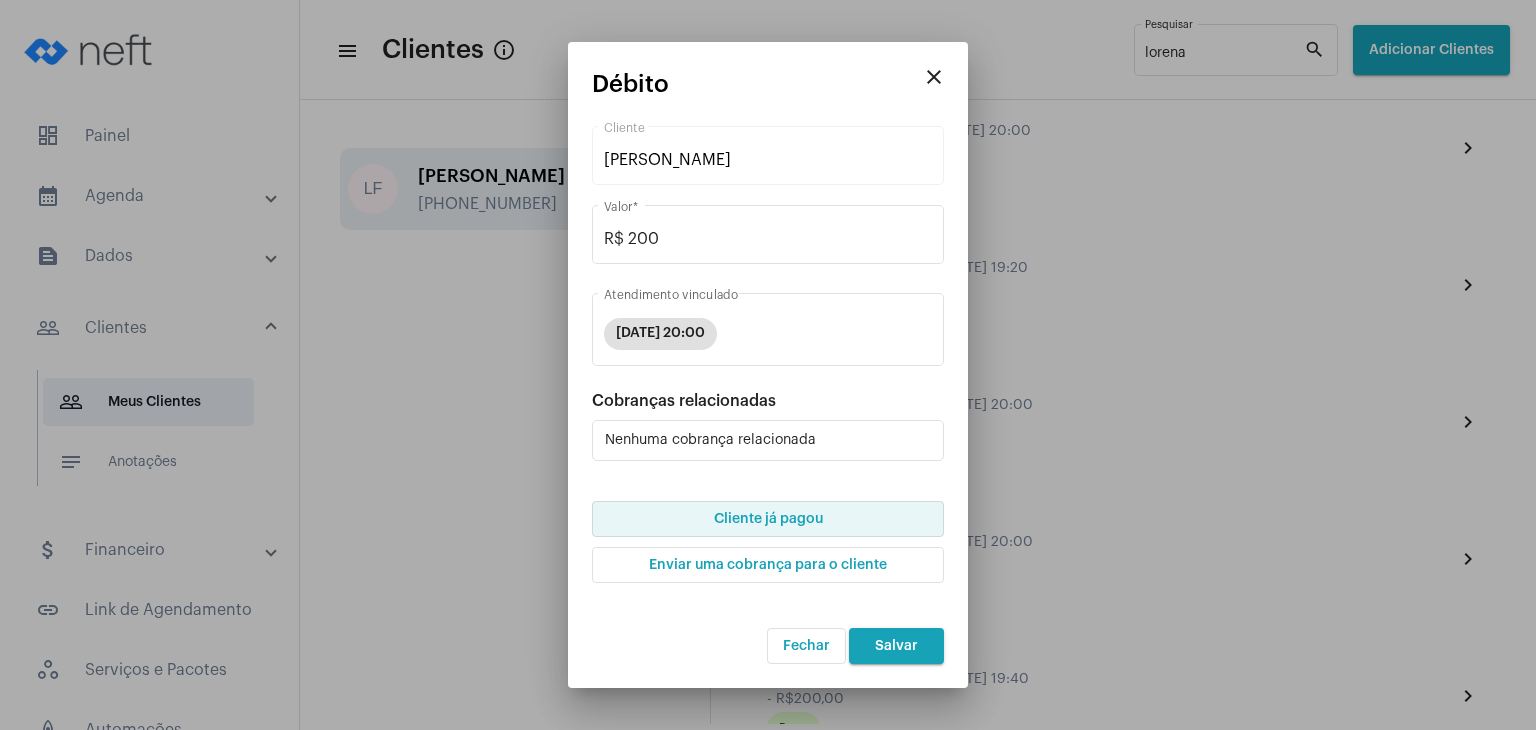 click on "Cliente já pagou" at bounding box center (768, 519) 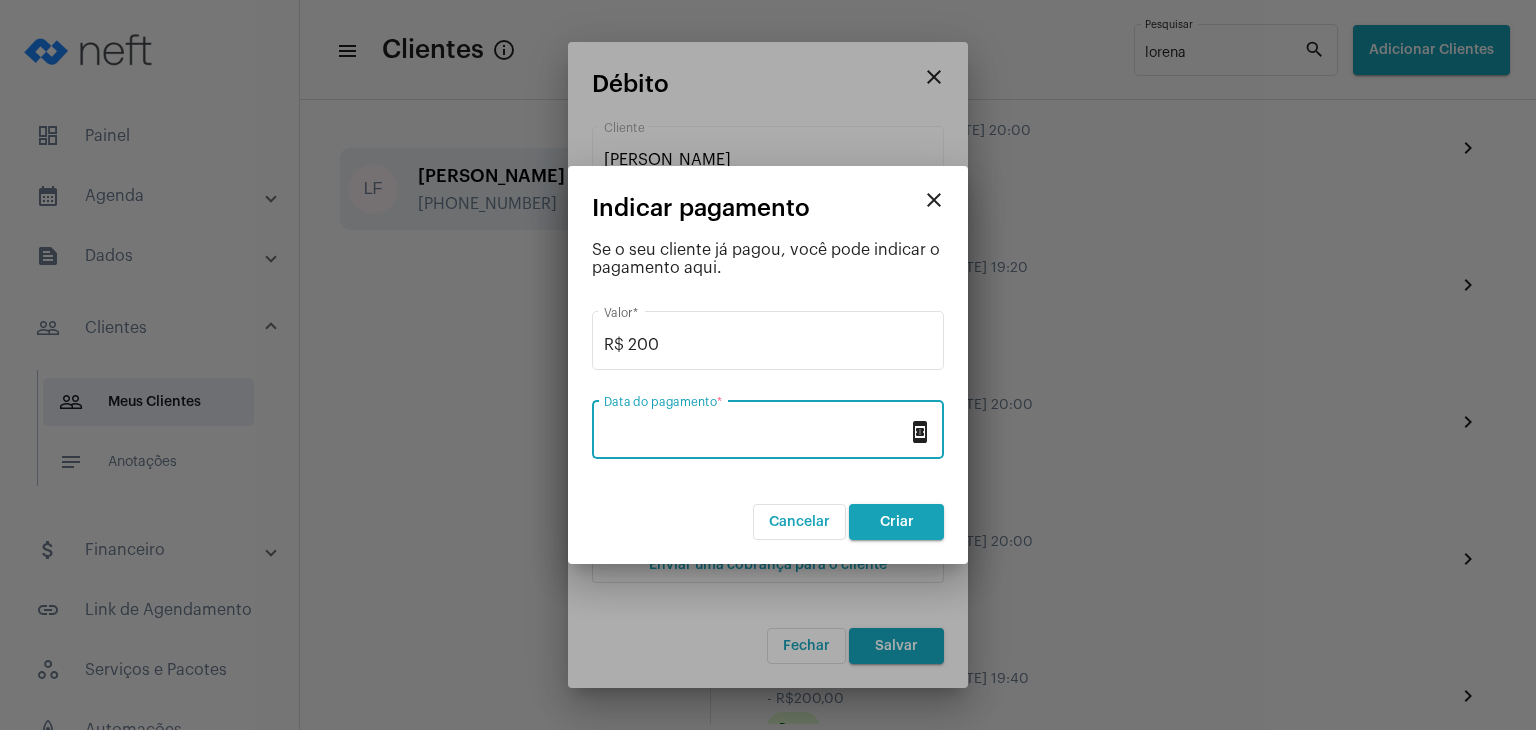 click on "Data do pagamento  *" at bounding box center (756, 434) 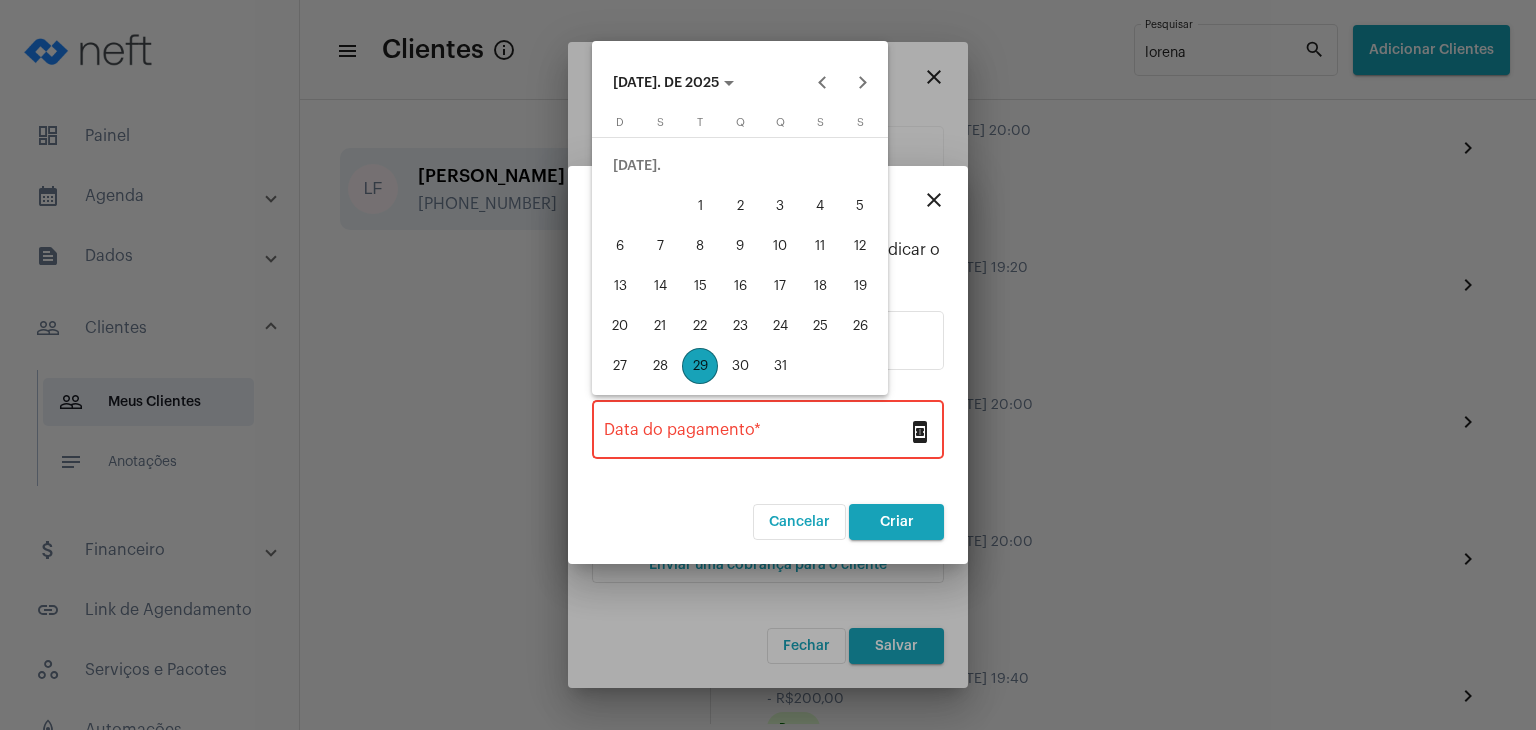 click on "8" at bounding box center [700, 246] 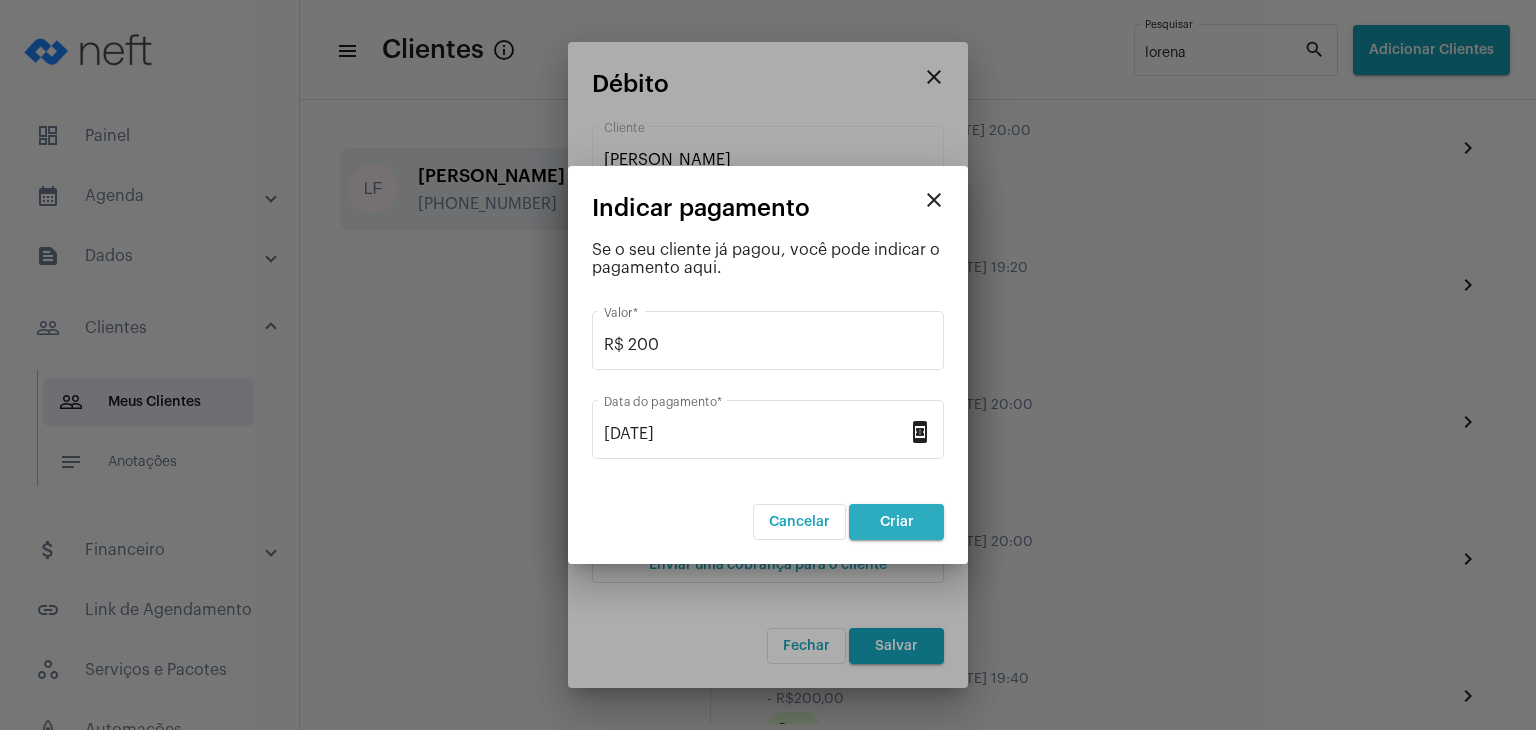 click on "Criar" at bounding box center (897, 522) 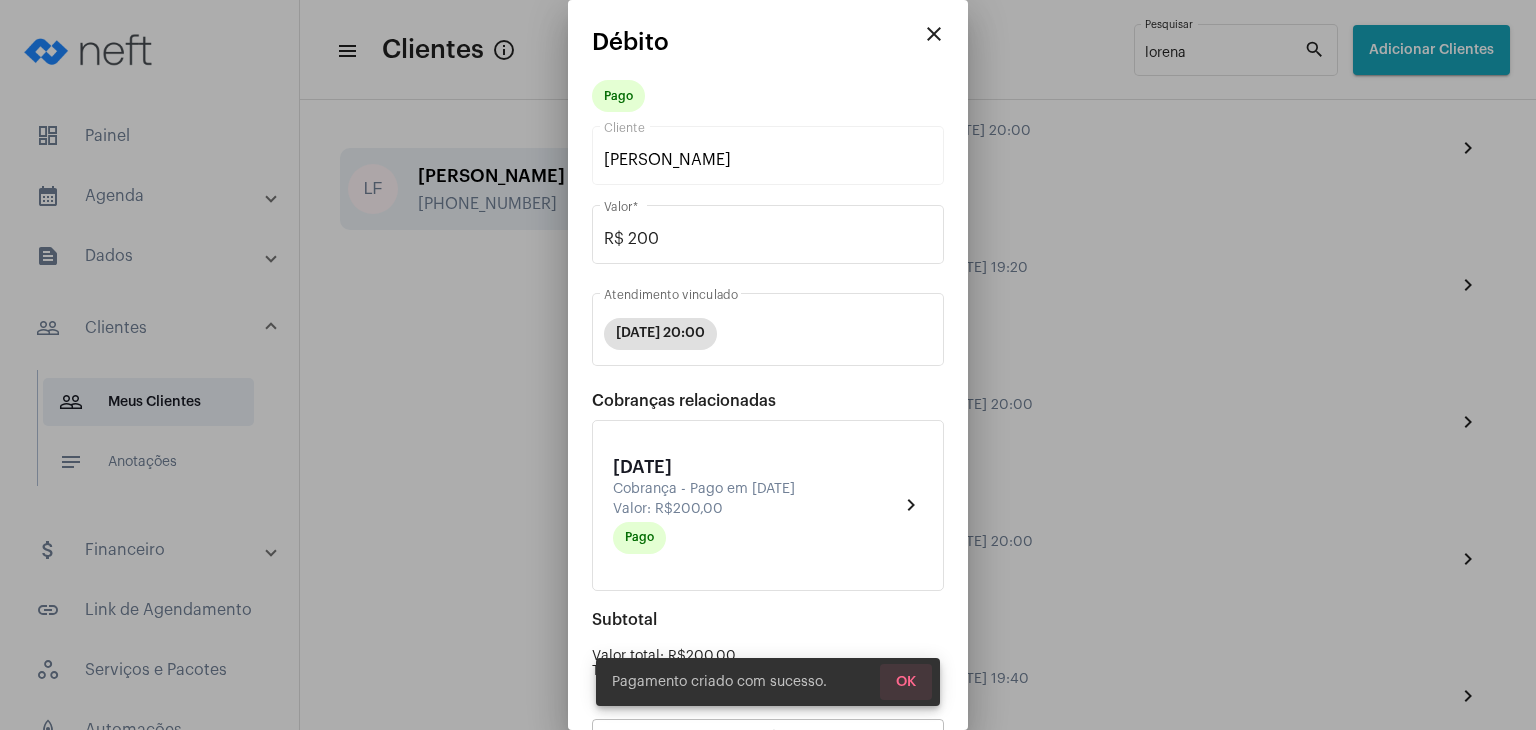click on "OK" at bounding box center (906, 682) 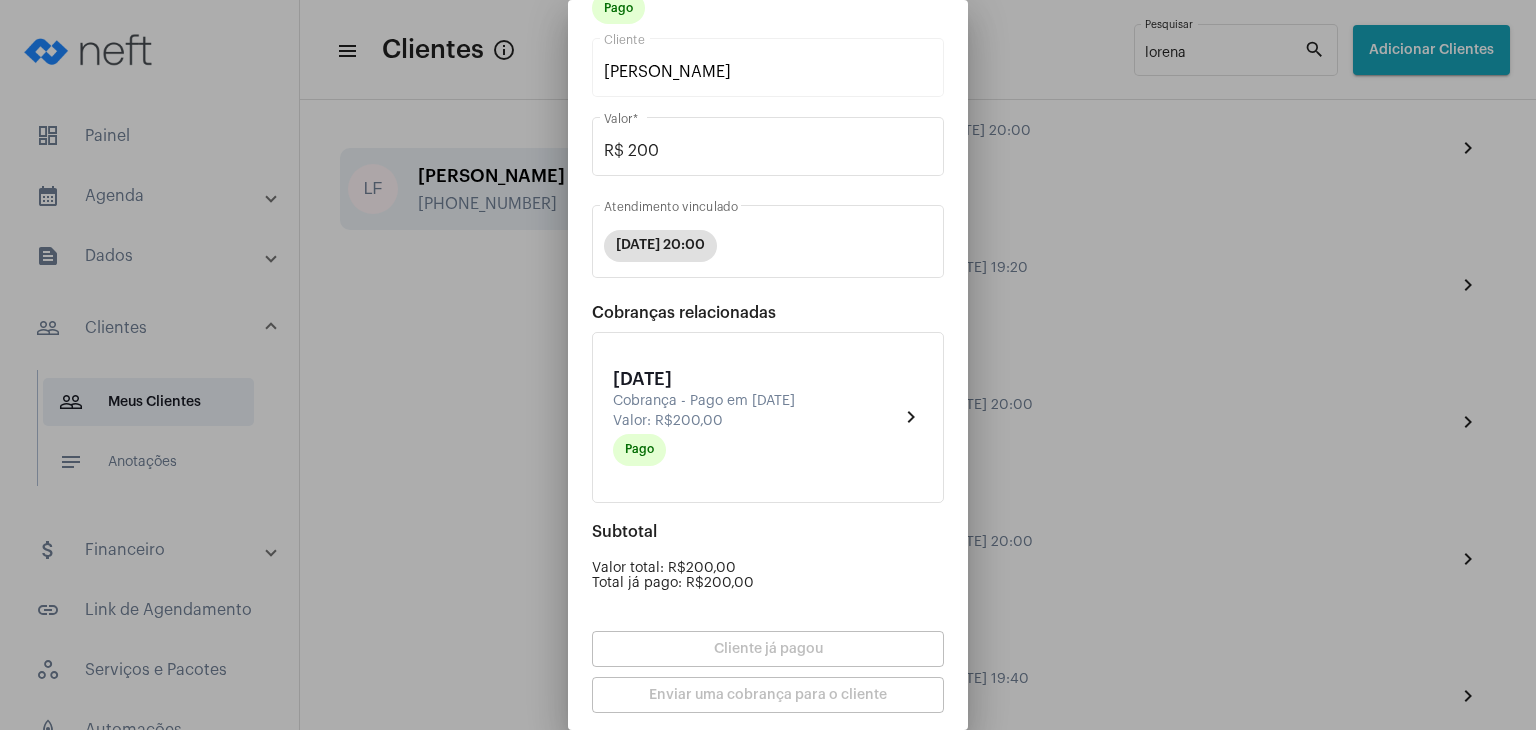 scroll, scrollTop: 174, scrollLeft: 0, axis: vertical 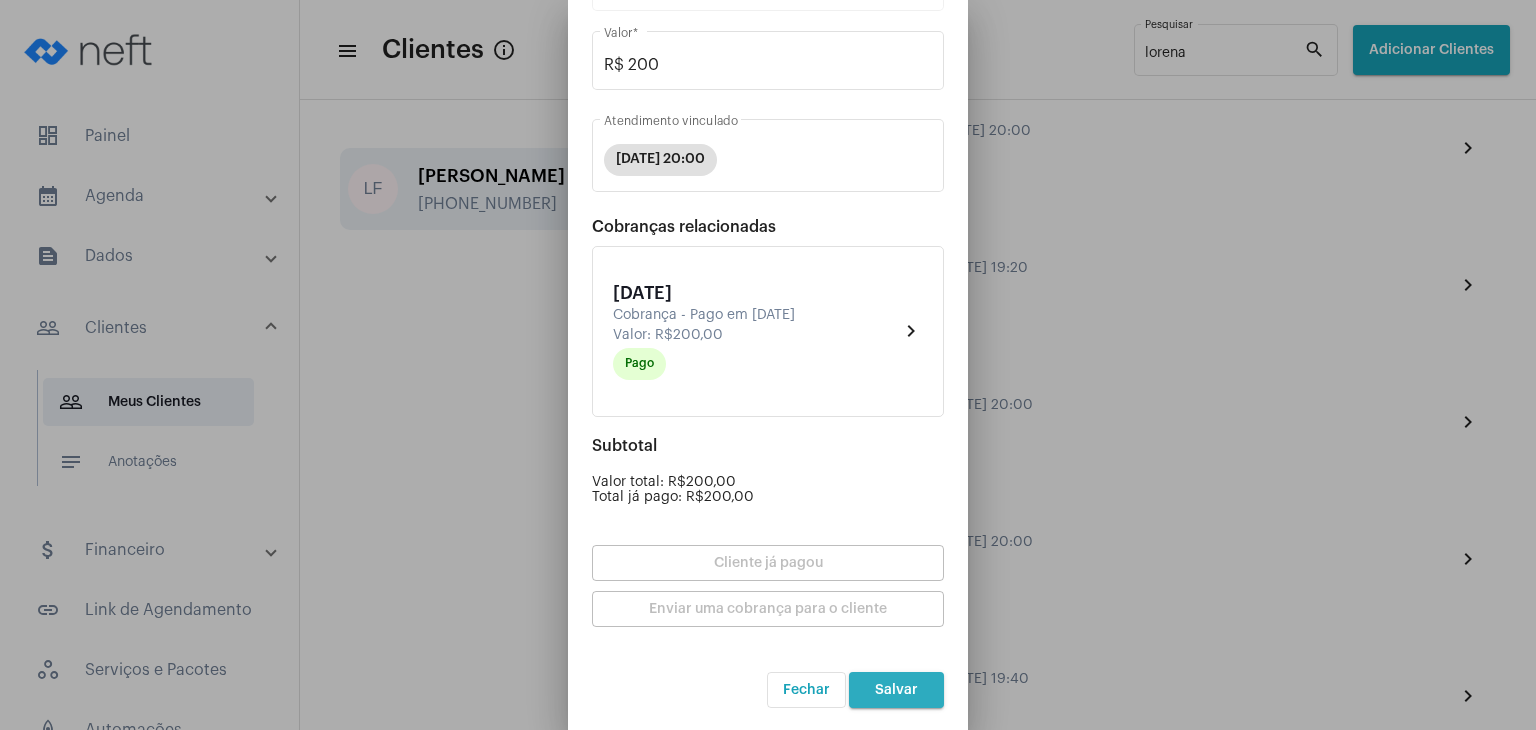 click on "Salvar" at bounding box center (896, 690) 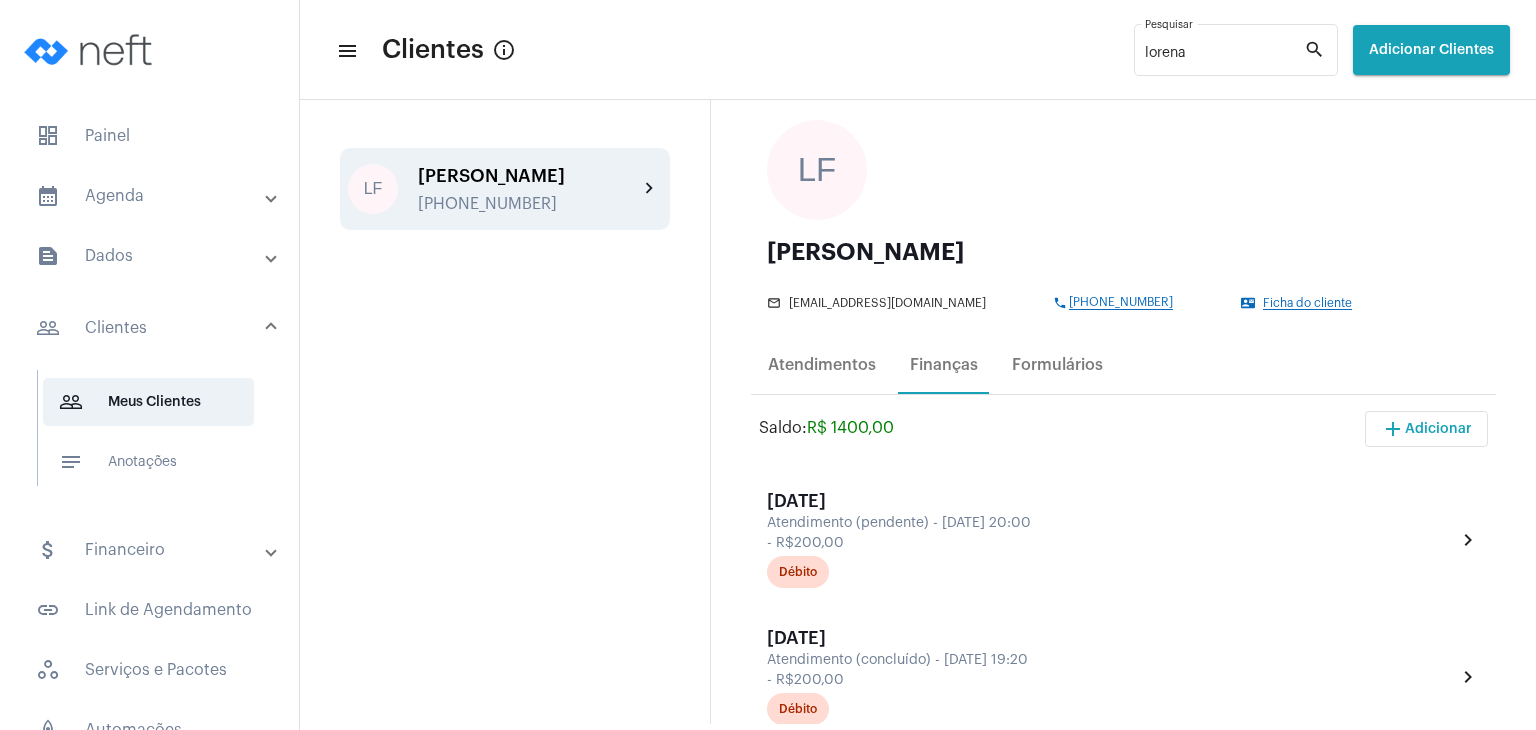 scroll, scrollTop: 100, scrollLeft: 0, axis: vertical 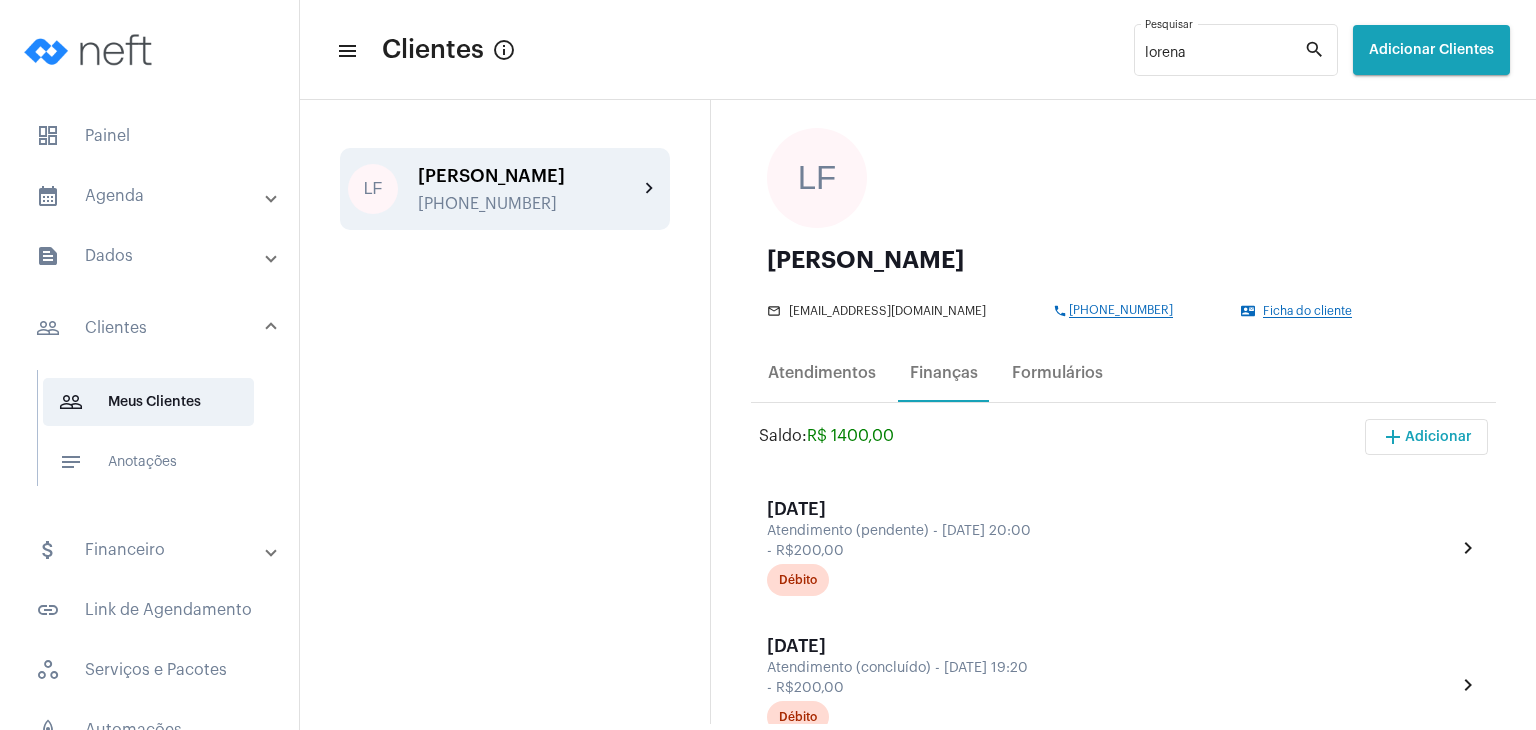 click on "Ficha do cliente" 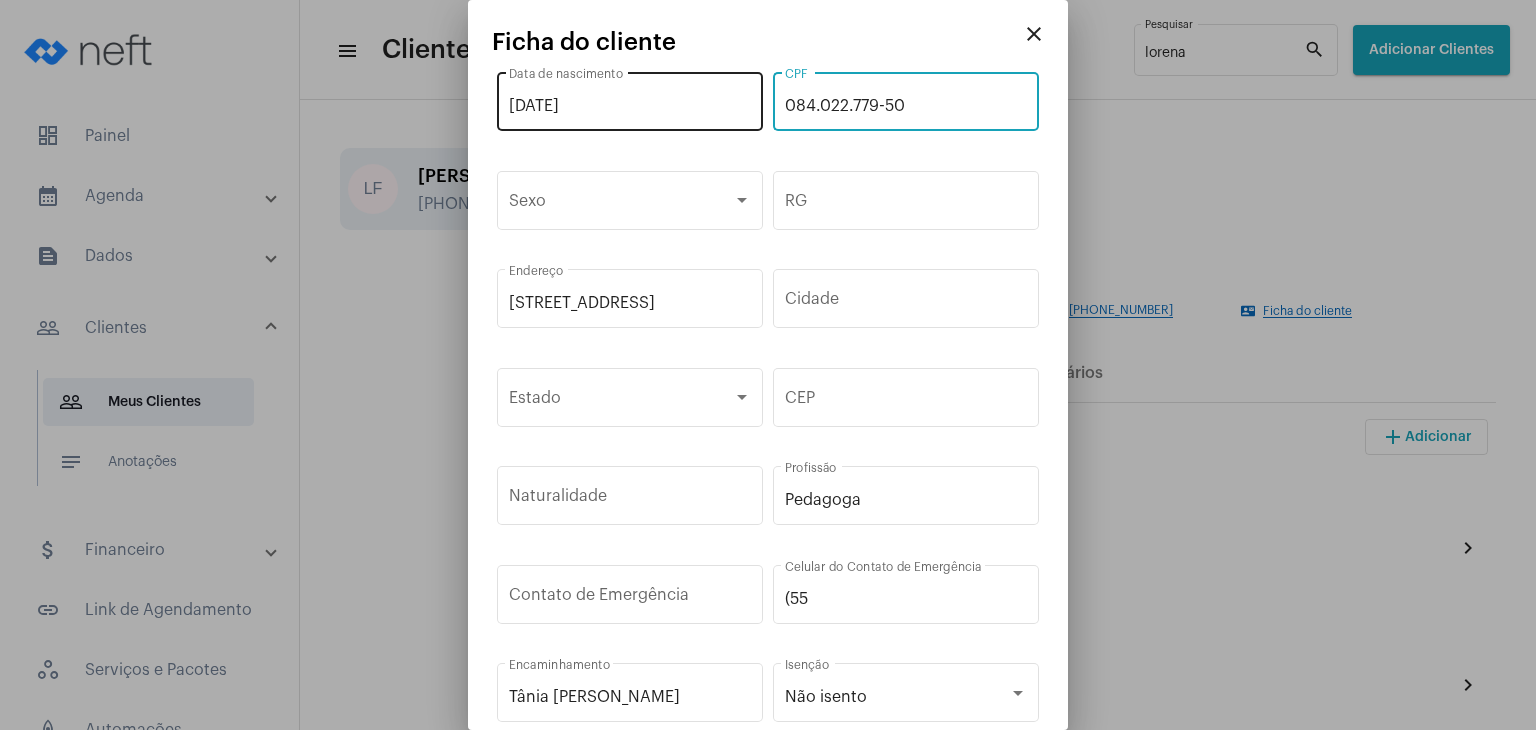 drag, startPoint x: 904, startPoint y: 106, endPoint x: 755, endPoint y: 106, distance: 149 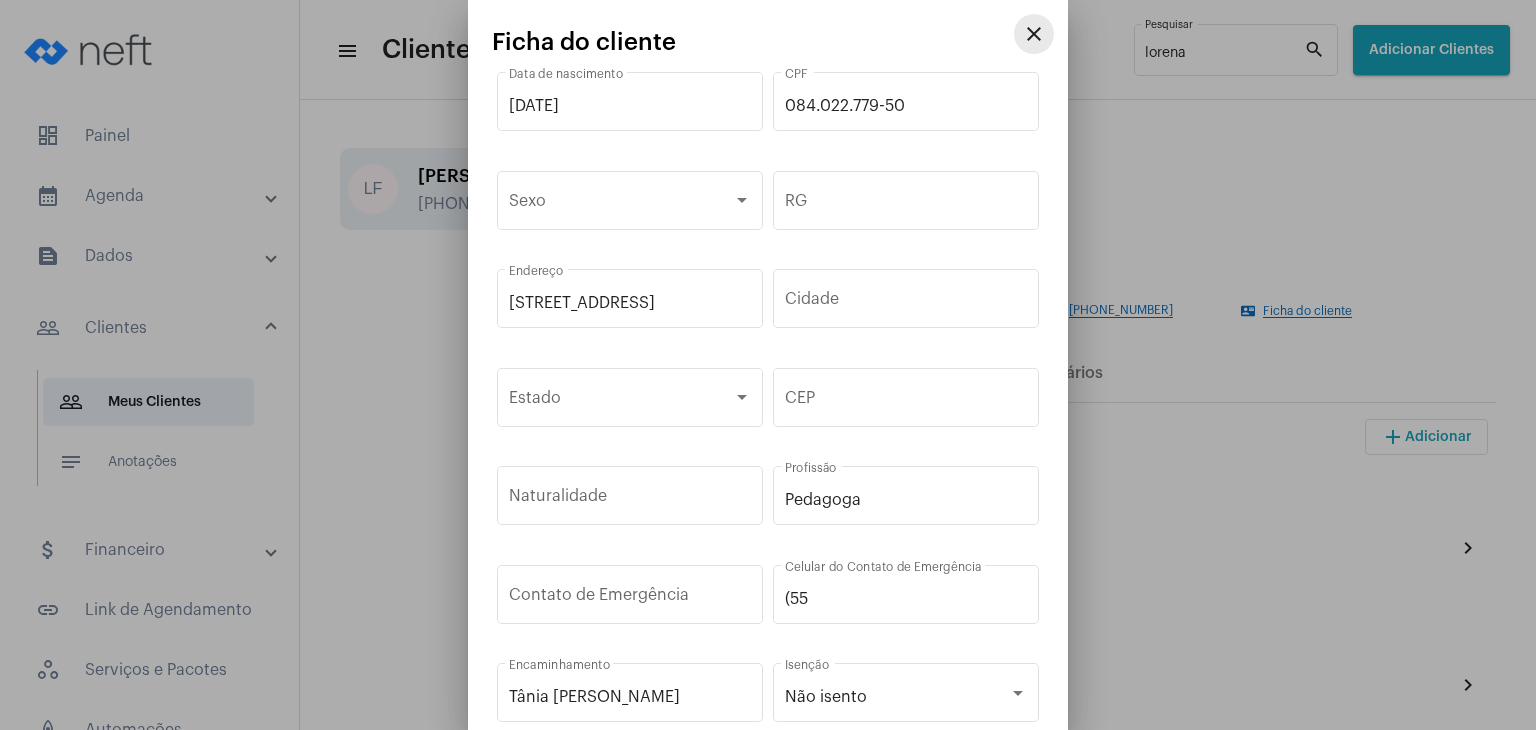 click on "close" at bounding box center (1034, 34) 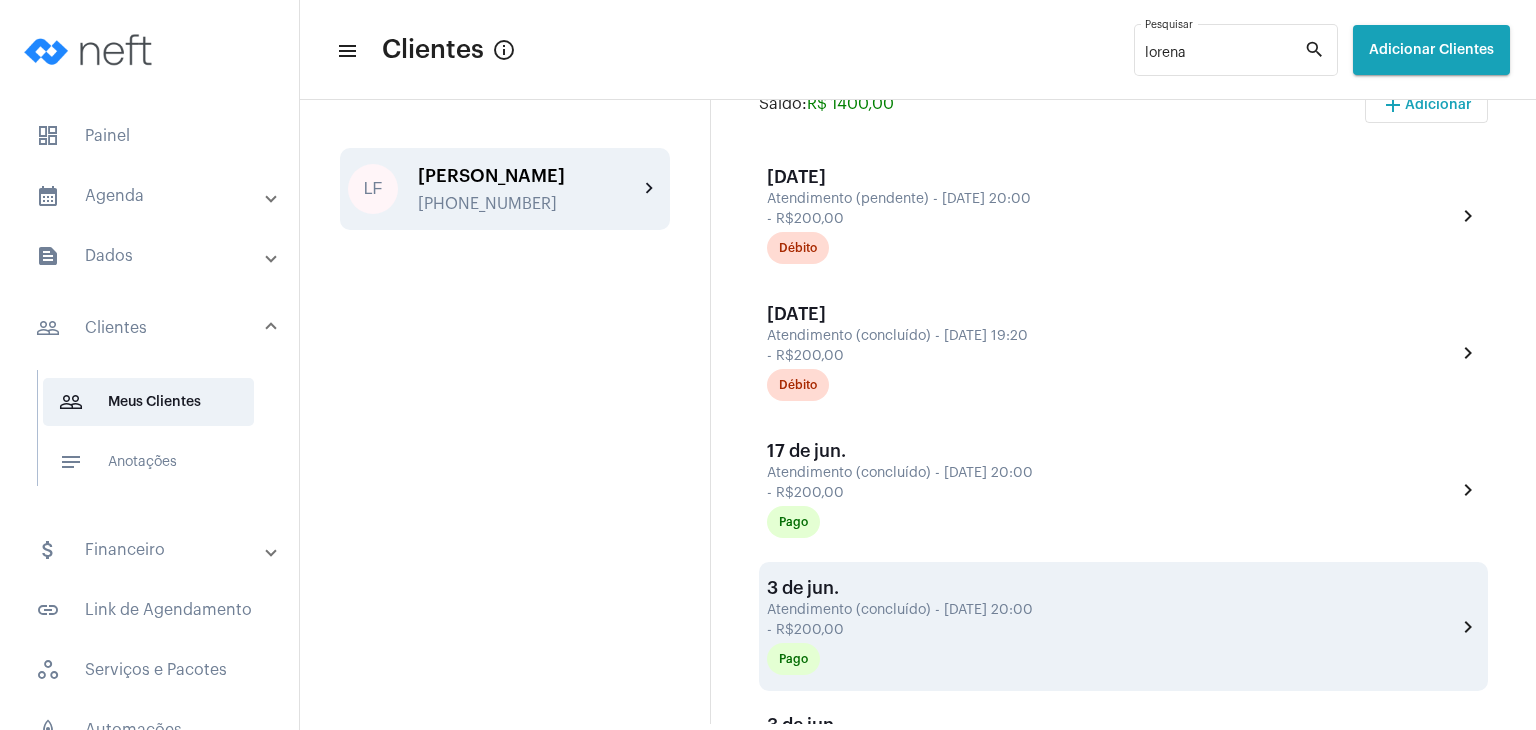 scroll, scrollTop: 400, scrollLeft: 0, axis: vertical 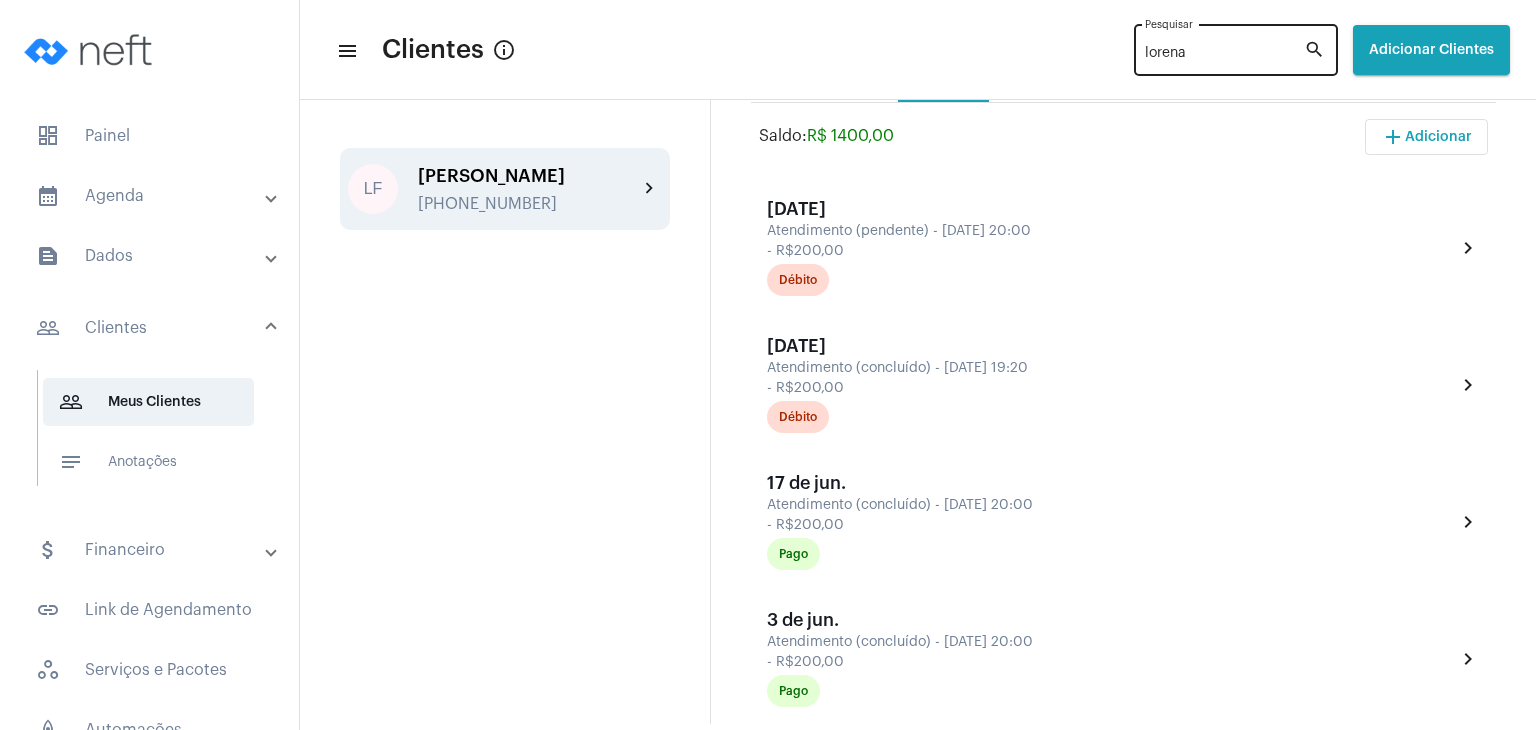 click on "lorena" at bounding box center [1224, 54] 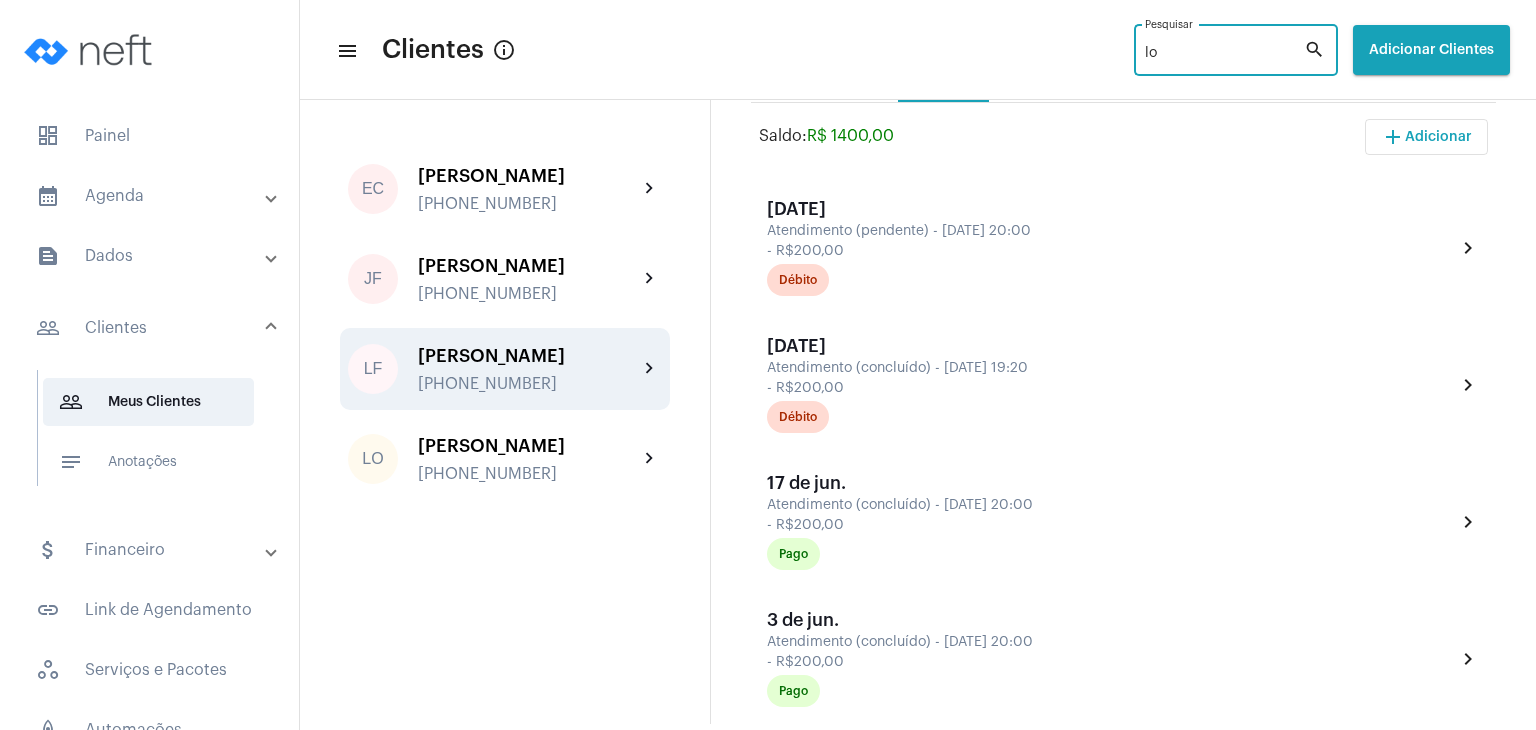 type on "l" 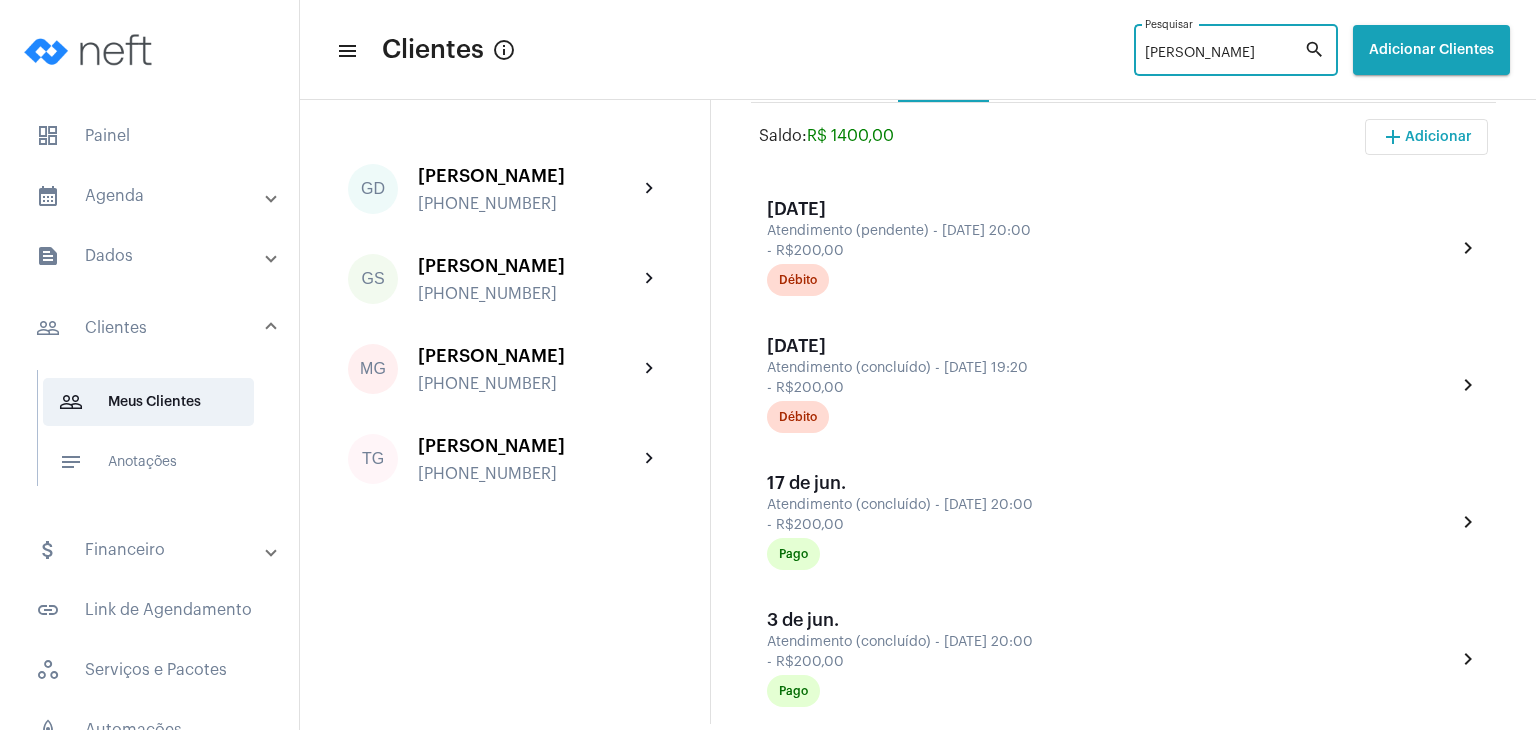 type on "[PERSON_NAME]" 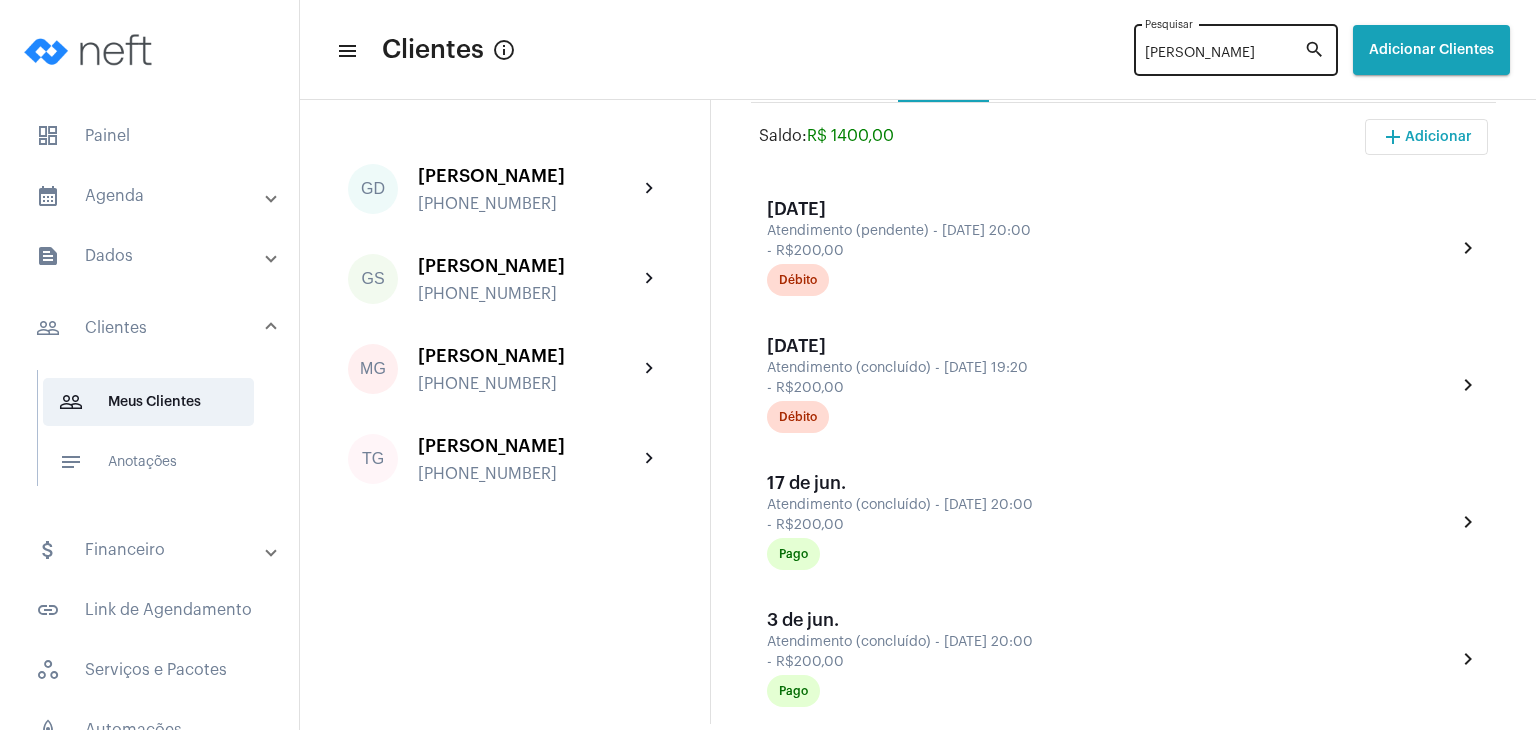 click on "search" 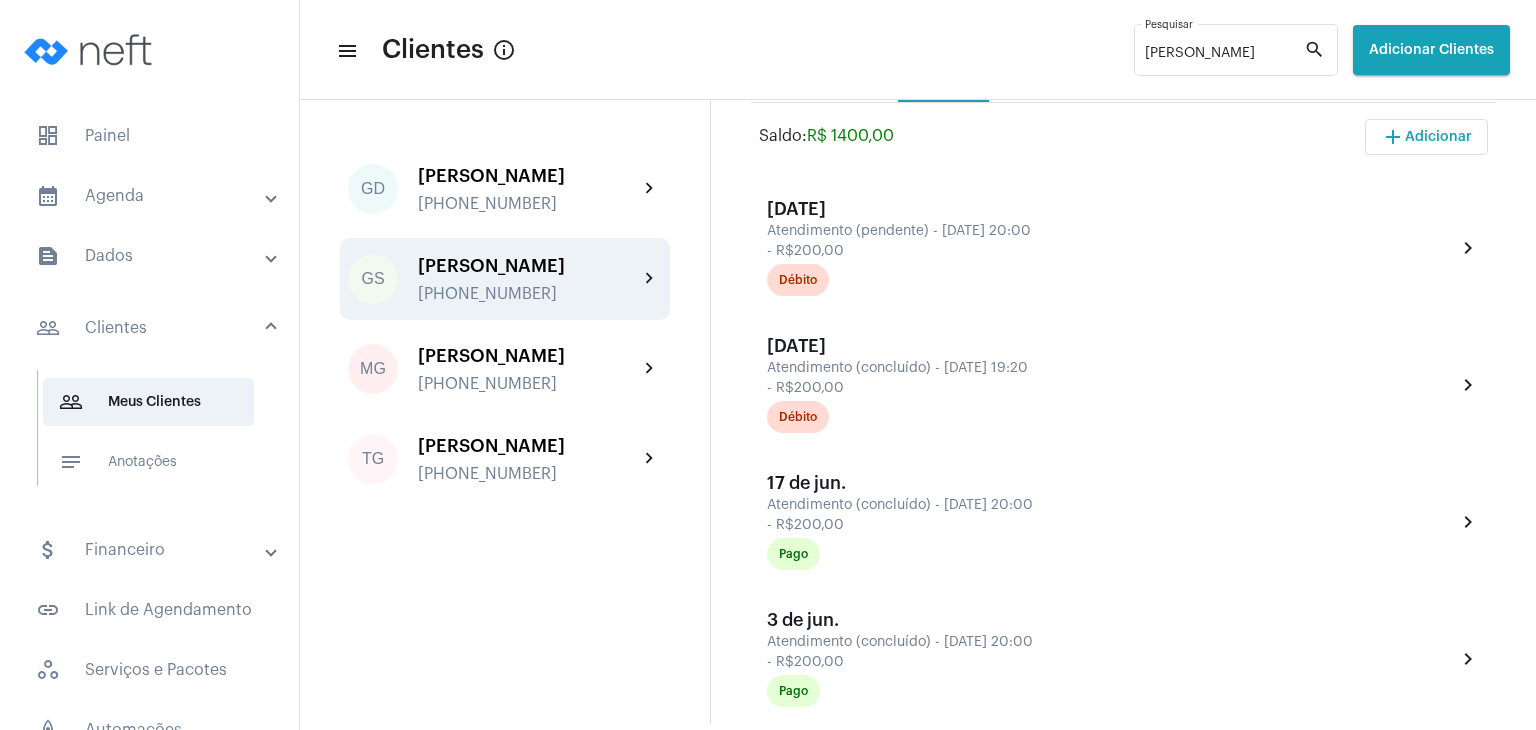 click on "[PHONE_NUMBER]" 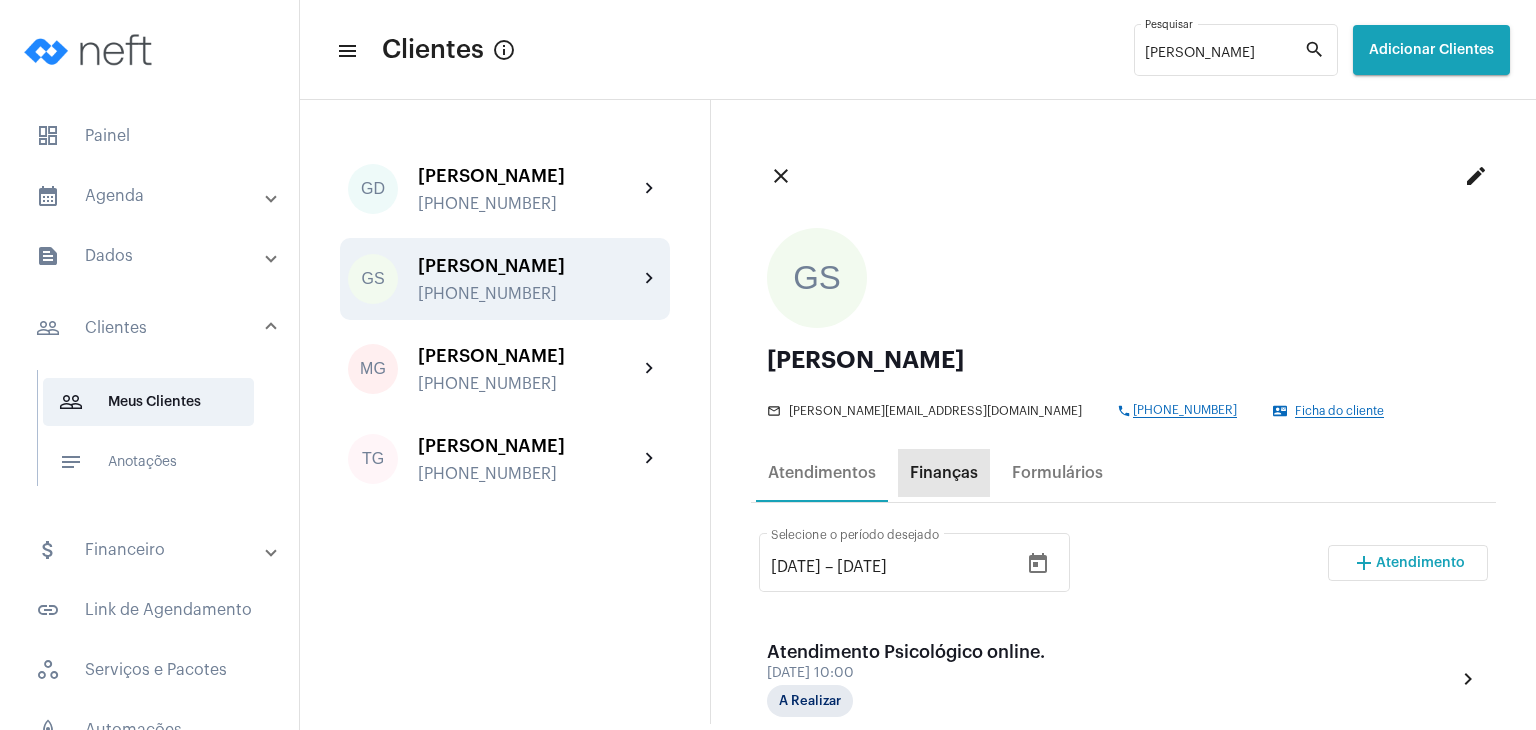 click on "Finanças" at bounding box center (944, 473) 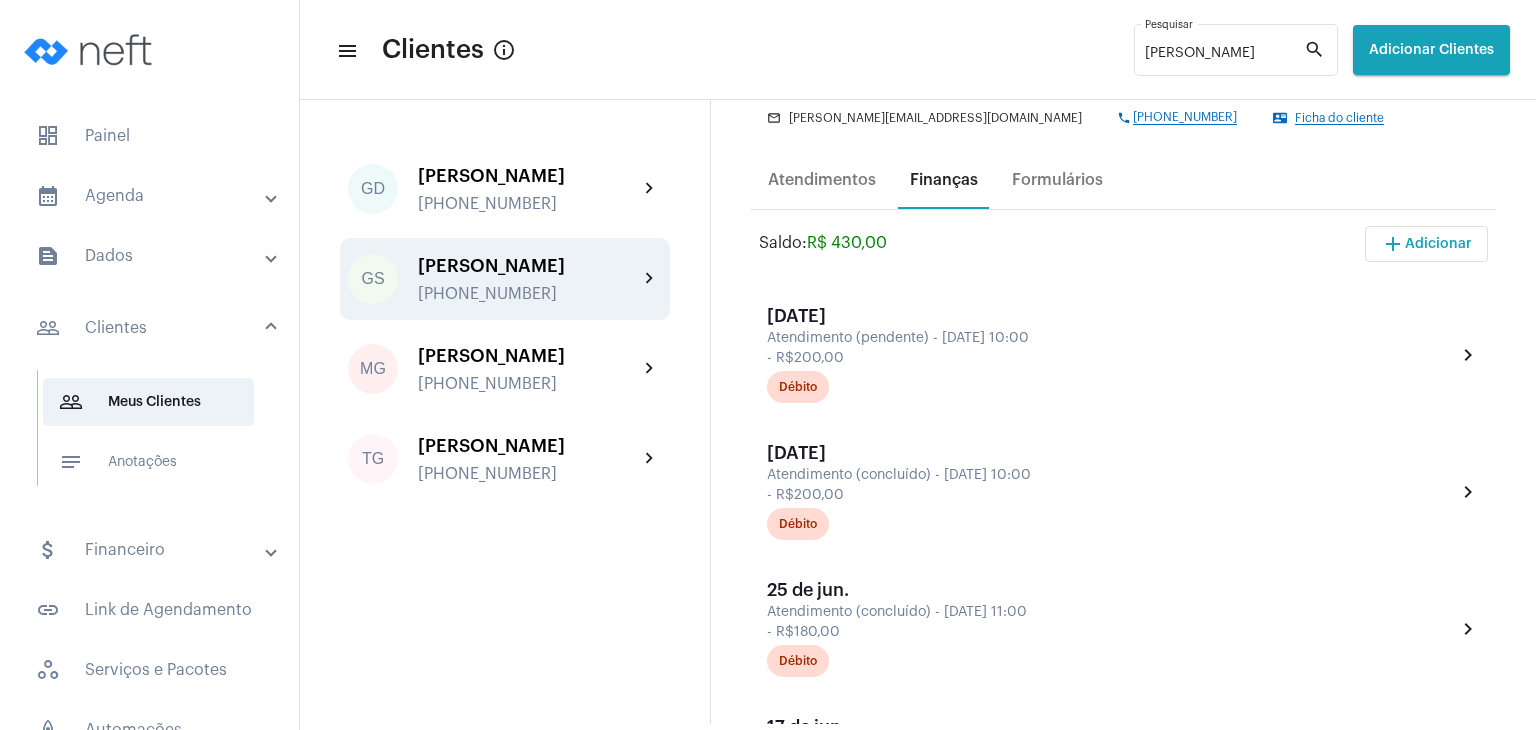 scroll, scrollTop: 200, scrollLeft: 0, axis: vertical 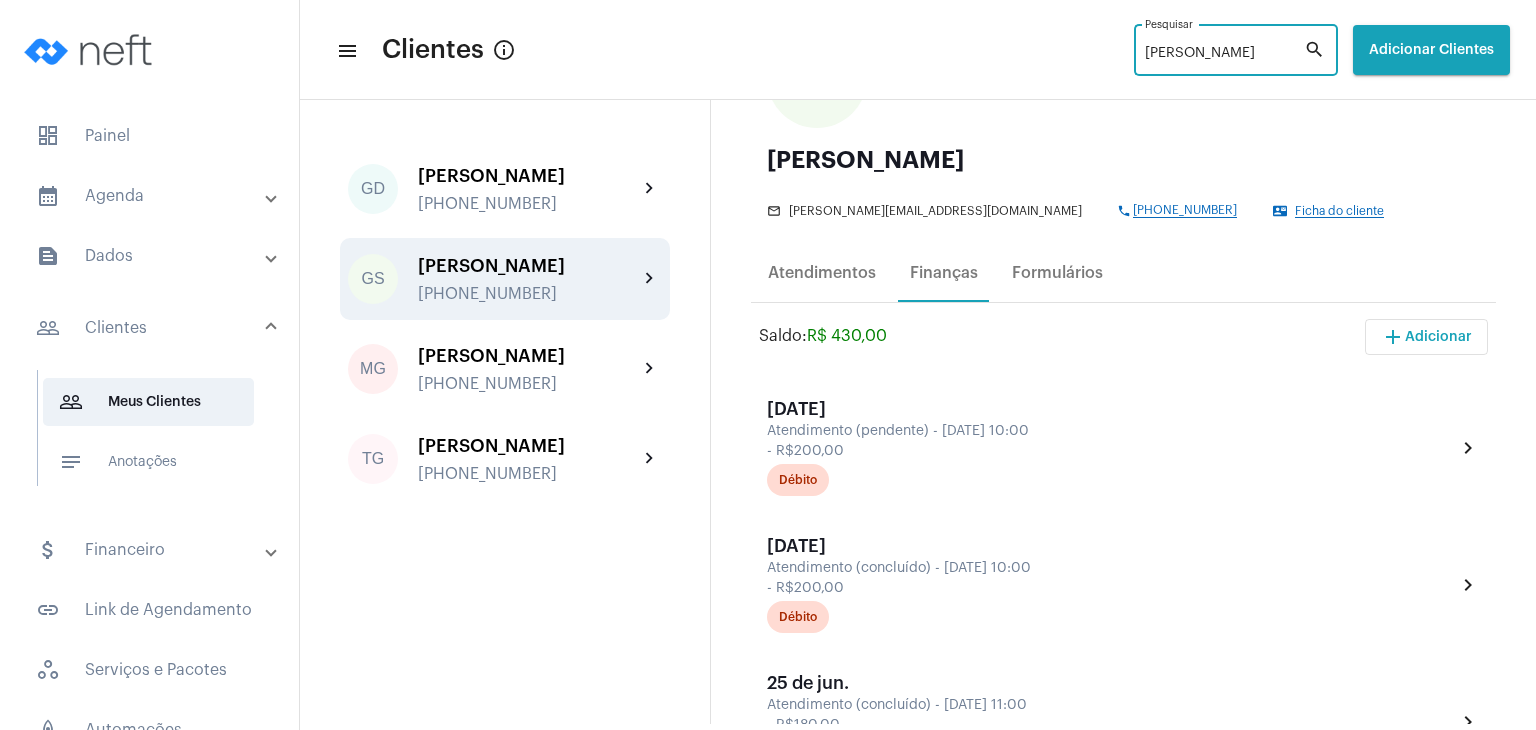 click on "[PERSON_NAME]" at bounding box center (1224, 54) 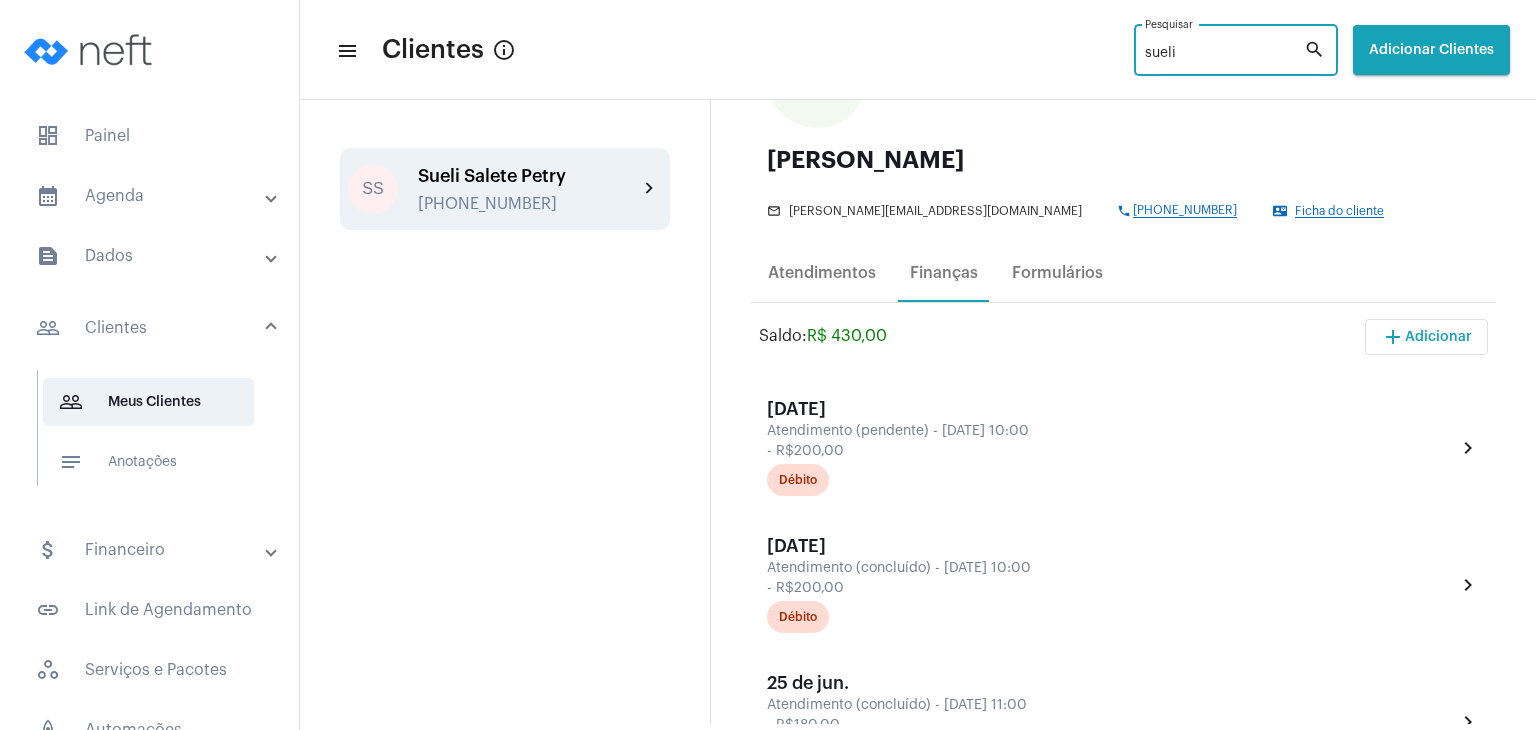 type on "sueli" 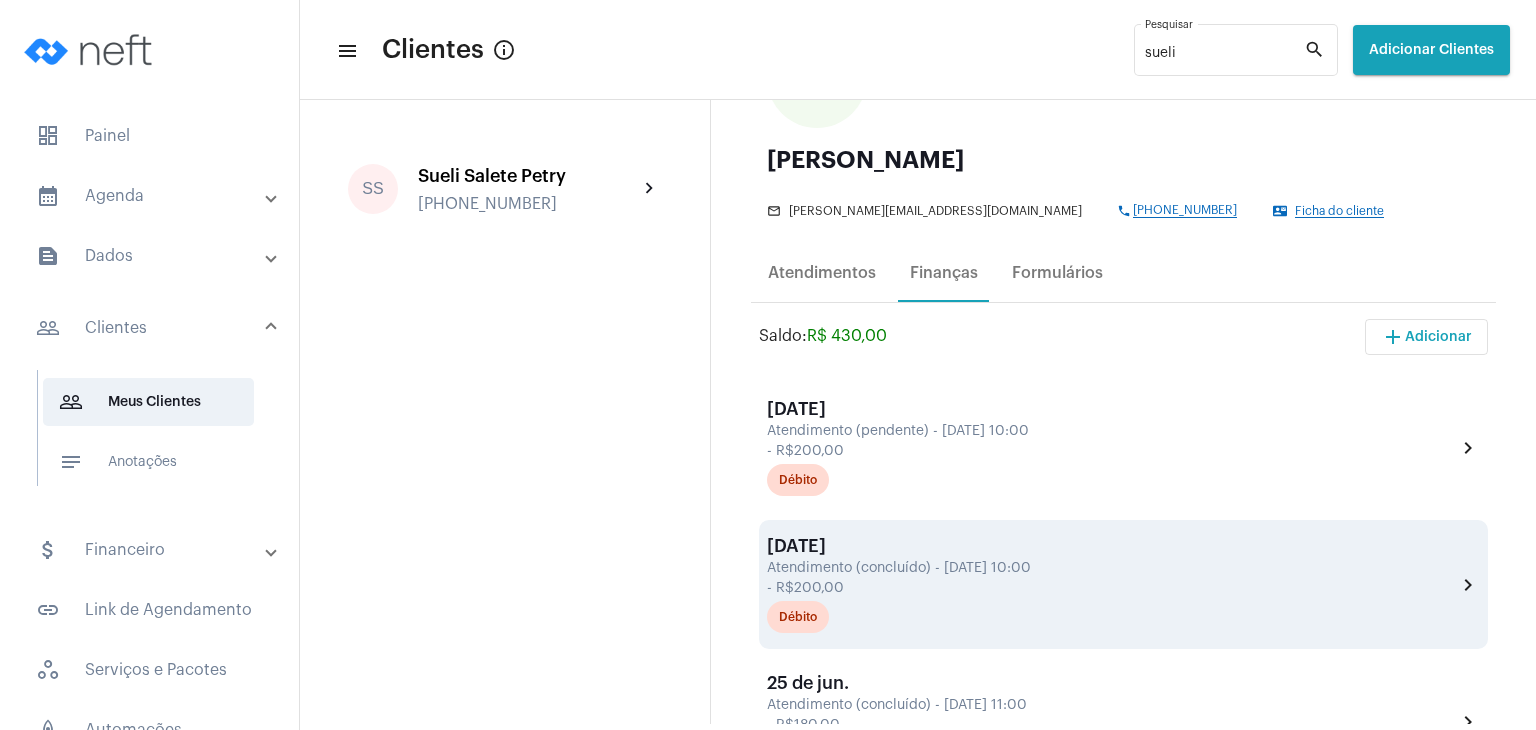 drag, startPoint x: 504, startPoint y: 198, endPoint x: 1375, endPoint y: 633, distance: 973.5841 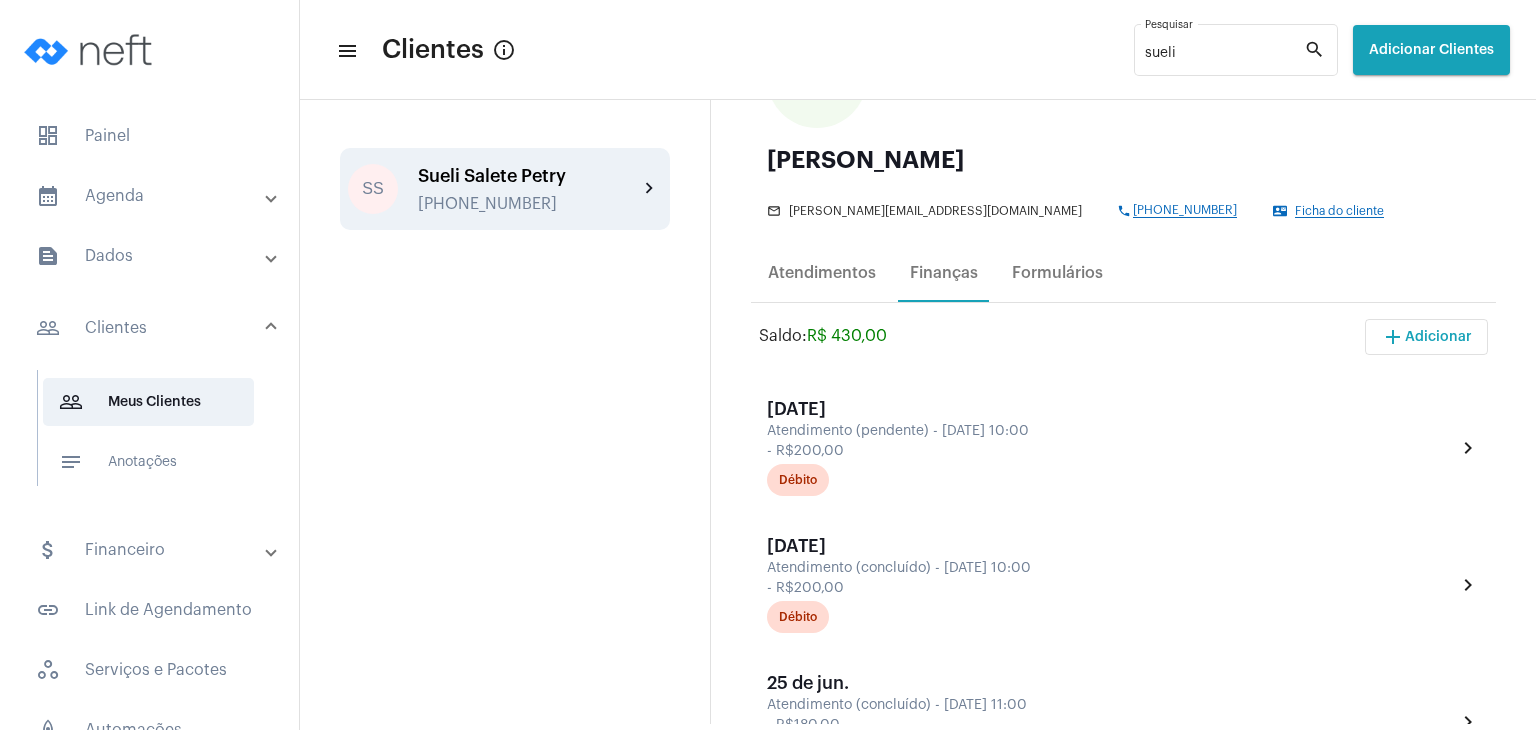 click on "Sueli Salete Petry" 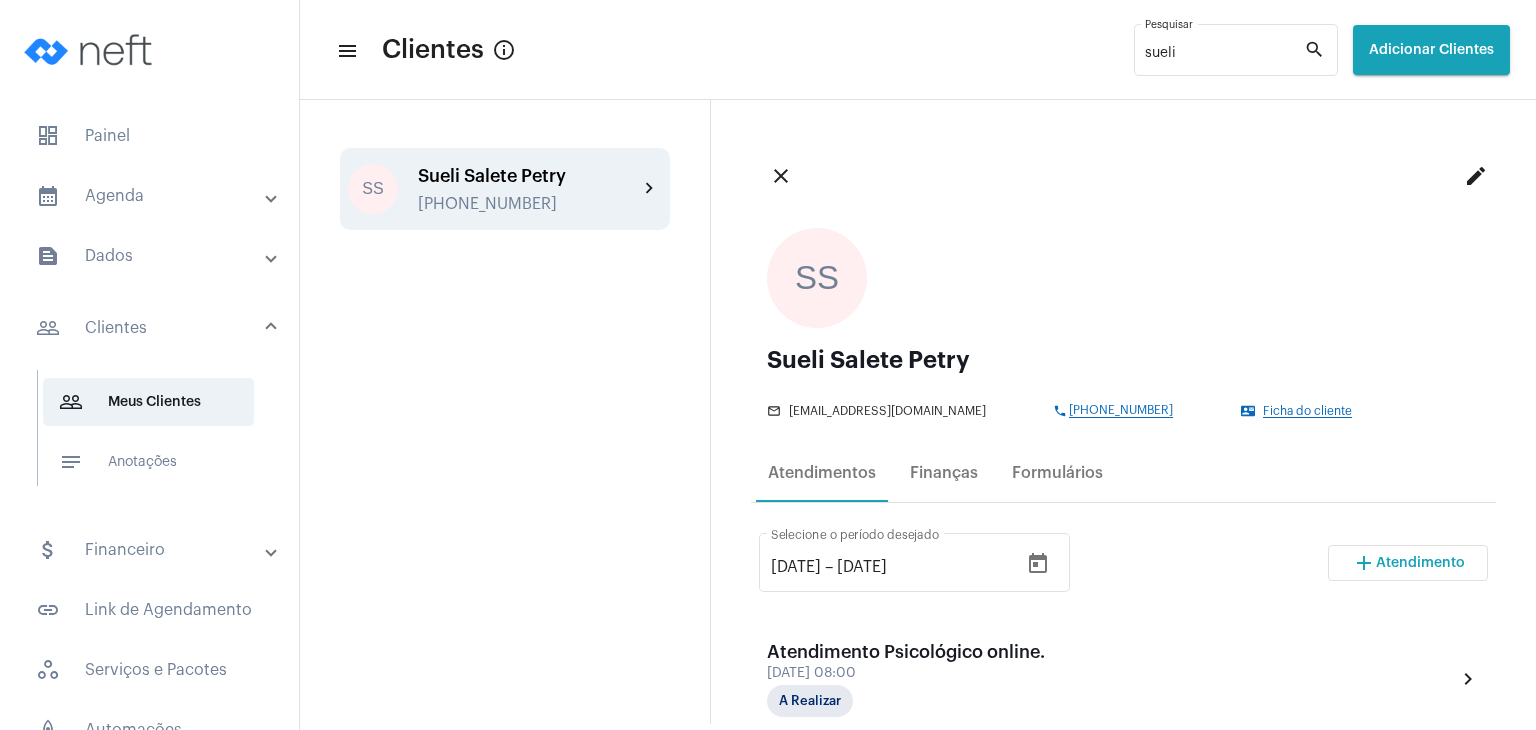scroll, scrollTop: 200, scrollLeft: 0, axis: vertical 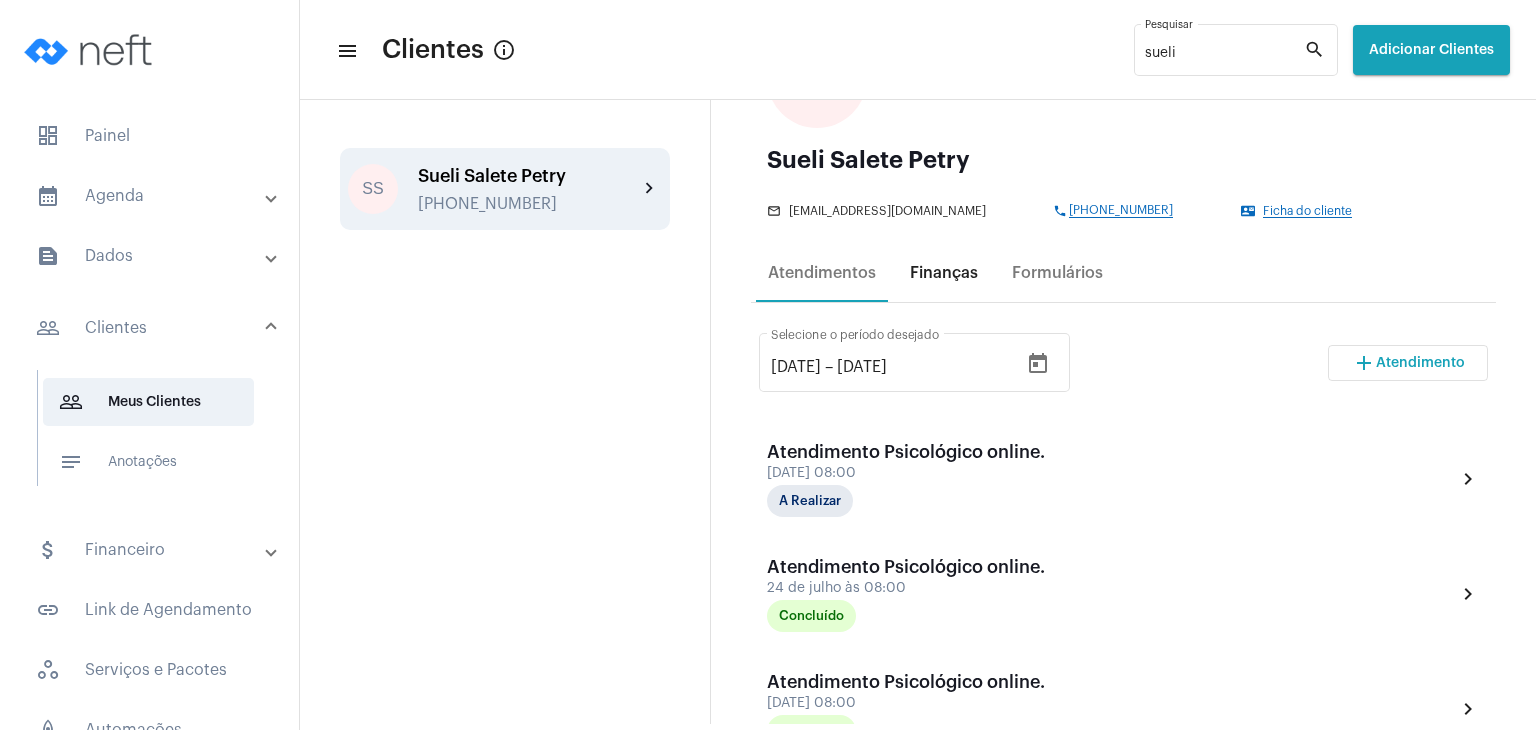 click on "Finanças" at bounding box center [944, 273] 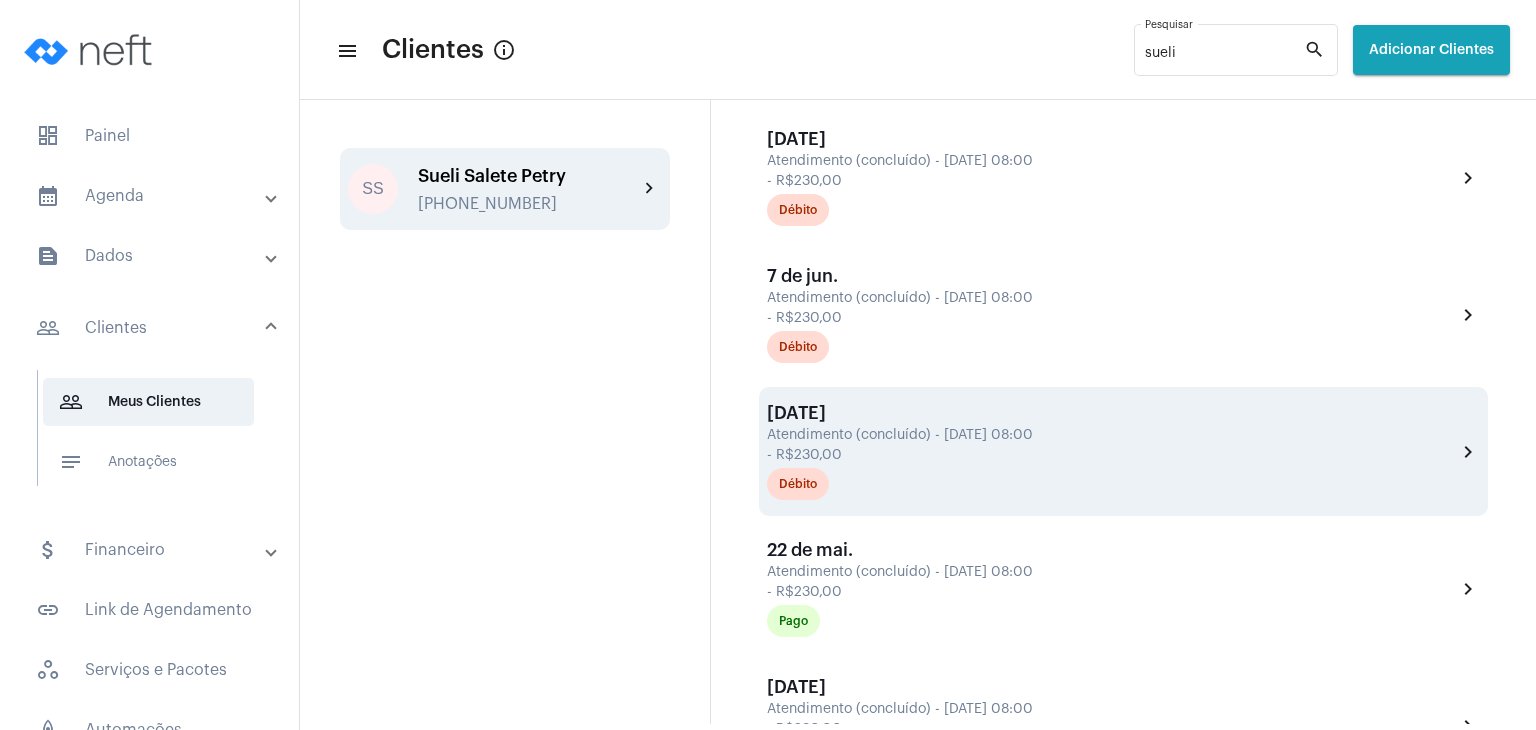 scroll, scrollTop: 1200, scrollLeft: 0, axis: vertical 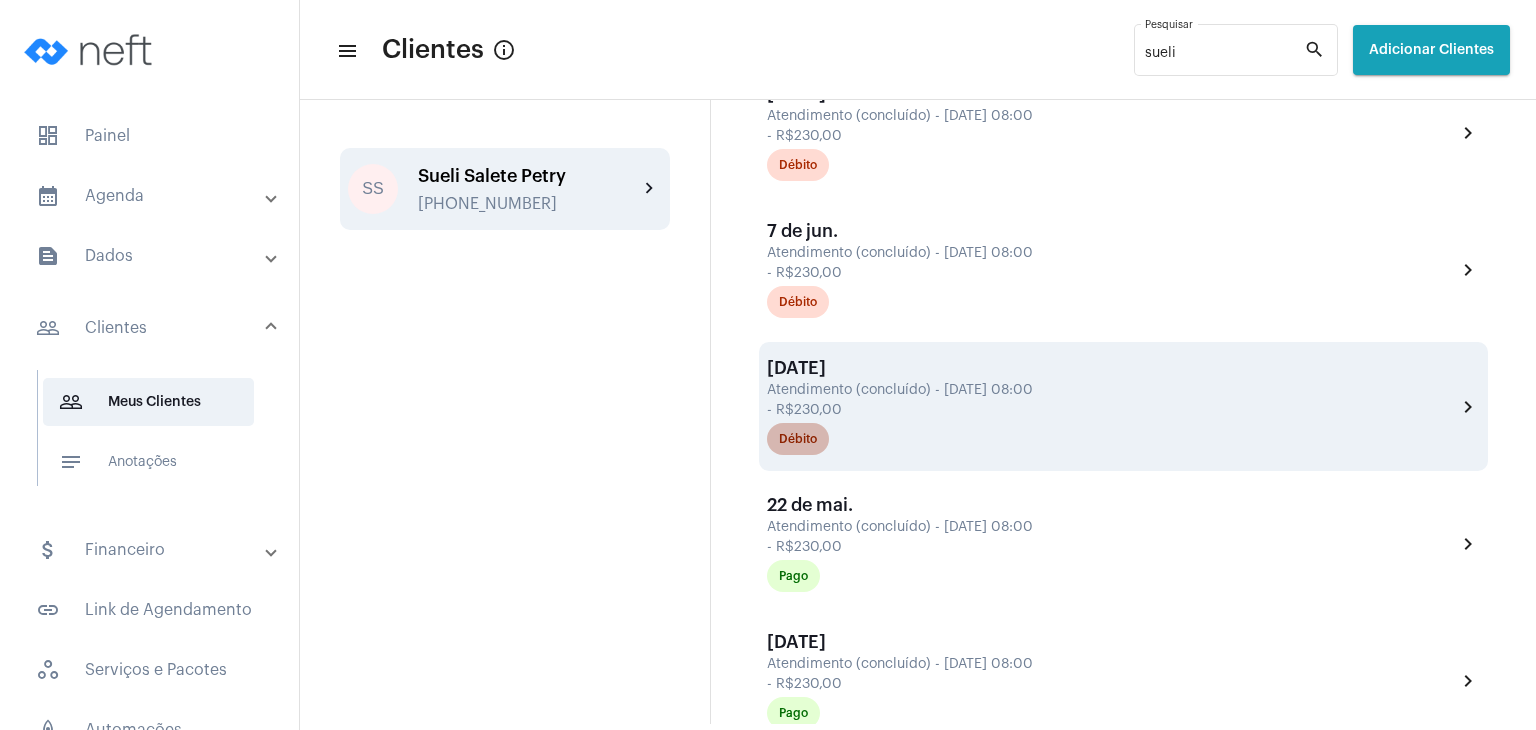 click on "Débito" at bounding box center [798, 439] 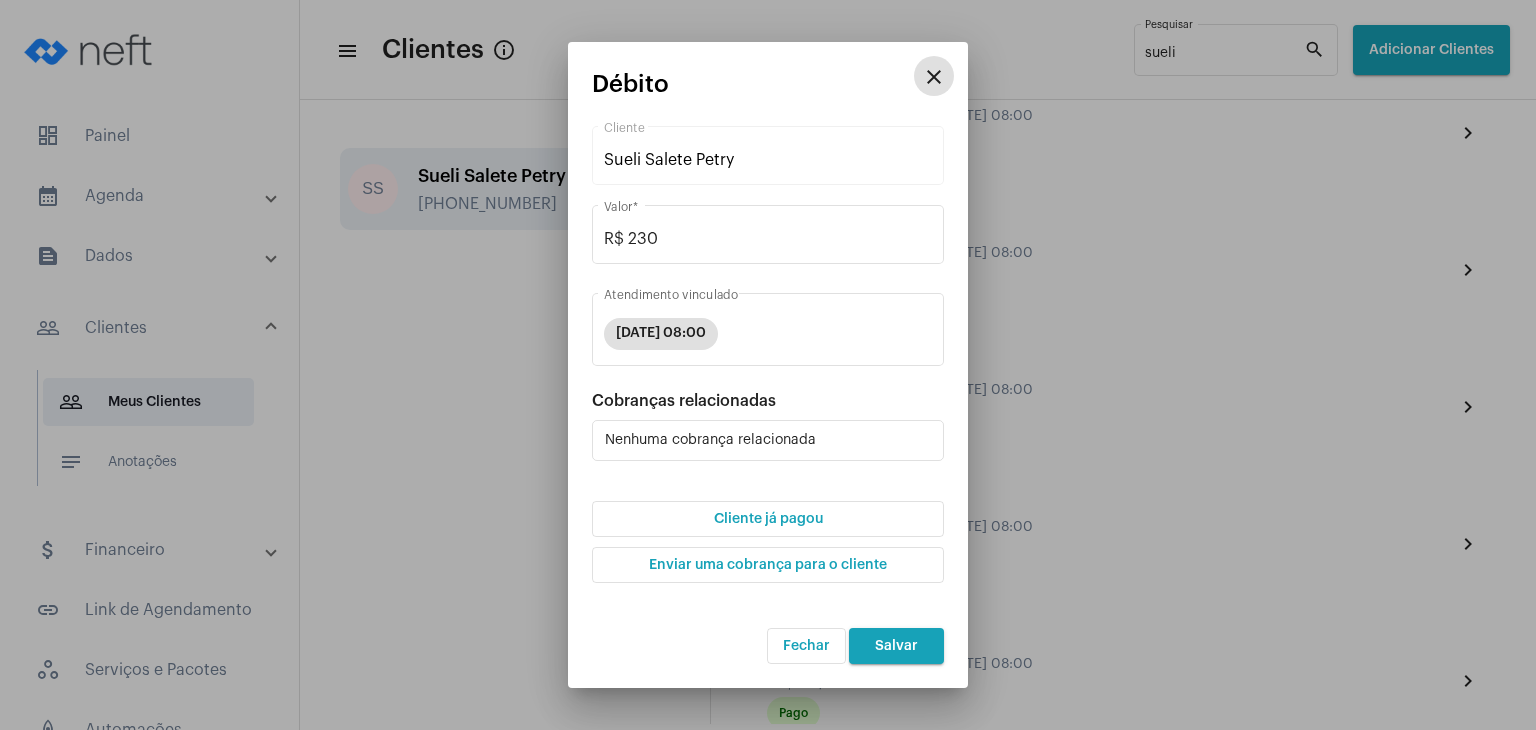 click on "Cliente já pagou" at bounding box center (768, 519) 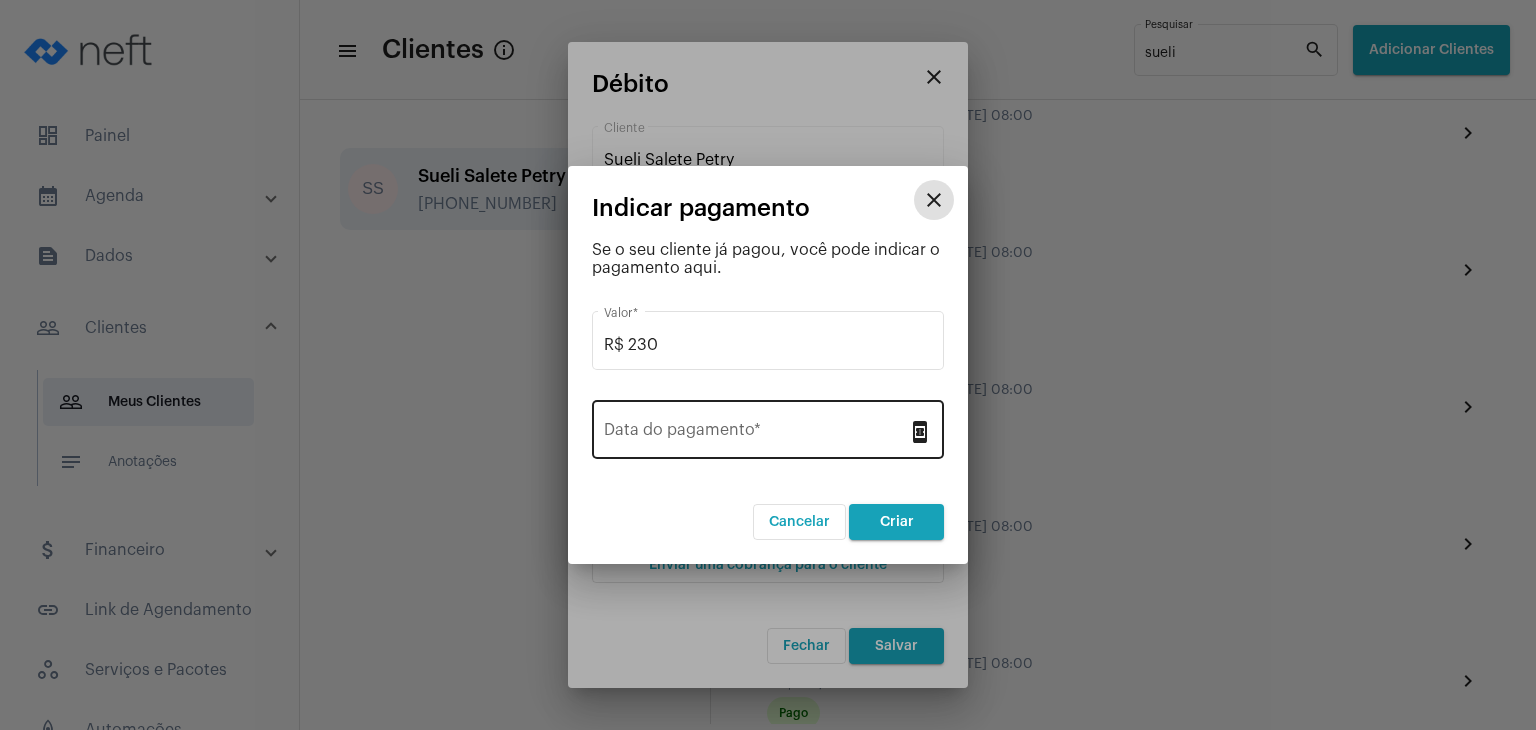click on "Data do pagamento  *" at bounding box center (756, 434) 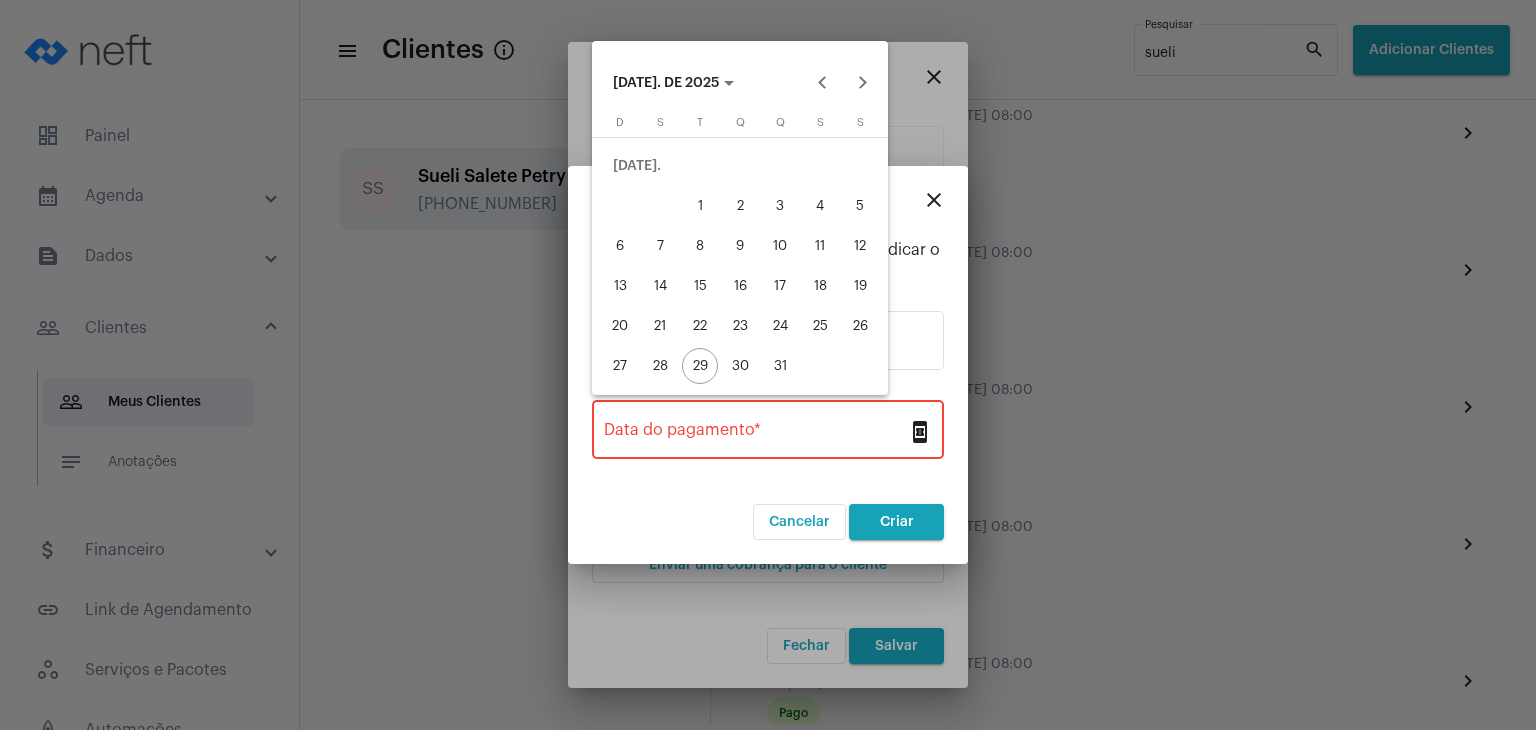 click on "11" at bounding box center (820, 246) 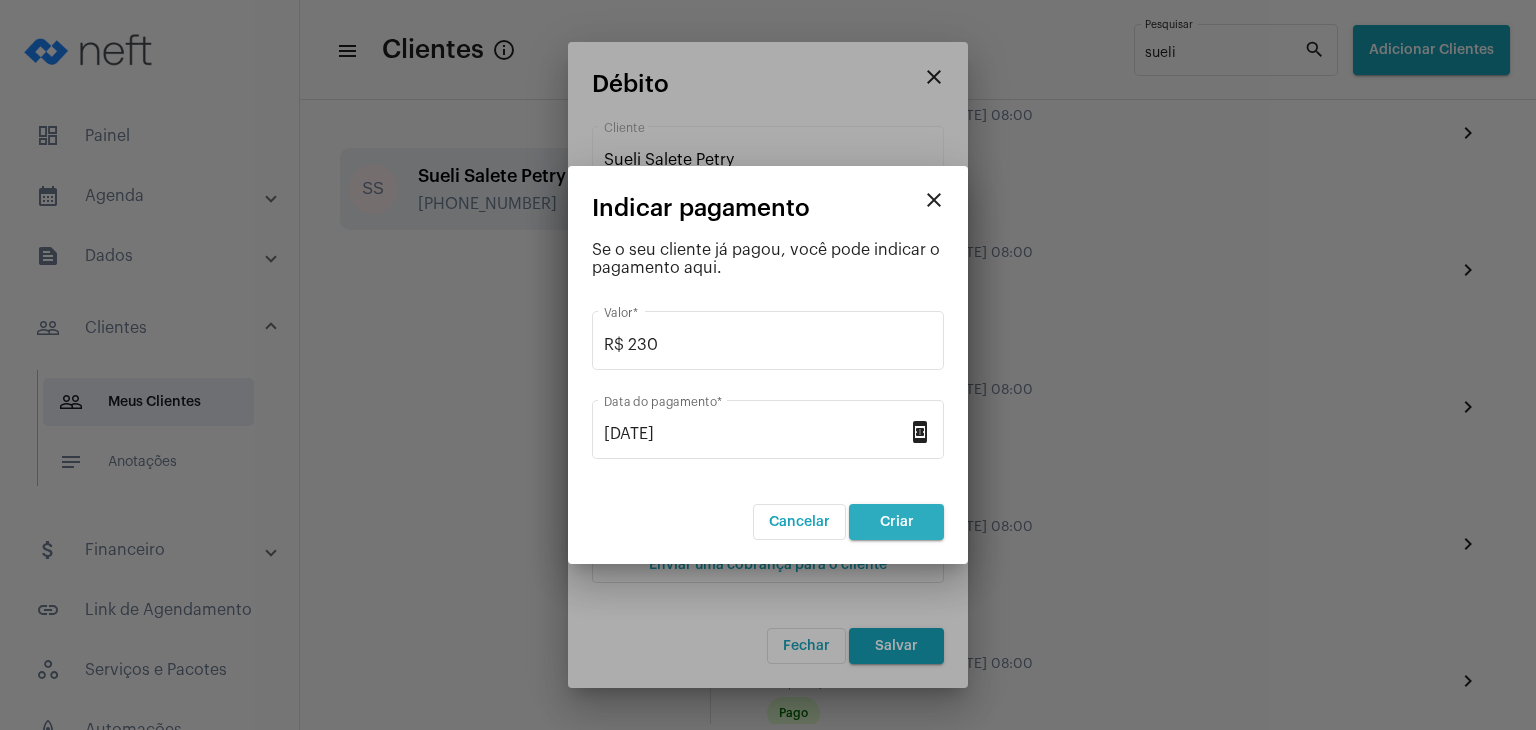 click on "Criar" at bounding box center (897, 522) 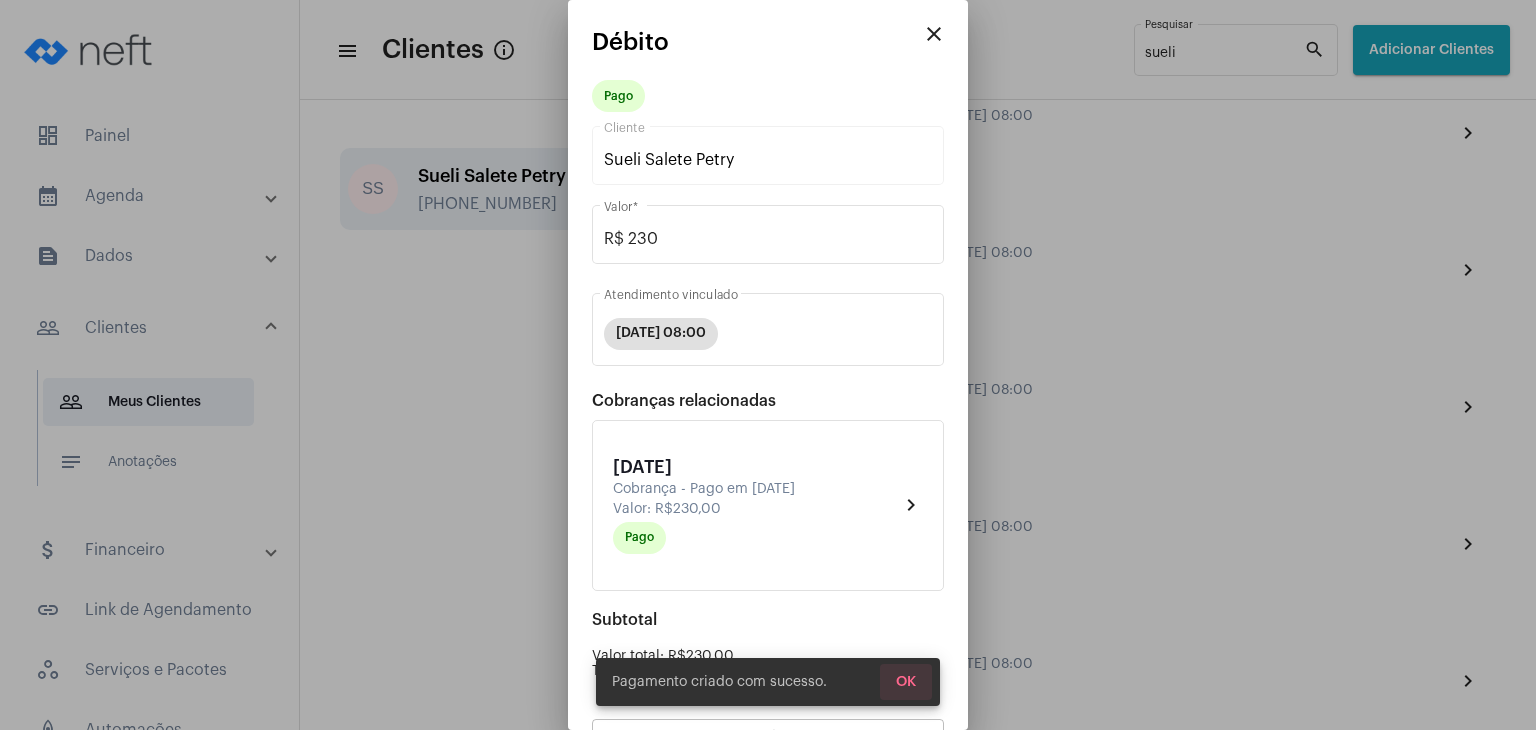 click on "OK" at bounding box center (906, 682) 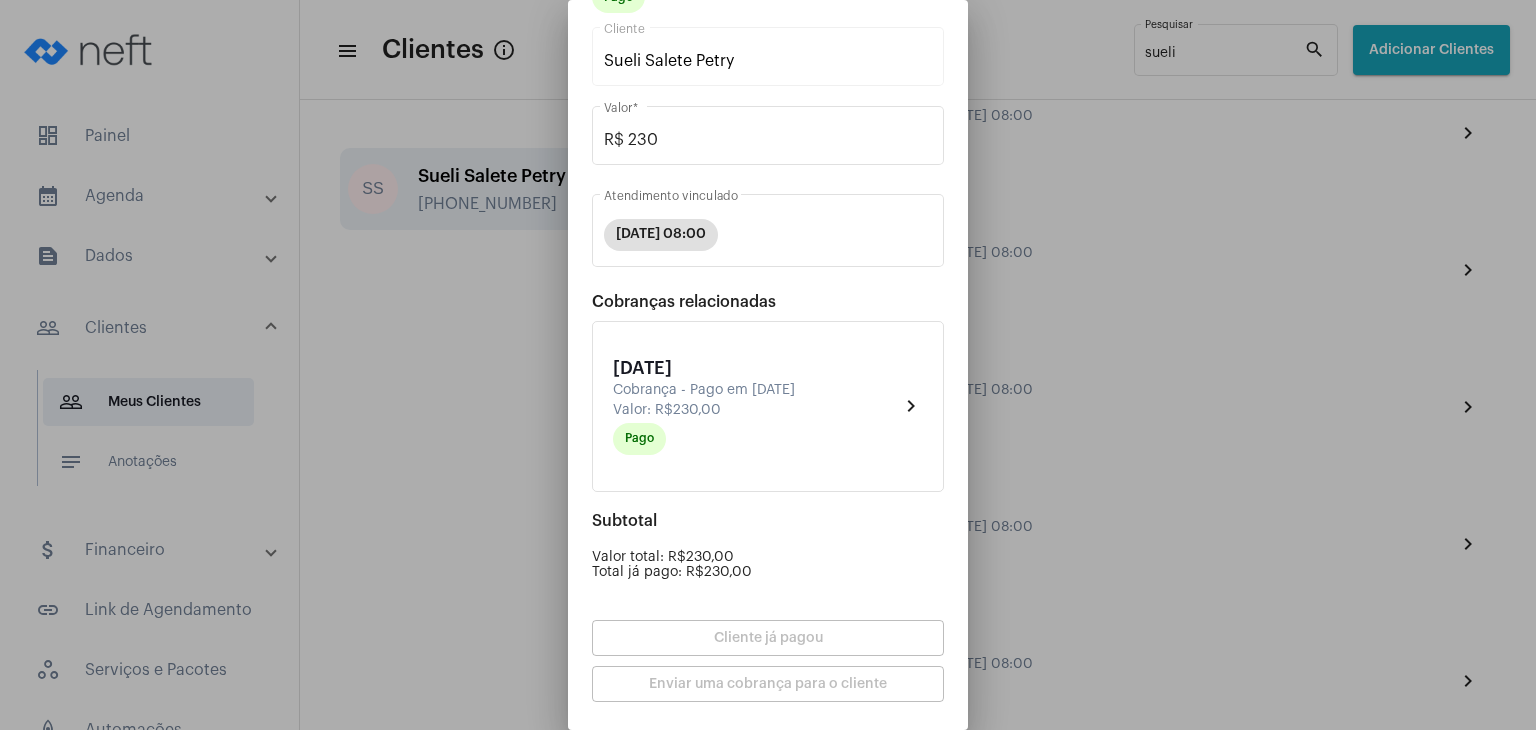 scroll, scrollTop: 174, scrollLeft: 0, axis: vertical 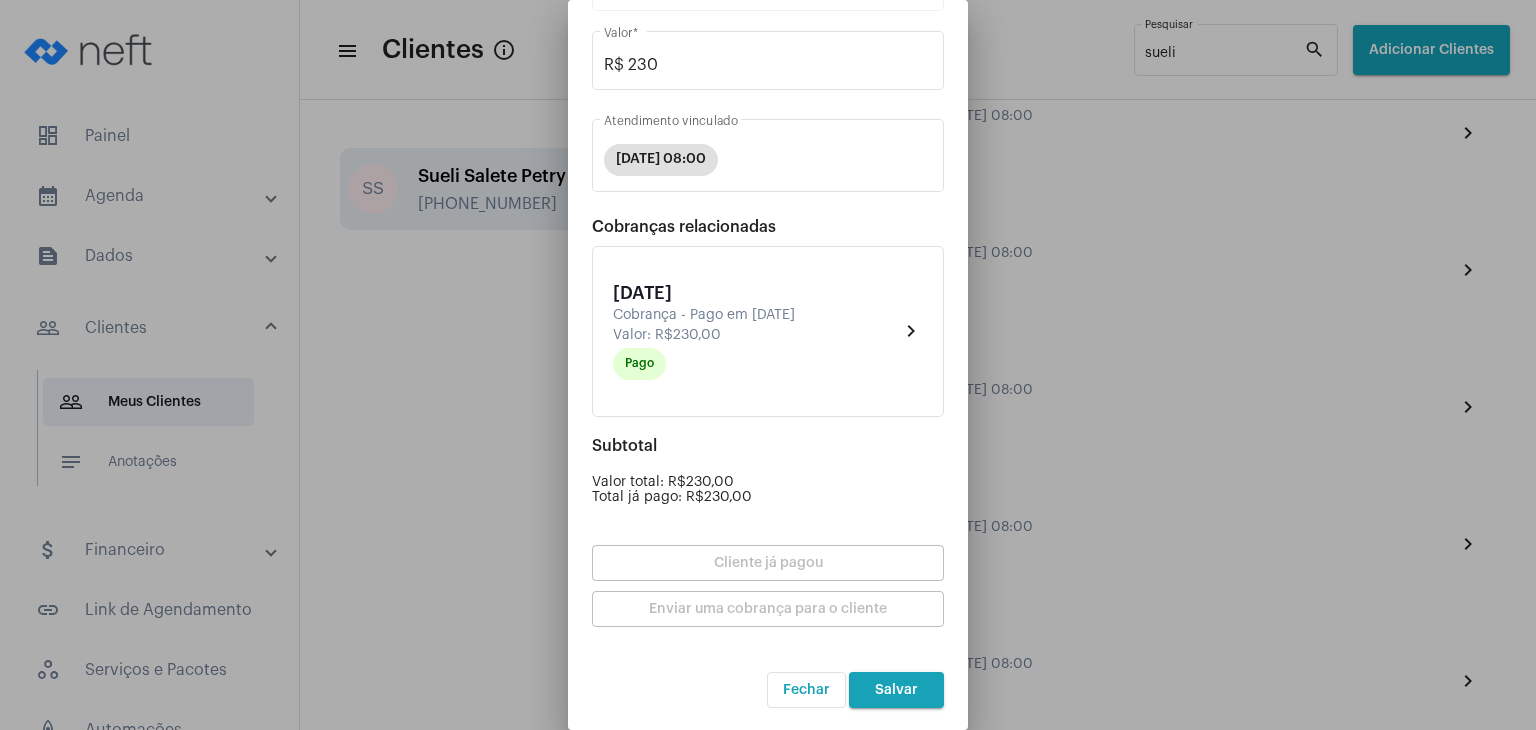 click on "Salvar" at bounding box center [896, 690] 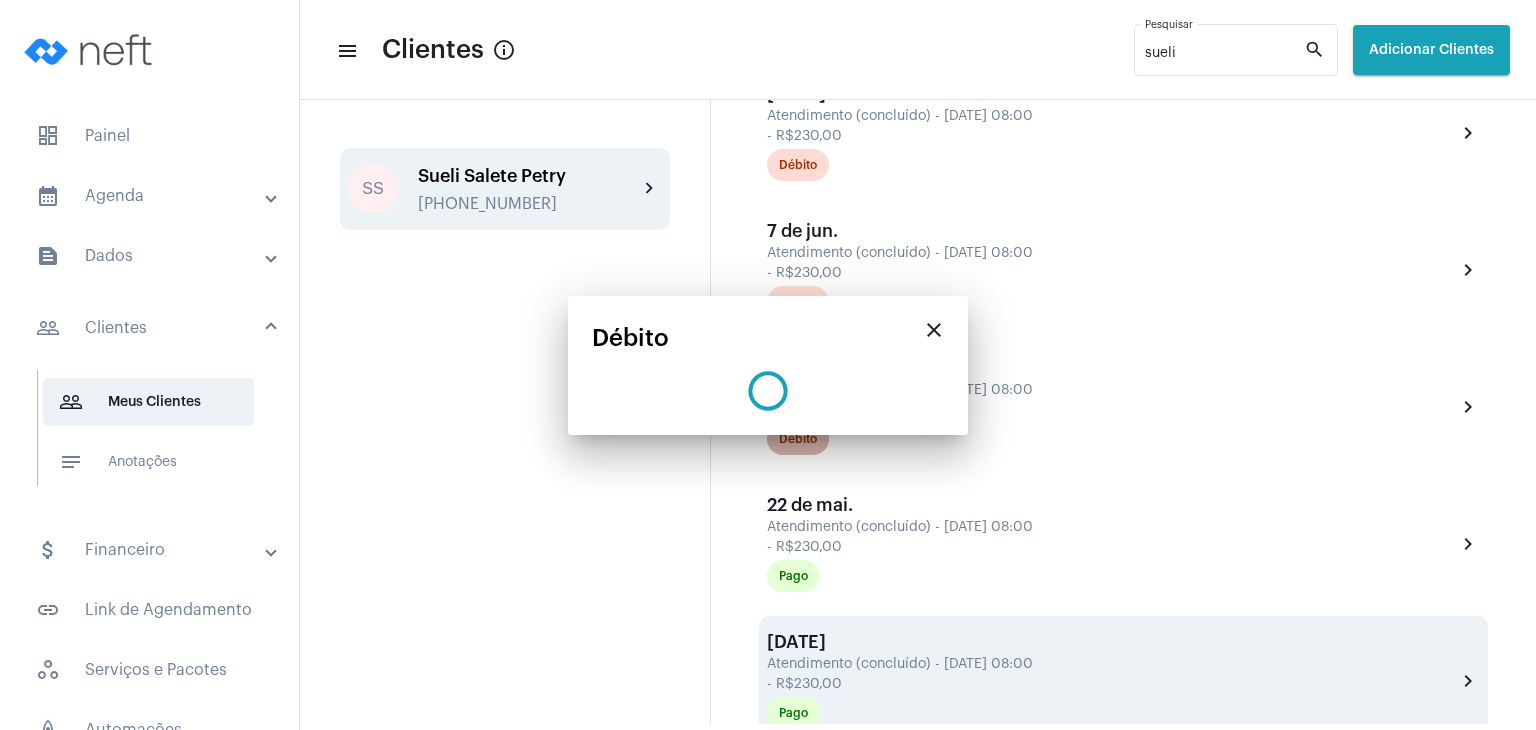 scroll, scrollTop: 0, scrollLeft: 0, axis: both 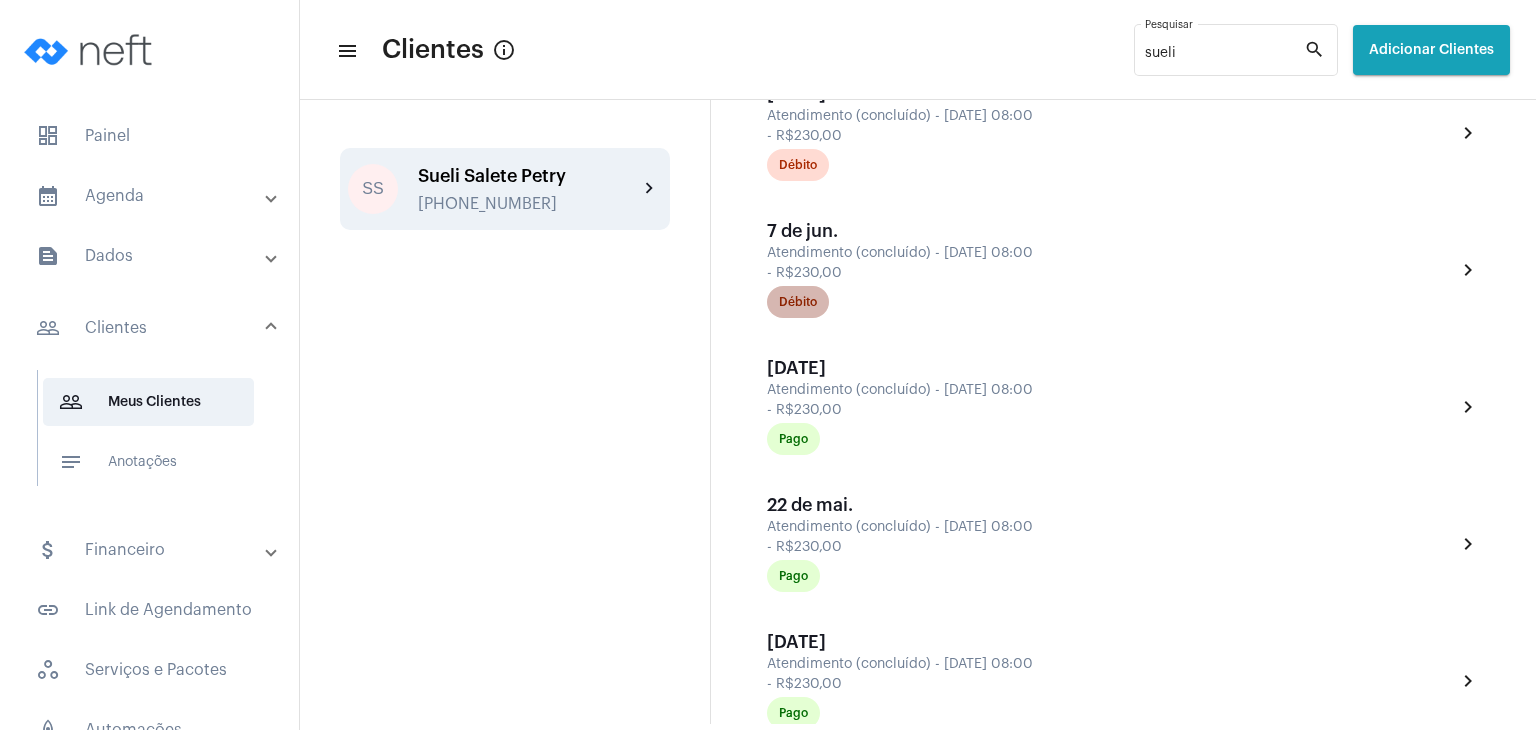 click on "Débito" at bounding box center (798, 302) 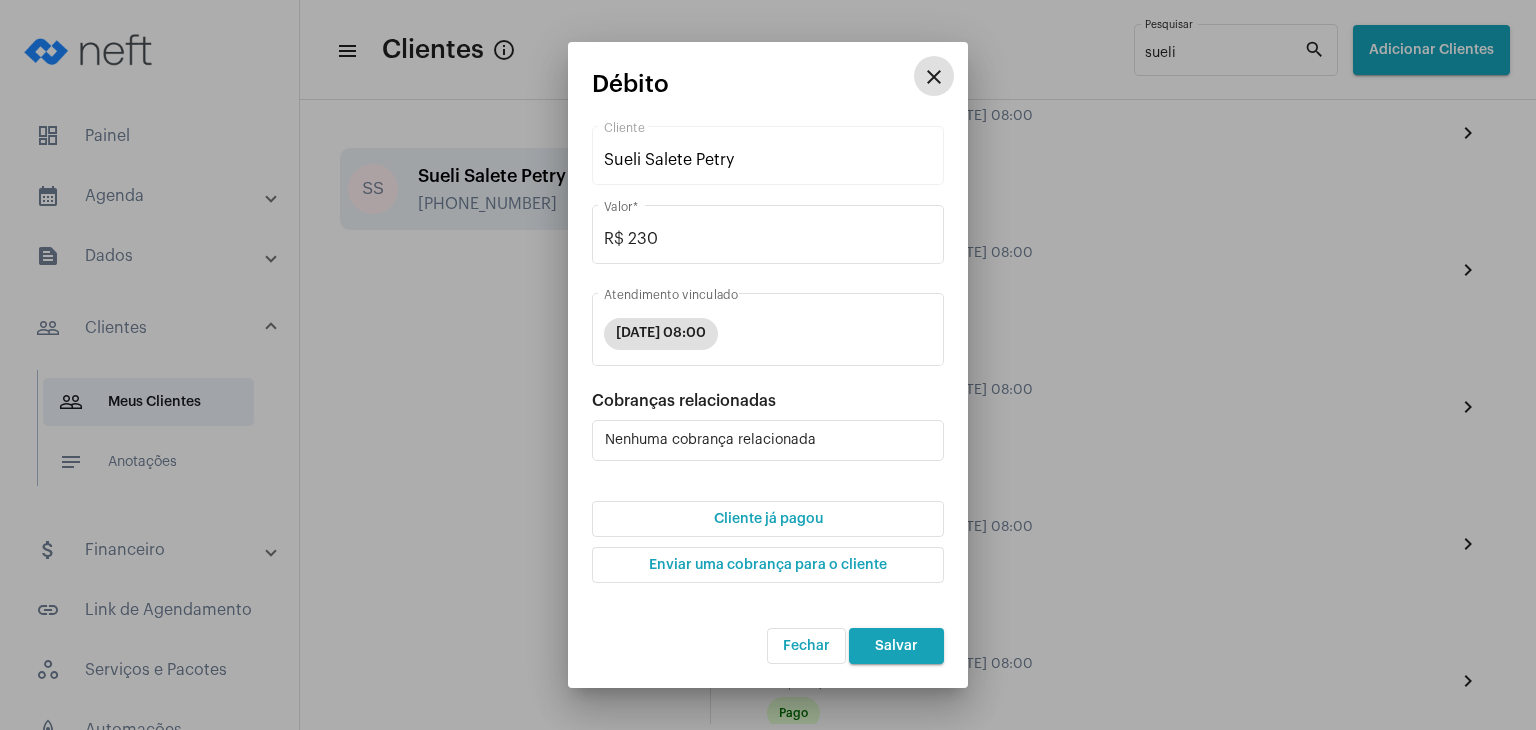 click on "Cliente já pagou" at bounding box center (768, 519) 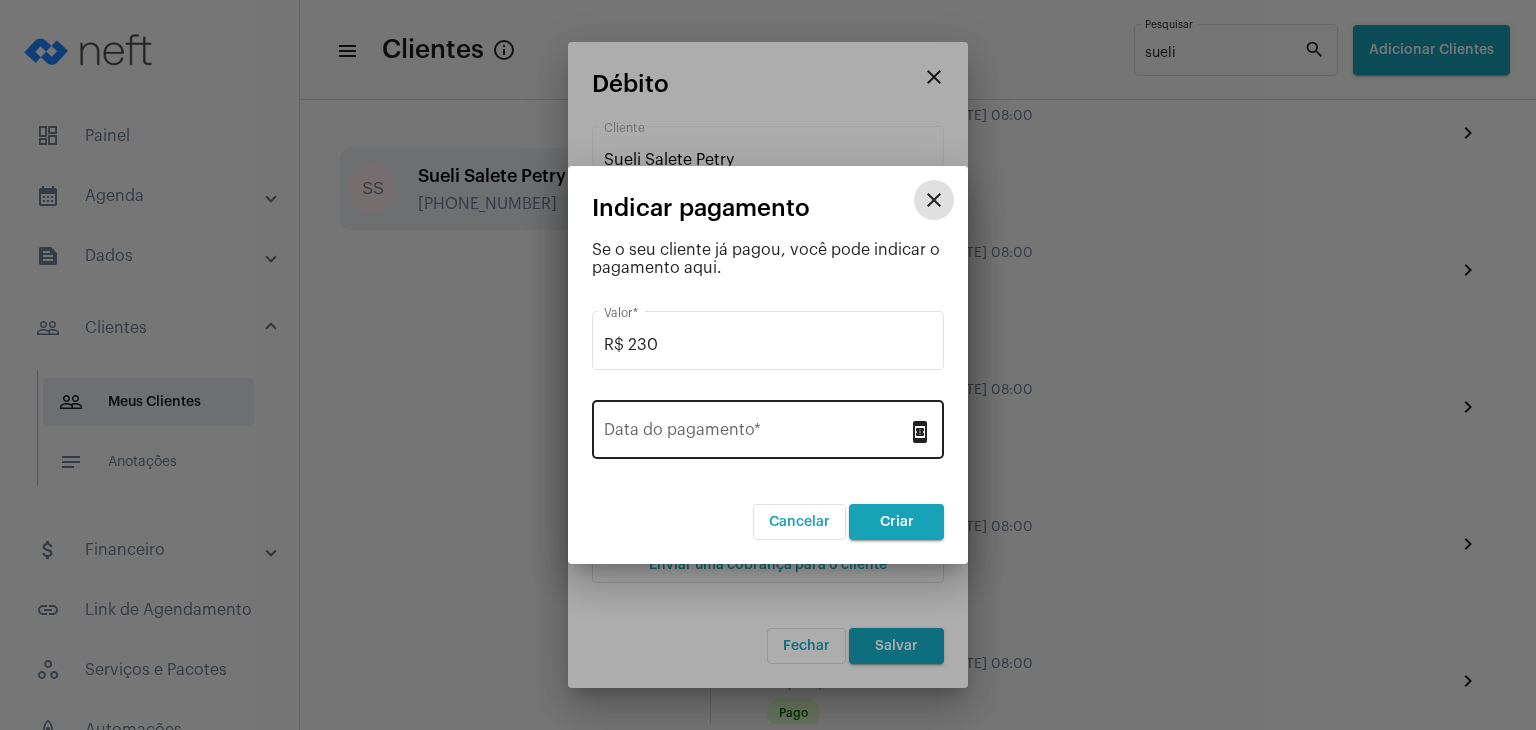 click on "Data do pagamento  *" at bounding box center [756, 427] 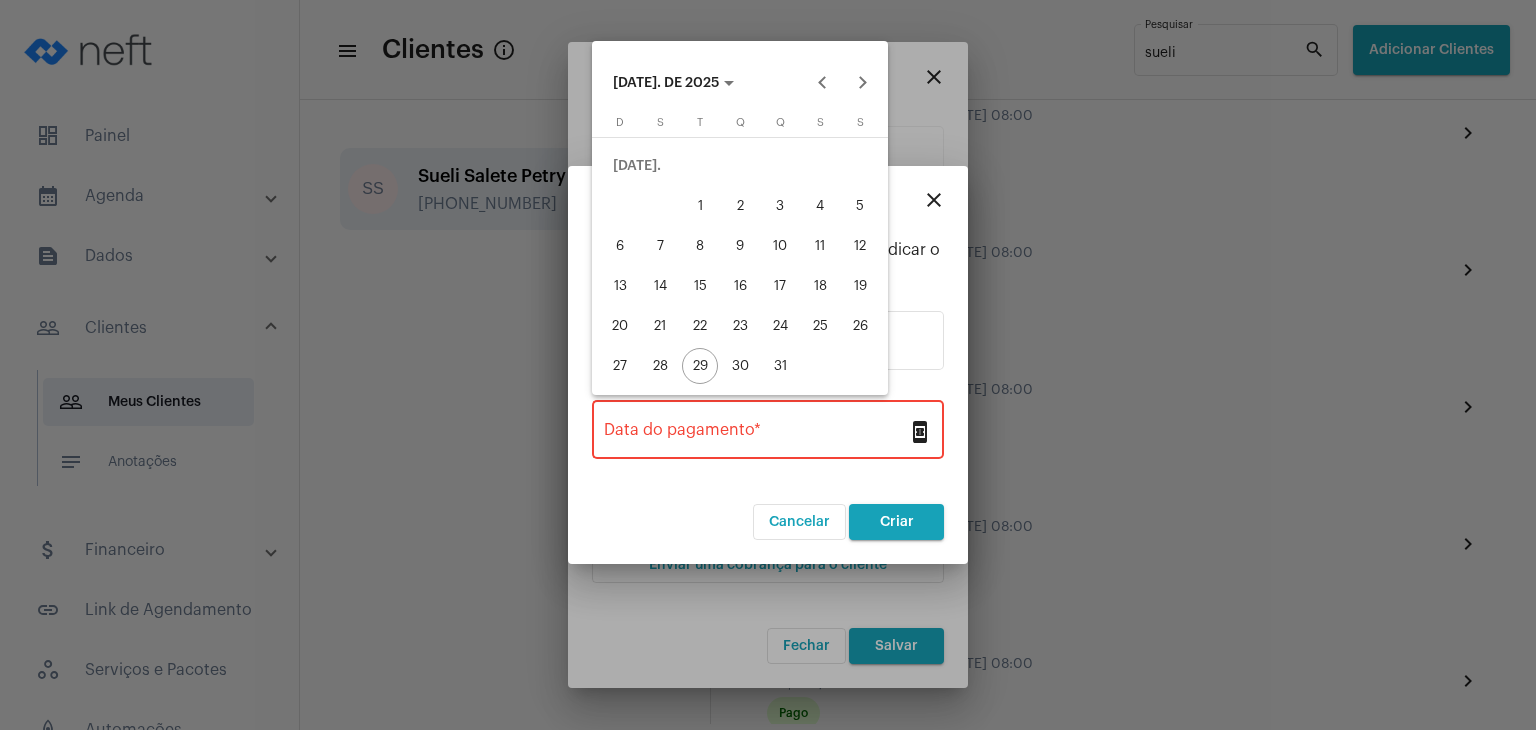 click on "11" at bounding box center (820, 246) 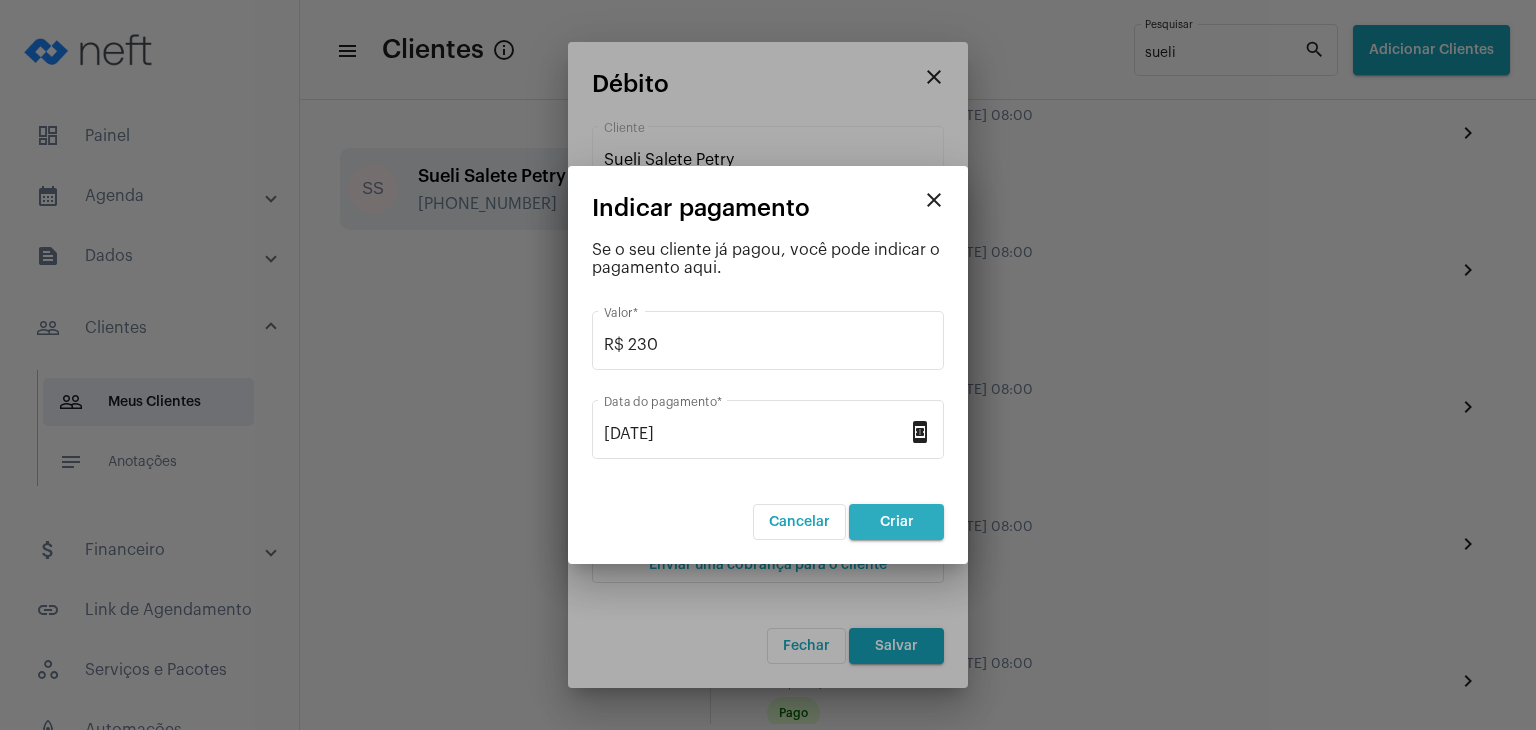 click on "Criar" at bounding box center [897, 522] 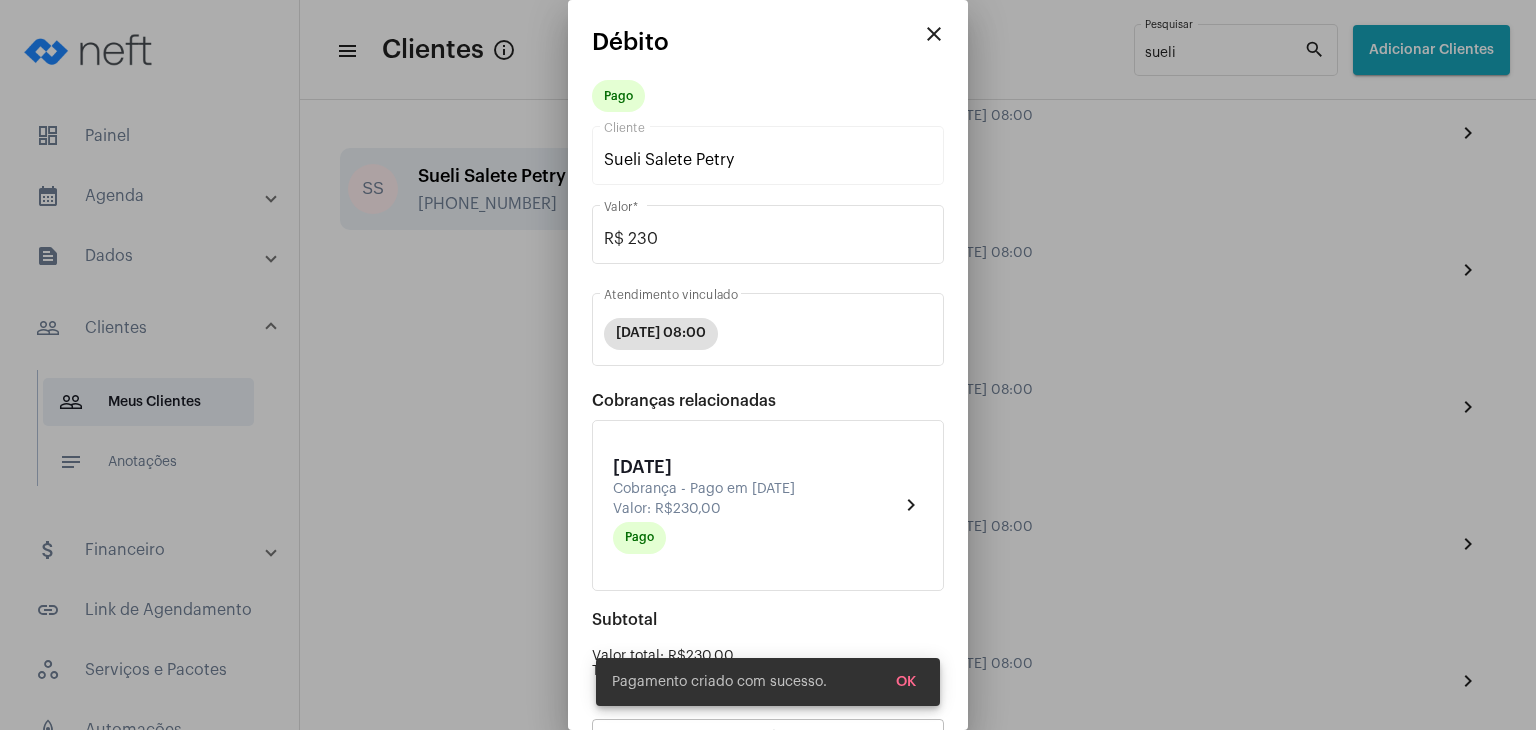 click on "OK" at bounding box center [906, 682] 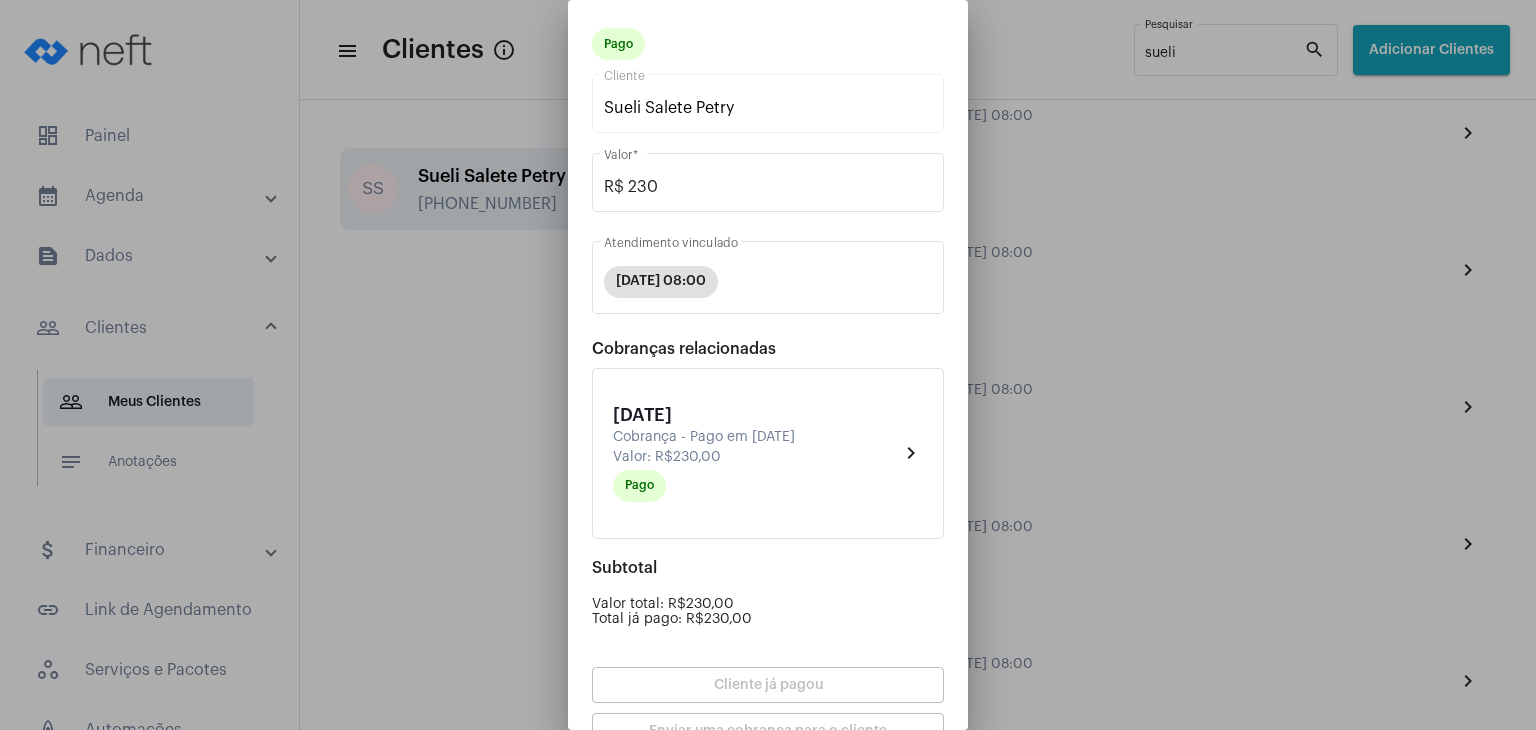 scroll, scrollTop: 174, scrollLeft: 0, axis: vertical 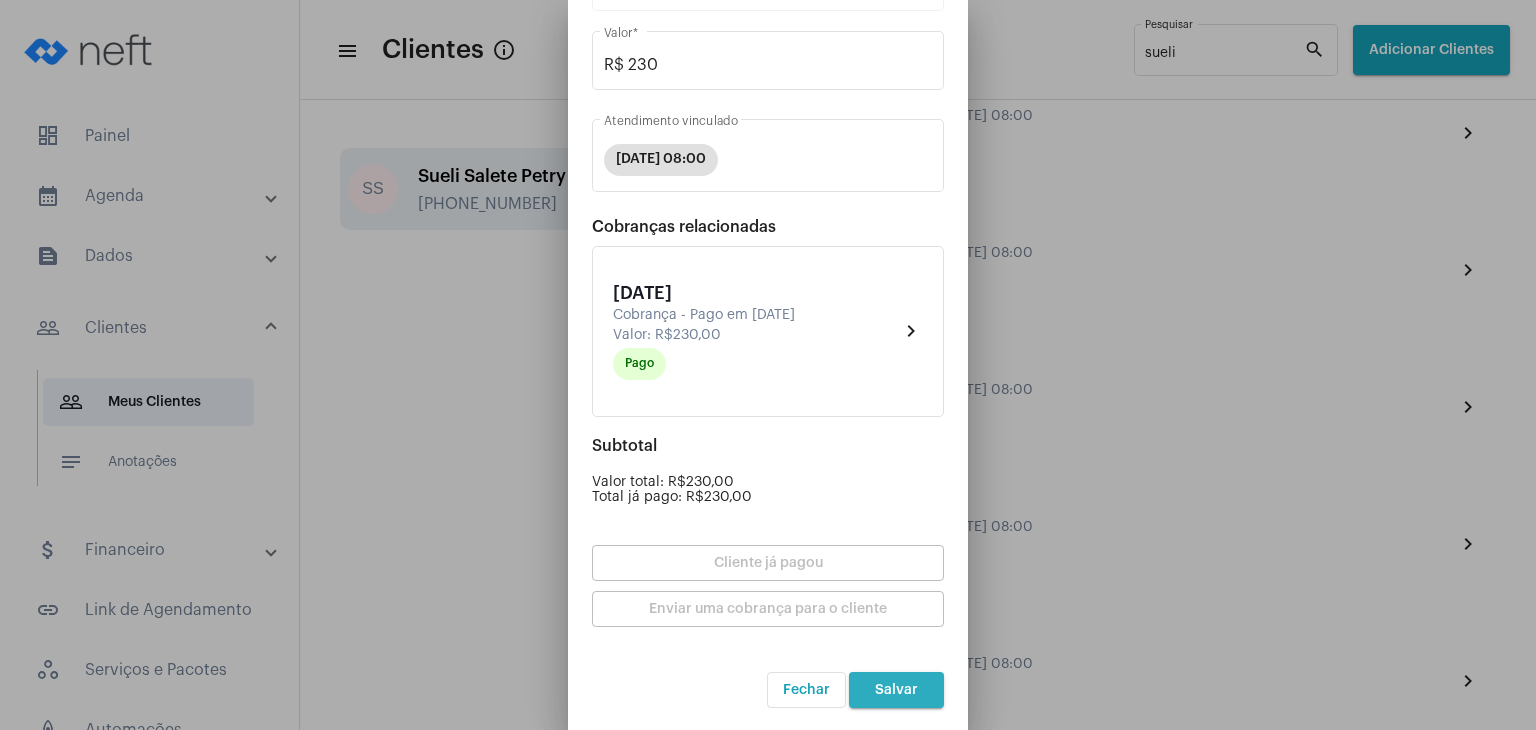 click on "Salvar" at bounding box center [896, 690] 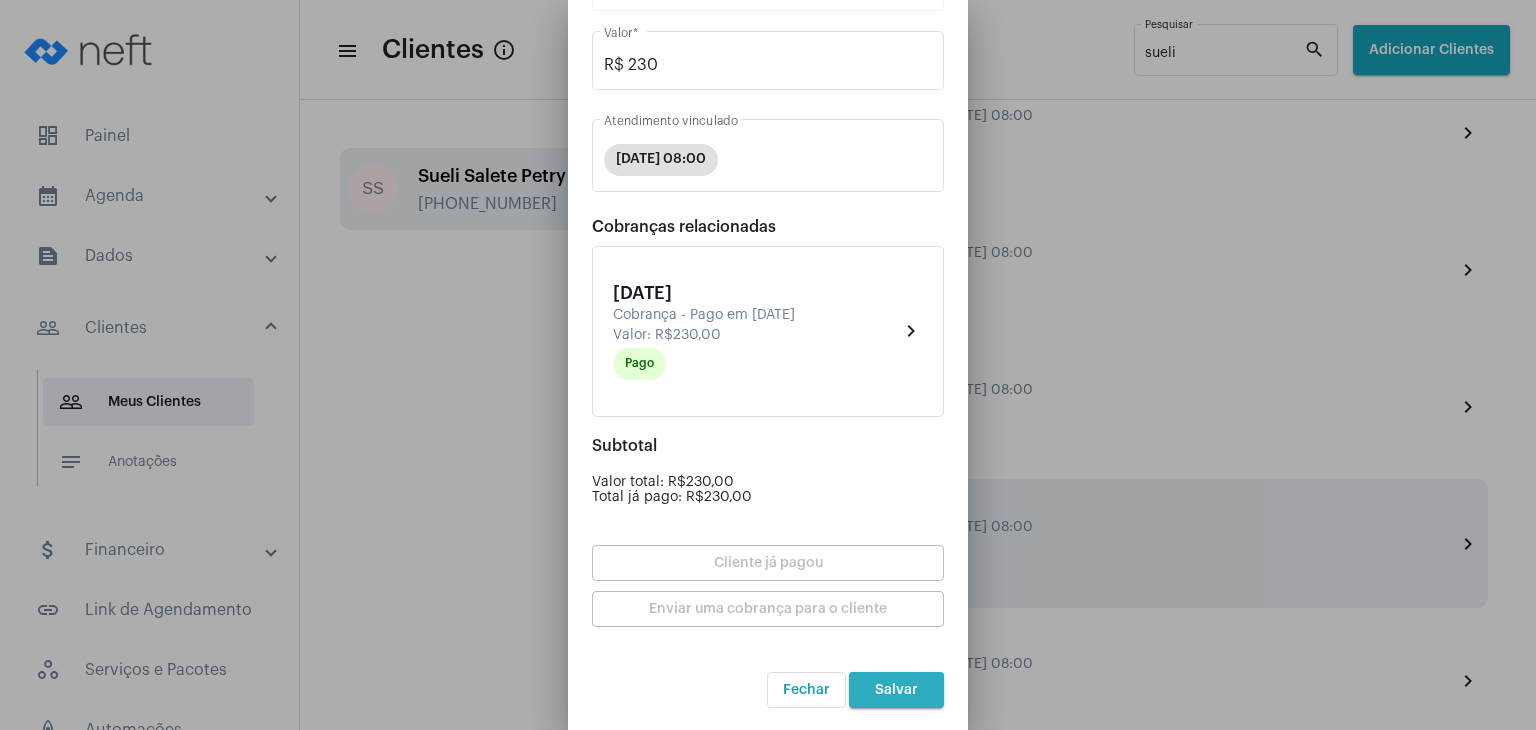 scroll, scrollTop: 0, scrollLeft: 0, axis: both 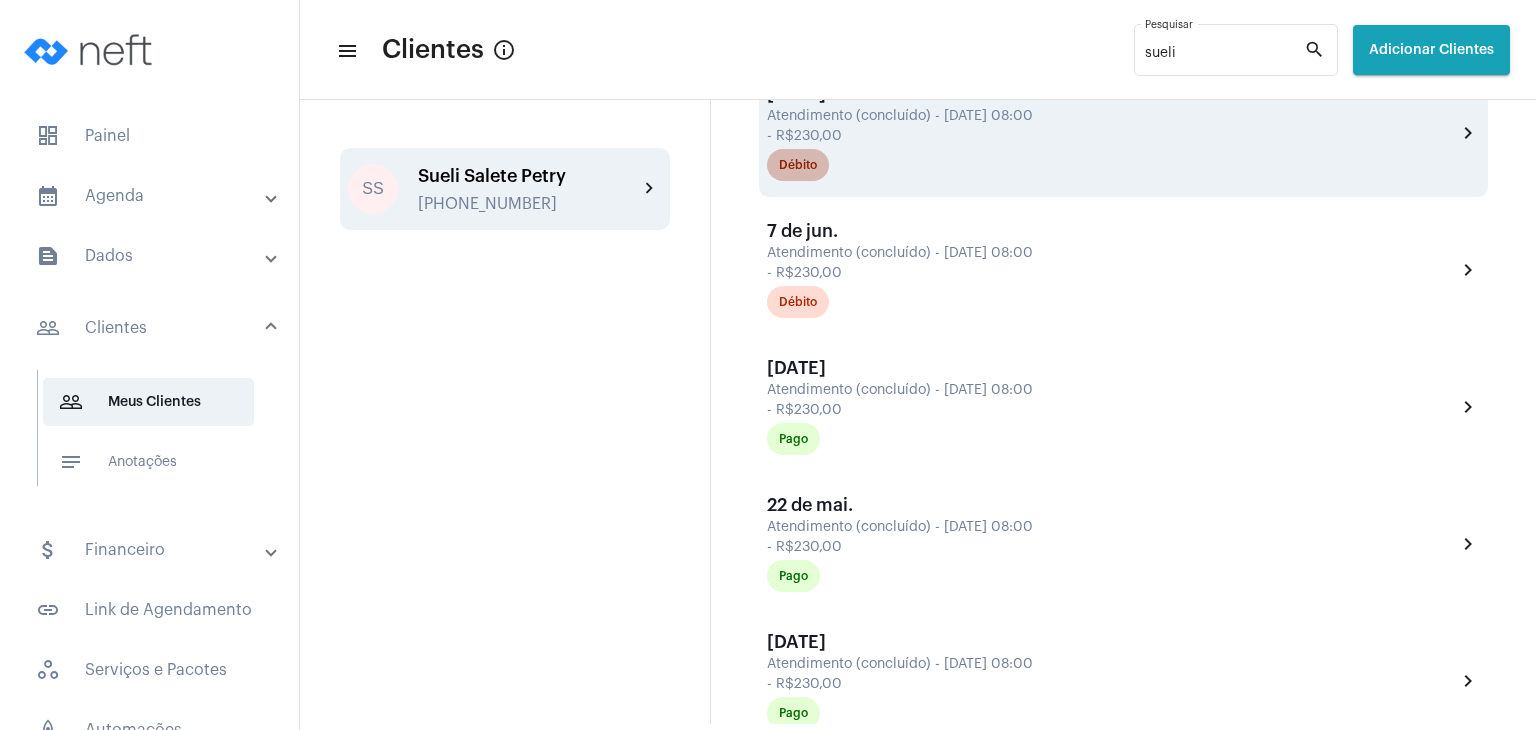 click on "Débito" at bounding box center (798, 165) 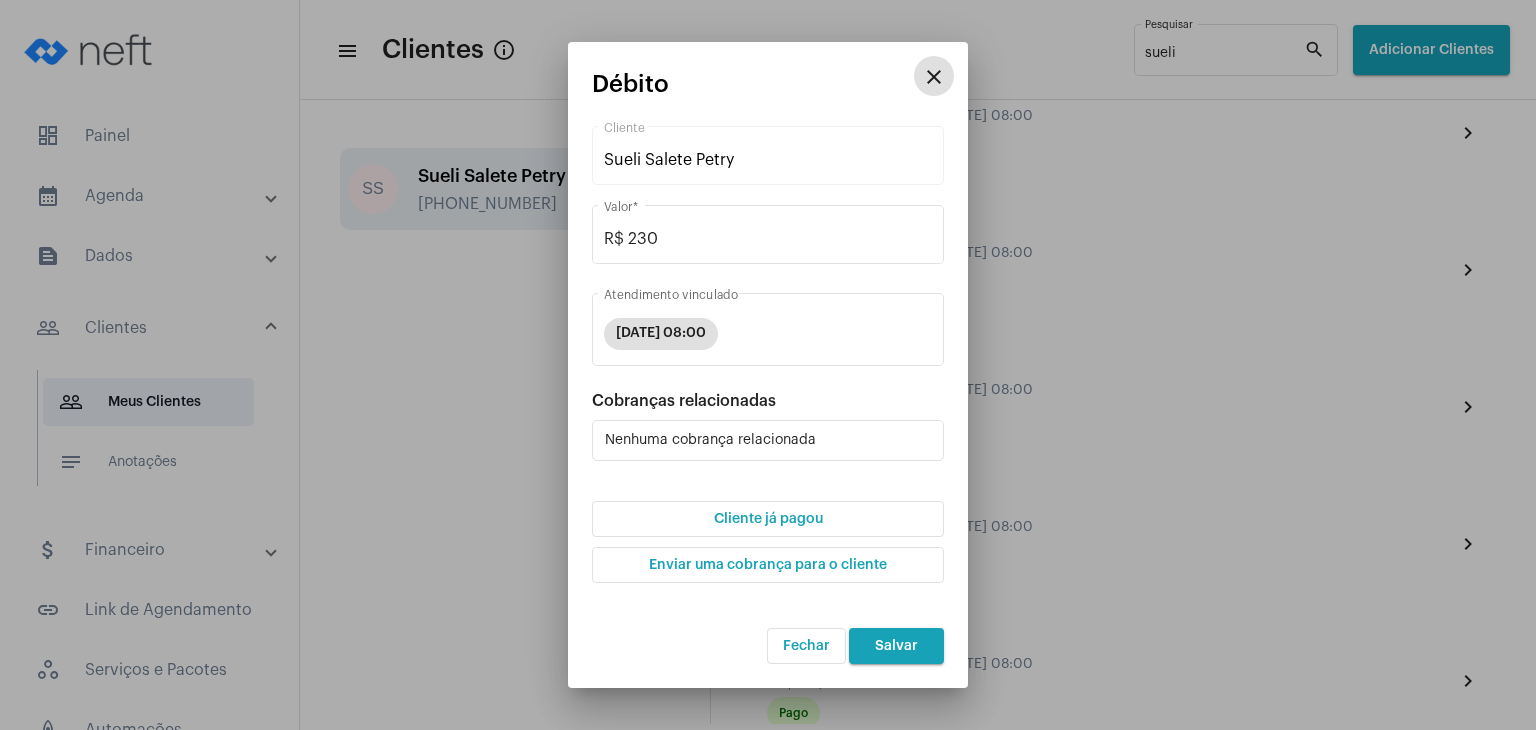 click on "Cliente já pagou" at bounding box center [768, 519] 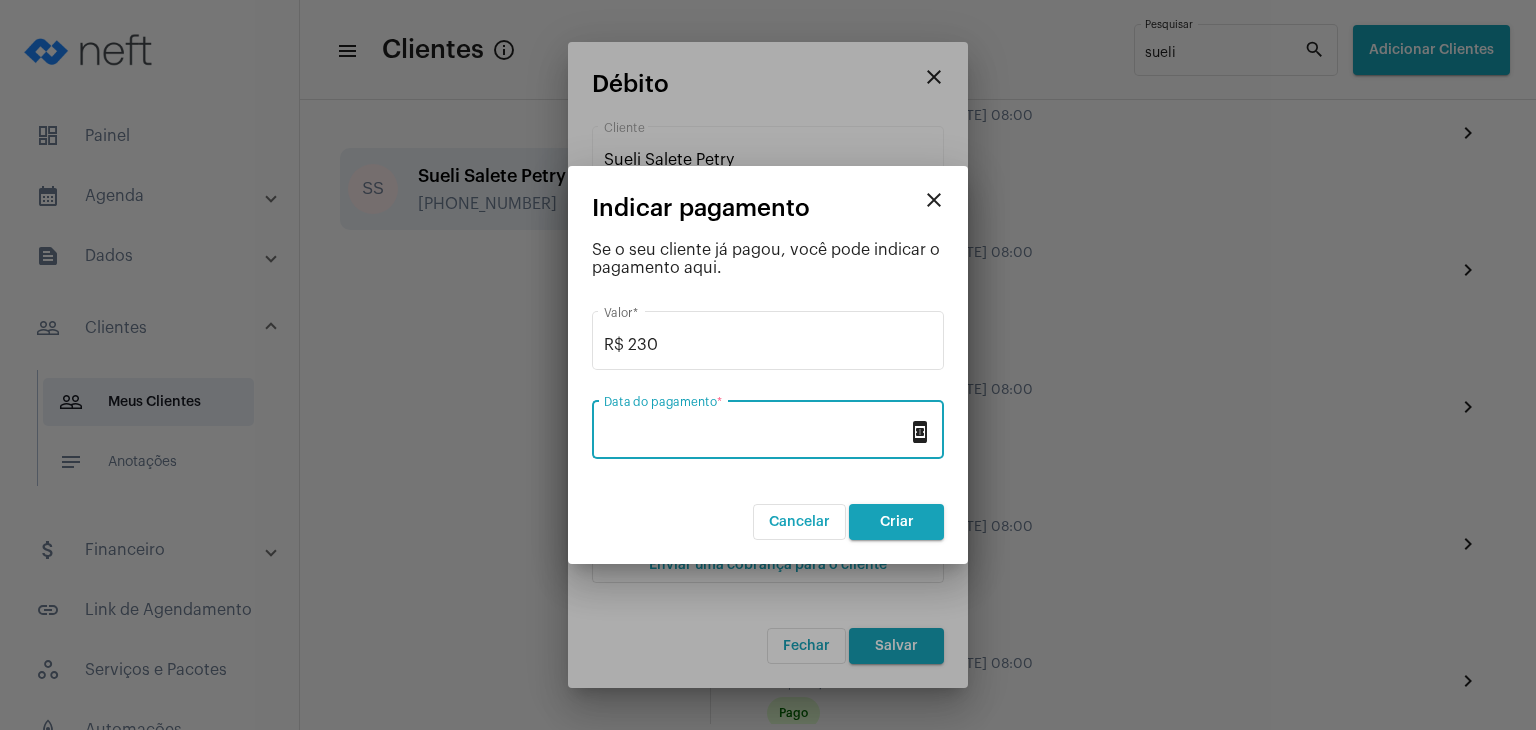click on "Data do pagamento  *" at bounding box center [756, 434] 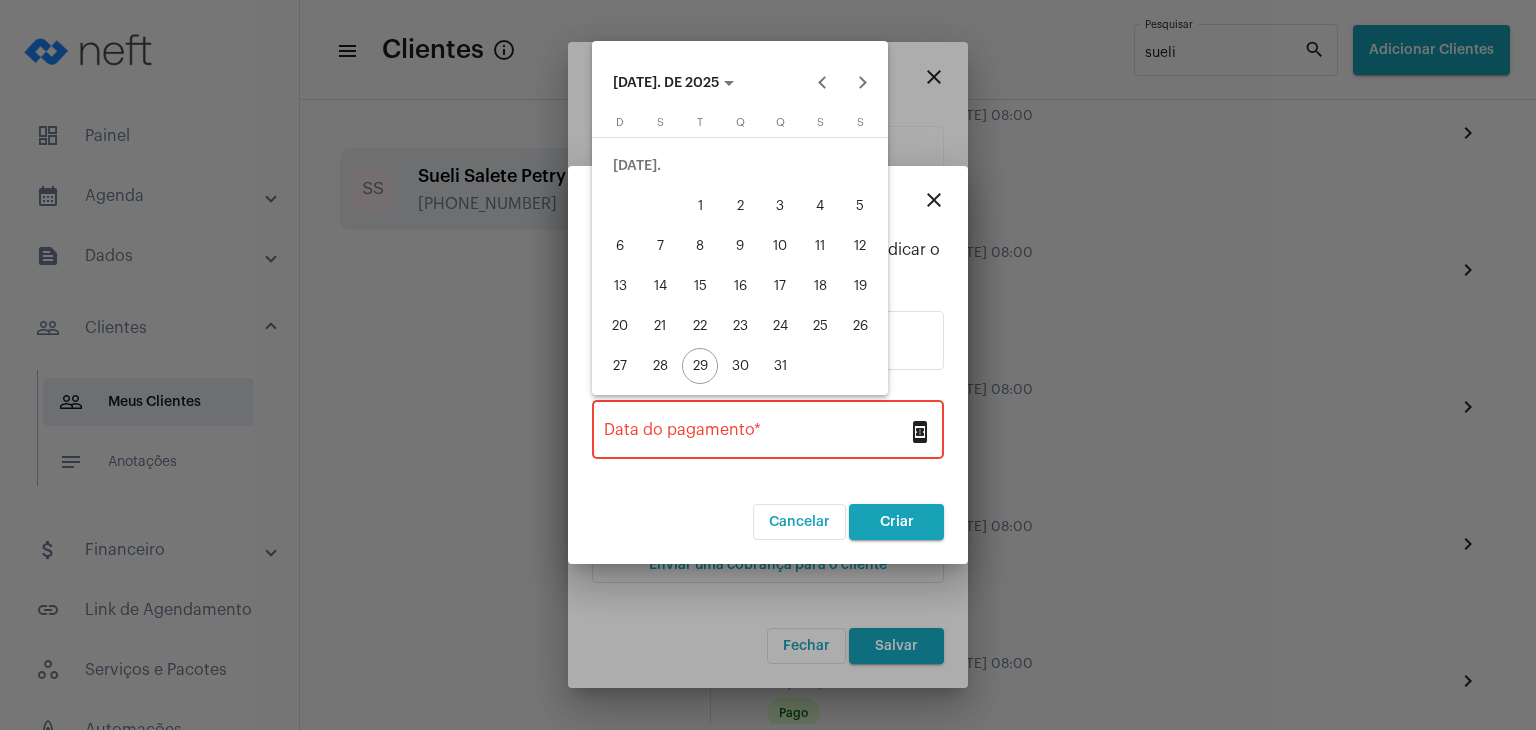 click on "11" at bounding box center (820, 246) 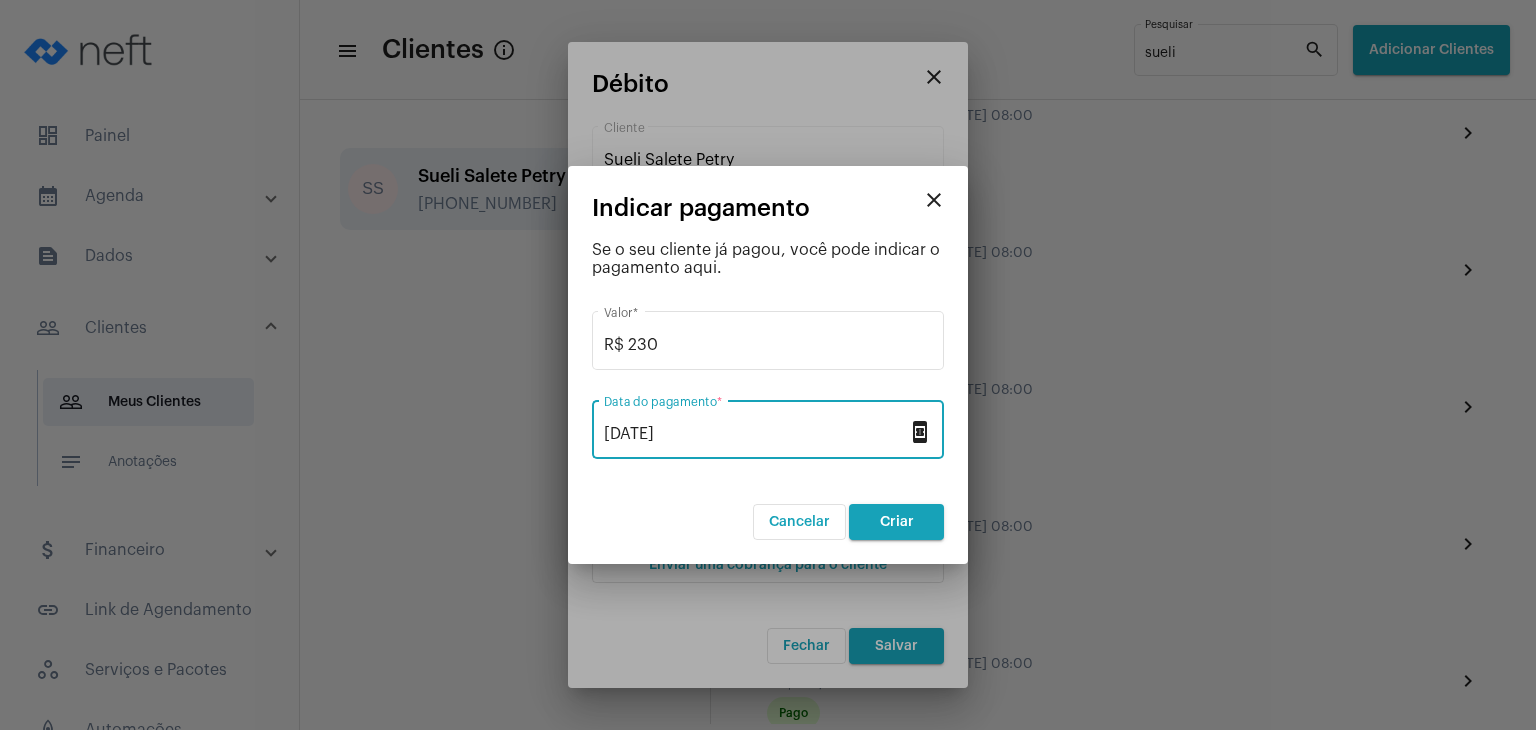 click on "Criar" at bounding box center (896, 522) 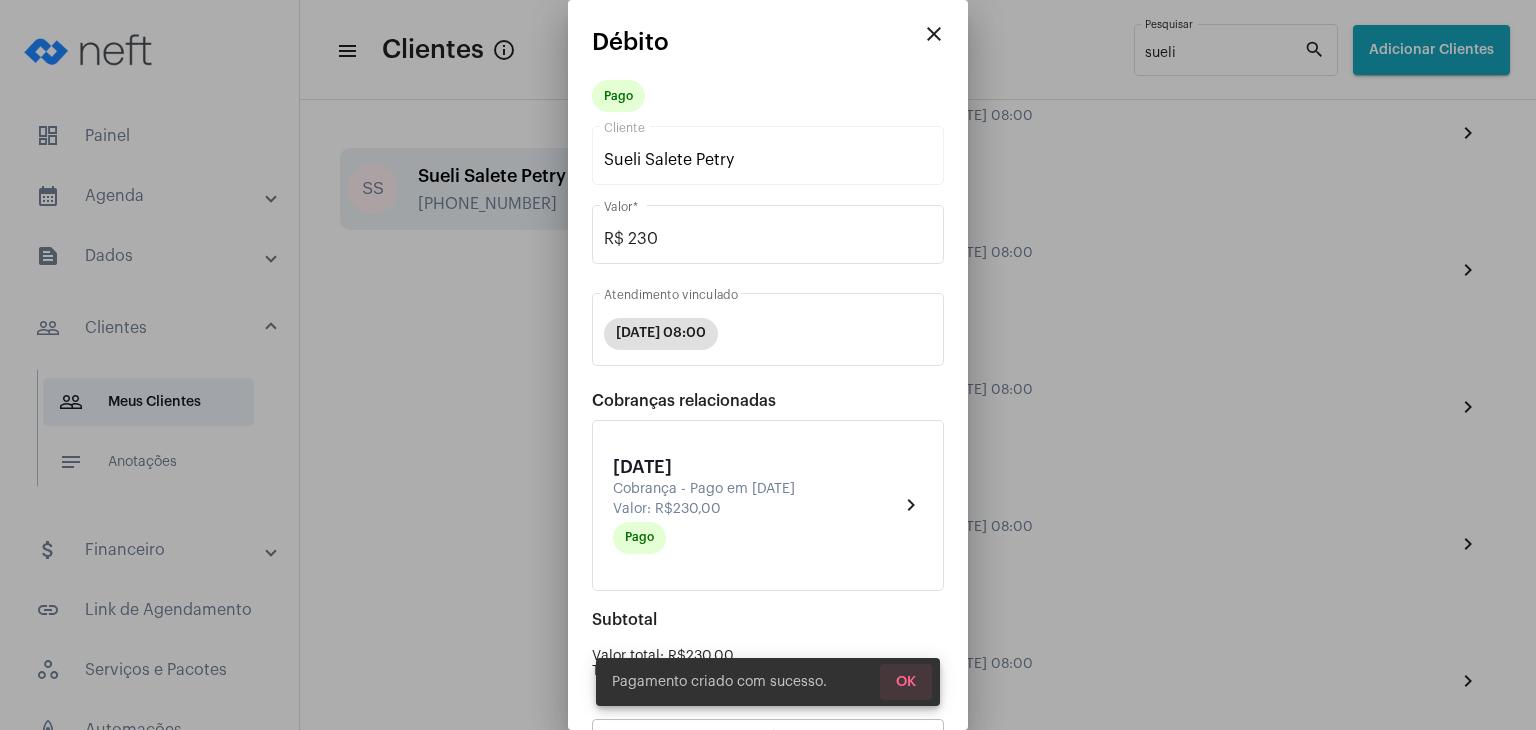 click on "OK" at bounding box center [906, 682] 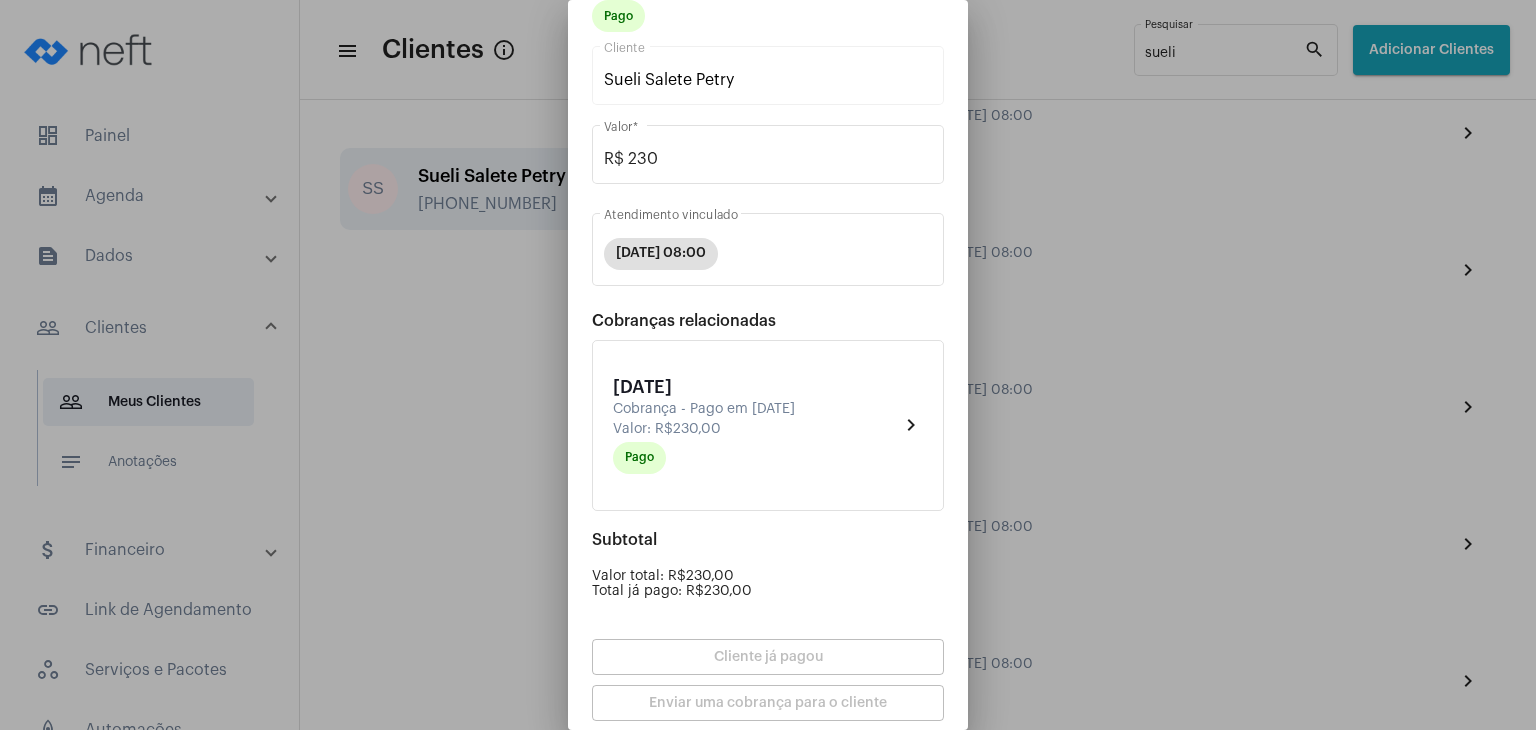 scroll, scrollTop: 174, scrollLeft: 0, axis: vertical 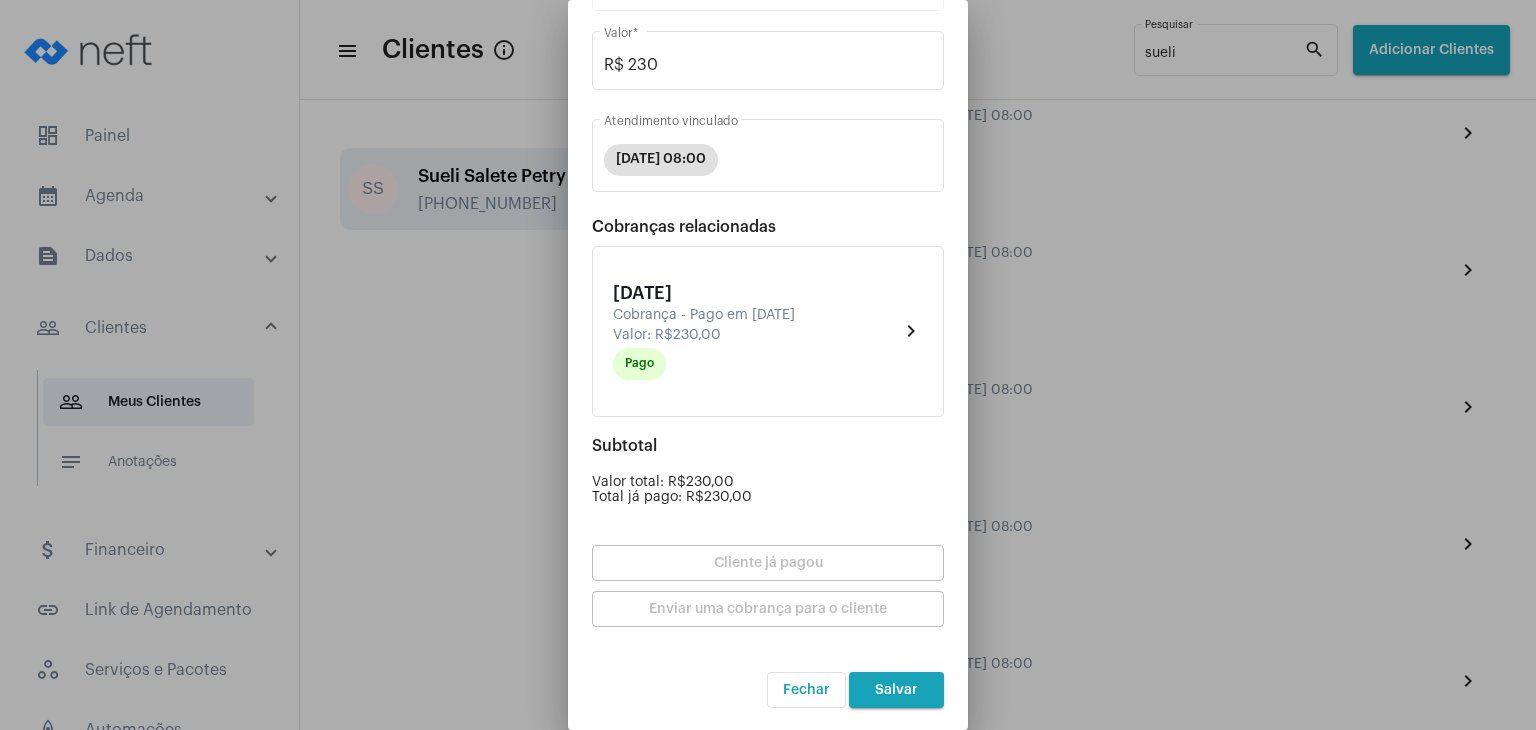 click on "Salvar" at bounding box center [896, 690] 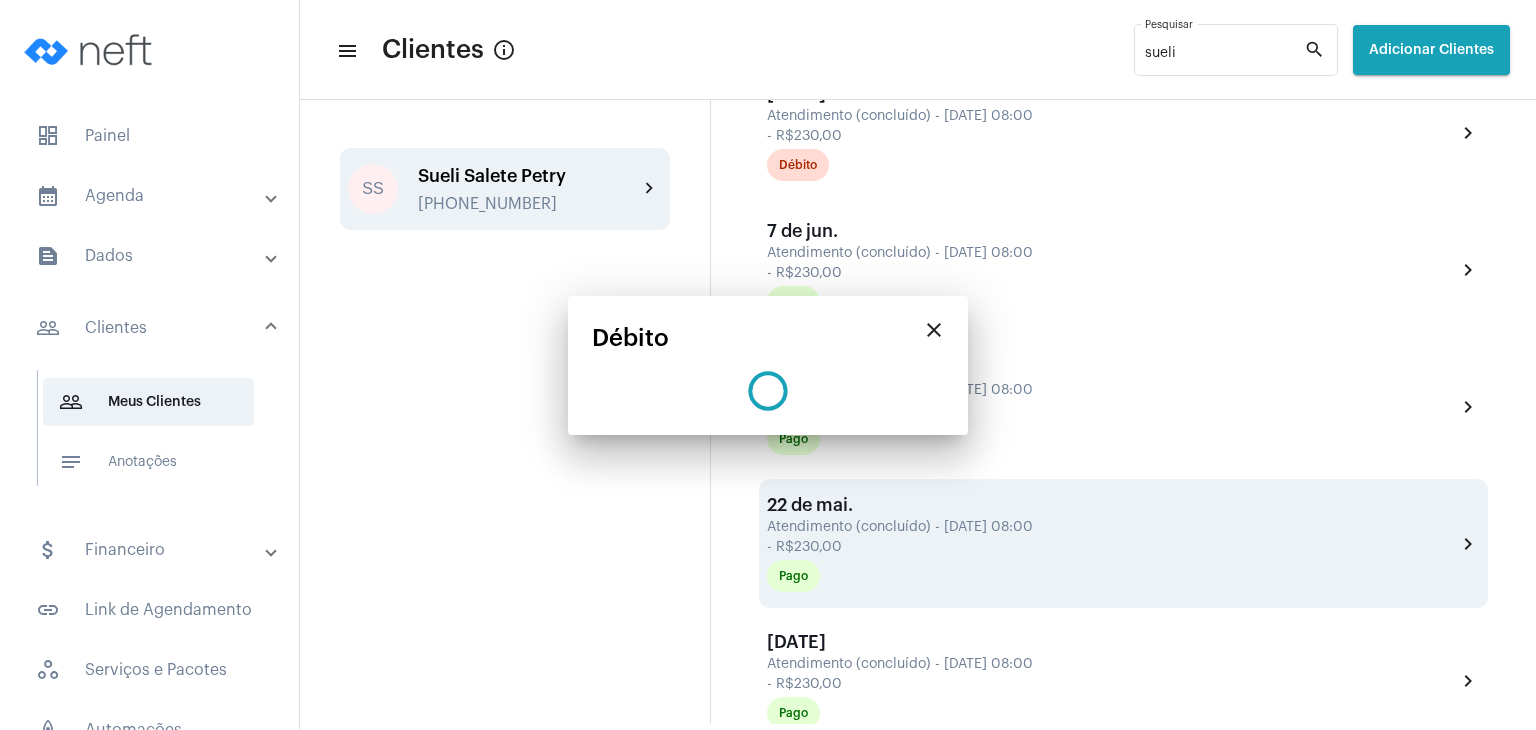 scroll, scrollTop: 0, scrollLeft: 0, axis: both 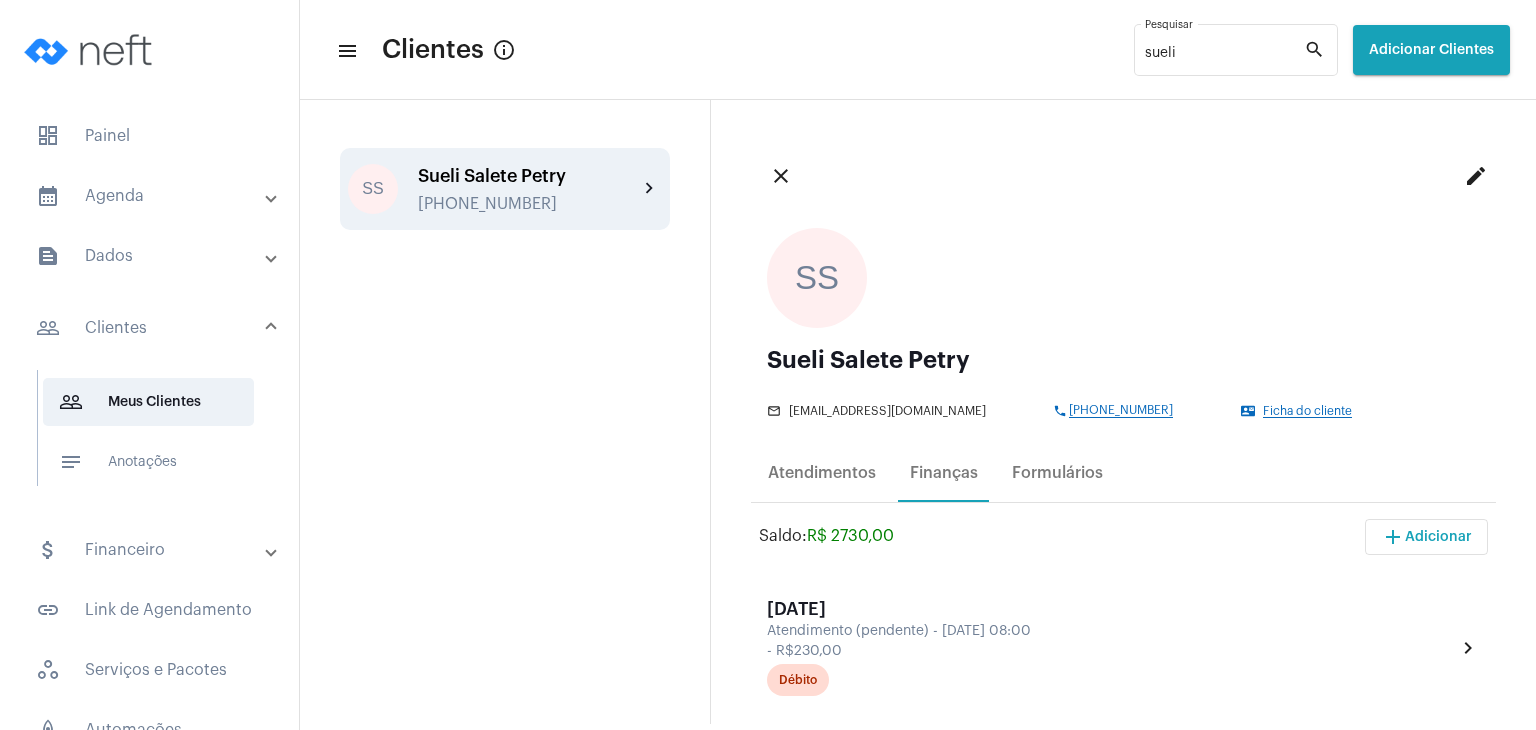 click on "Ficha do cliente" 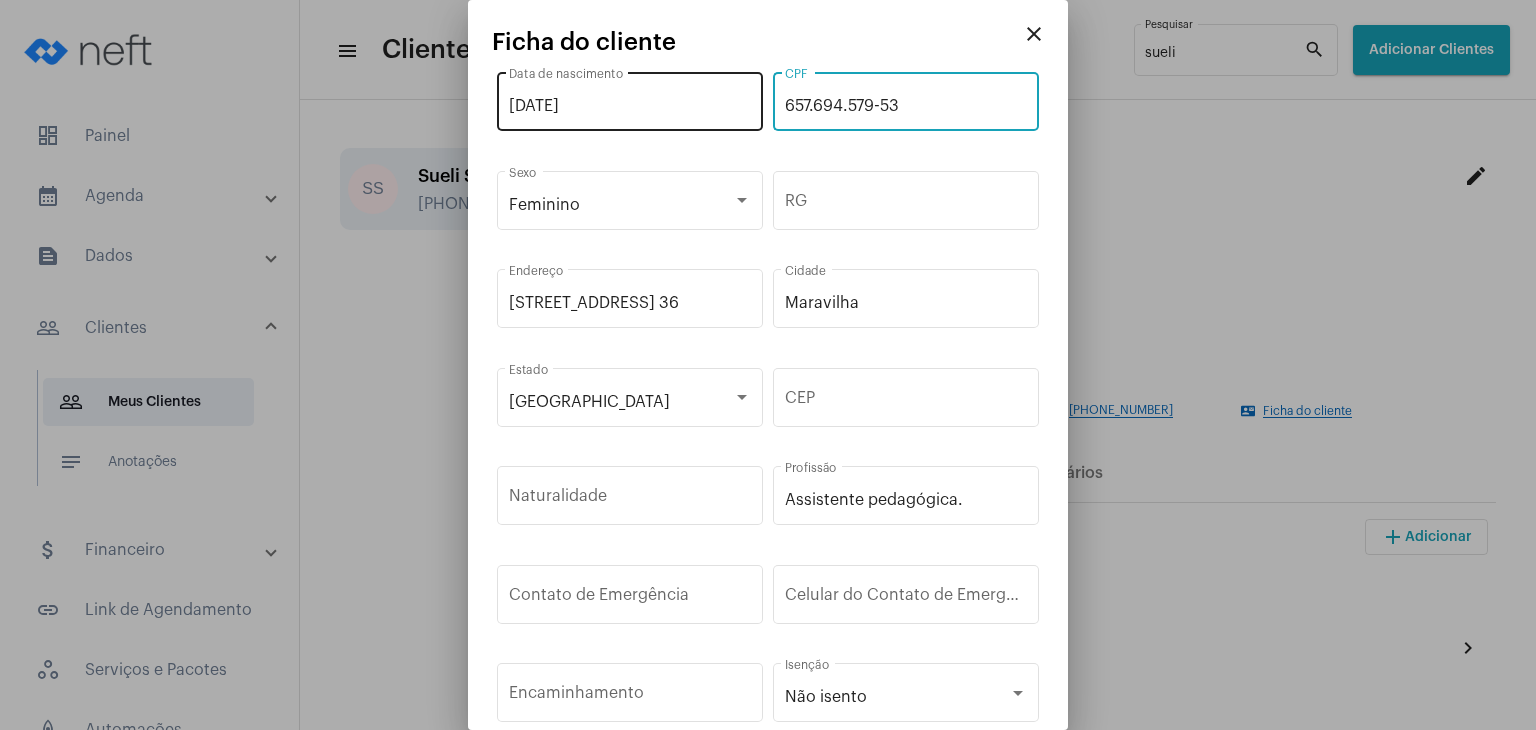 drag, startPoint x: 910, startPoint y: 103, endPoint x: 745, endPoint y: 107, distance: 165.04848 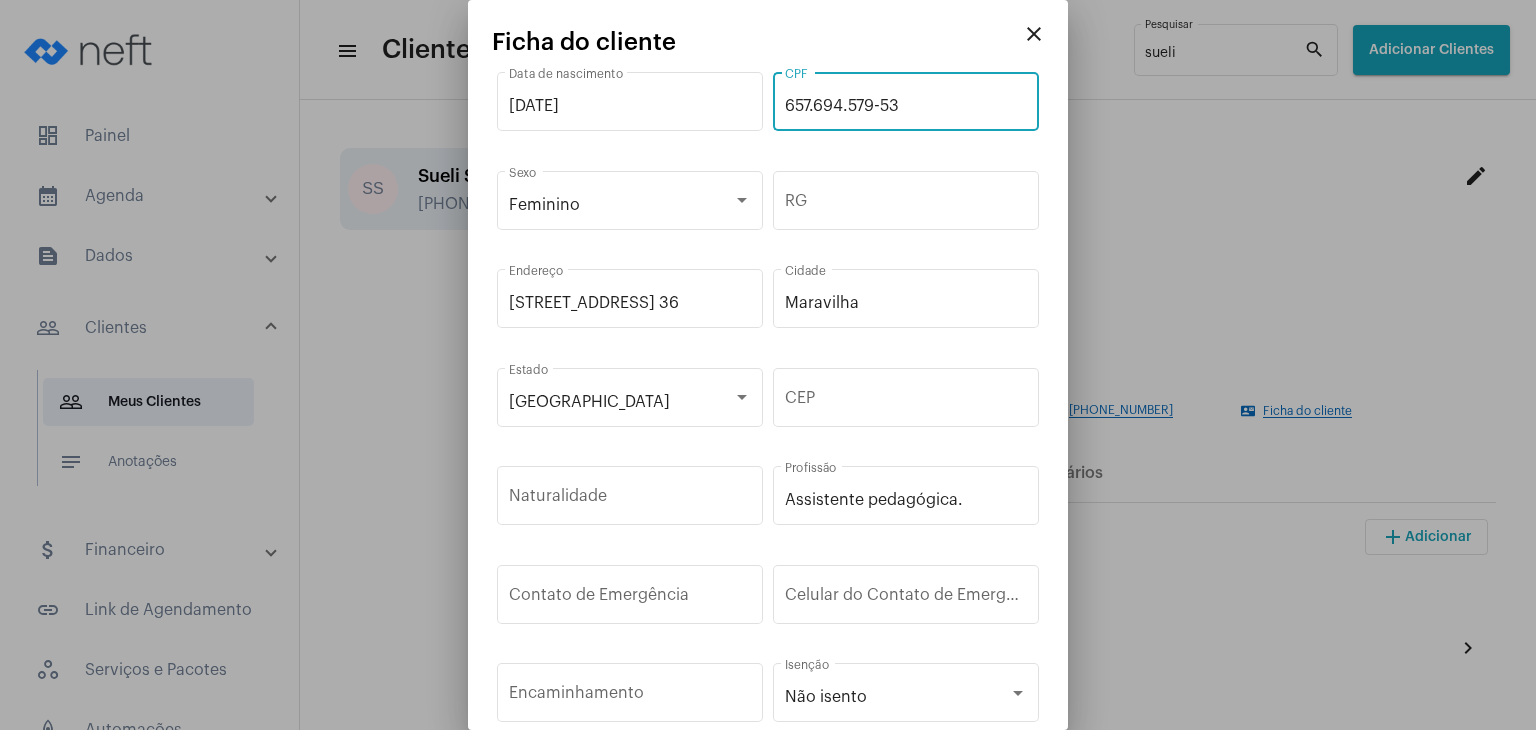 click on "close" at bounding box center [1034, 34] 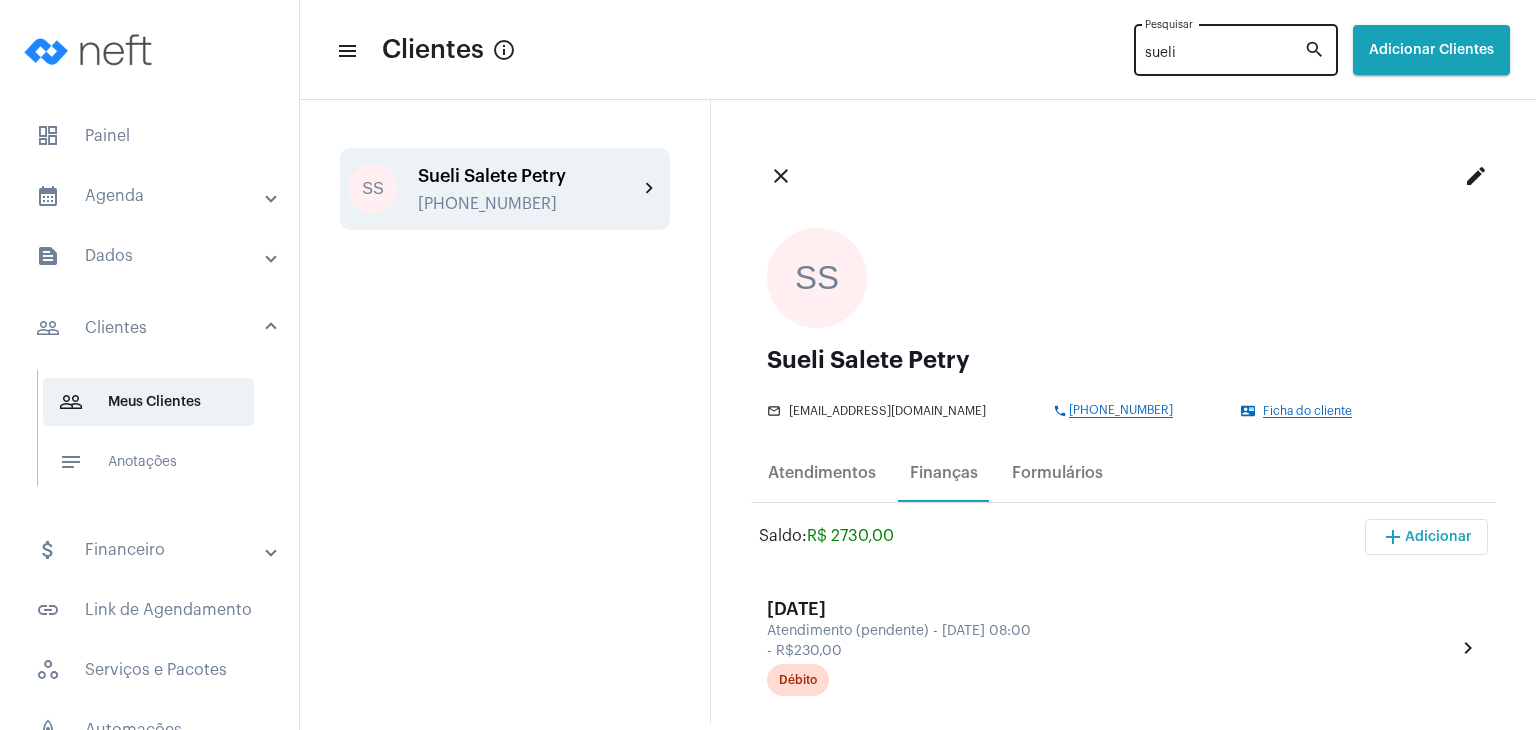 click on "sueli" at bounding box center [1224, 54] 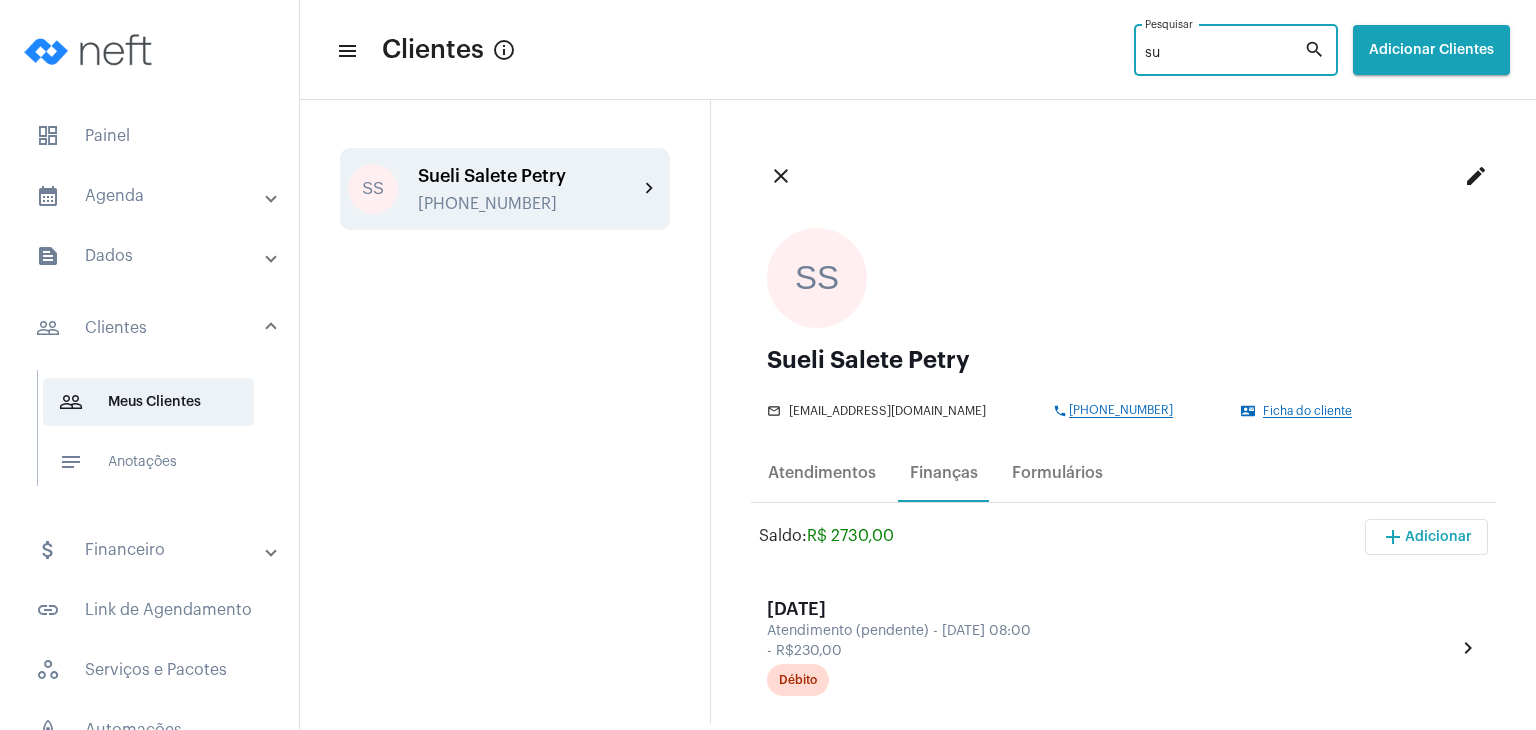 type on "s" 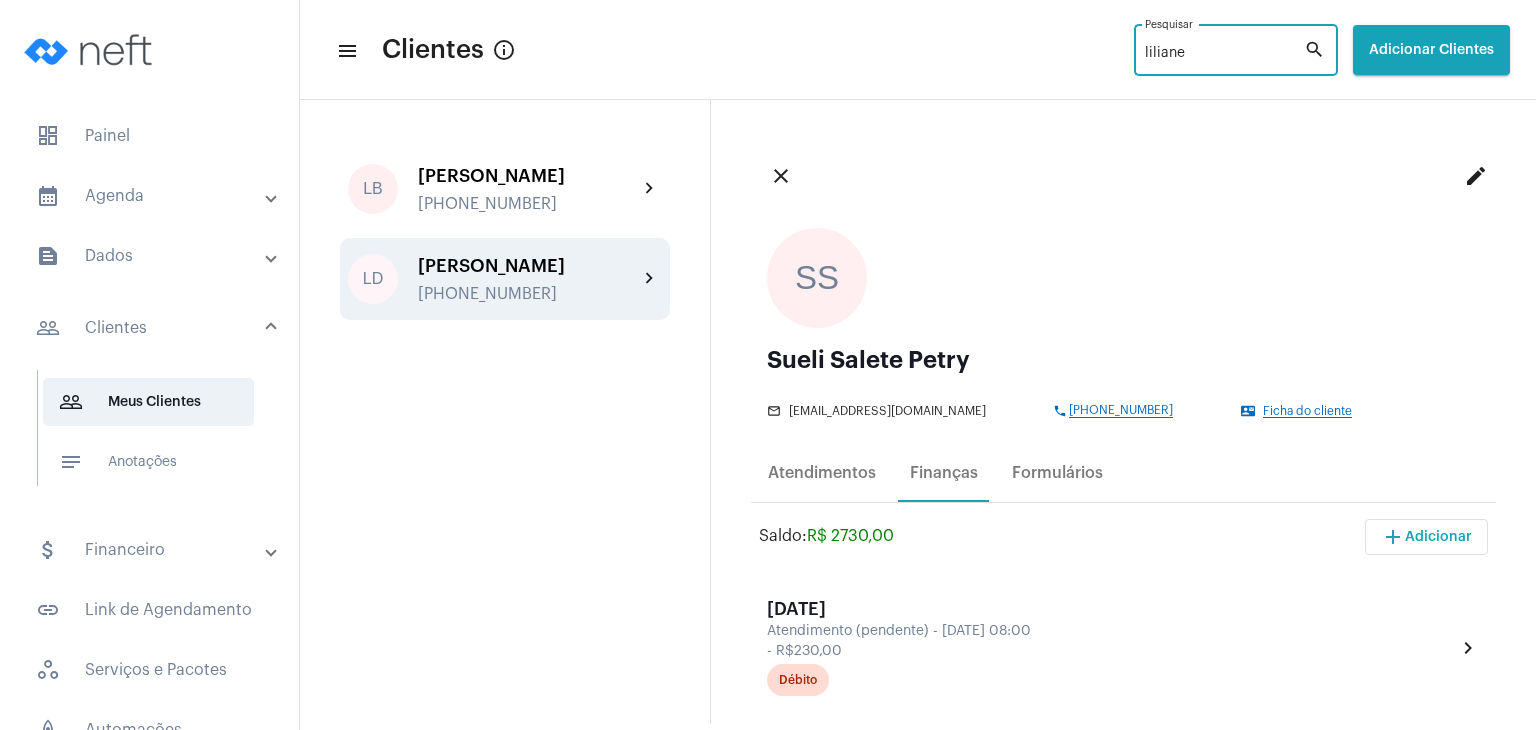 type on "liliane" 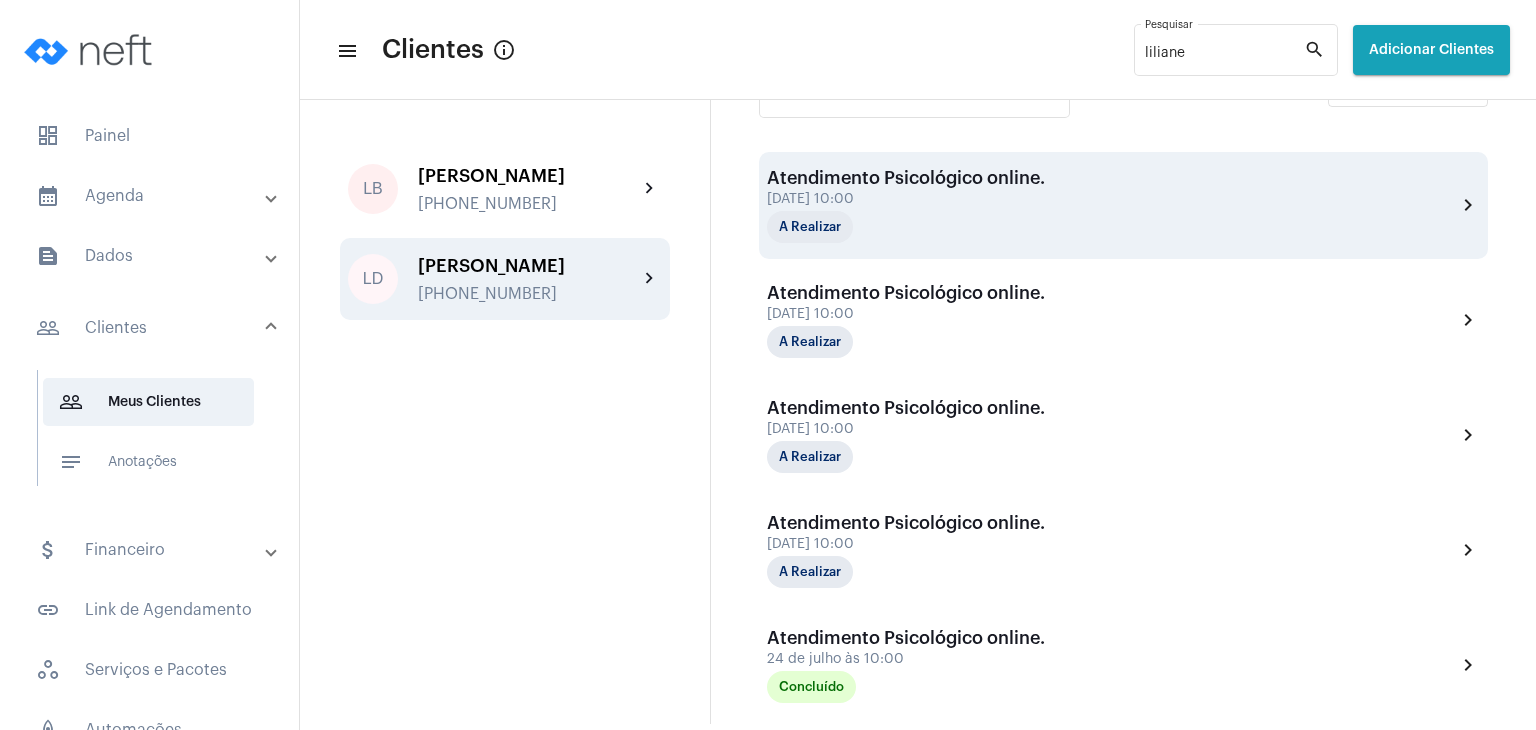 scroll, scrollTop: 174, scrollLeft: 0, axis: vertical 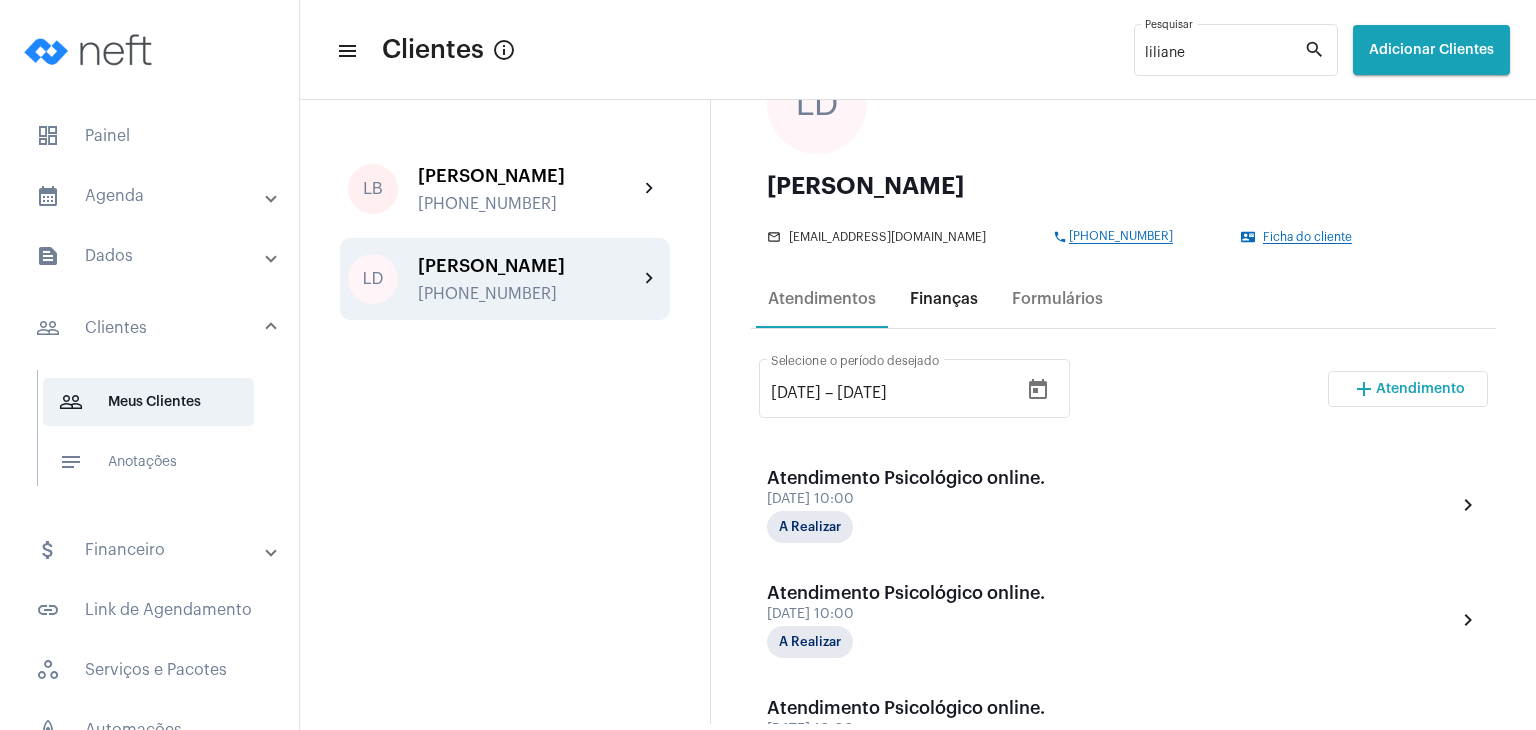 click on "Finanças" at bounding box center (944, 299) 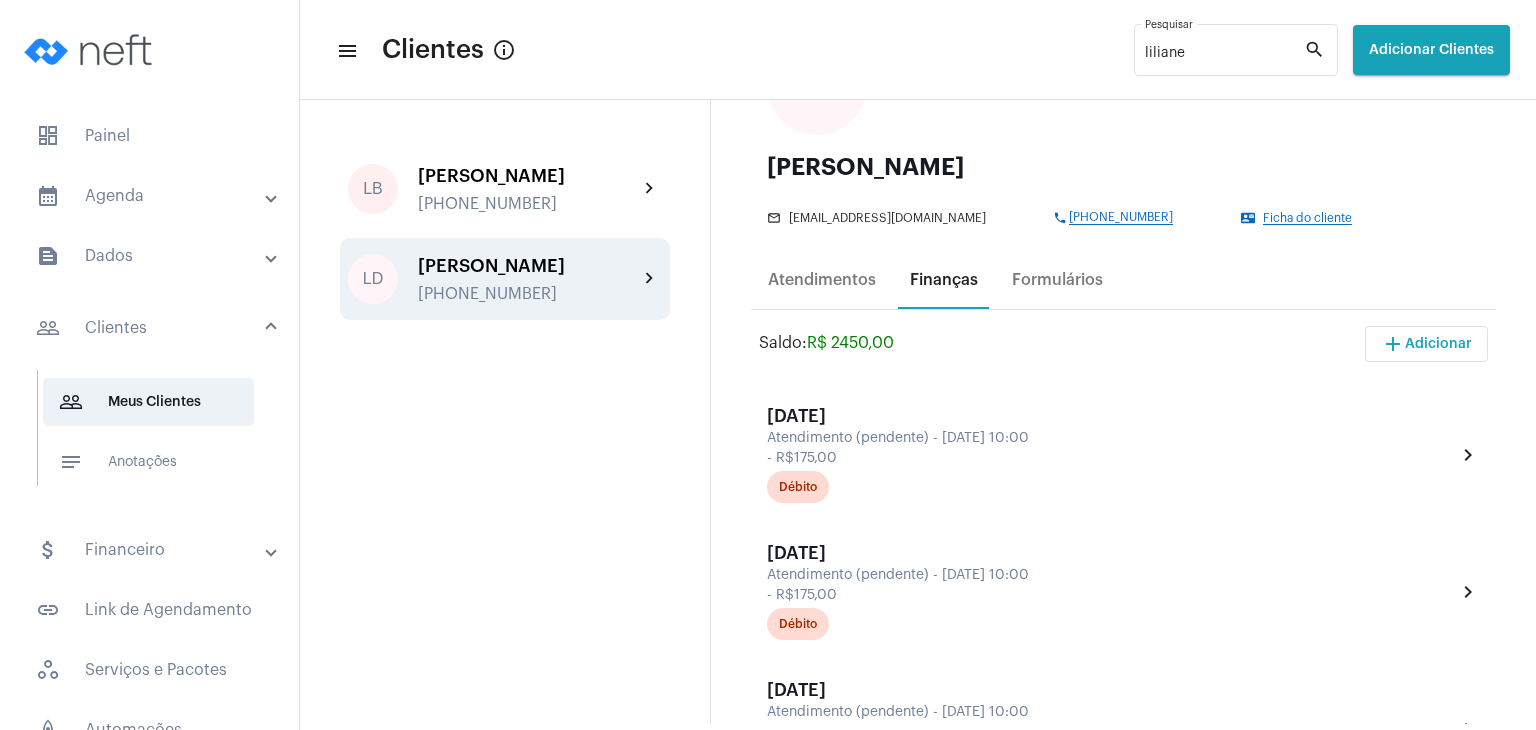 scroll, scrollTop: 200, scrollLeft: 0, axis: vertical 